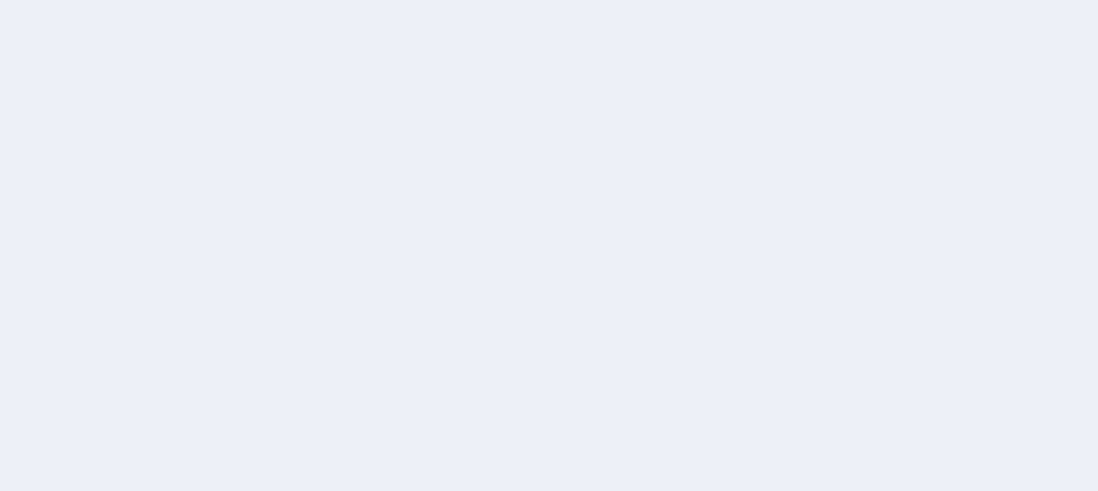 scroll, scrollTop: 0, scrollLeft: 0, axis: both 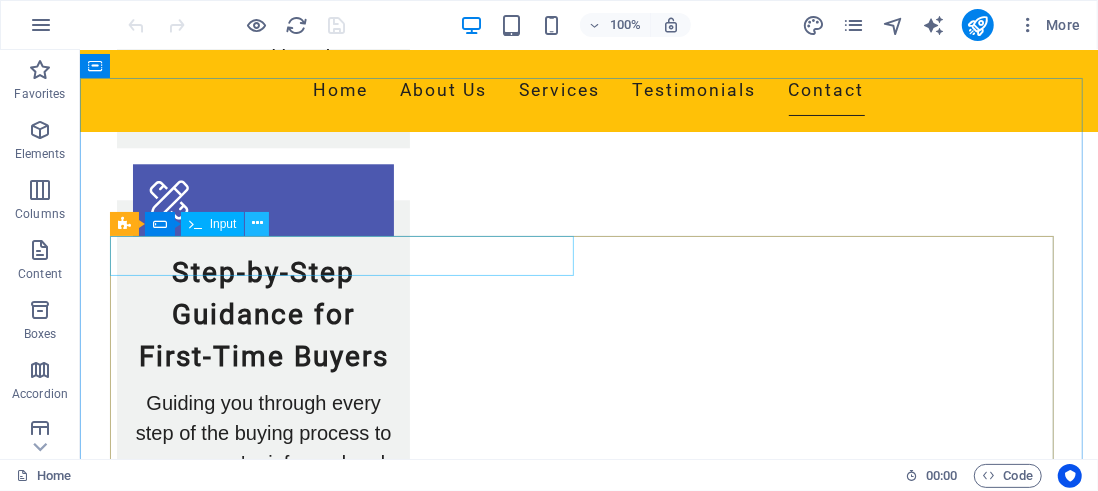 click at bounding box center (257, 223) 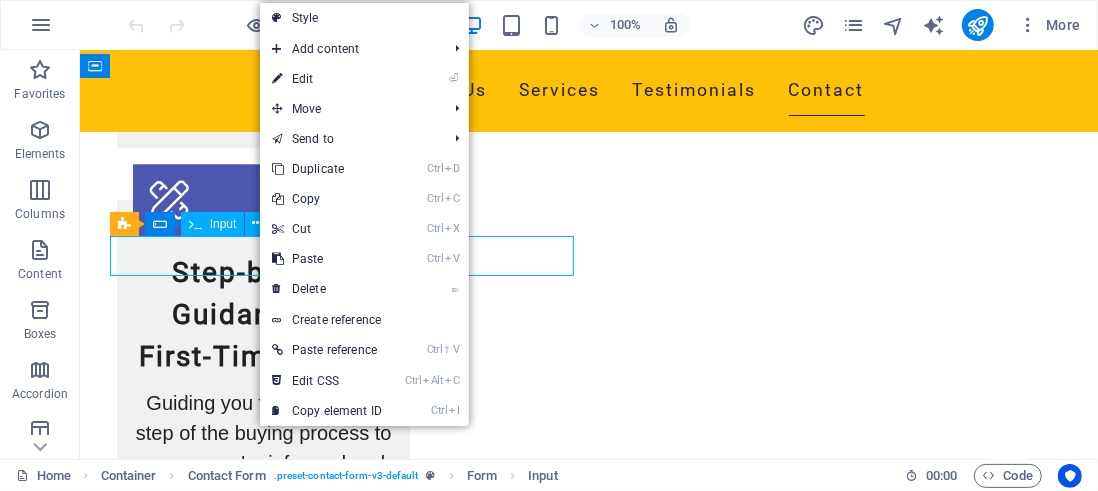 click on "Input" at bounding box center (223, 224) 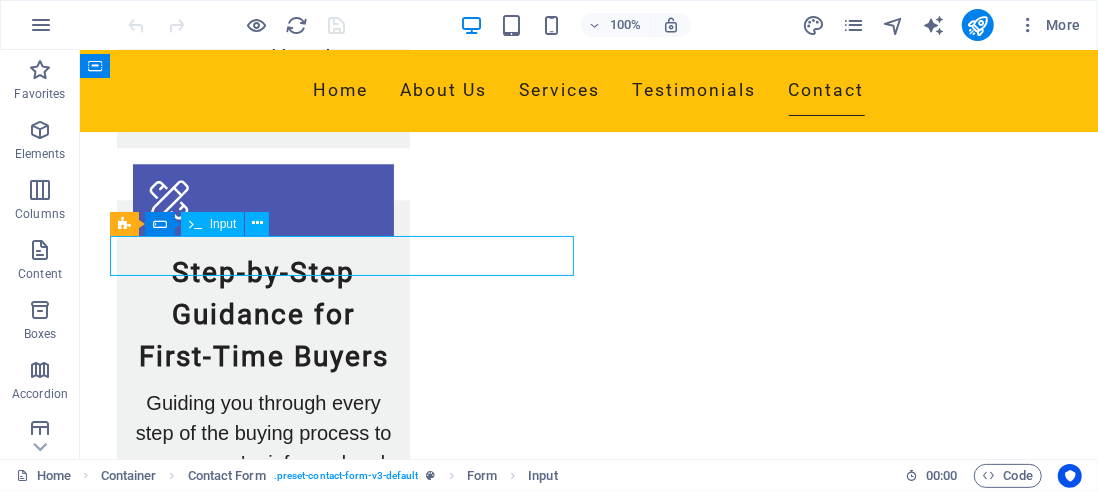 click on "Input" at bounding box center [223, 224] 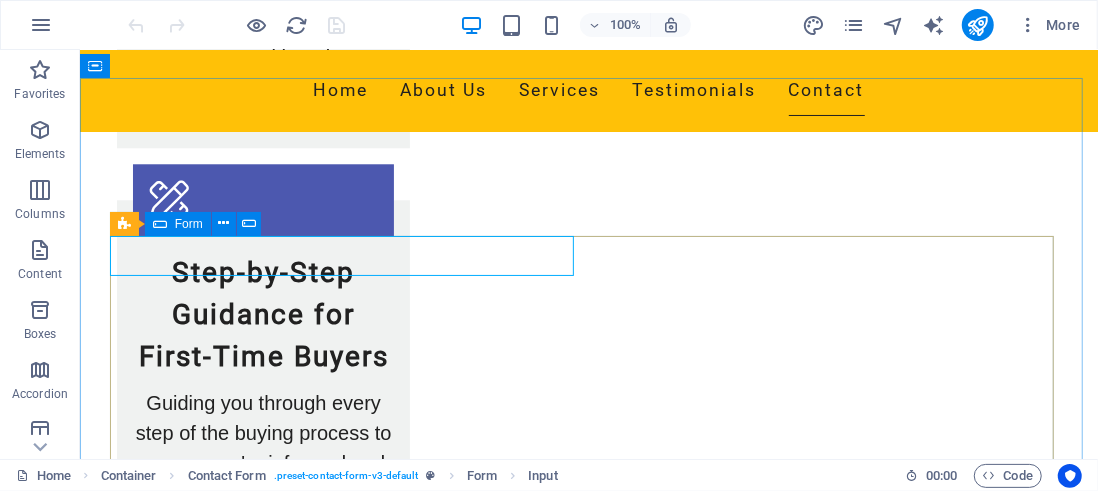 click at bounding box center [160, 224] 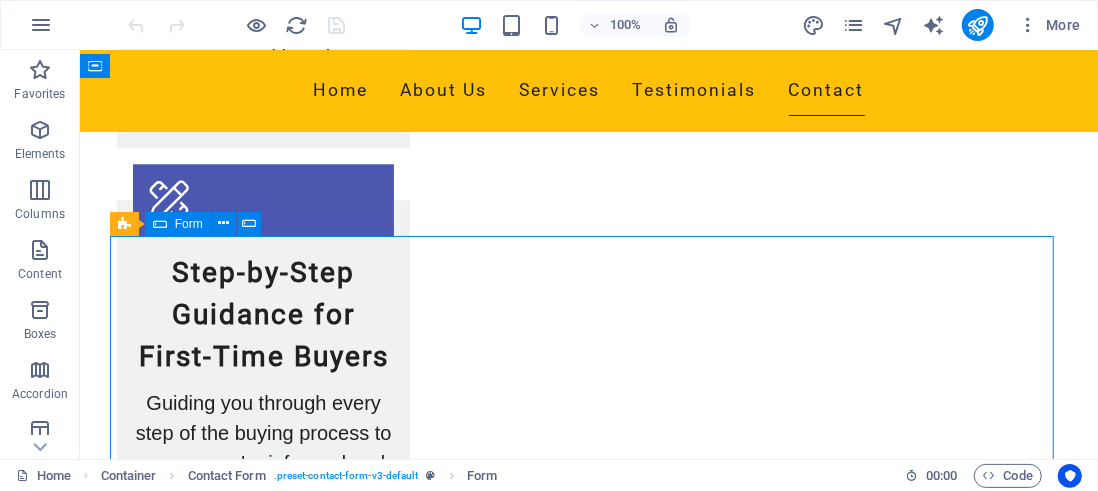 click at bounding box center (160, 224) 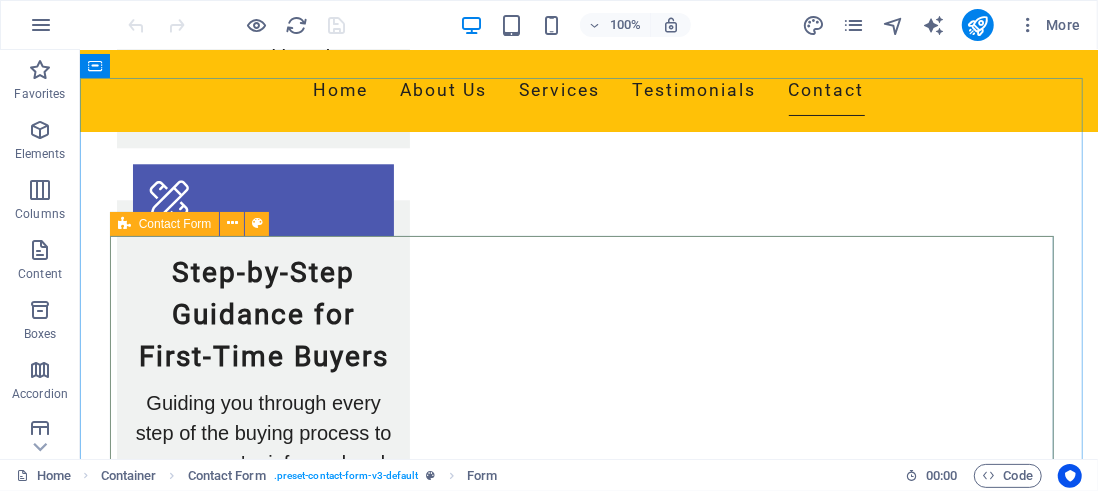 click on "Contact Form" at bounding box center (165, 224) 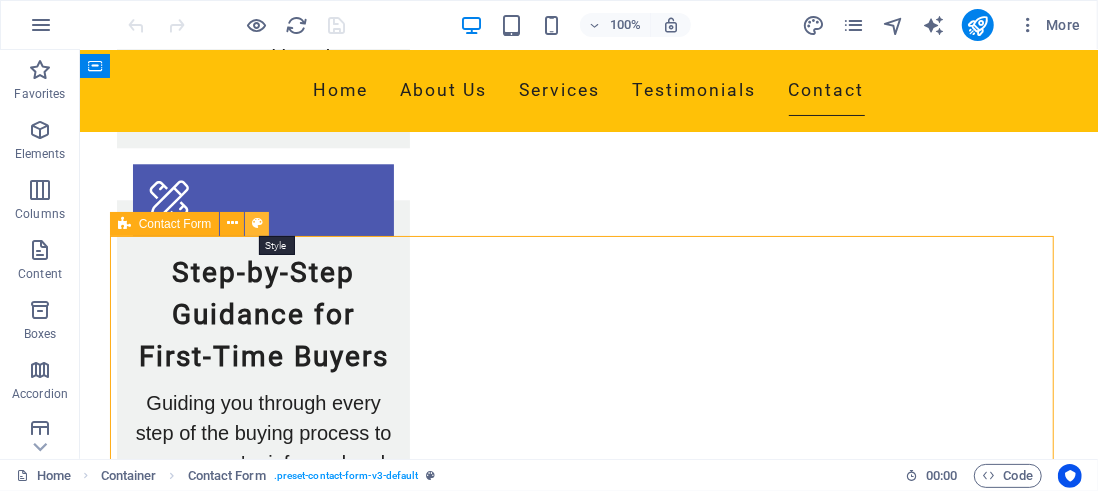 click at bounding box center (257, 223) 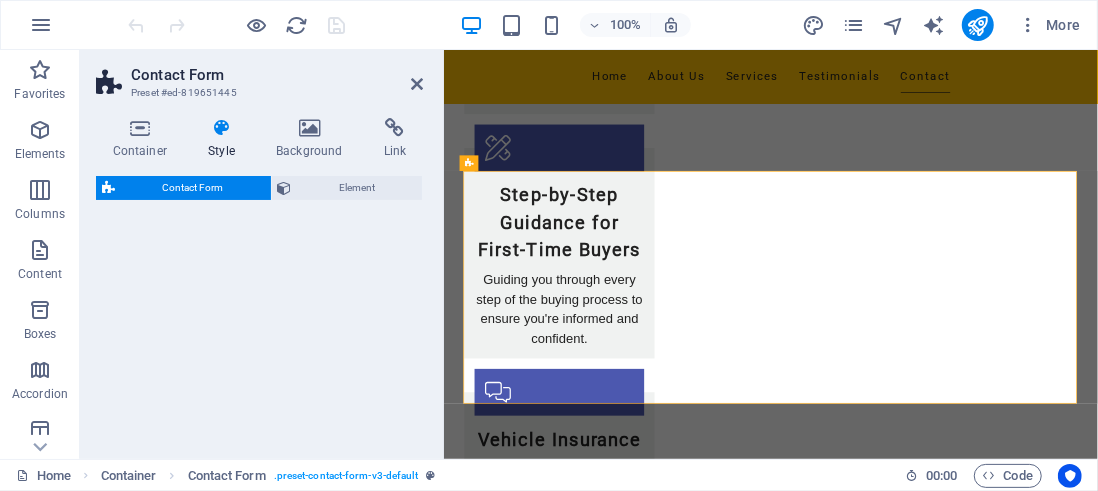 select on "rem" 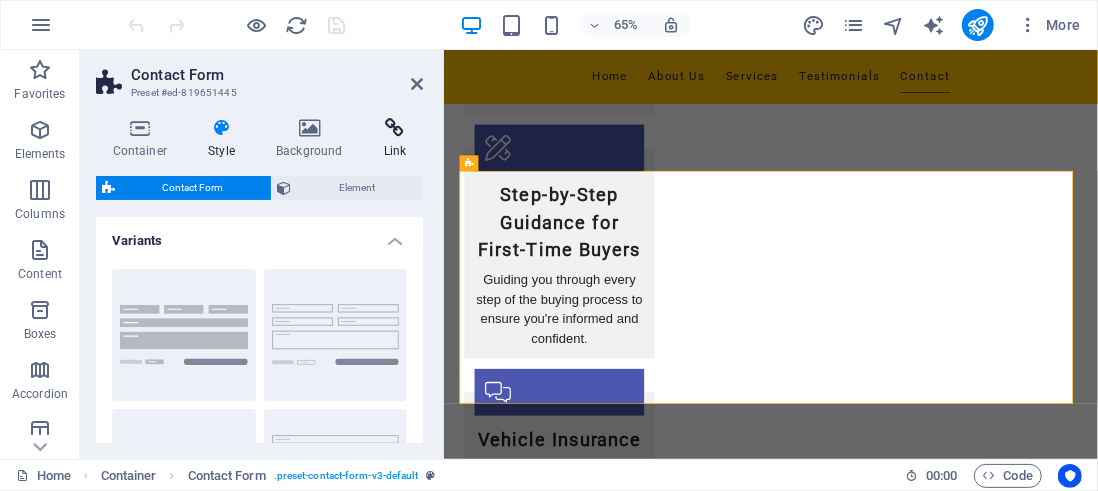 click at bounding box center (395, 128) 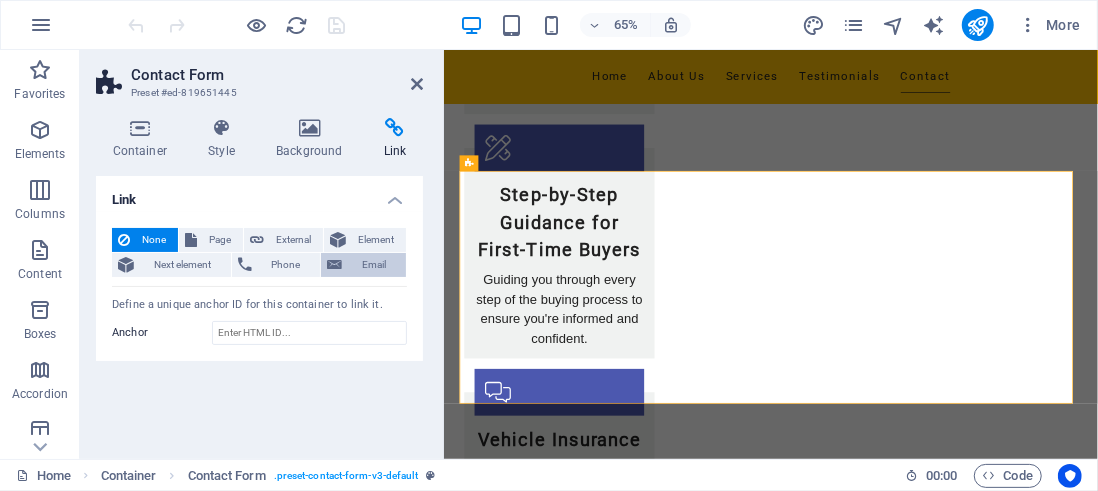 click on "Email" at bounding box center [374, 265] 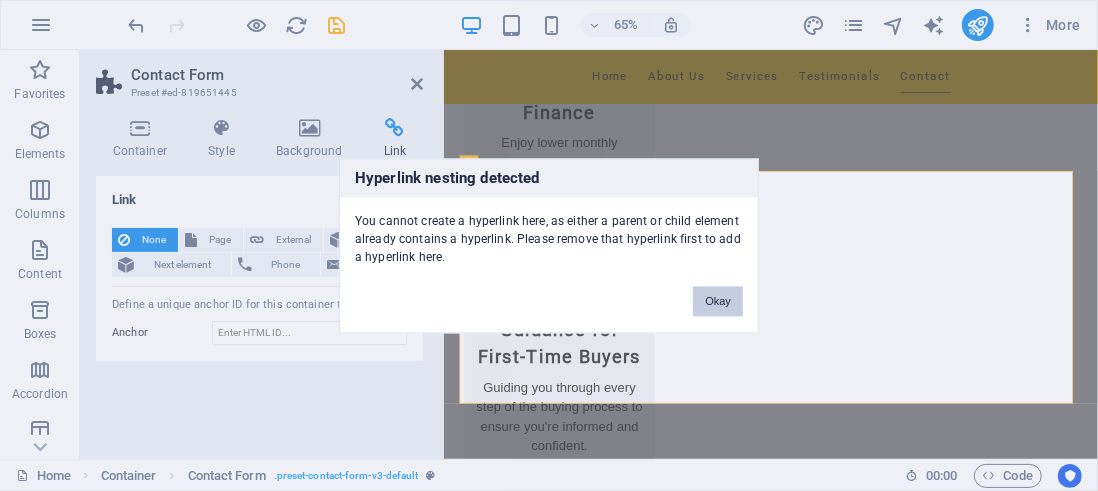 click on "Okay" at bounding box center (718, 301) 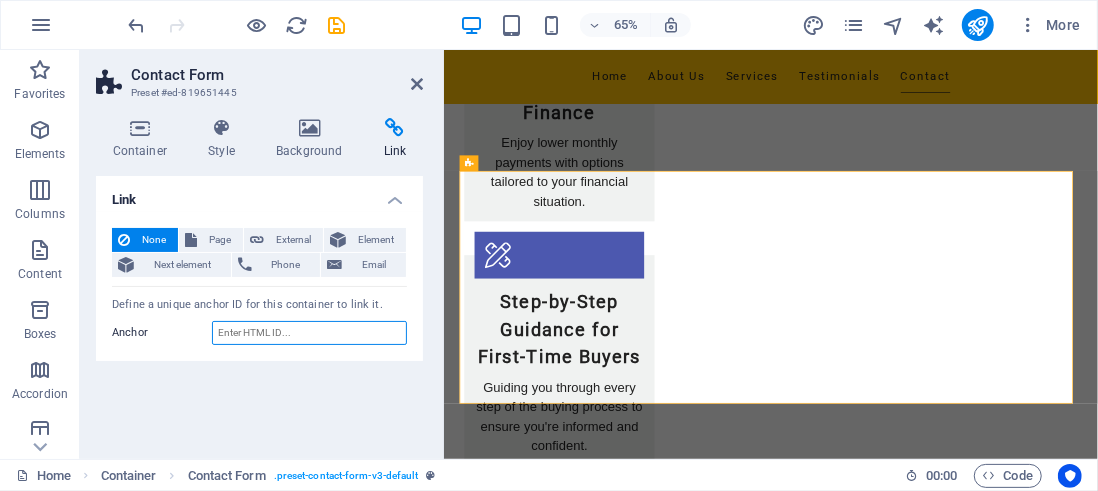 click on "Anchor" at bounding box center [309, 333] 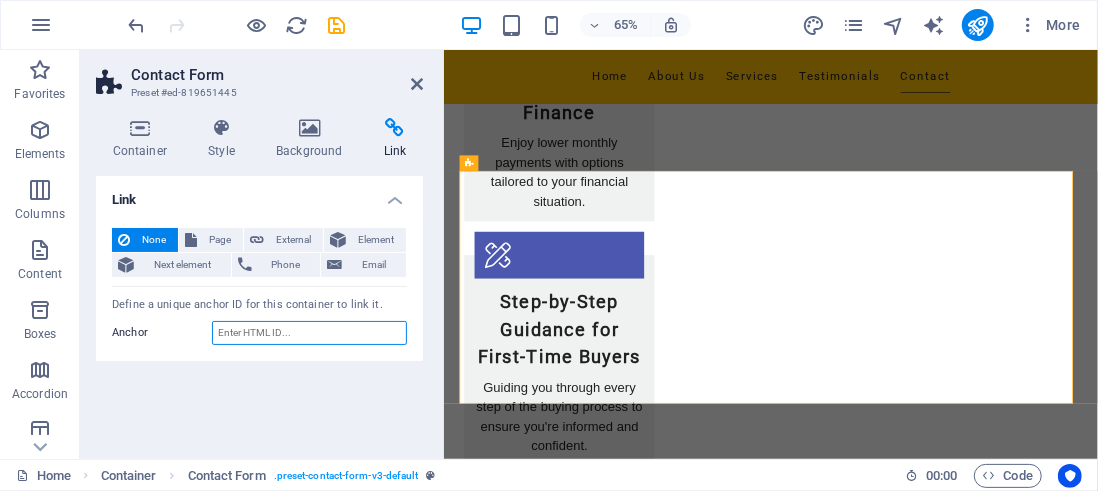click on "Anchor" at bounding box center (309, 333) 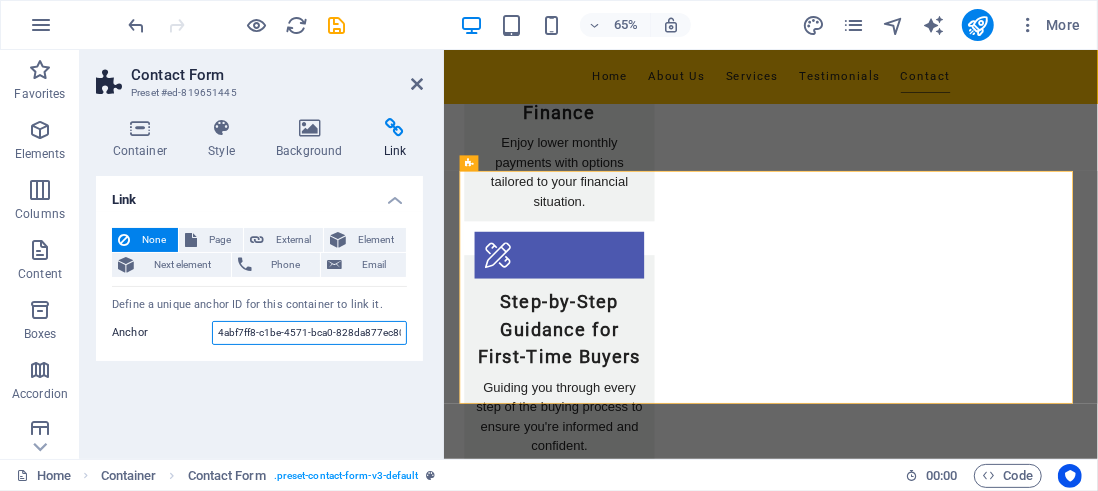type on "4abf7ff8-c1be-4571-bca0-828da877ec80" 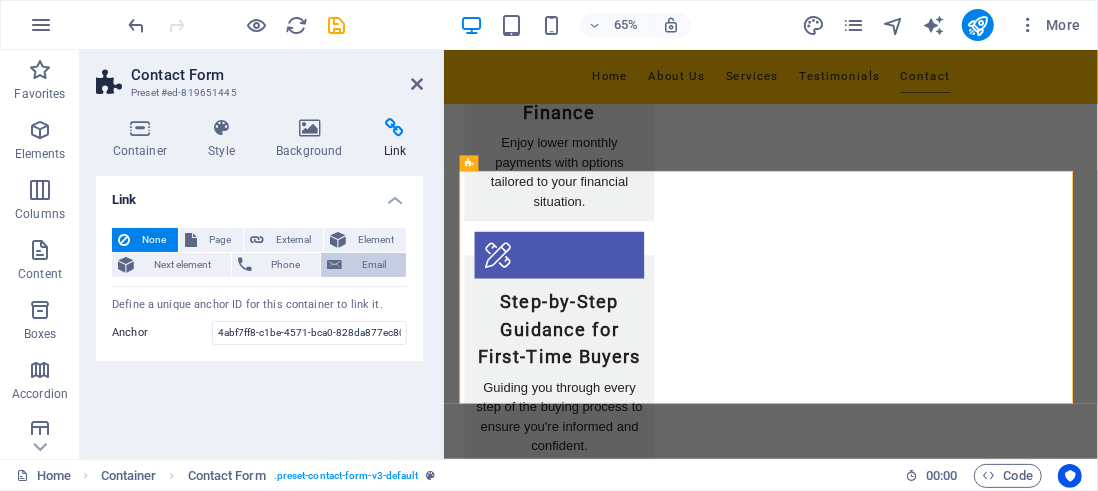 click on "Email" at bounding box center (374, 265) 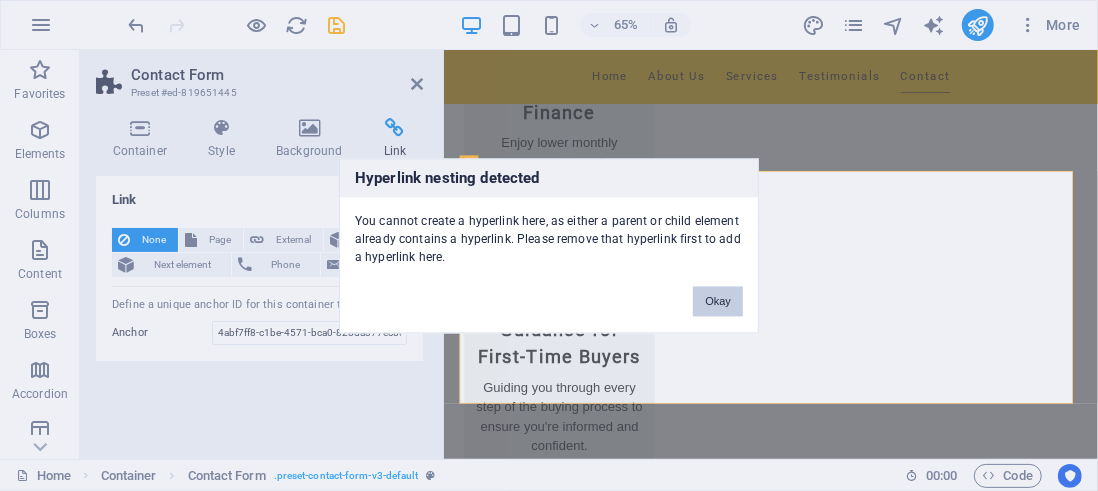 click on "Okay" at bounding box center [718, 301] 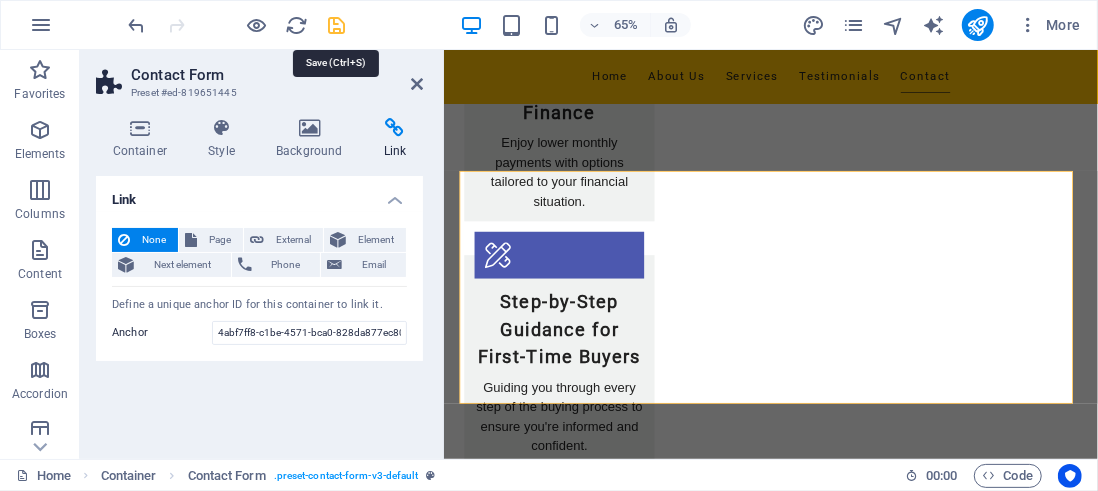 click at bounding box center (337, 25) 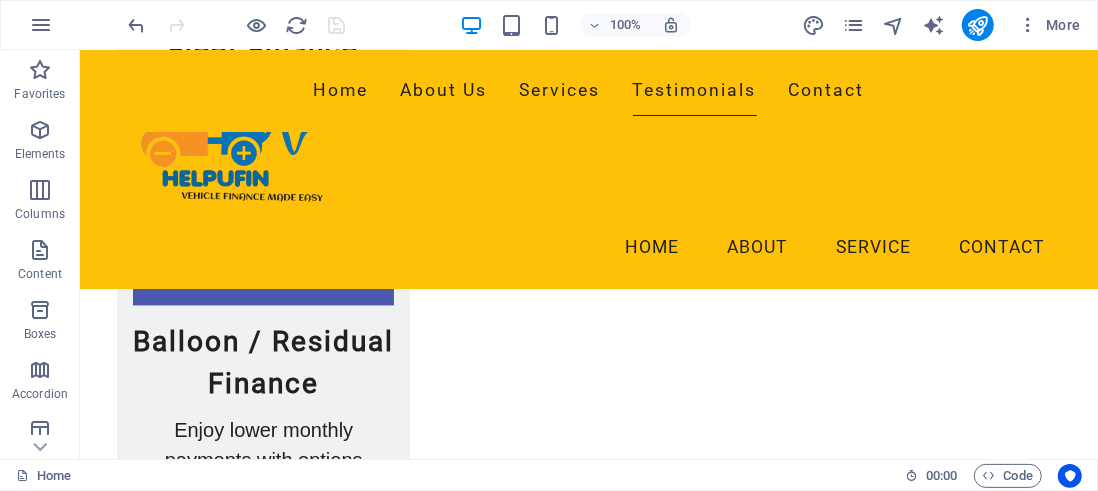 scroll, scrollTop: 1741, scrollLeft: 0, axis: vertical 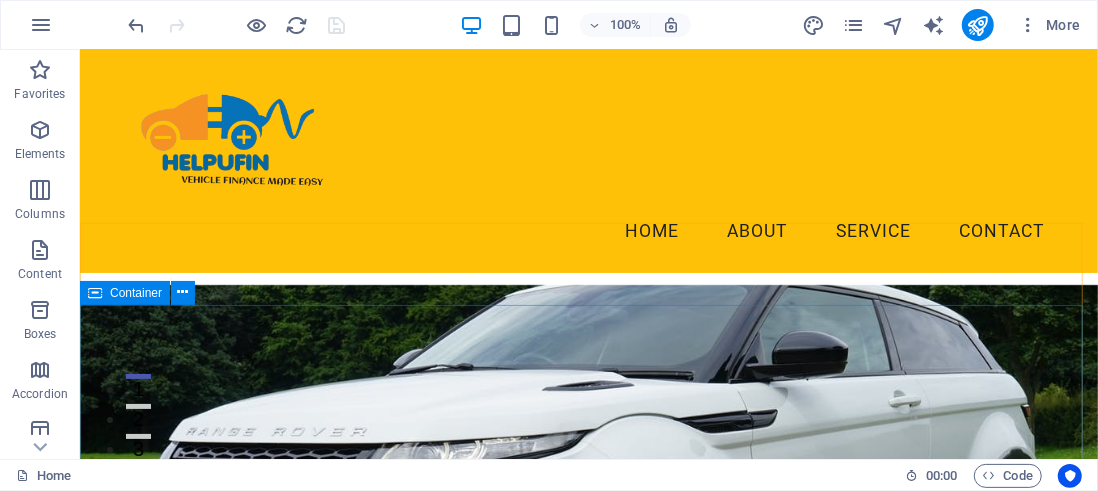 click on "Container" at bounding box center [136, 293] 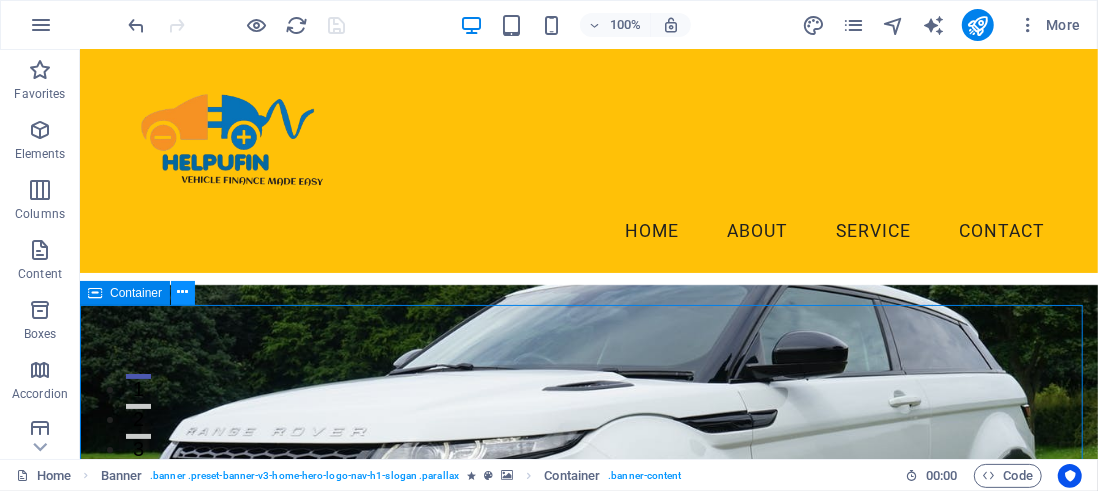 click at bounding box center (183, 292) 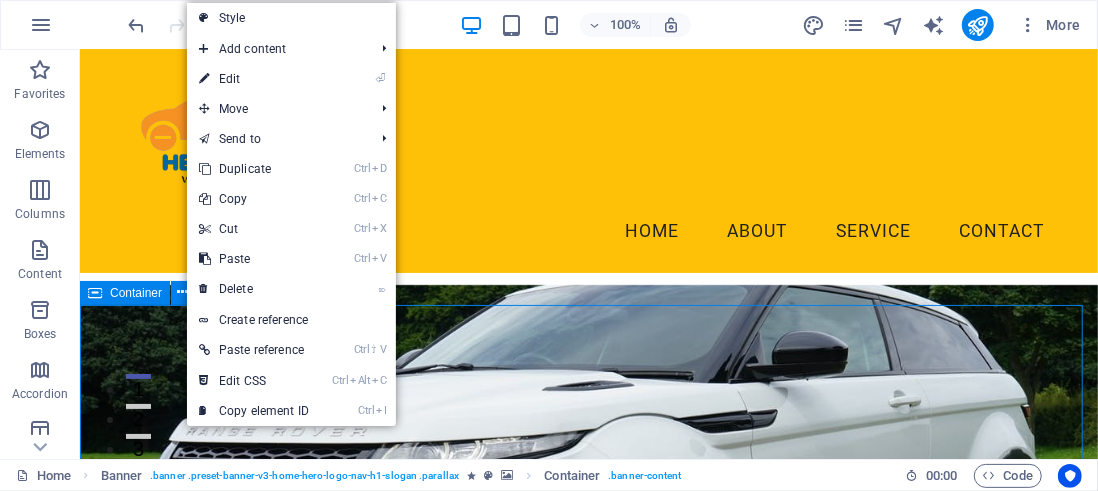 click on "Container" at bounding box center (136, 293) 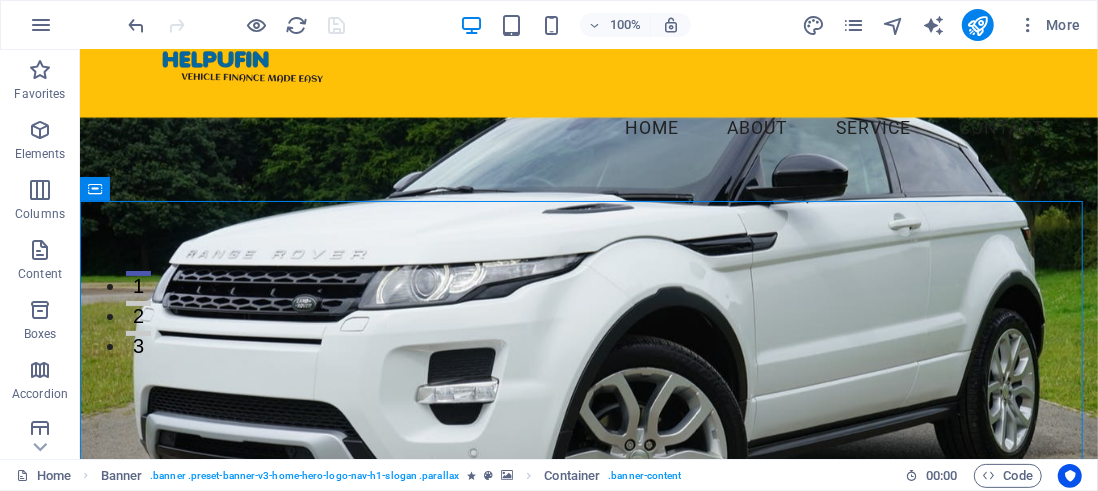 scroll, scrollTop: 125, scrollLeft: 0, axis: vertical 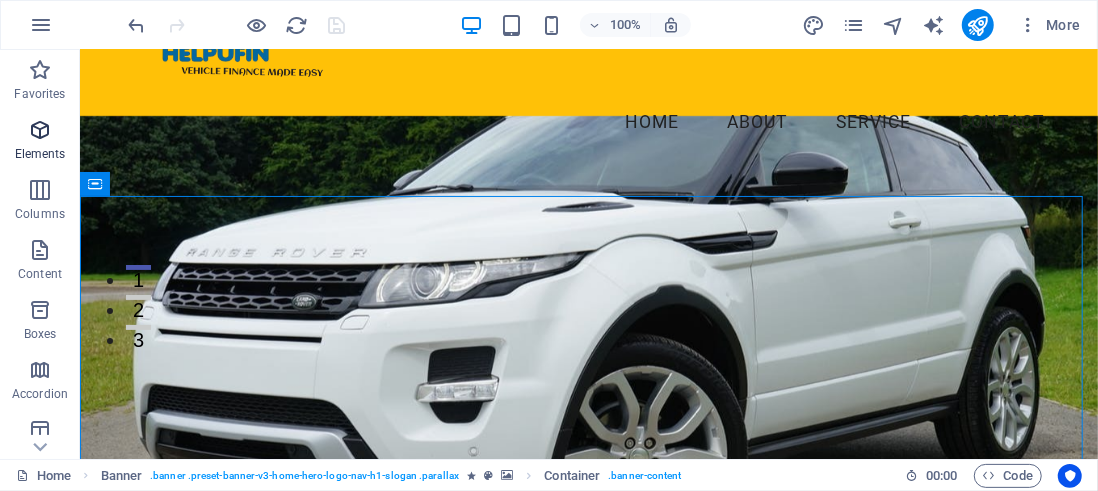 click at bounding box center [40, 130] 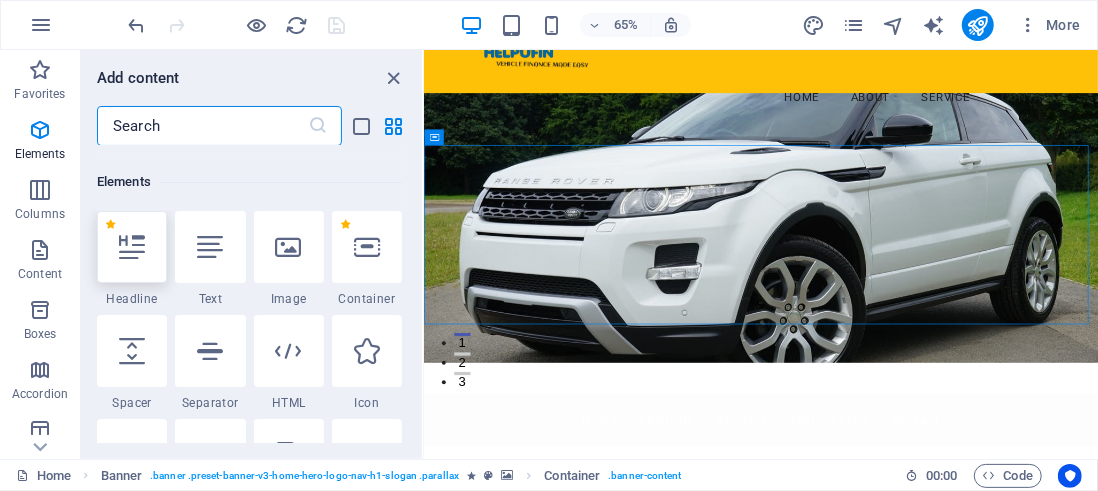 scroll, scrollTop: 213, scrollLeft: 0, axis: vertical 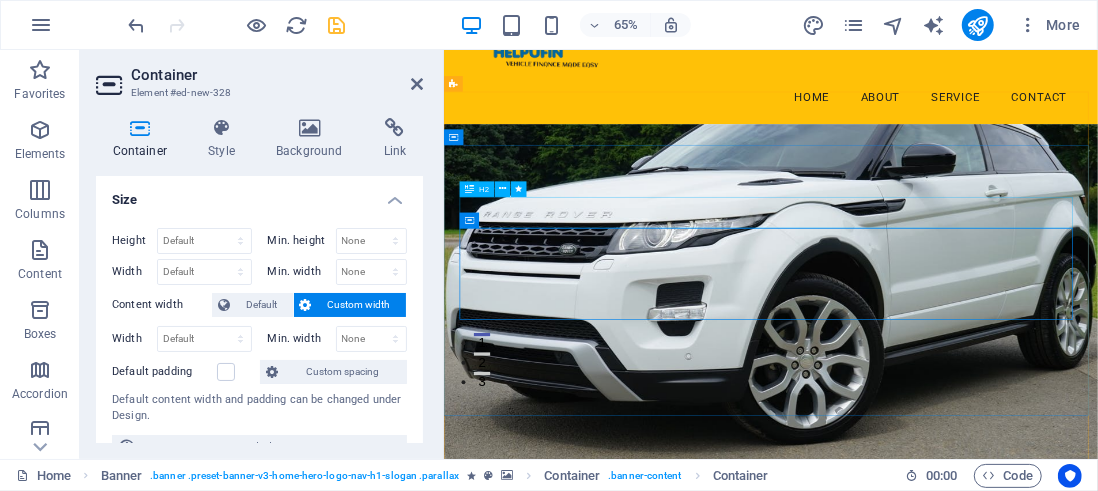 click on "WELCOME TO HELPUFIN" at bounding box center (946, 963) 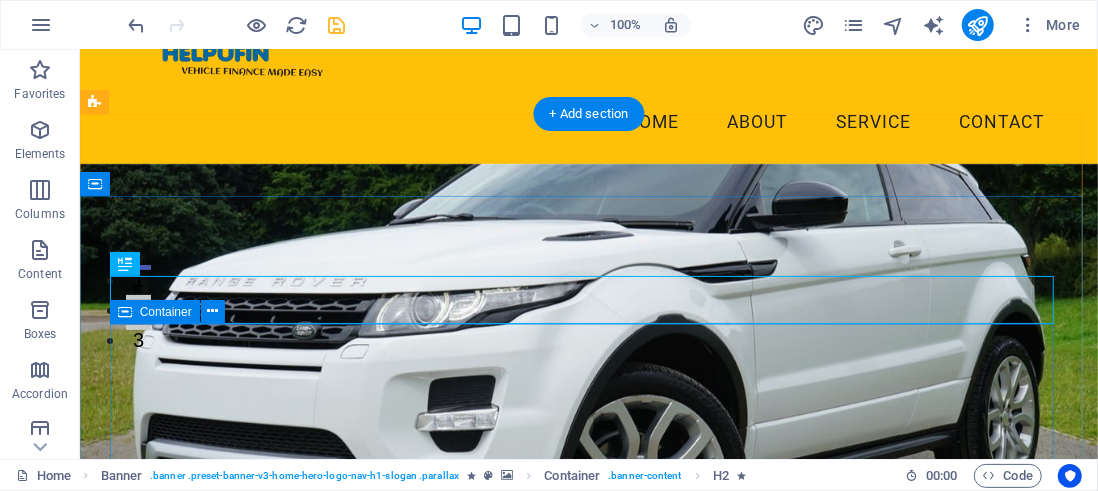 click on "Drop content here or  Add elements  Paste clipboard" at bounding box center [588, 1058] 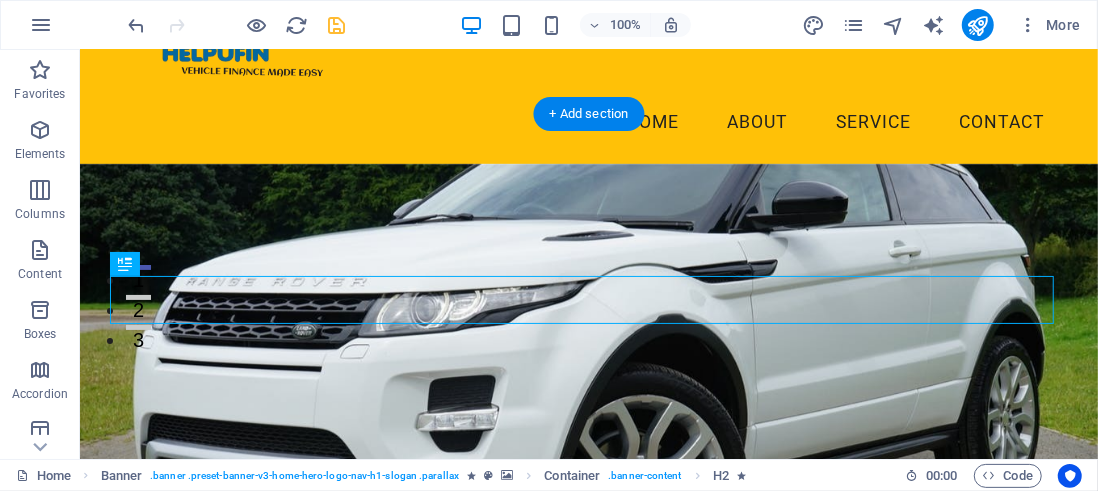 drag, startPoint x: 679, startPoint y: 301, endPoint x: 678, endPoint y: 361, distance: 60.00833 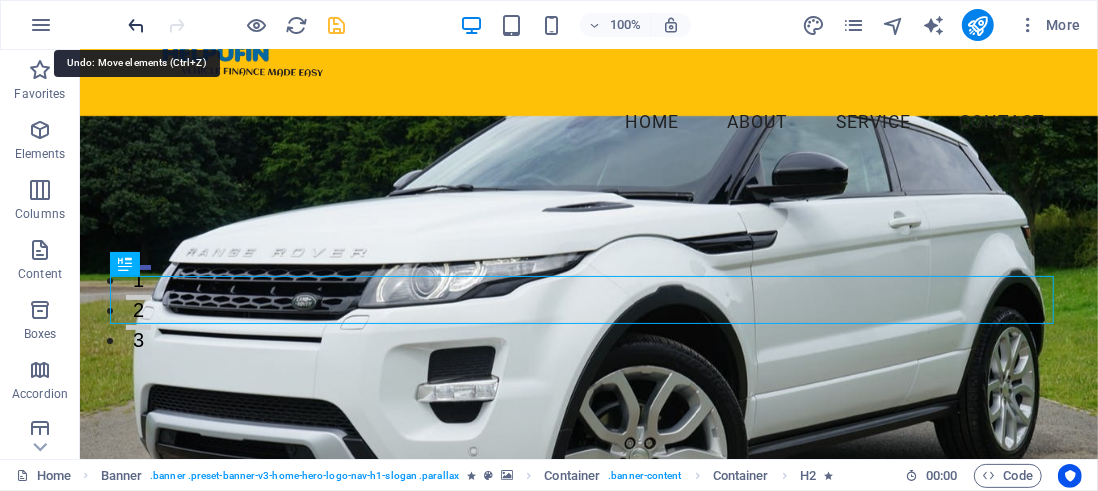 click at bounding box center (137, 25) 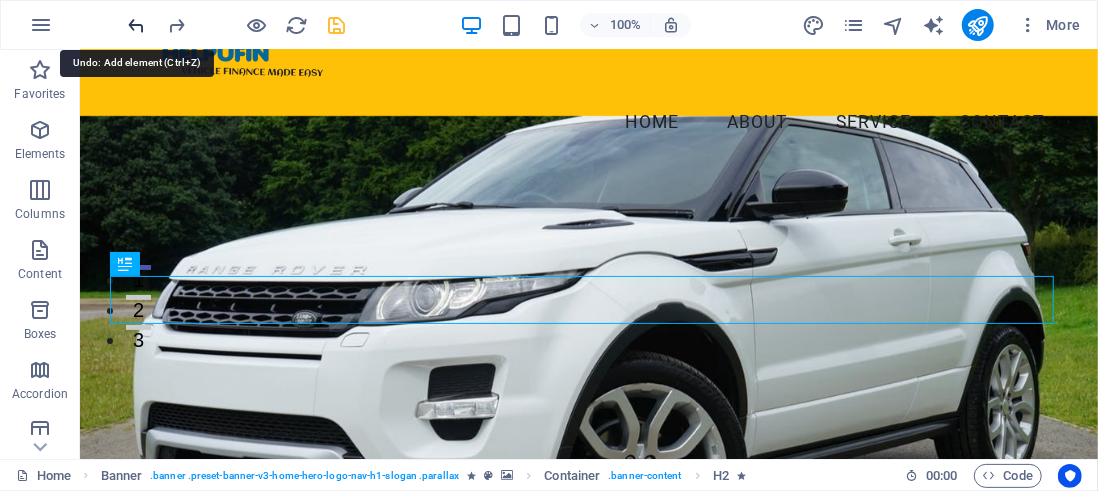 click at bounding box center (137, 25) 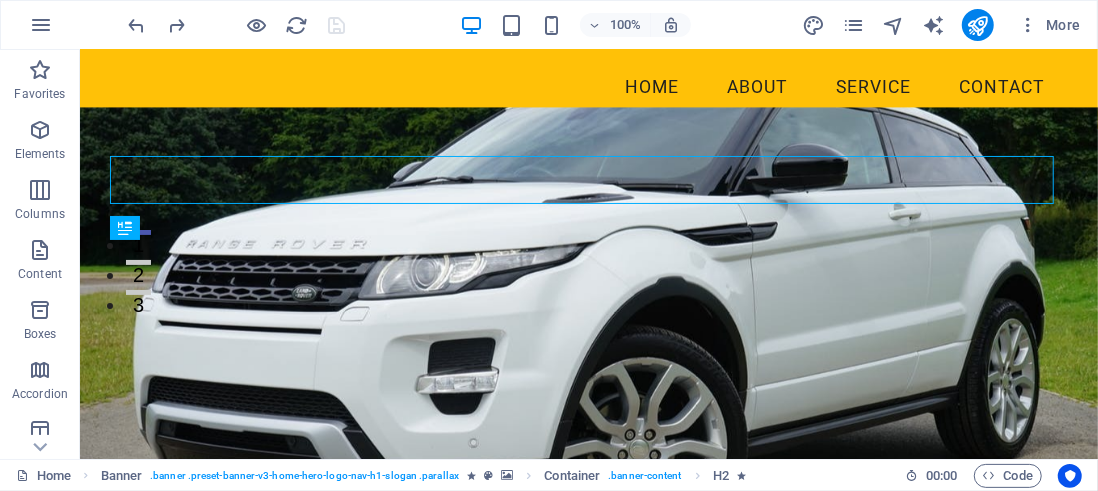 scroll, scrollTop: 137, scrollLeft: 0, axis: vertical 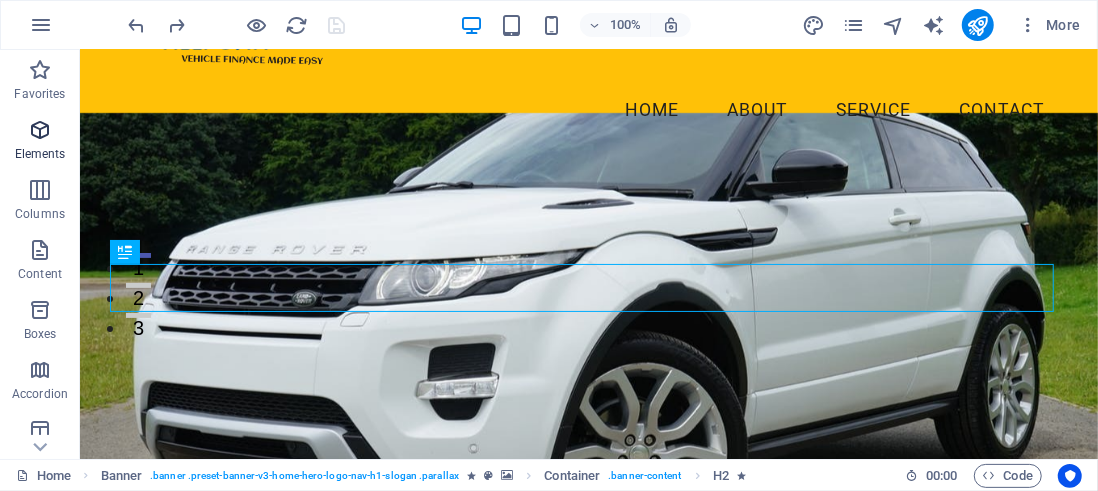 click at bounding box center (40, 130) 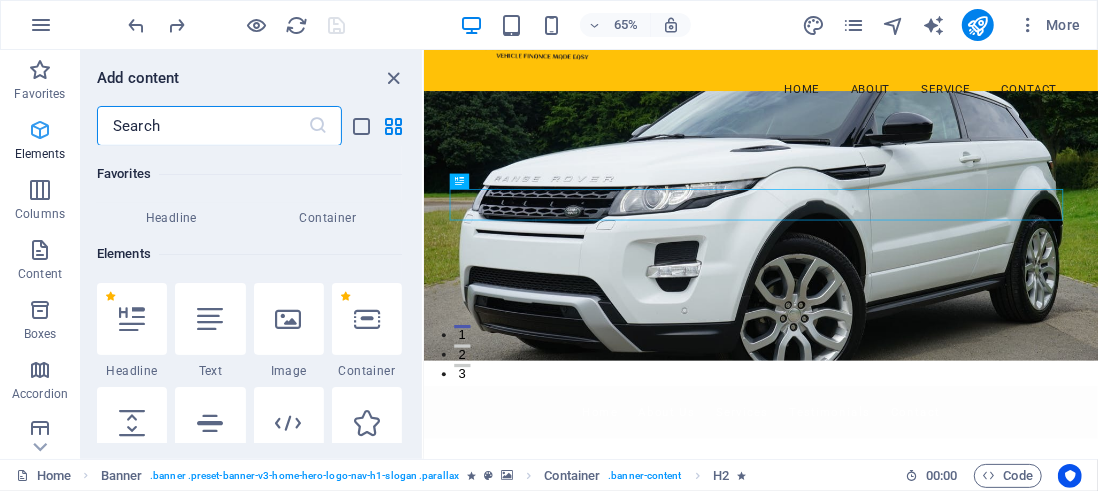 scroll, scrollTop: 213, scrollLeft: 0, axis: vertical 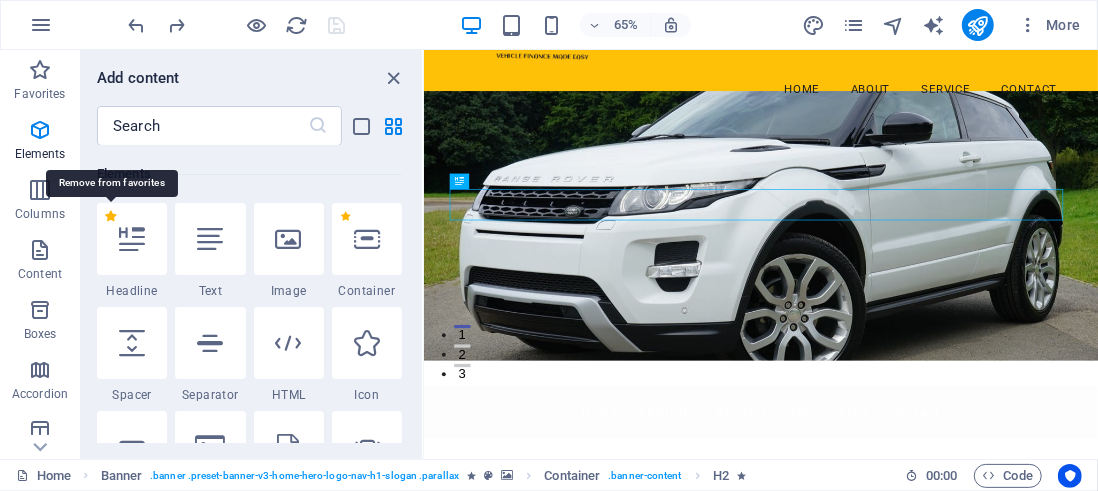 click on "1 Star" at bounding box center [110, 216] 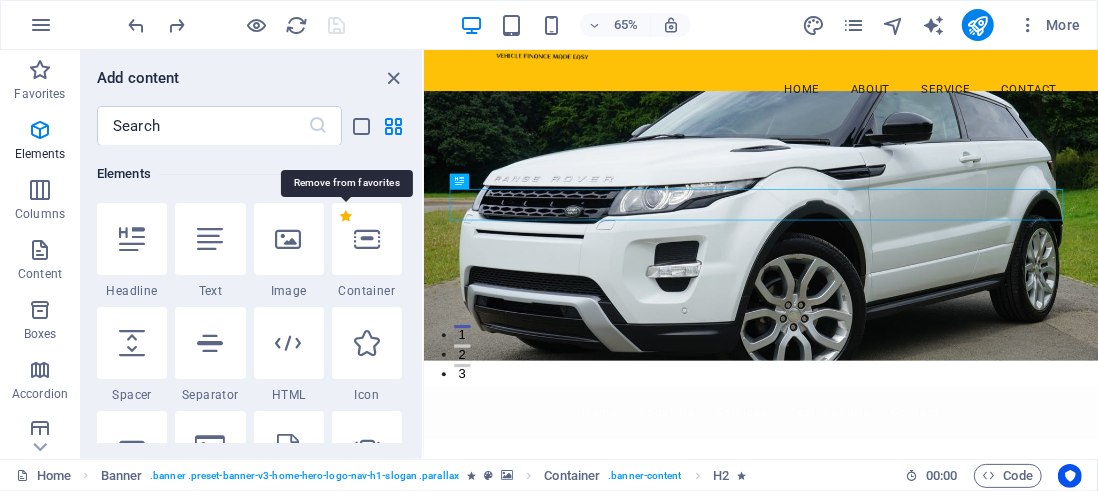 click on "1 Star" at bounding box center (345, 216) 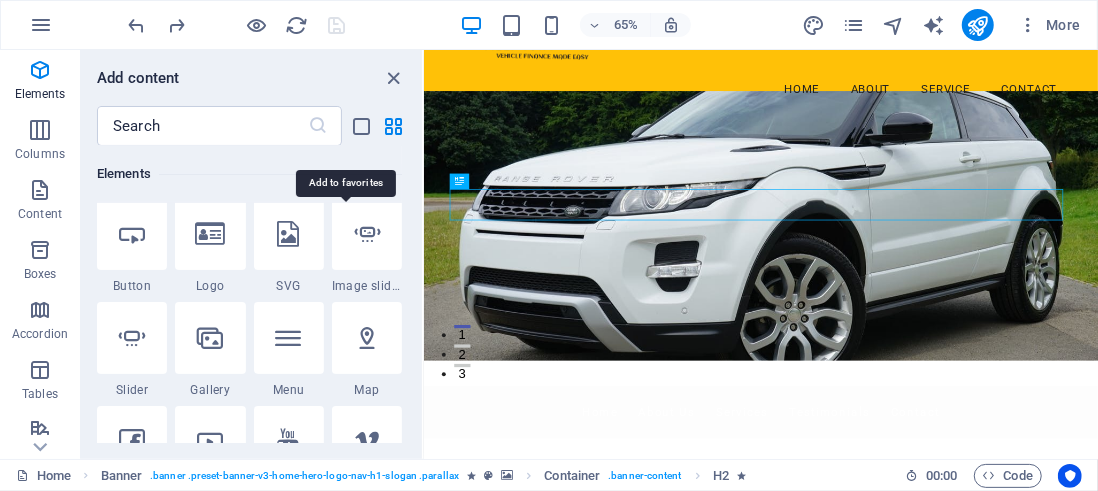 scroll, scrollTop: 0, scrollLeft: 0, axis: both 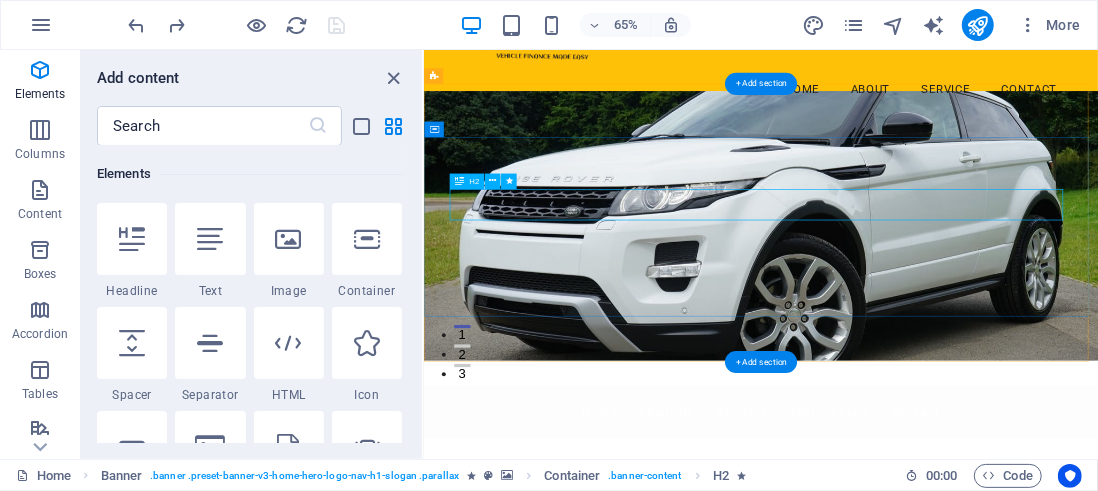 click on "WELCOME TO HELPUFIN" at bounding box center [942, 751] 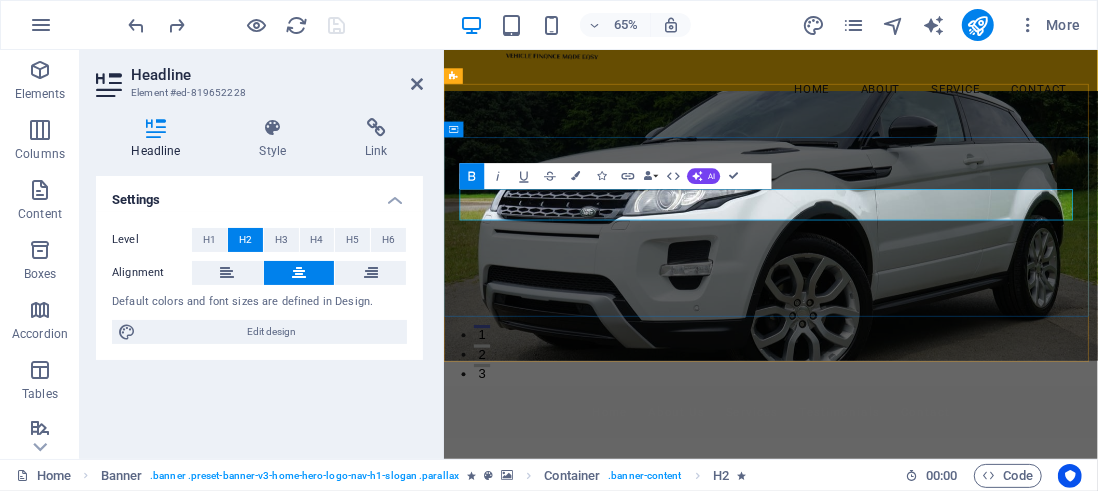 click on "WELCOME TO HELPUFIN" at bounding box center (946, 751) 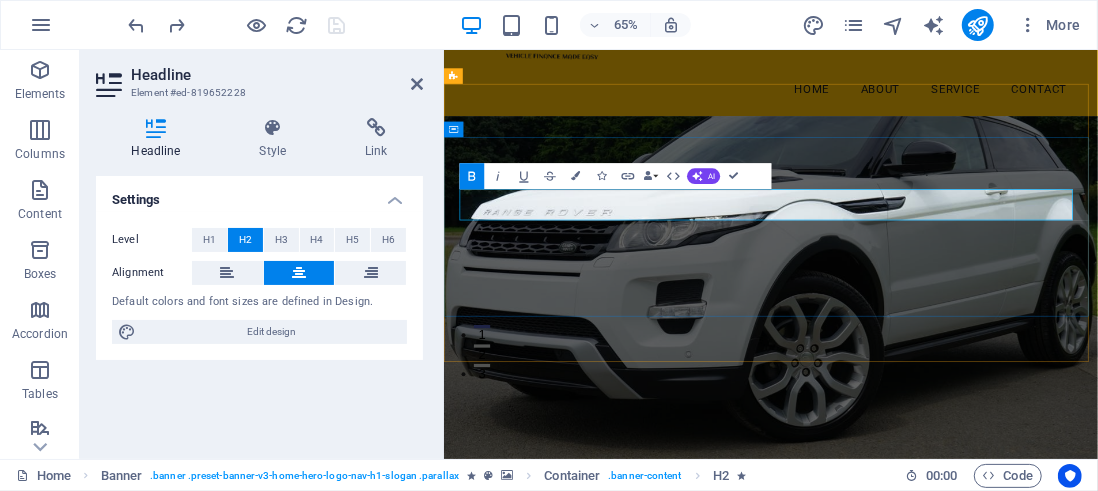type 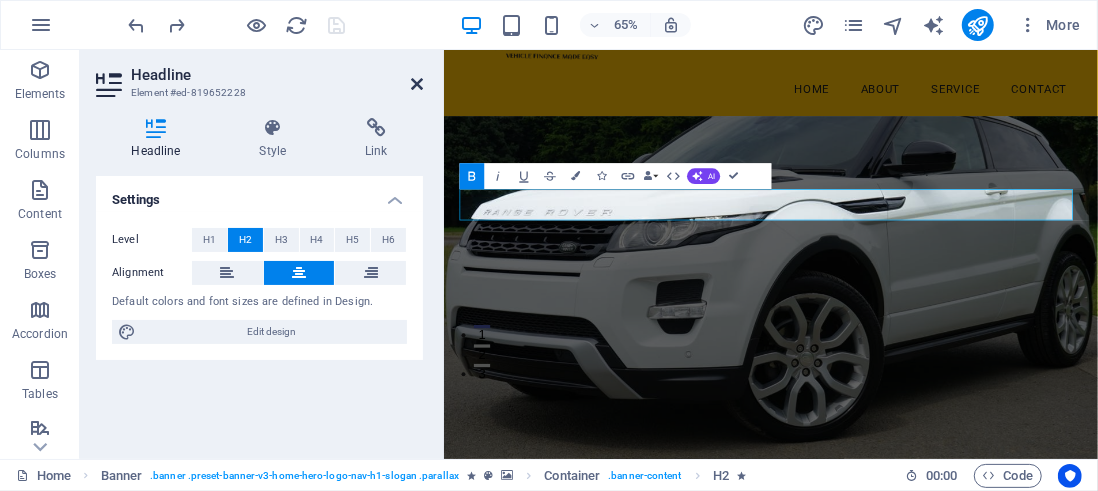 click at bounding box center (417, 84) 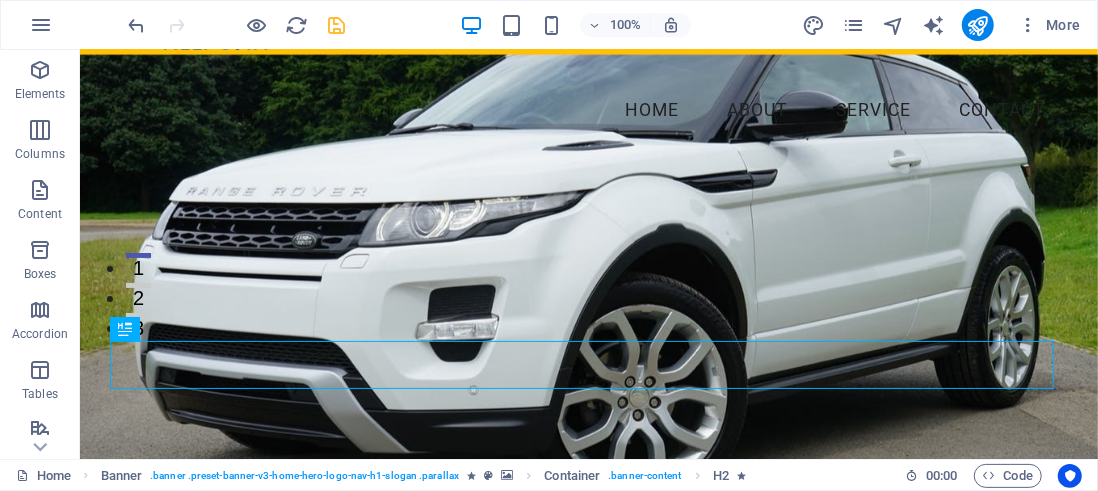 scroll, scrollTop: 48, scrollLeft: 0, axis: vertical 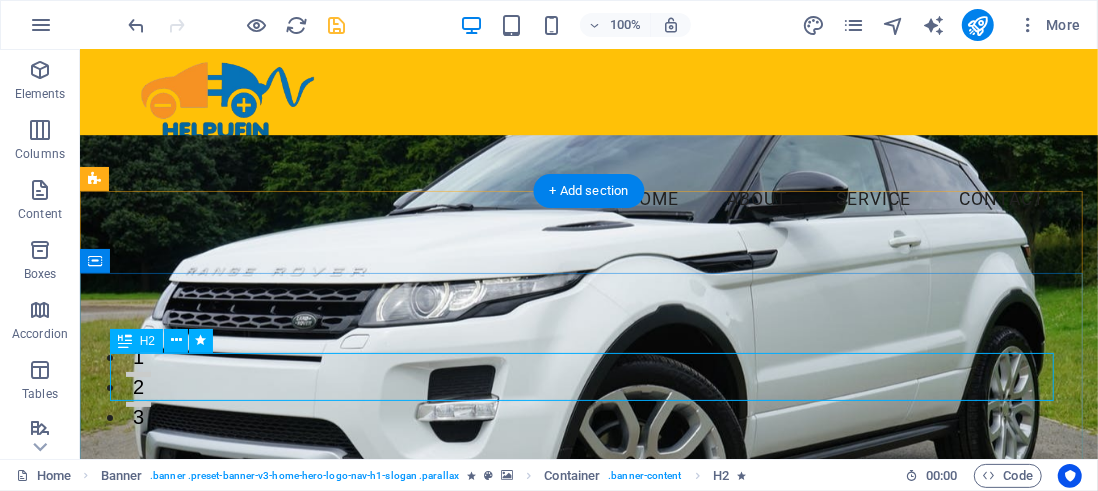 click on "WELCOME TO HELPUFIN" at bounding box center [588, 840] 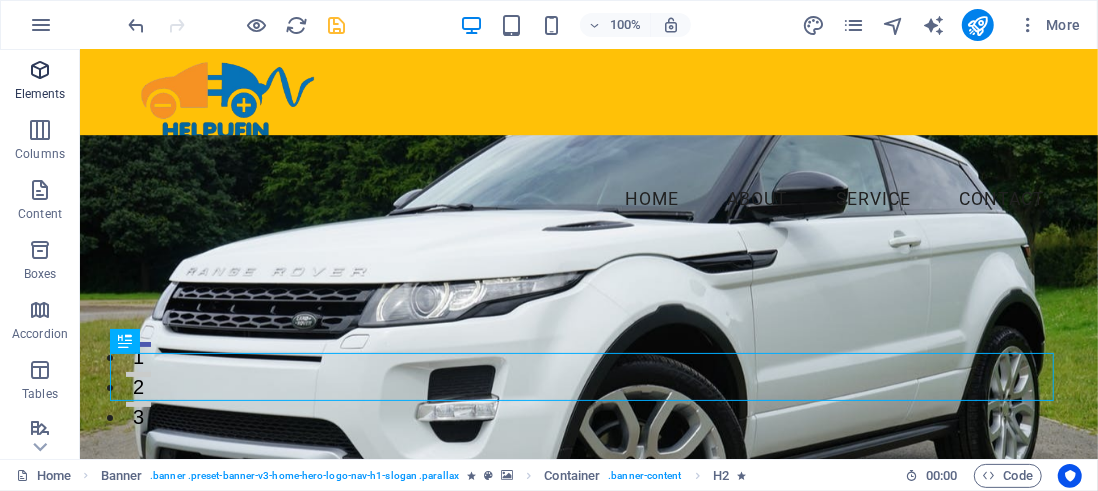 click on "Elements" at bounding box center [40, 82] 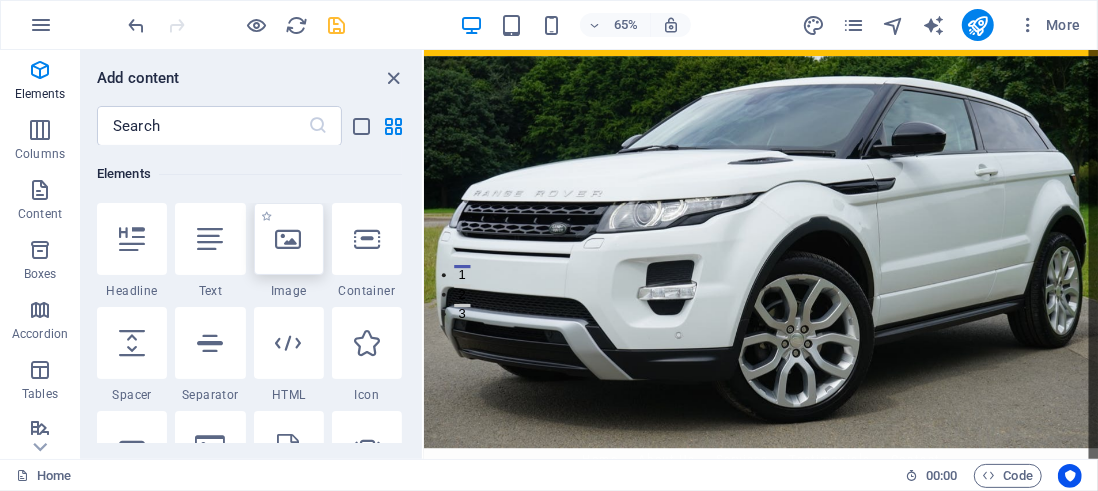 scroll, scrollTop: 256, scrollLeft: 0, axis: vertical 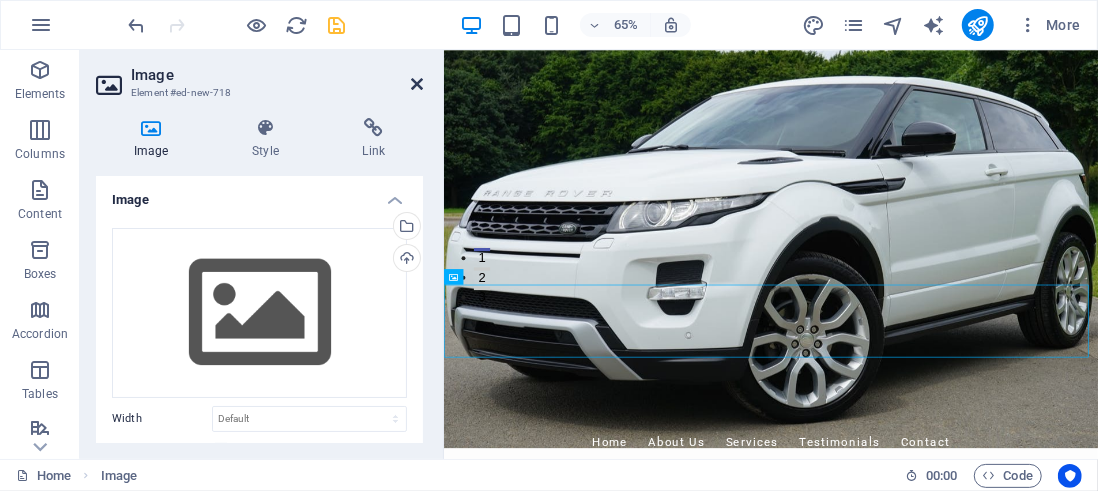 click at bounding box center [417, 84] 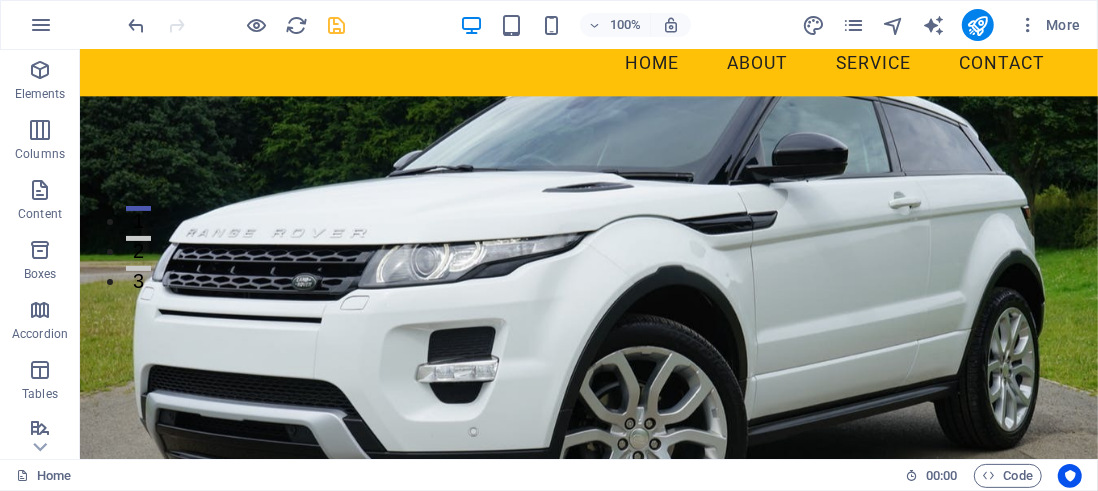 scroll, scrollTop: 190, scrollLeft: 0, axis: vertical 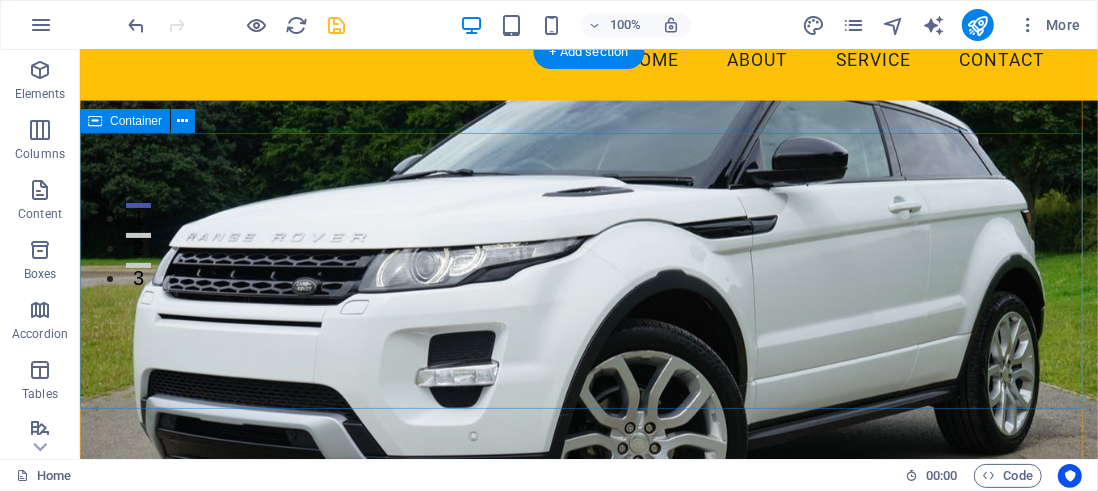 click on "WELCOME TO HELPUFIN Your Next Vehicle Awaits You" at bounding box center [588, 735] 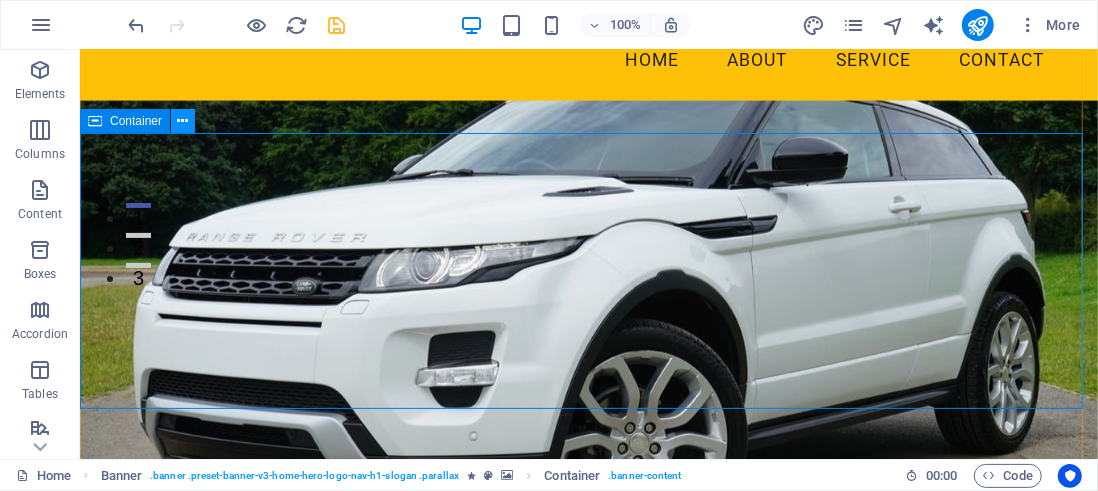 click at bounding box center [183, 121] 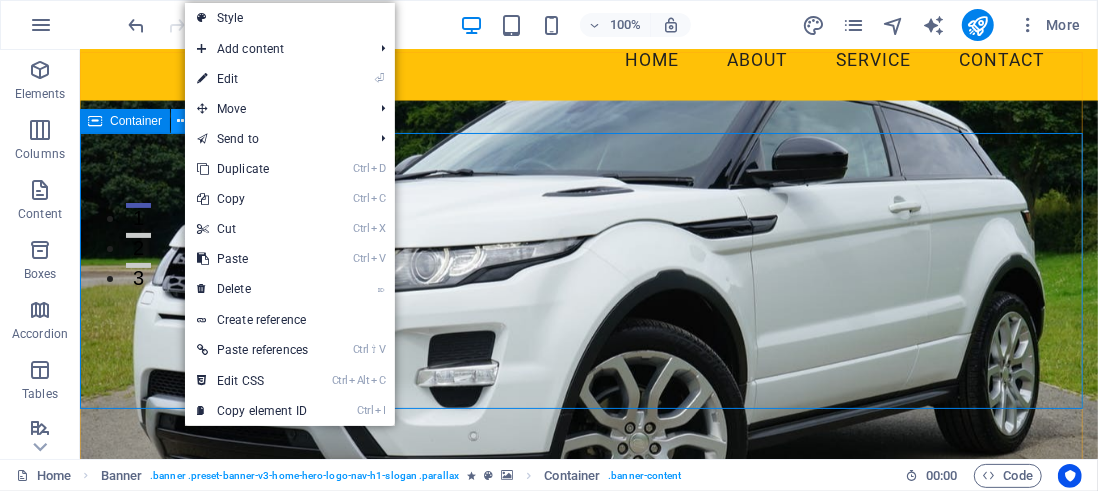 click at bounding box center [183, 121] 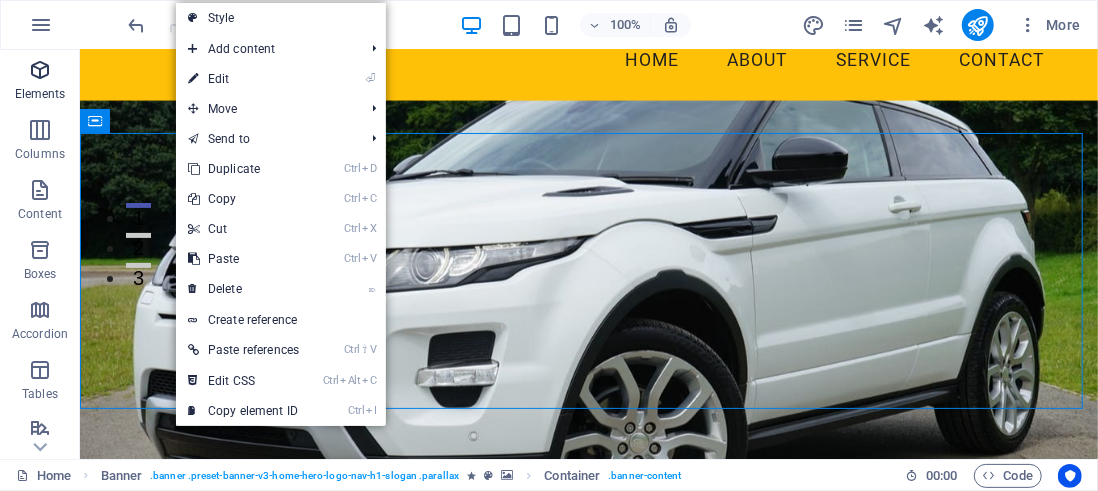 click at bounding box center (40, 70) 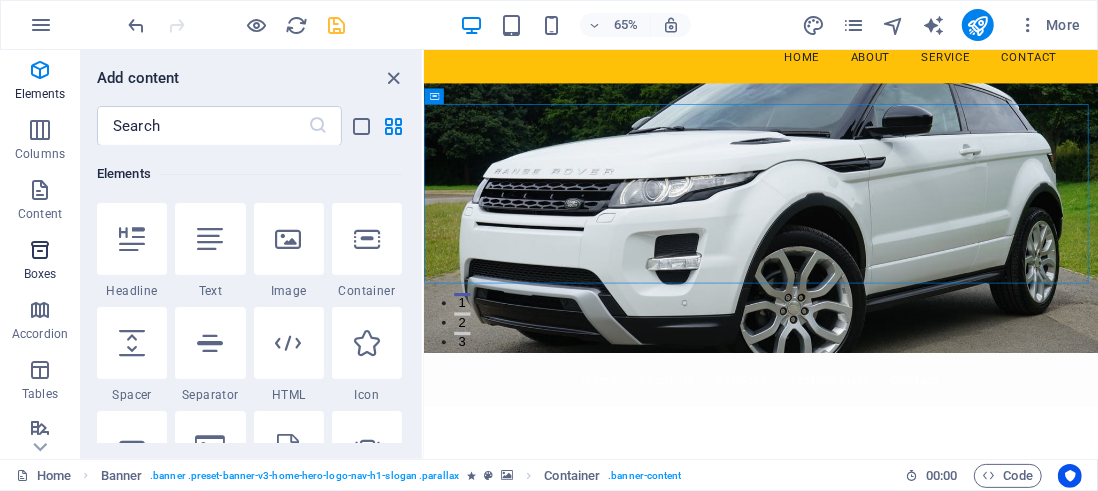 click at bounding box center [40, 250] 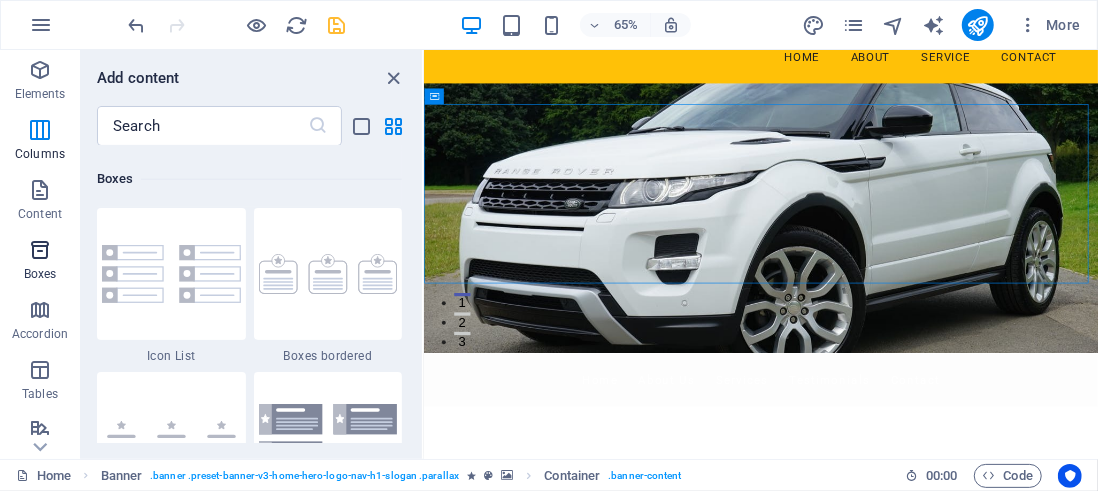 scroll, scrollTop: 5302, scrollLeft: 0, axis: vertical 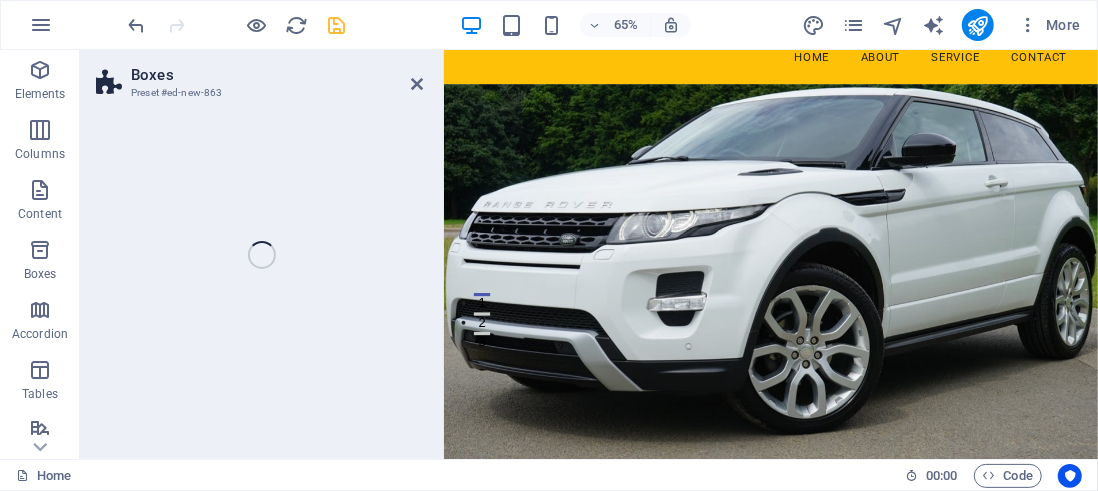 select on "rem" 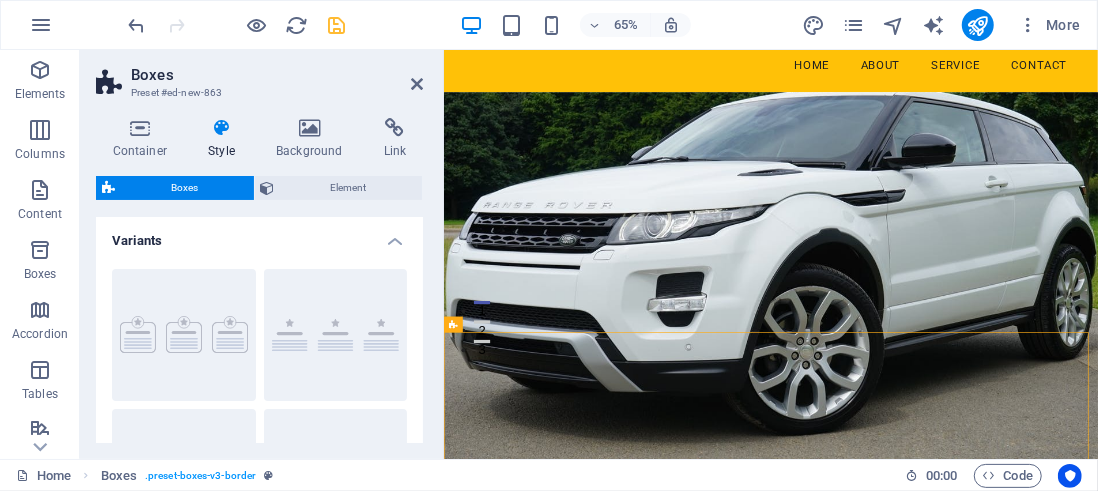 scroll, scrollTop: 182, scrollLeft: 0, axis: vertical 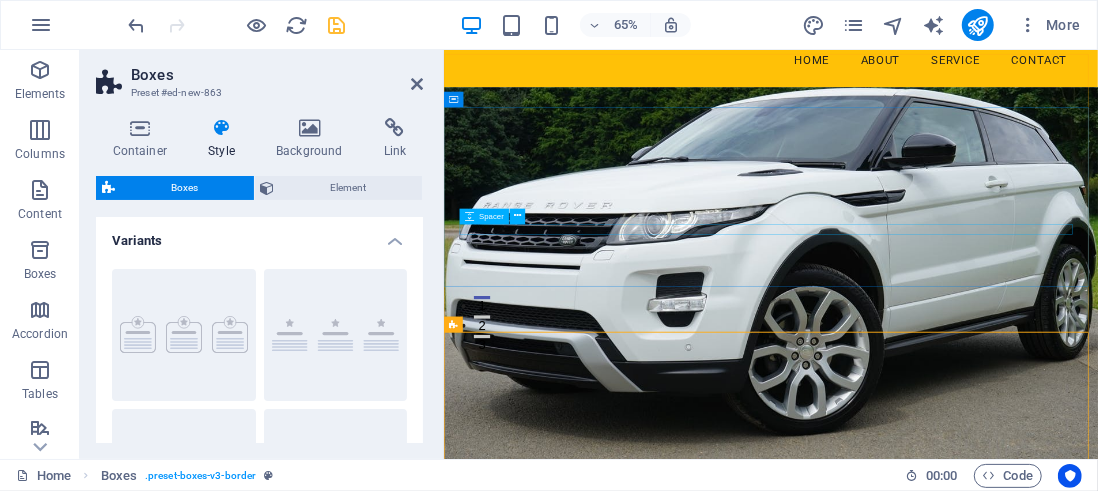 click at bounding box center [946, 955] 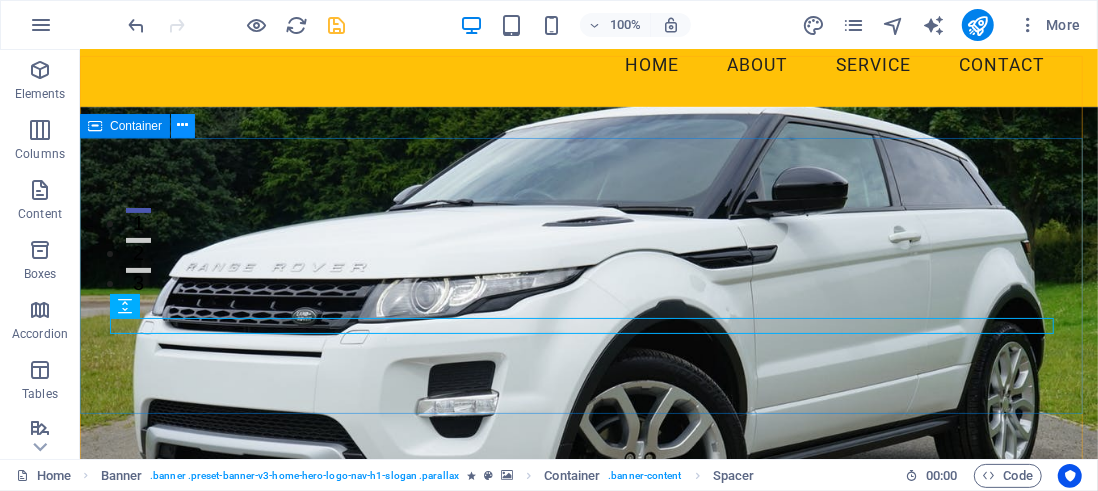 click at bounding box center (183, 125) 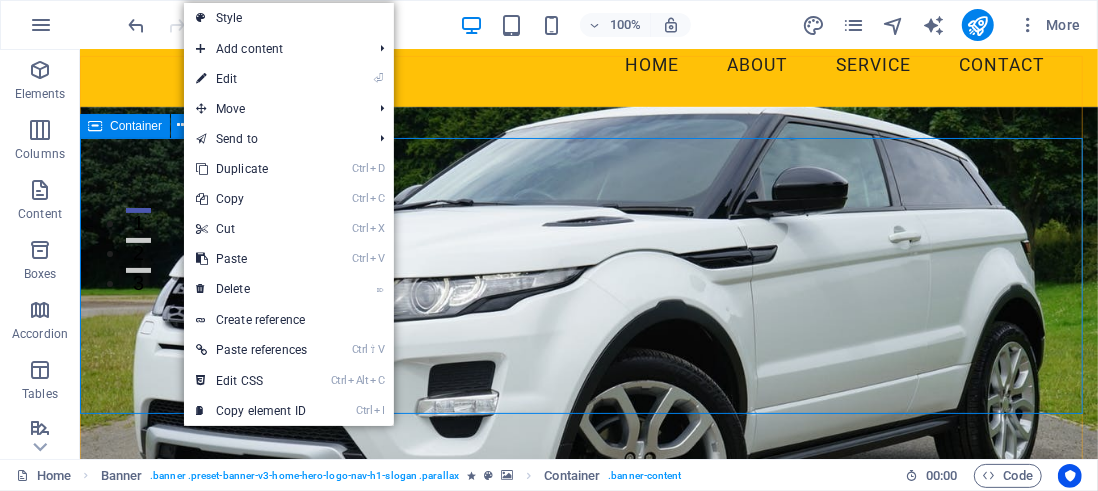 click on "Container" at bounding box center [136, 126] 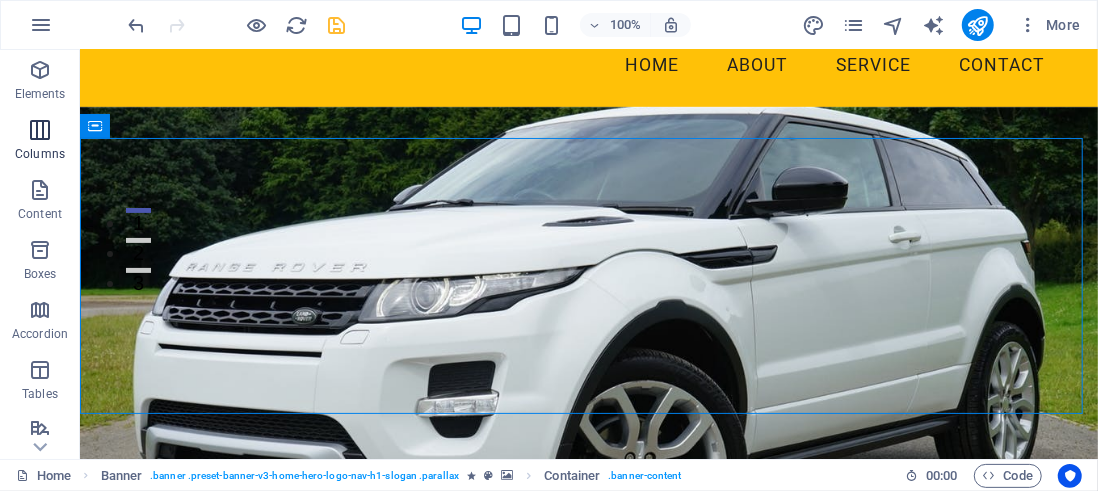 drag, startPoint x: 118, startPoint y: 127, endPoint x: 56, endPoint y: 132, distance: 62.201286 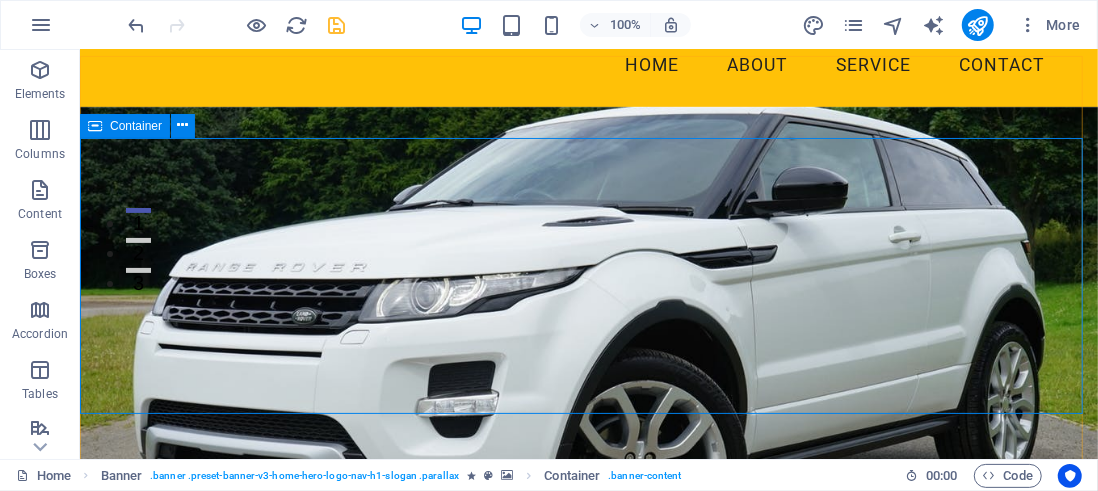 click on "Container" at bounding box center [136, 126] 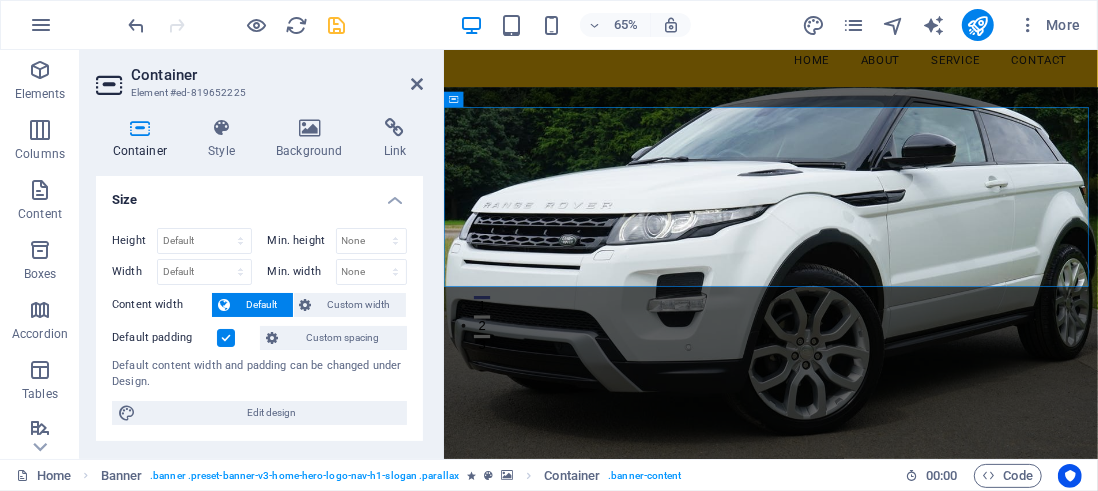 drag, startPoint x: 417, startPoint y: 234, endPoint x: 429, endPoint y: 263, distance: 31.38471 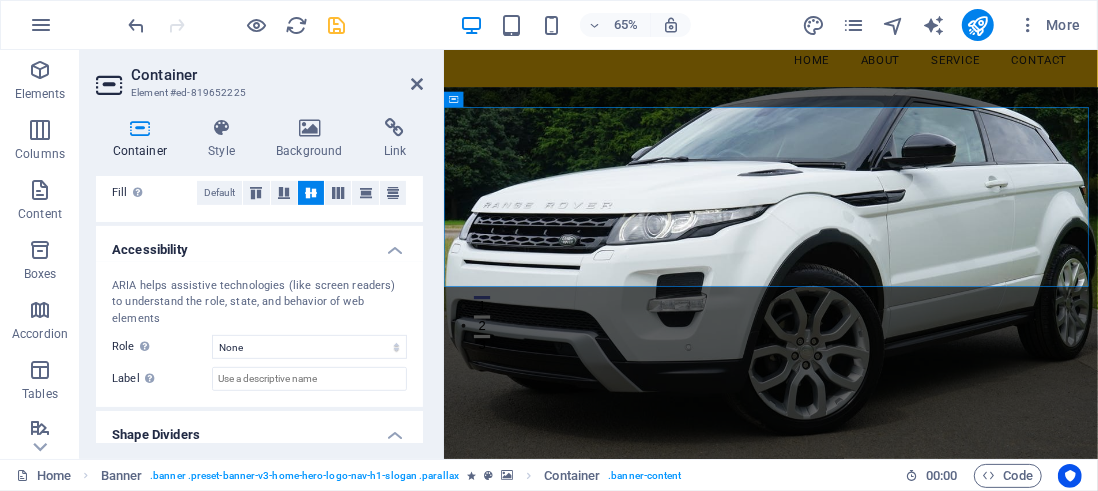 scroll, scrollTop: 489, scrollLeft: 0, axis: vertical 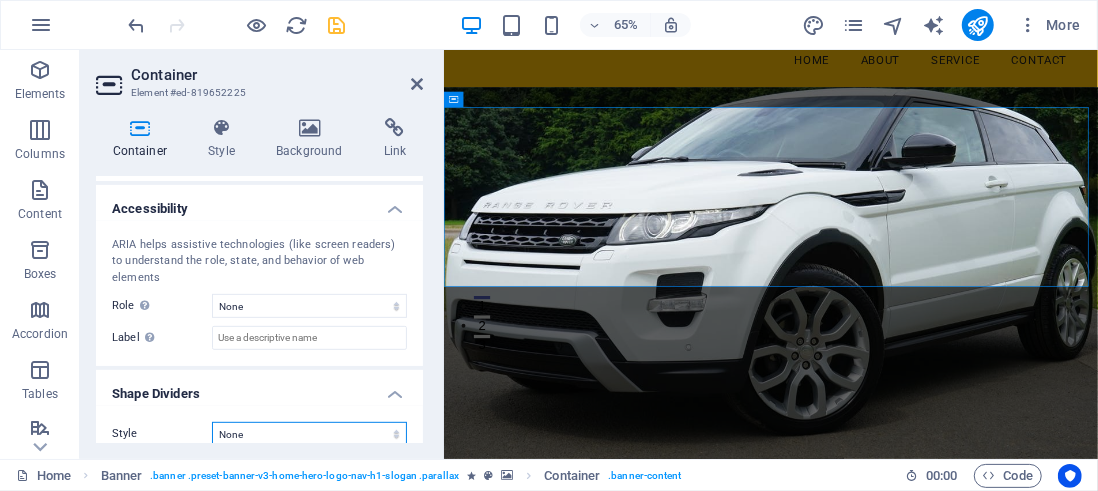 click on "None Triangle Square Diagonal Polygon 1 Polygon 2 Zigzag Multiple Zigzags Waves Multiple Waves Half Circle Circle Circle Shadow Blocks Hexagons Clouds Multiple Clouds Fan Pyramids Book Paint Drip Fire Shredded Paper Arrow" at bounding box center (309, 434) 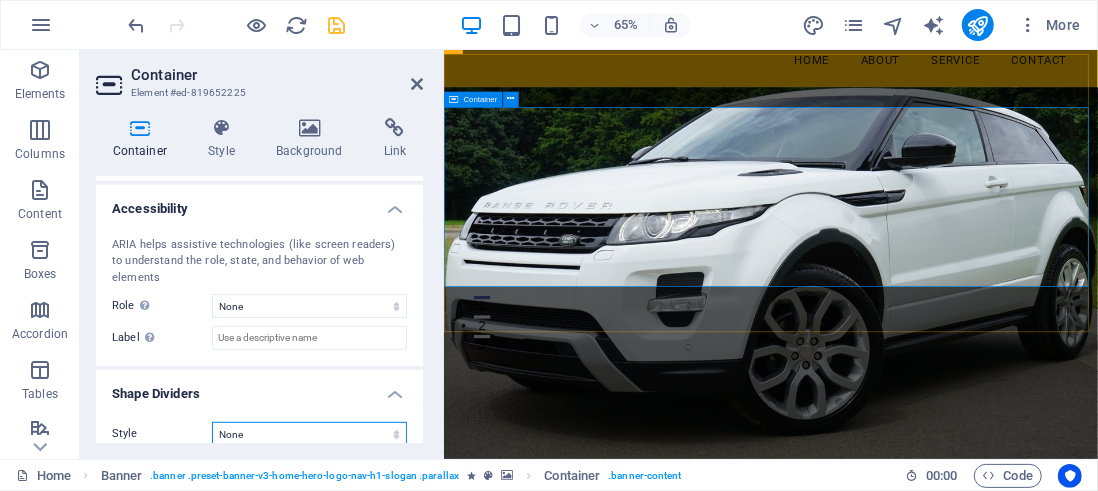 click on "Container" at bounding box center (473, 100) 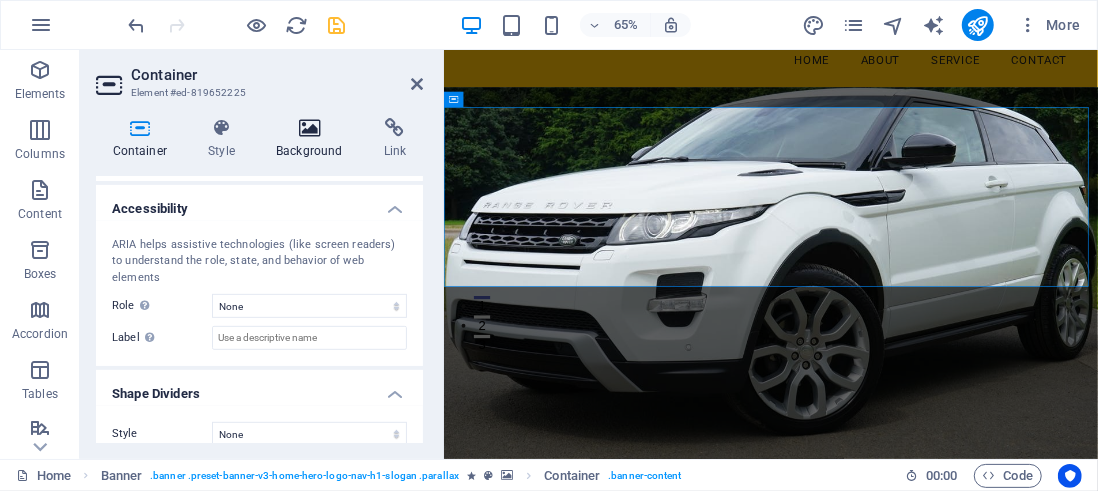 click at bounding box center (310, 128) 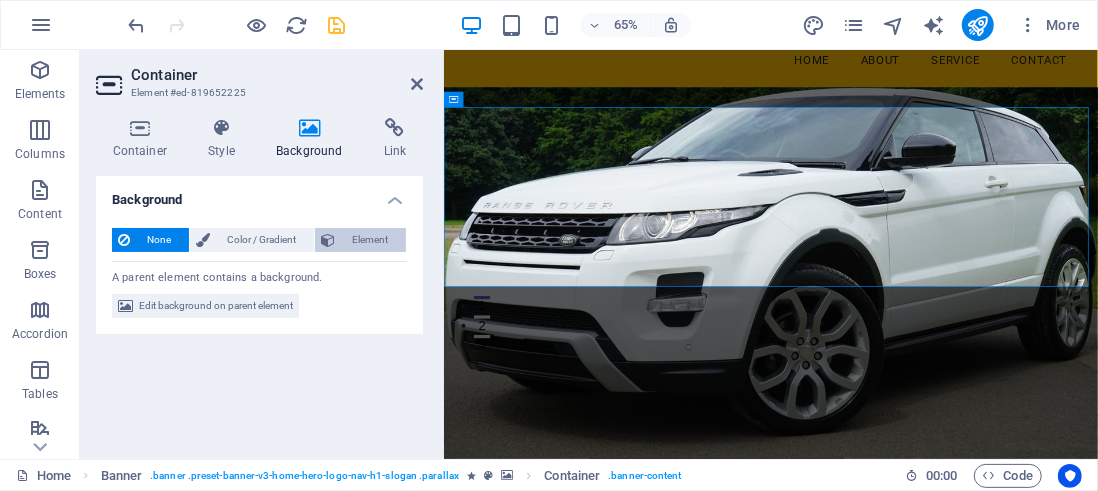 click on "Element" at bounding box center (370, 240) 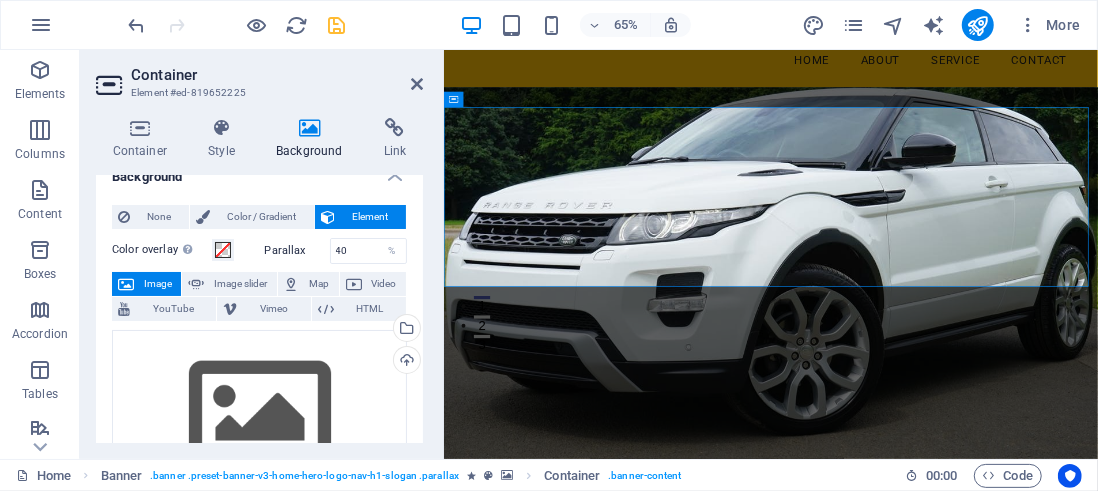 scroll, scrollTop: 5, scrollLeft: 0, axis: vertical 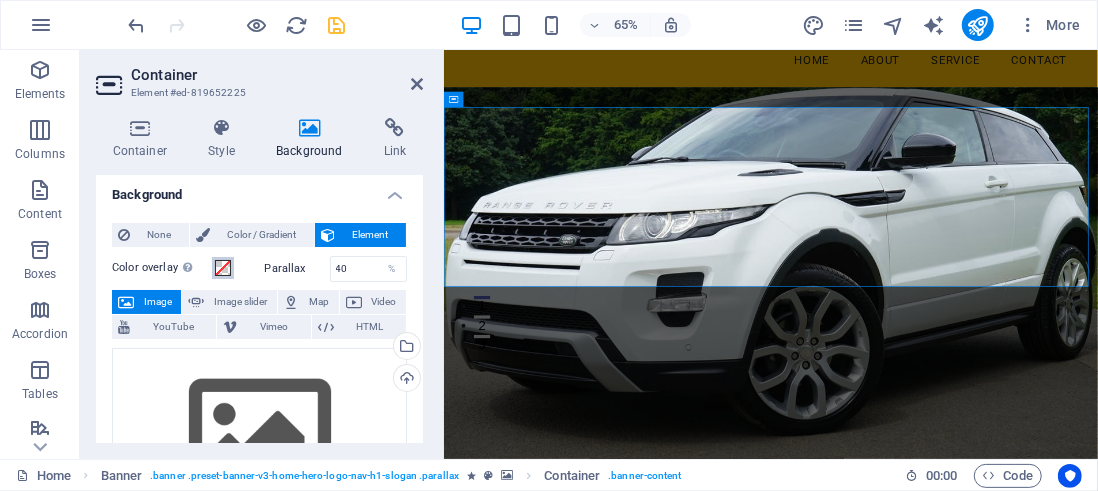 click at bounding box center [223, 268] 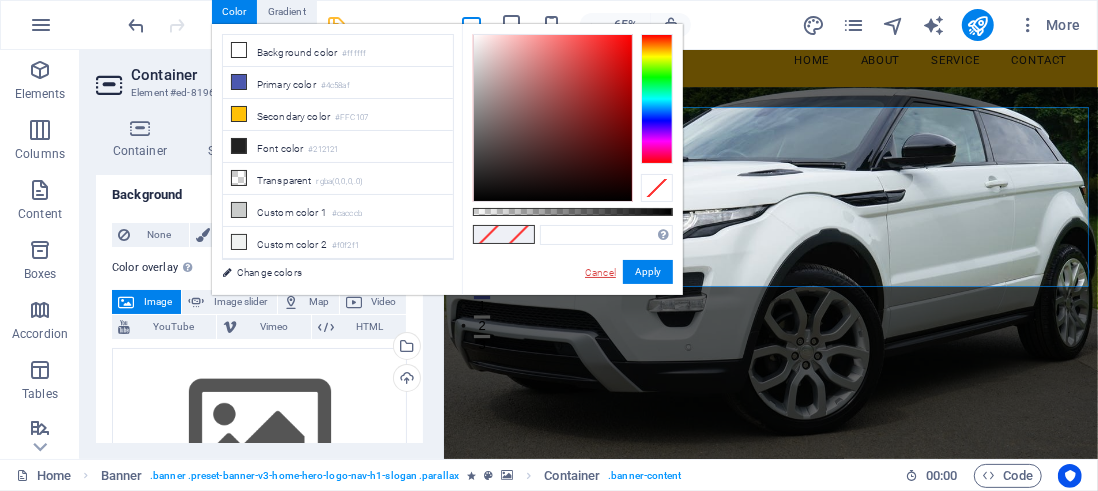 click on "Cancel" at bounding box center [600, 272] 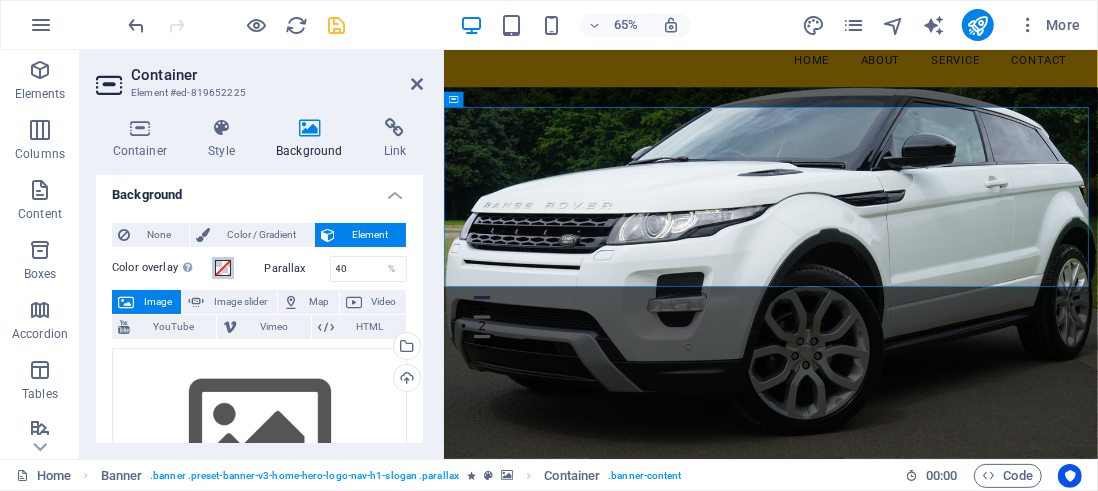 click at bounding box center (223, 268) 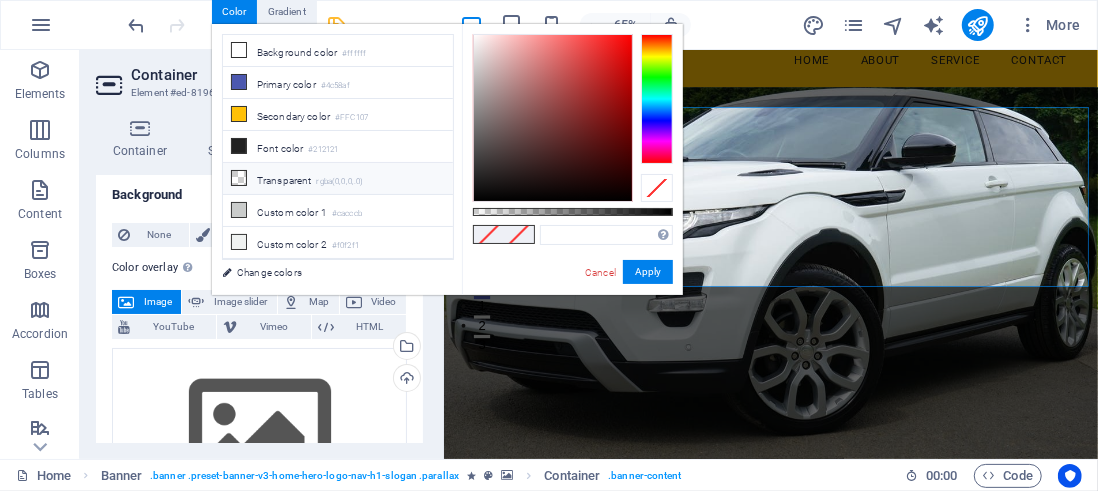 click at bounding box center (239, 178) 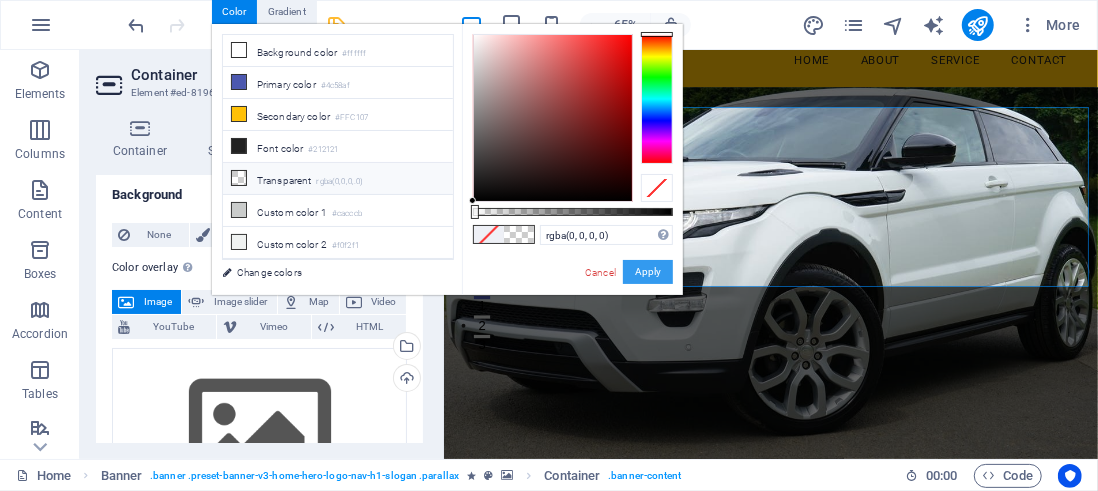click on "Apply" at bounding box center [648, 272] 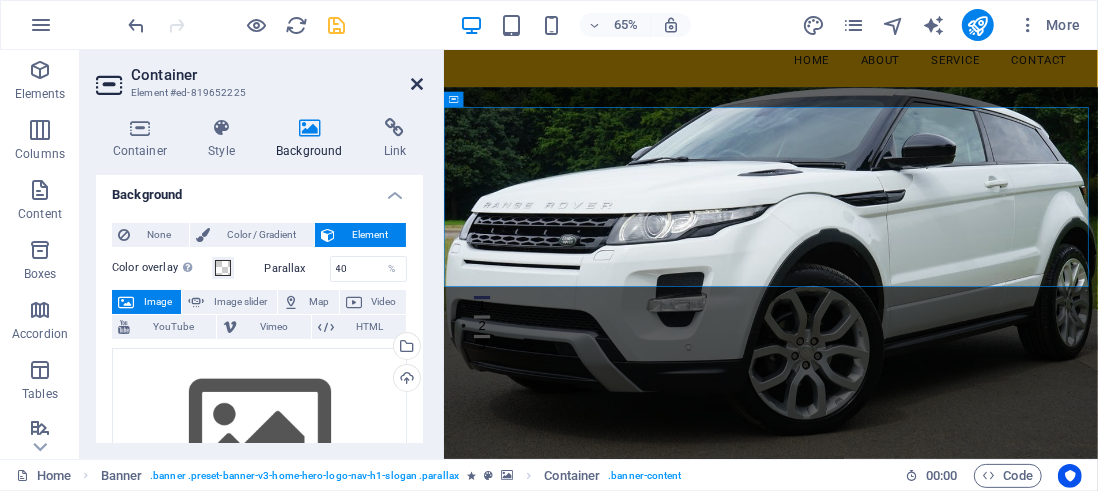 click at bounding box center [417, 84] 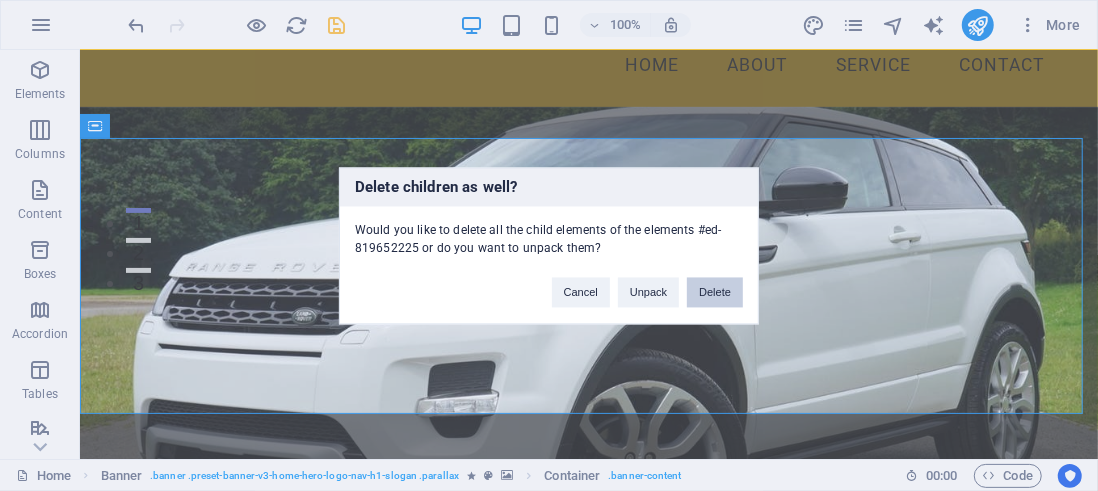 click on "Delete" at bounding box center [715, 292] 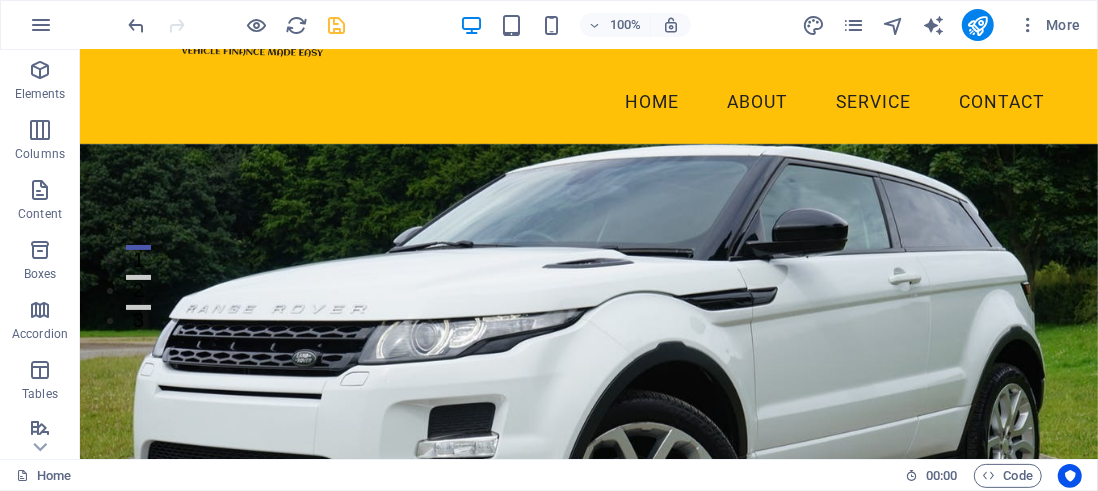 scroll, scrollTop: 0, scrollLeft: 0, axis: both 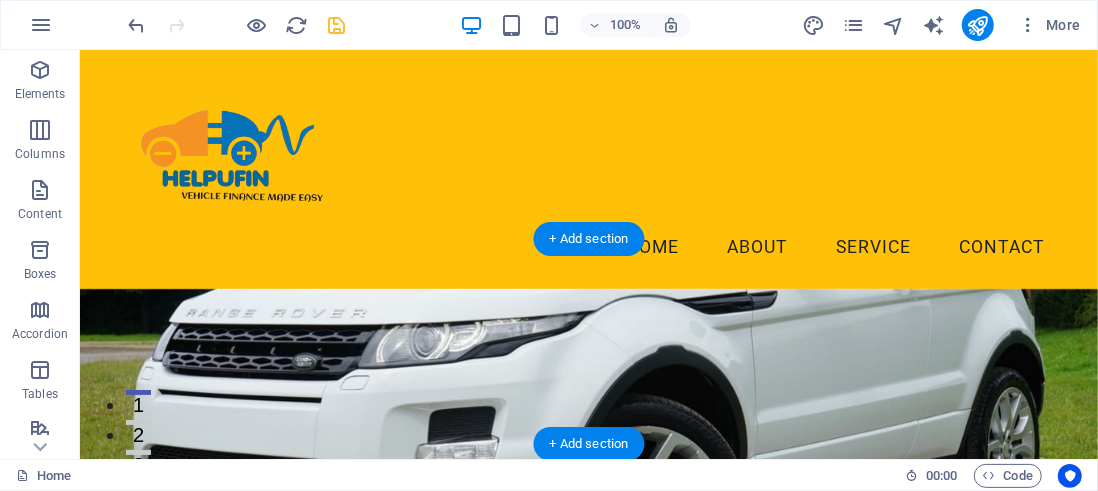 click at bounding box center (588, 492) 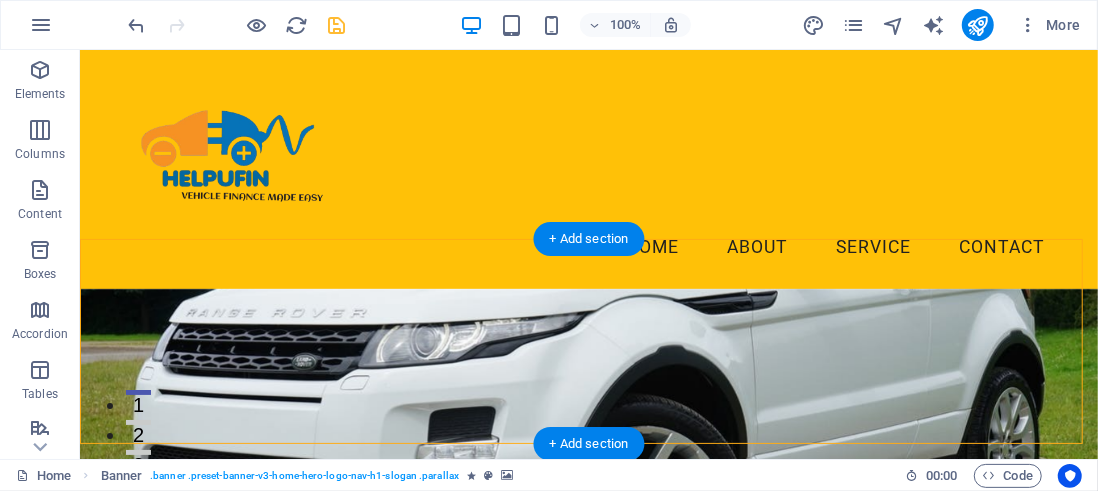 click at bounding box center (588, 492) 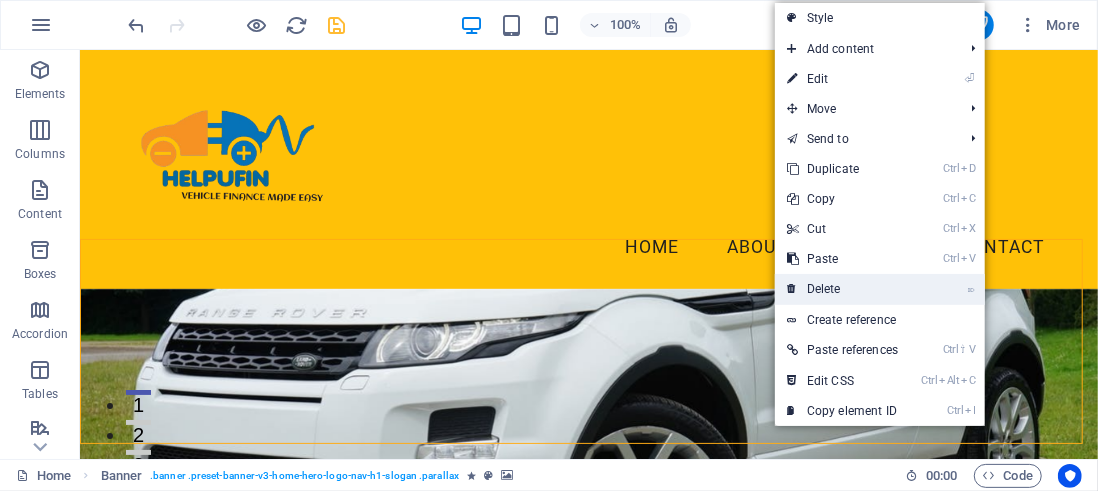 click on "⌦  Delete" at bounding box center [842, 289] 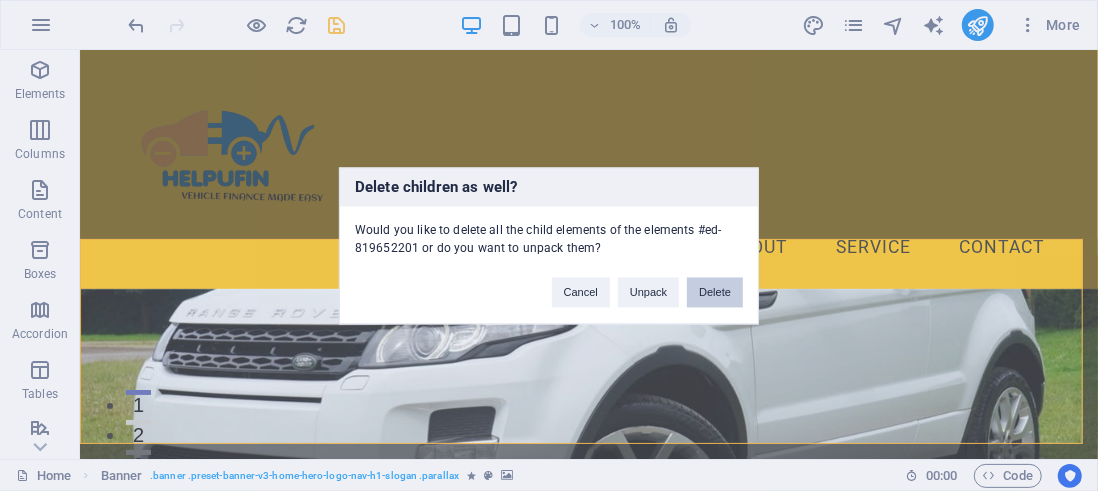 click on "Delete" at bounding box center [715, 292] 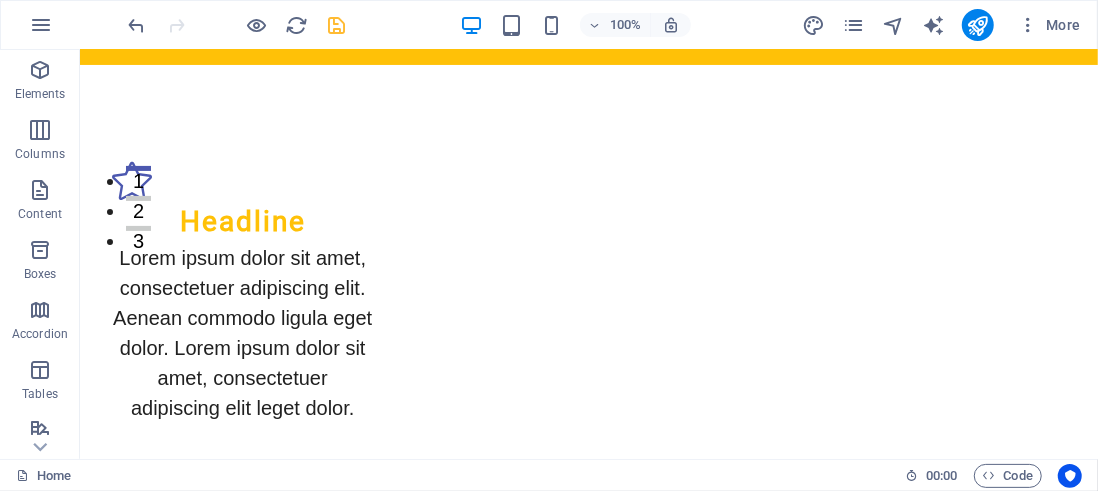 scroll, scrollTop: 248, scrollLeft: 0, axis: vertical 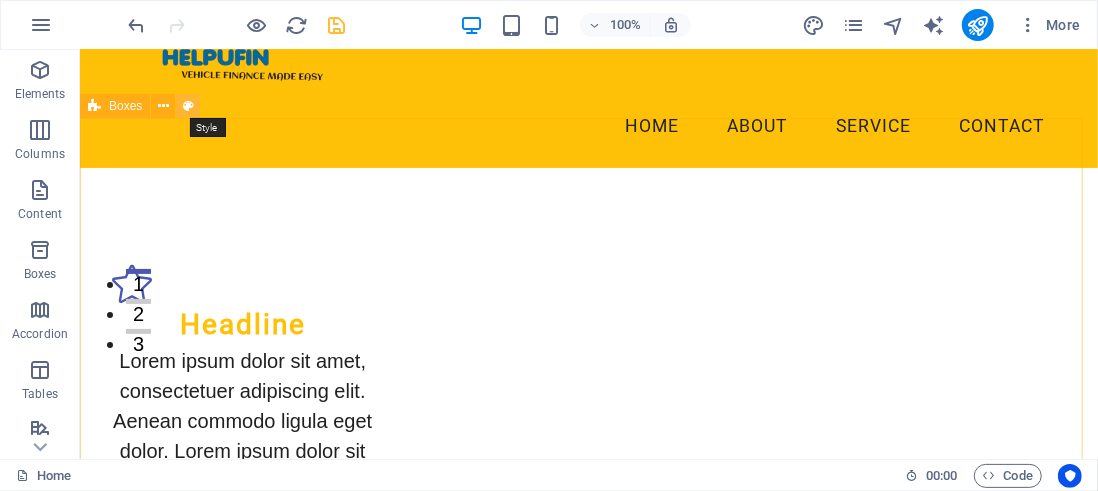 click at bounding box center (188, 106) 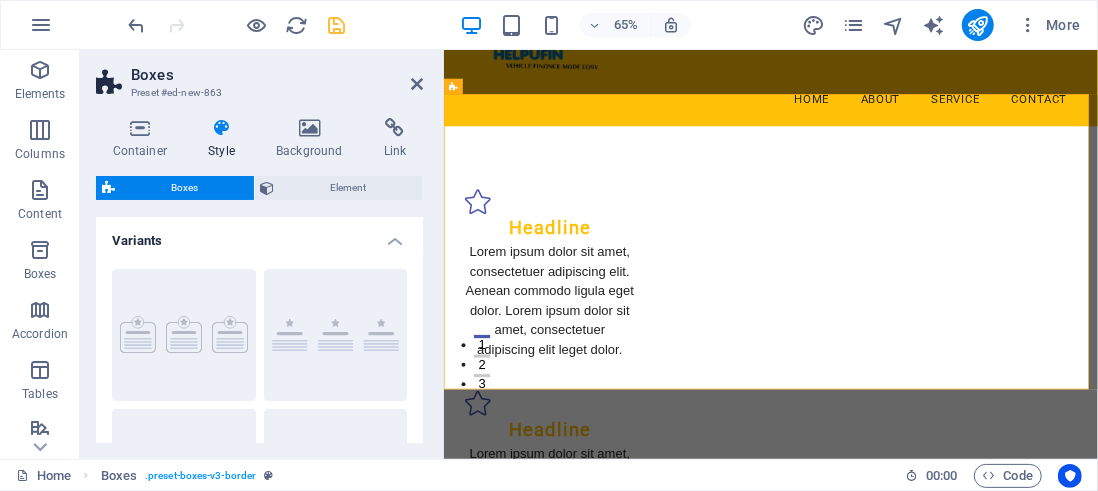 drag, startPoint x: 418, startPoint y: 270, endPoint x: 430, endPoint y: 311, distance: 42.72002 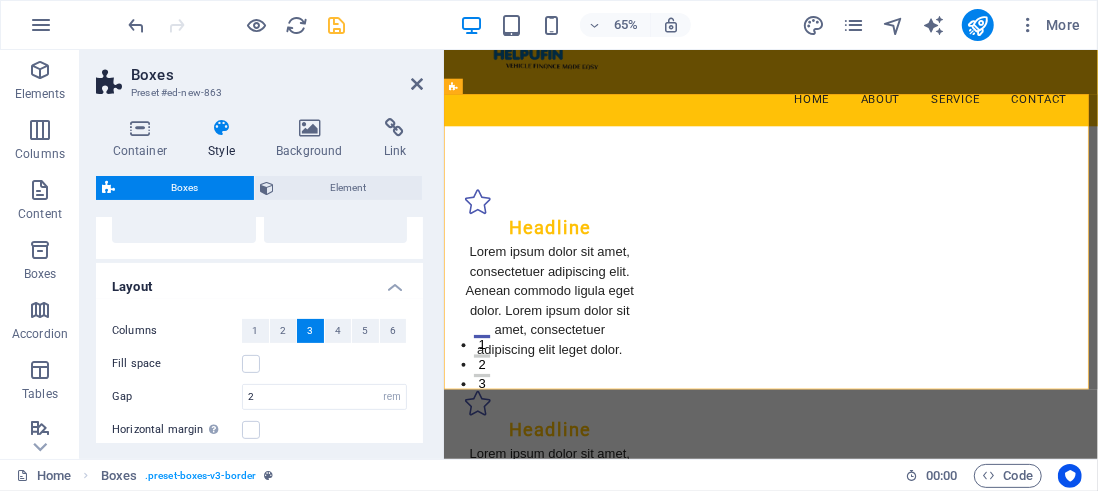 scroll, scrollTop: 301, scrollLeft: 0, axis: vertical 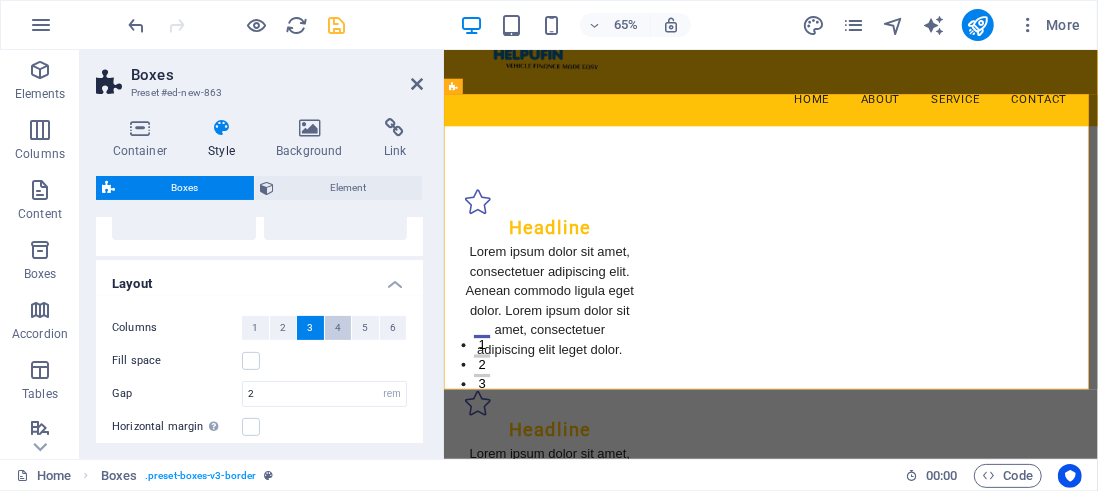 click on "4" at bounding box center (338, 328) 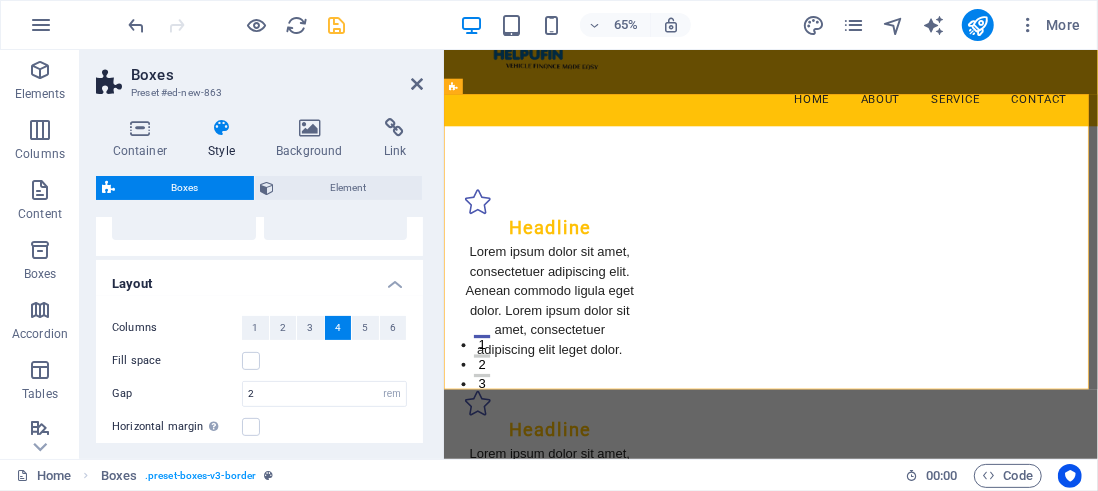 click on "4" at bounding box center (338, 328) 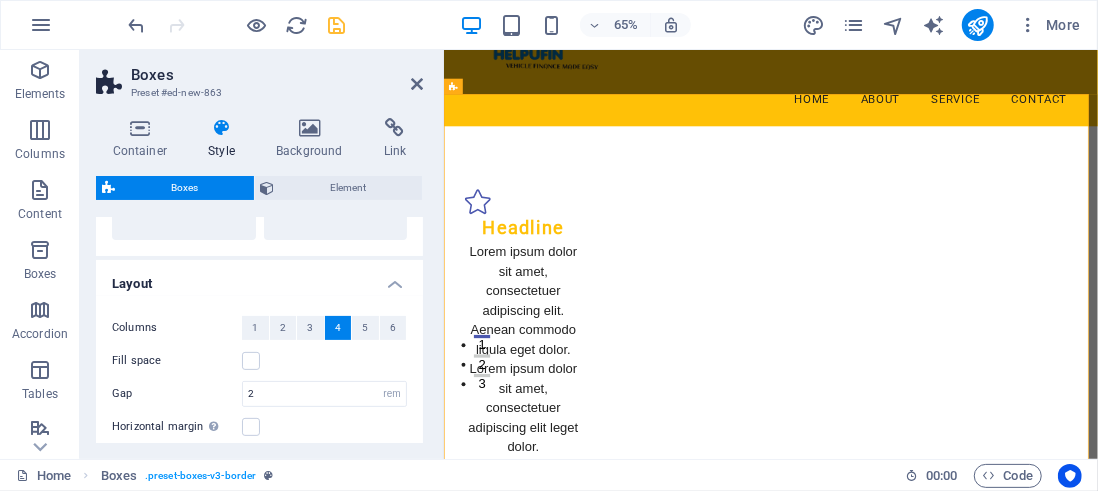 click on "4" at bounding box center (338, 328) 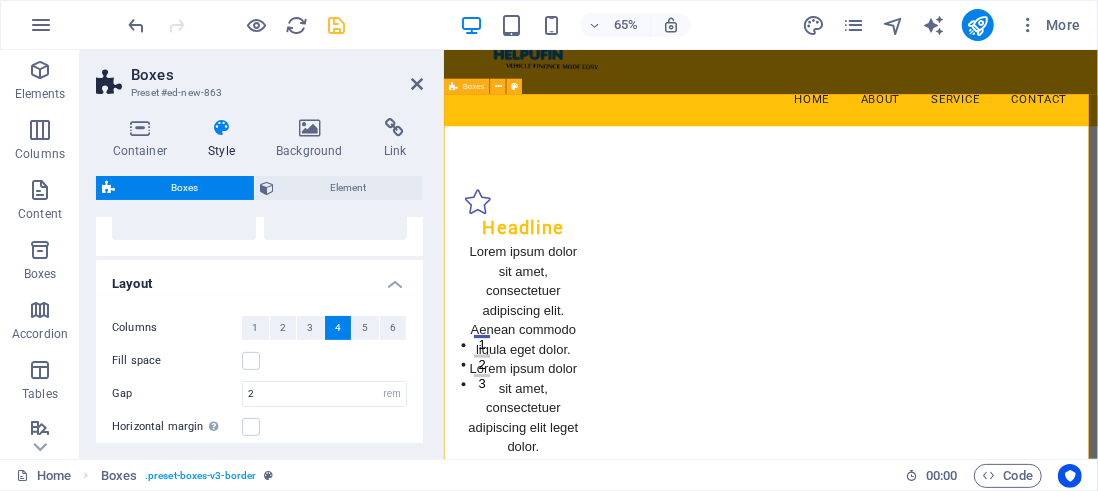 click on "Headline Lorem ipsum dolor sit amet, consectetuer adipiscing elit. Aenean commodo ligula eget dolor. Lorem ipsum dolor sit amet, consectetuer adipiscing elit leget dolor. Headline Lorem ipsum dolor sit amet, consectetuer adipiscing elit. Aenean commodo ligula eget dolor. Lorem ipsum dolor sit amet, consectetuer adipiscing elit leget dolor. Headline Lorem ipsum dolor sit amet, consectetuer adipiscing elit. Aenean commodo ligula eget dolor. Lorem ipsum dolor sit amet, consectetuer adipiscing elit leget dolor." at bounding box center [946, 929] 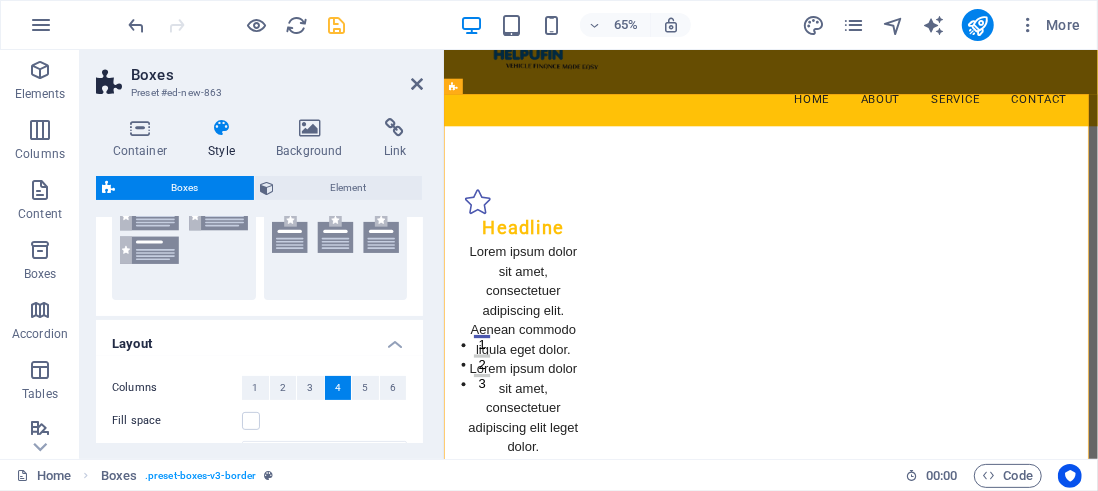 scroll, scrollTop: 237, scrollLeft: 0, axis: vertical 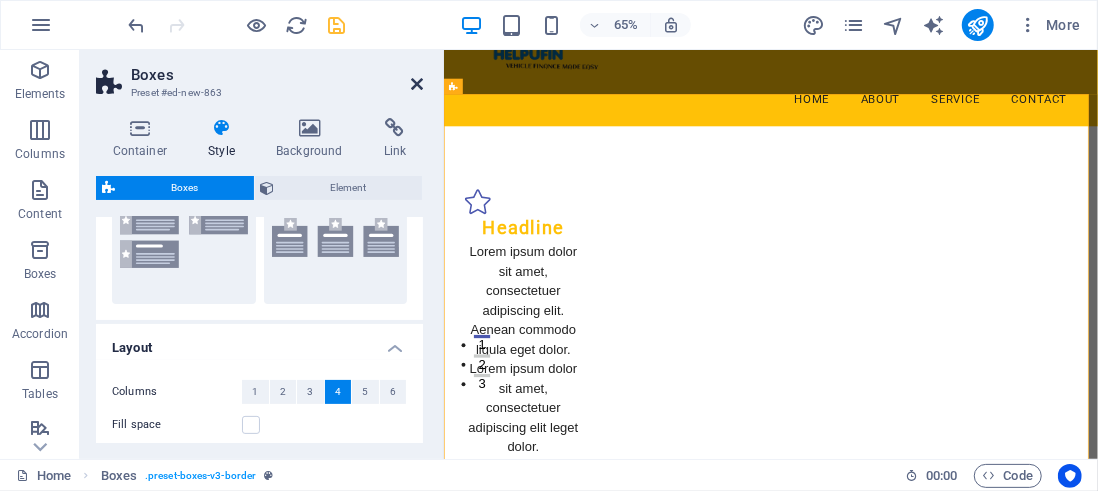 click at bounding box center (417, 84) 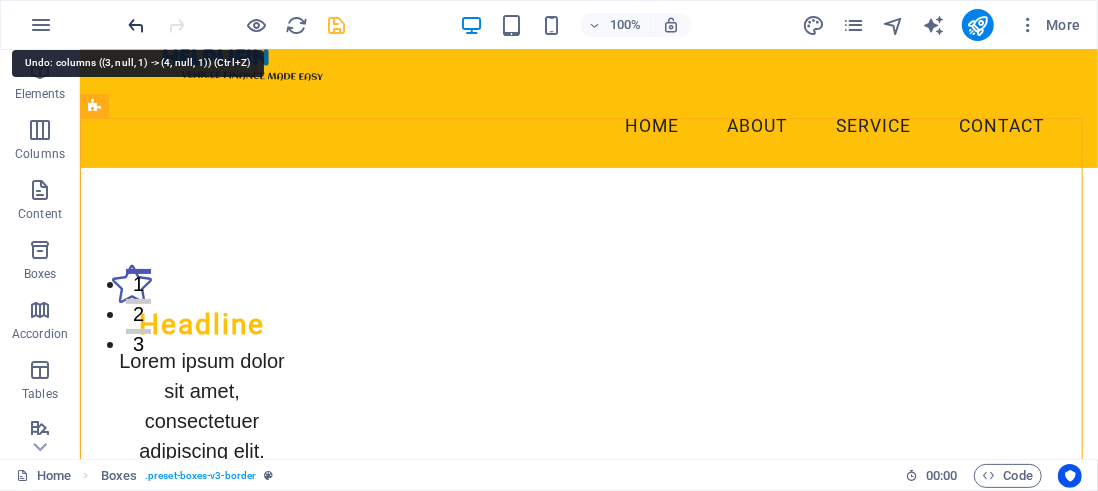 click at bounding box center (137, 25) 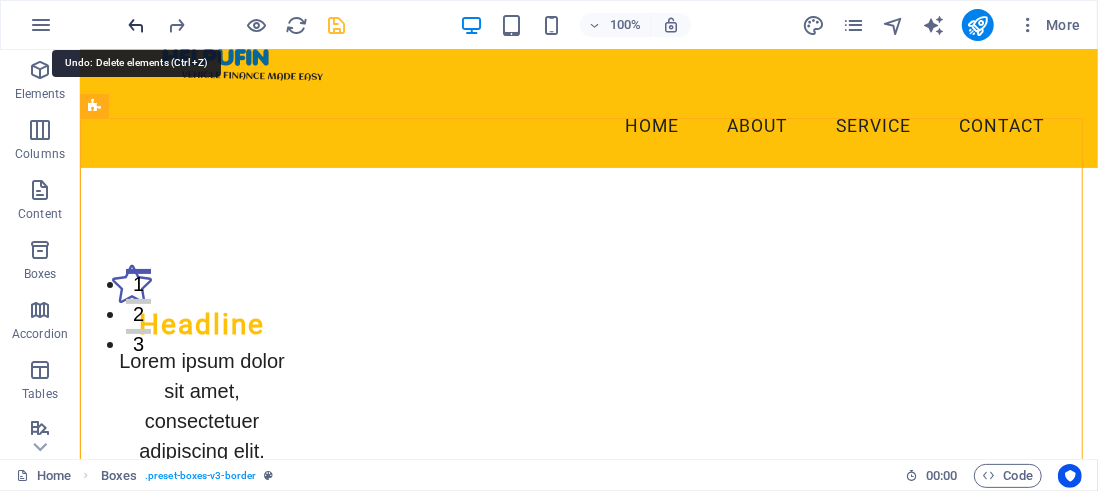 click at bounding box center [137, 25] 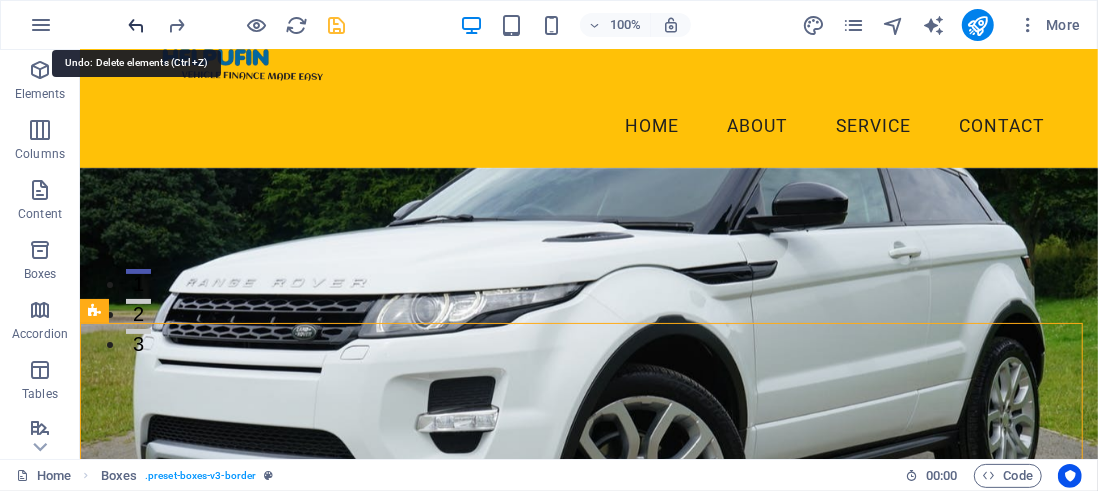 click at bounding box center [137, 25] 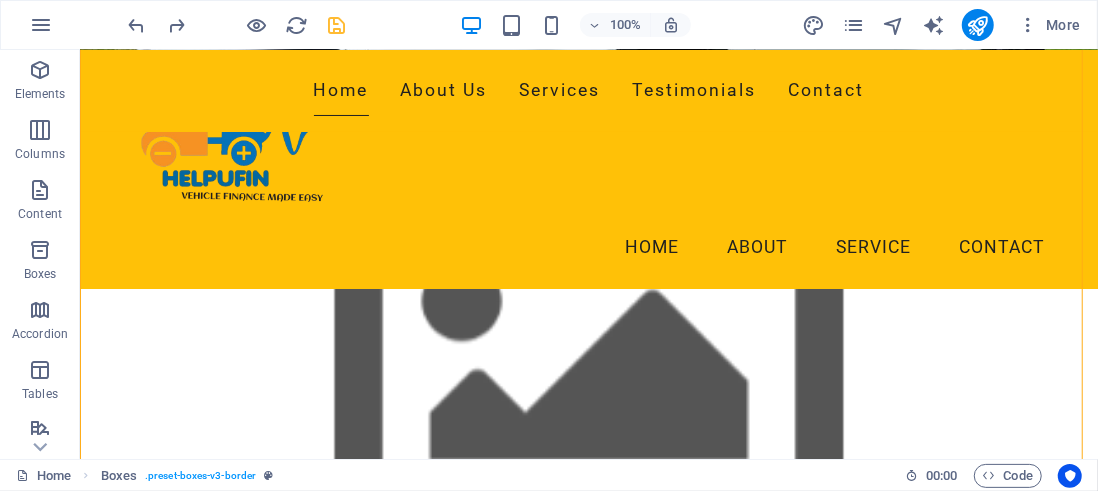 scroll, scrollTop: 494, scrollLeft: 0, axis: vertical 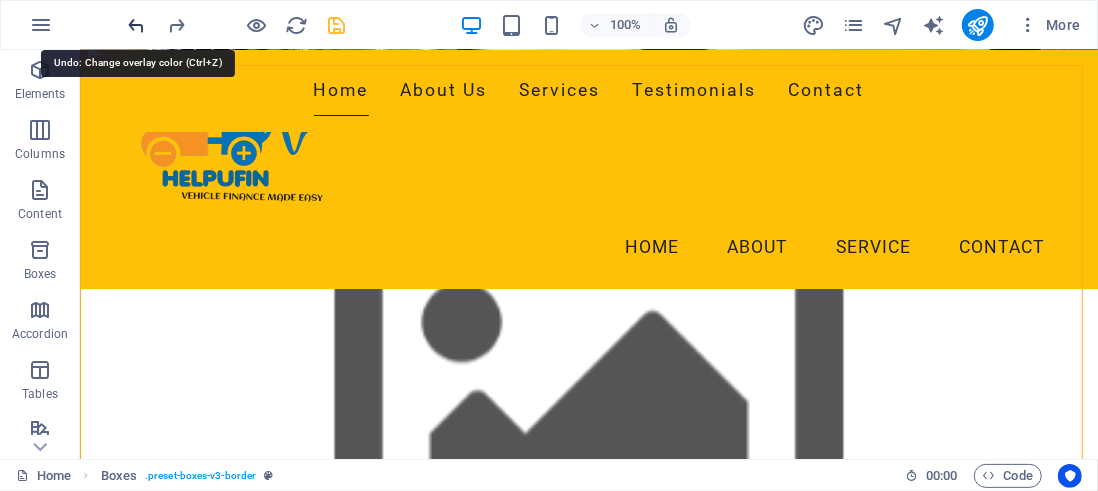 click at bounding box center [137, 25] 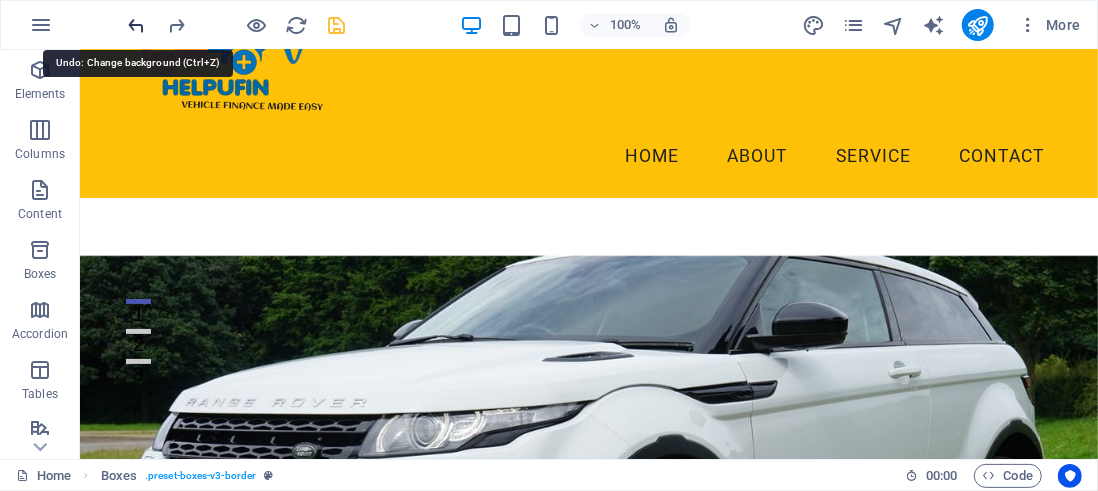 scroll, scrollTop: 211, scrollLeft: 0, axis: vertical 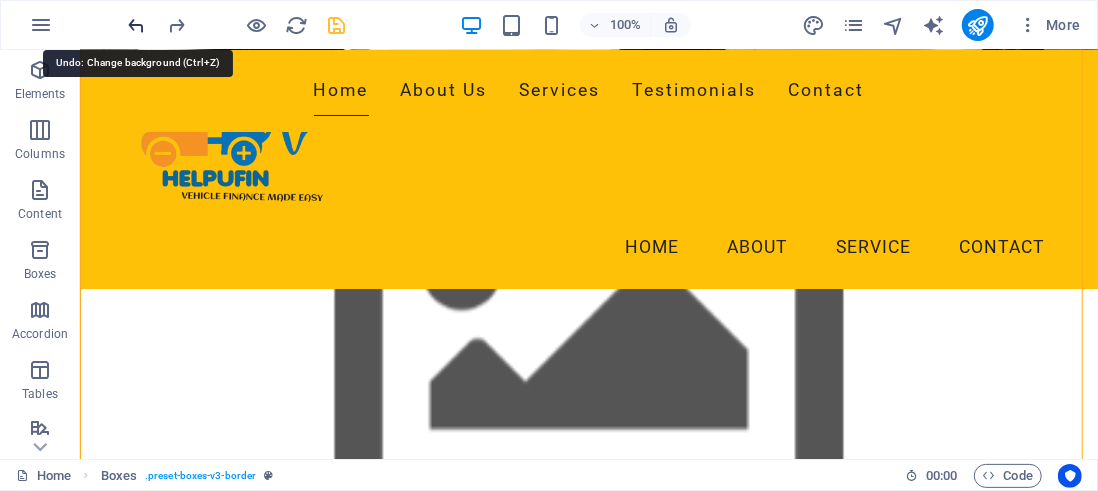 click at bounding box center (137, 25) 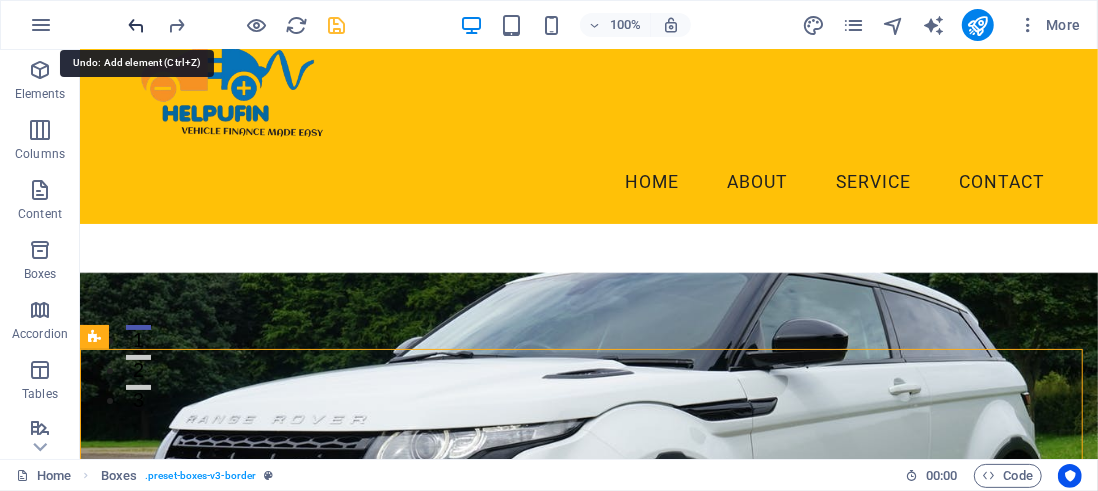 scroll, scrollTop: 211, scrollLeft: 0, axis: vertical 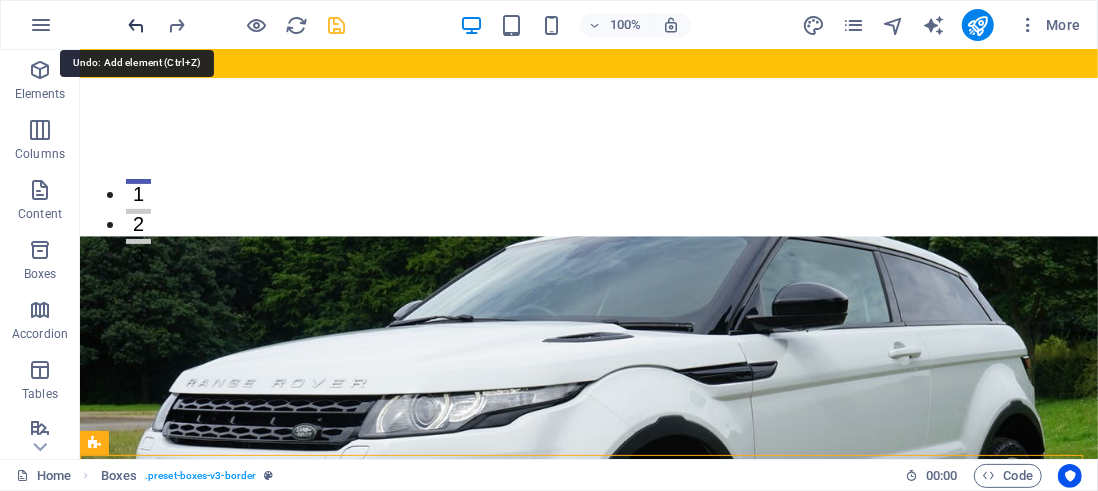click at bounding box center (137, 25) 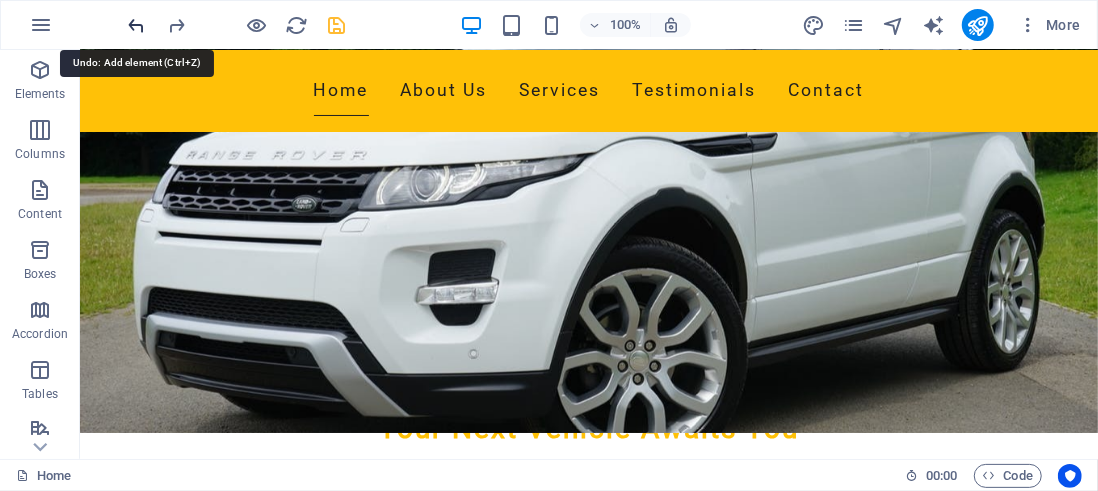 scroll, scrollTop: 721, scrollLeft: 0, axis: vertical 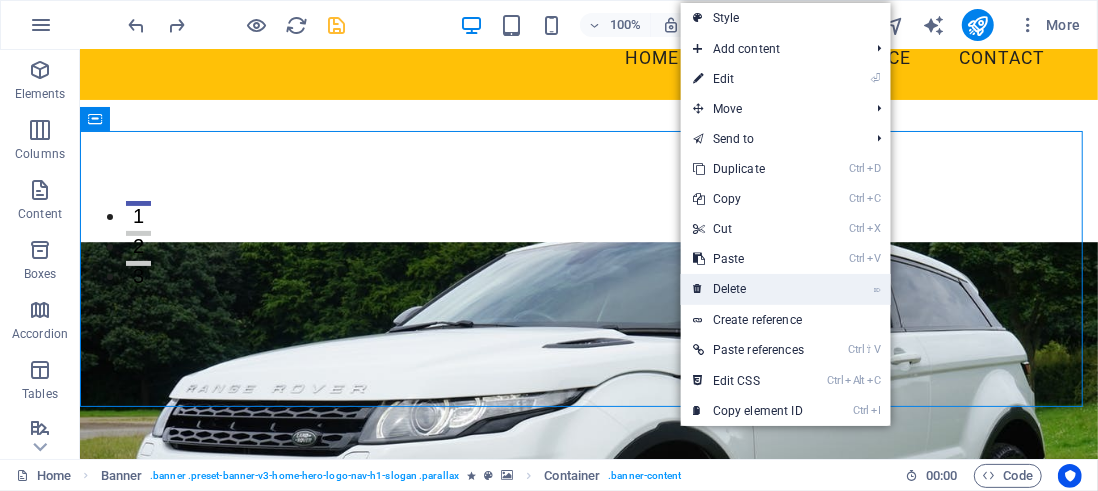 click on "⌦  Delete" at bounding box center [748, 289] 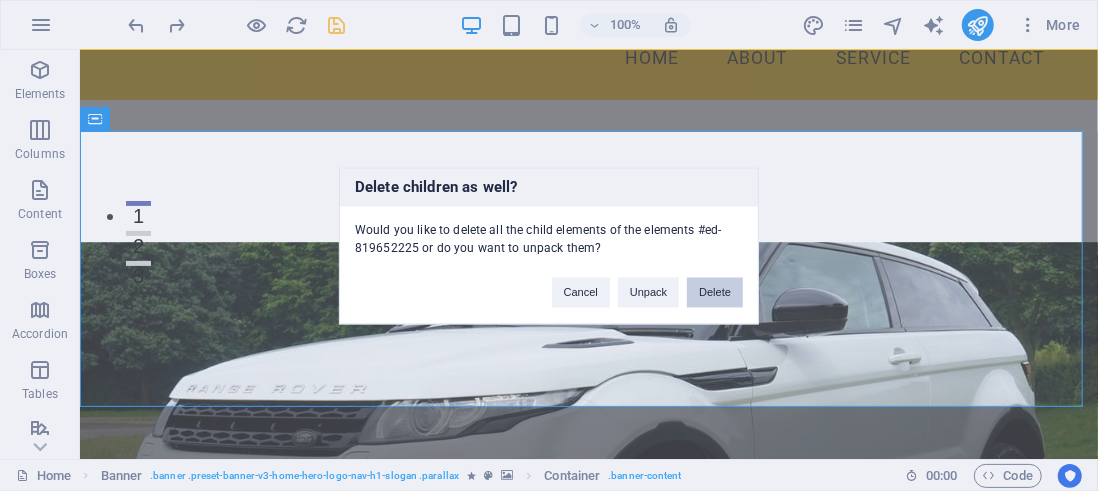 click on "Delete" at bounding box center (715, 292) 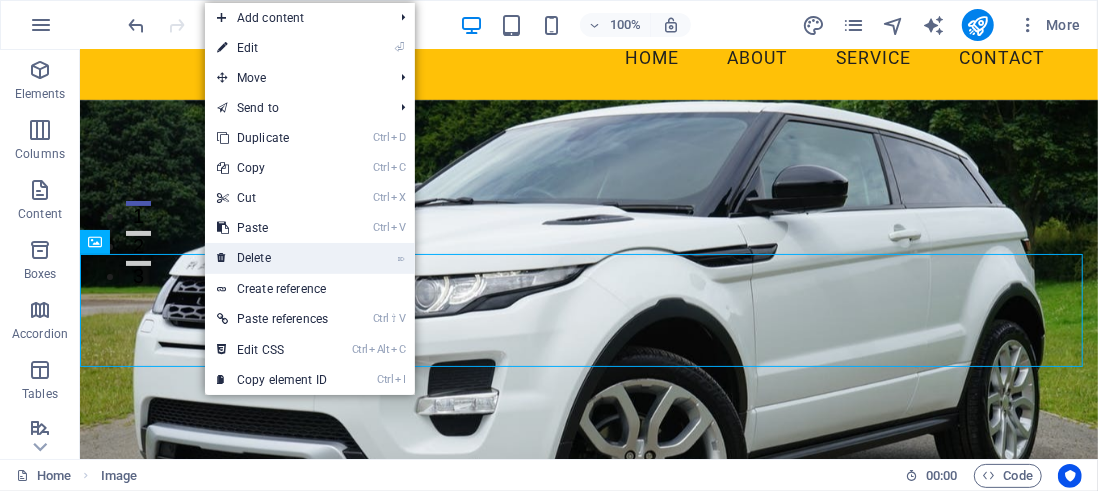 click on "⌦  Delete" at bounding box center (272, 258) 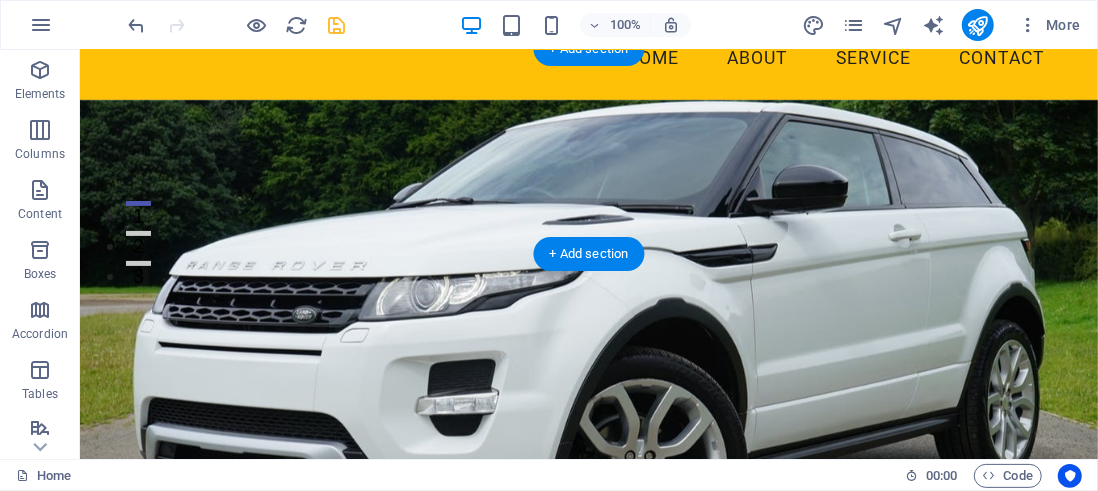 click at bounding box center (588, 303) 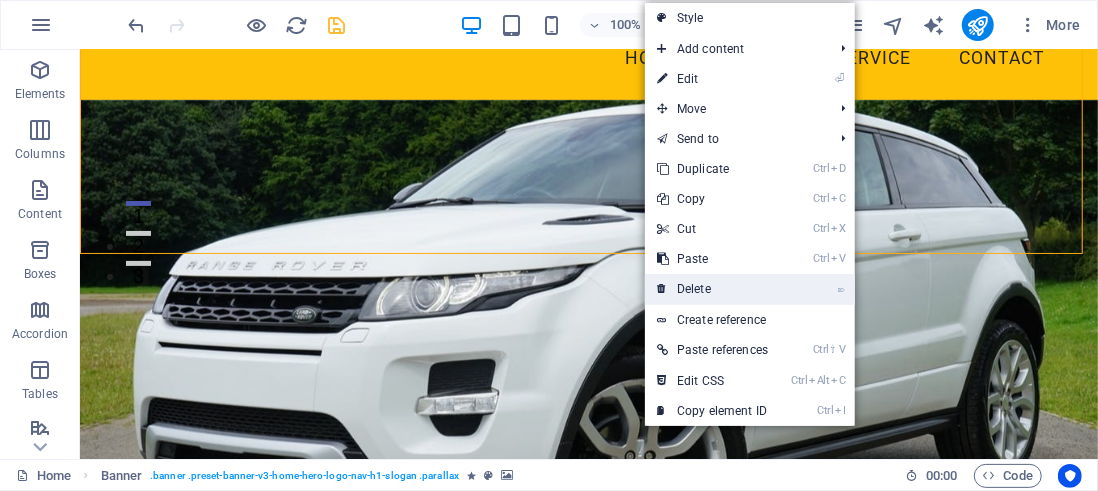 click on "⌦  Delete" at bounding box center [712, 289] 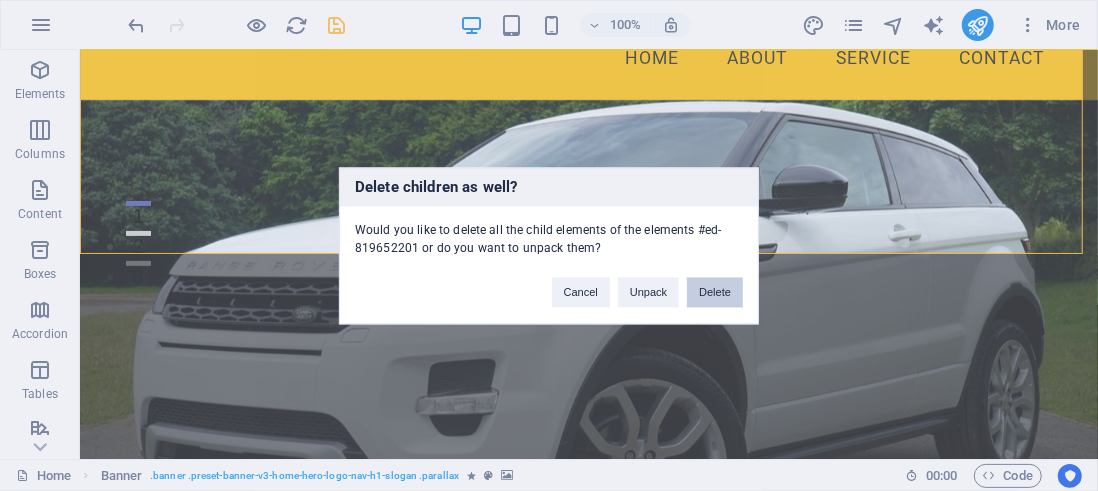 click on "Delete" at bounding box center [715, 292] 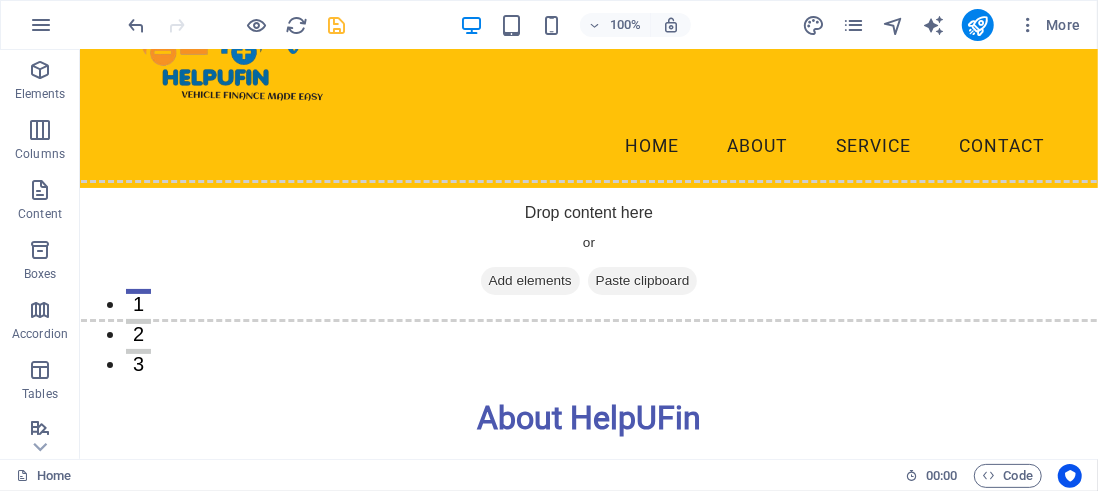 scroll, scrollTop: 91, scrollLeft: 0, axis: vertical 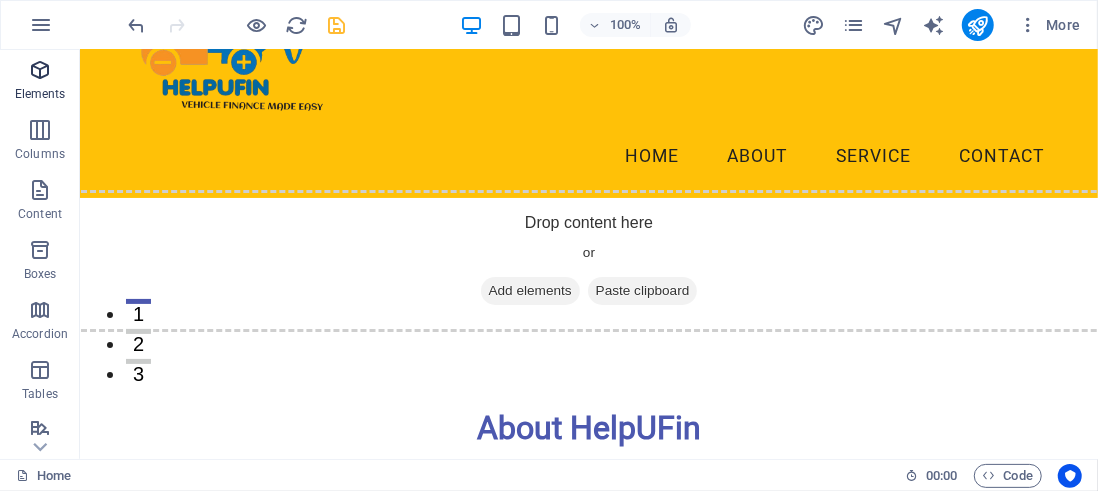 click at bounding box center (40, 70) 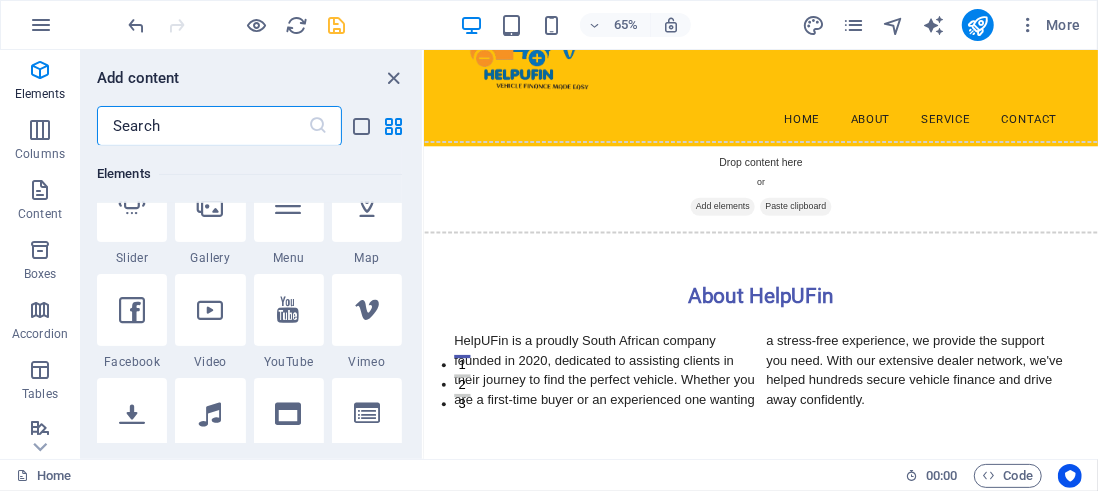 scroll, scrollTop: 230, scrollLeft: 0, axis: vertical 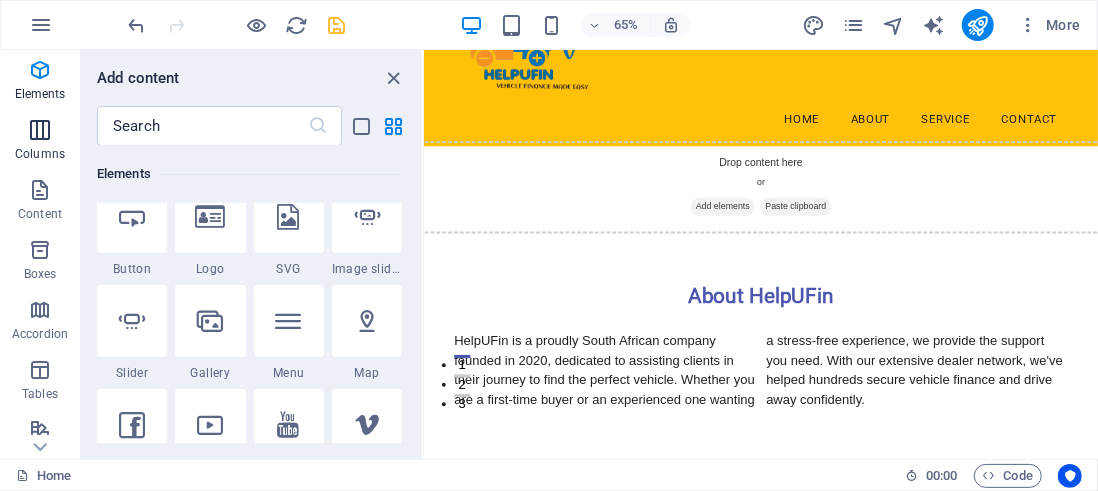 click at bounding box center (40, 130) 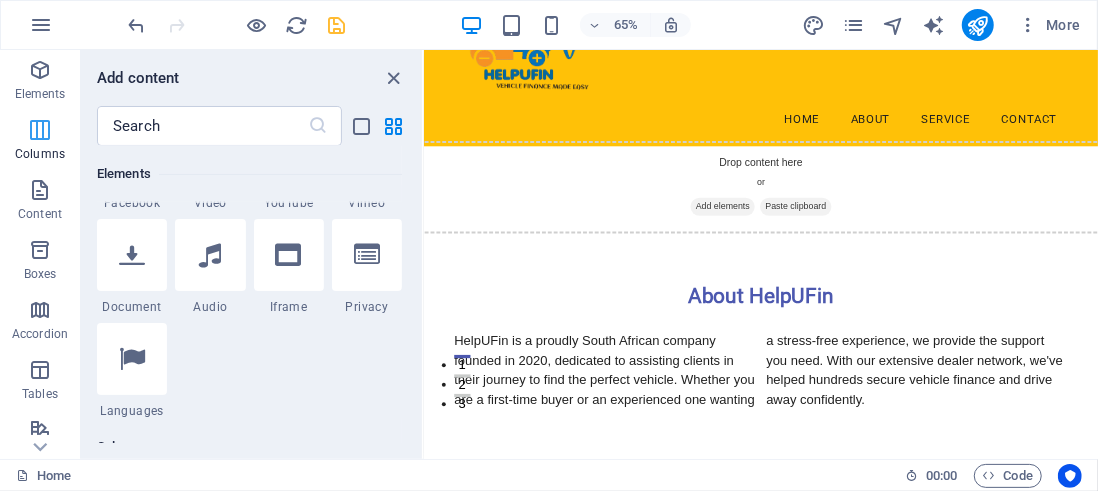 scroll, scrollTop: 777, scrollLeft: 0, axis: vertical 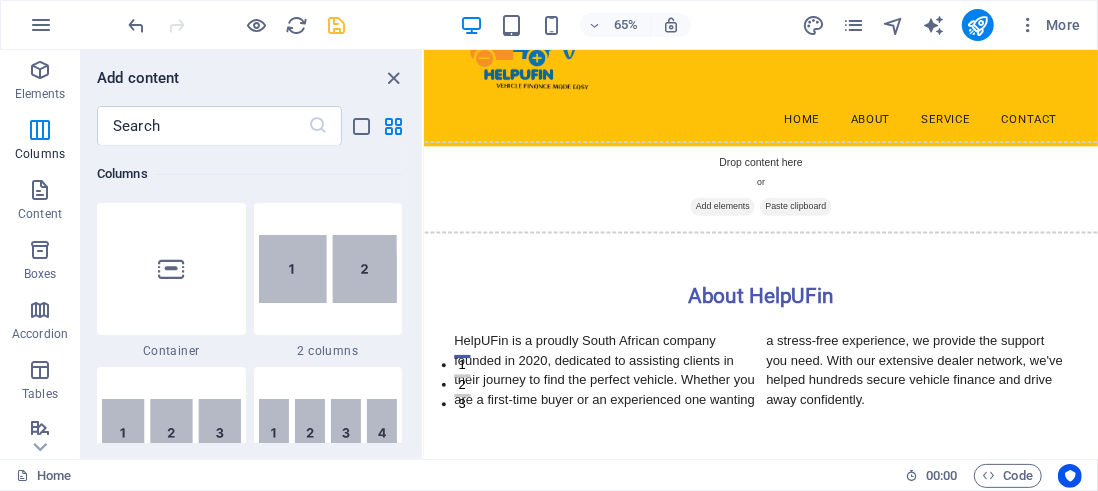 click on "Elements 1 Star Headline 1 Star Text 1 Star Image 1 Star Container 1 Star Spacer 1 Star Separator 1 Star HTML 1 Star Icon 1 Star Button 1 Star Logo 1 Star SVG 1 Star Image slider 1 Star Slider 1 Star Gallery 1 Star Menu 1 Star Map 1 Star Facebook 1 Star Video 1 Star YouTube 1 Star Vimeo 1 Star Document 1 Star Audio 1 Star Iframe 1 Star Privacy 1 Star Languages Columns 1 Star Container 1 Star 2 columns 1 Star 3 columns 1 Star 4 columns 1 Star 5 columns 1 Star 6 columns 1 Star 40-60 1 Star 20-80 1 Star 80-20 1 Star 30-70 1 Star 70-30 1 Star Unequal Columns 1 Star 25-25-50 1 Star 25-50-25 1 Star 50-25-25 1 Star 20-60-20 1 Star 50-16-16-16 1 Star 16-16-16-50 1 Star Grid 2-1 1 Star Grid 1-2 1 Star Grid 3-1 1 Star Grid 1-3 1 Star Grid 4-1 1 Star Grid 1-4 1 Star Grid 1-2-1 1 Star Grid 1-1-2 1 Star Grid 2h-2v 1 Star Grid 2v-2h 1 Star Grid 2-1-2 1 Star Grid 3-4 Content 1 Star Text in columns 1 Star Text 1 Star Text with separator 1 Star Image with text box 1 Star Image with text 1 Star Text image overlap 1 Star 1 Star" at bounding box center (251, 294) 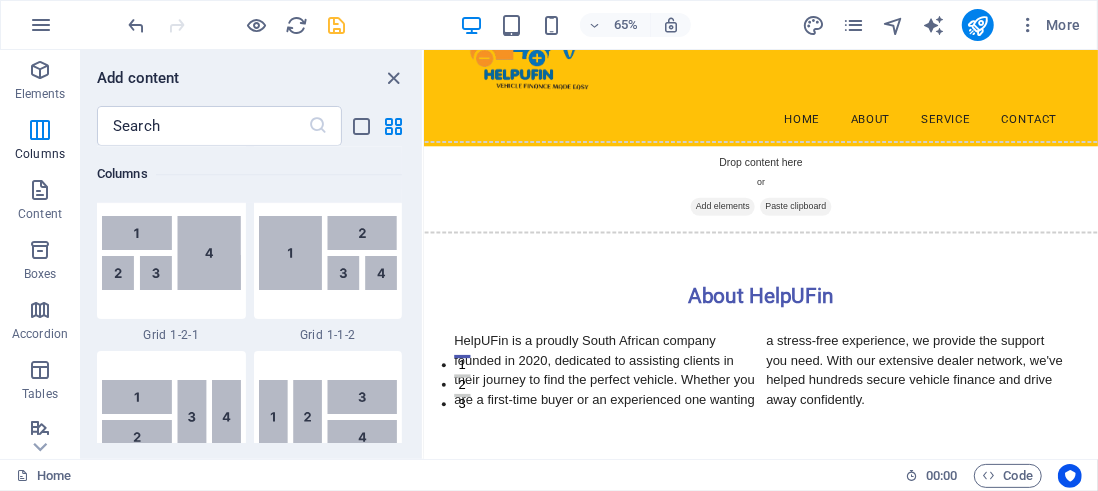 scroll, scrollTop: 2762, scrollLeft: 0, axis: vertical 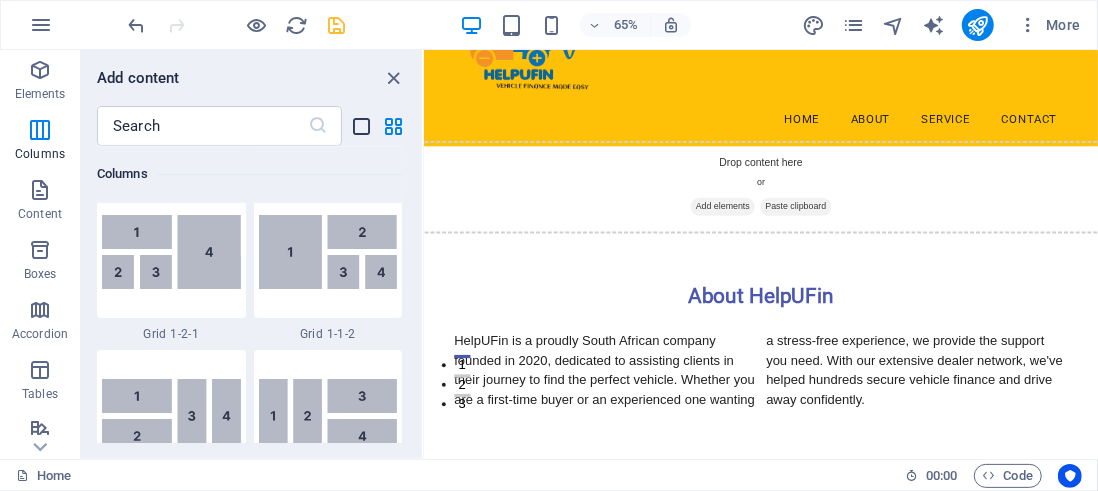 click at bounding box center [362, 126] 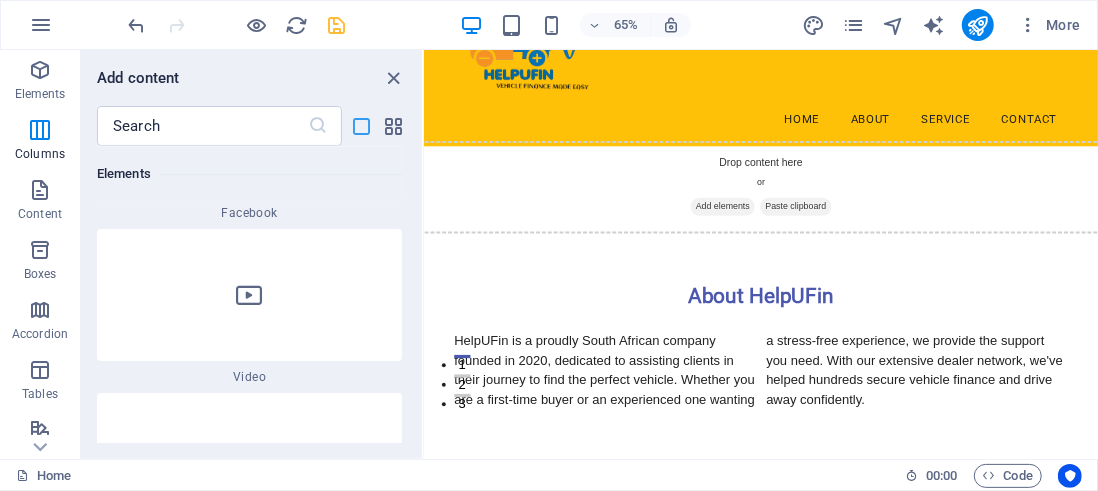 scroll, scrollTop: 8612, scrollLeft: 0, axis: vertical 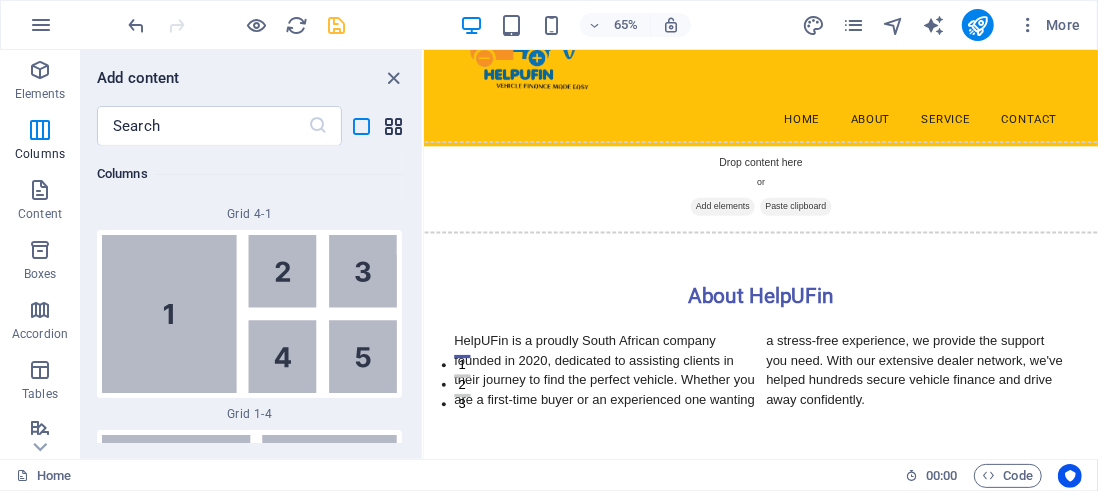 click at bounding box center [394, 126] 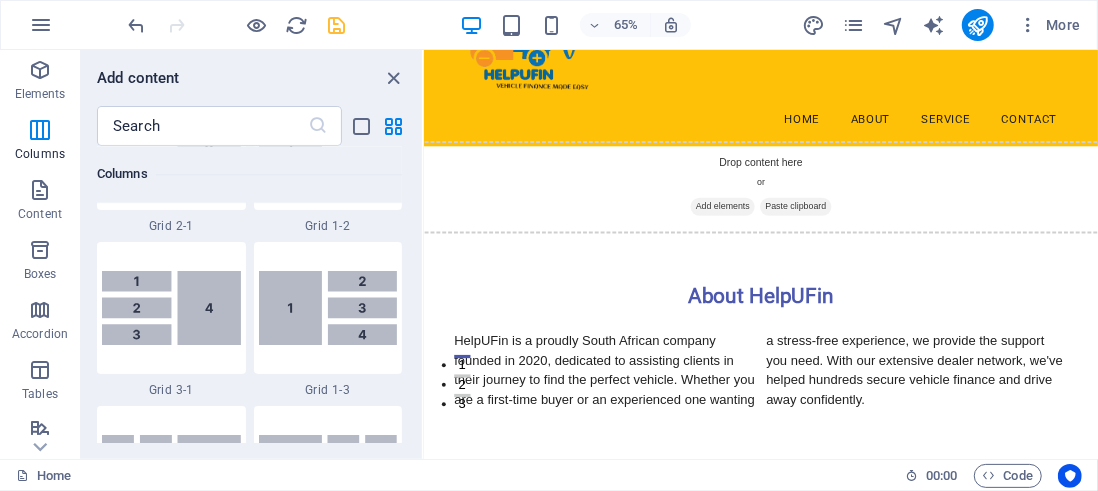 scroll, scrollTop: 2340, scrollLeft: 0, axis: vertical 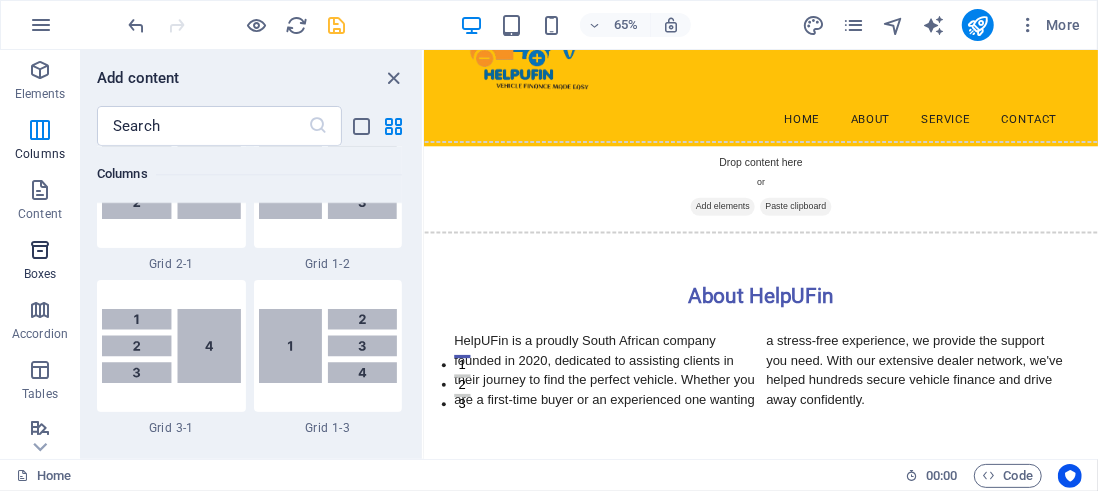 click at bounding box center [40, 250] 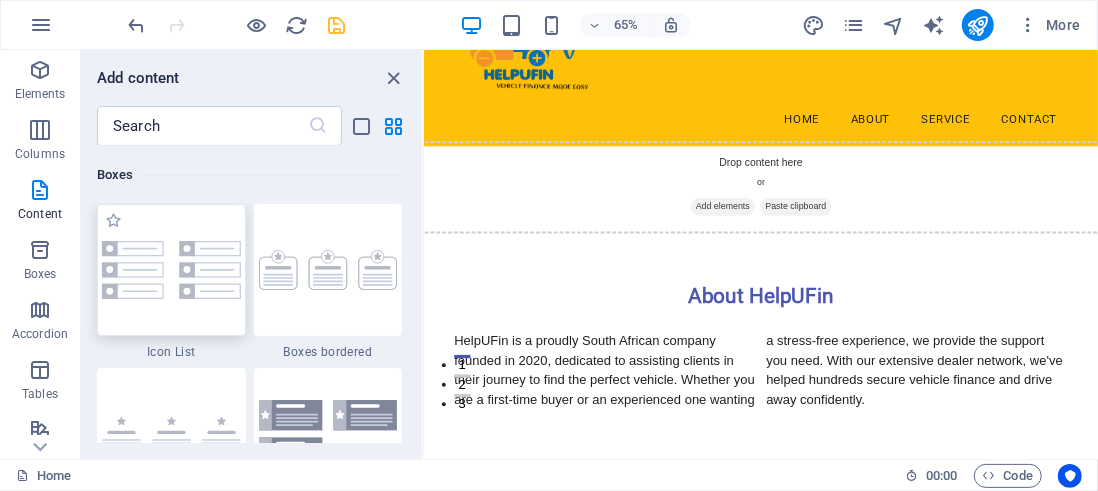 scroll, scrollTop: 5302, scrollLeft: 0, axis: vertical 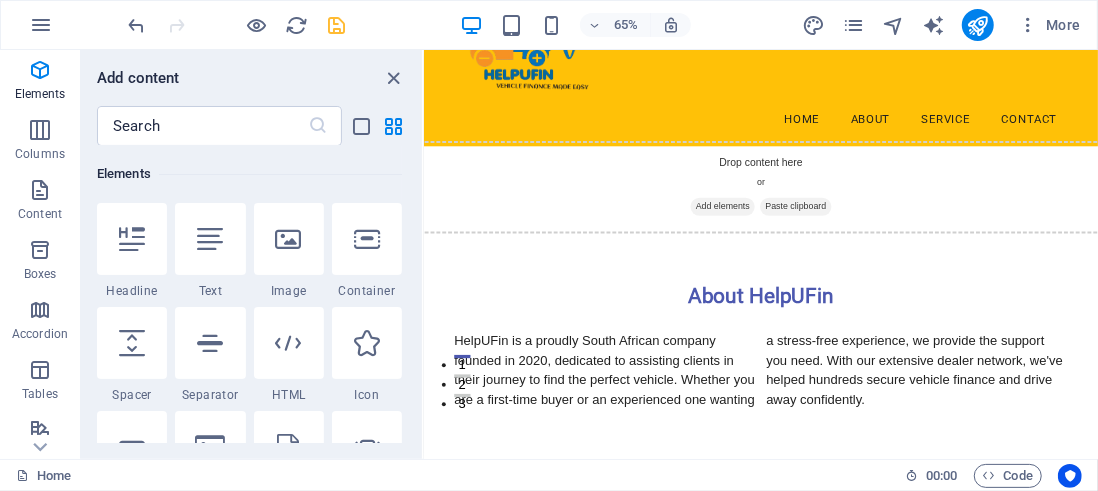 drag, startPoint x: 419, startPoint y: 237, endPoint x: 12, endPoint y: 133, distance: 420.07736 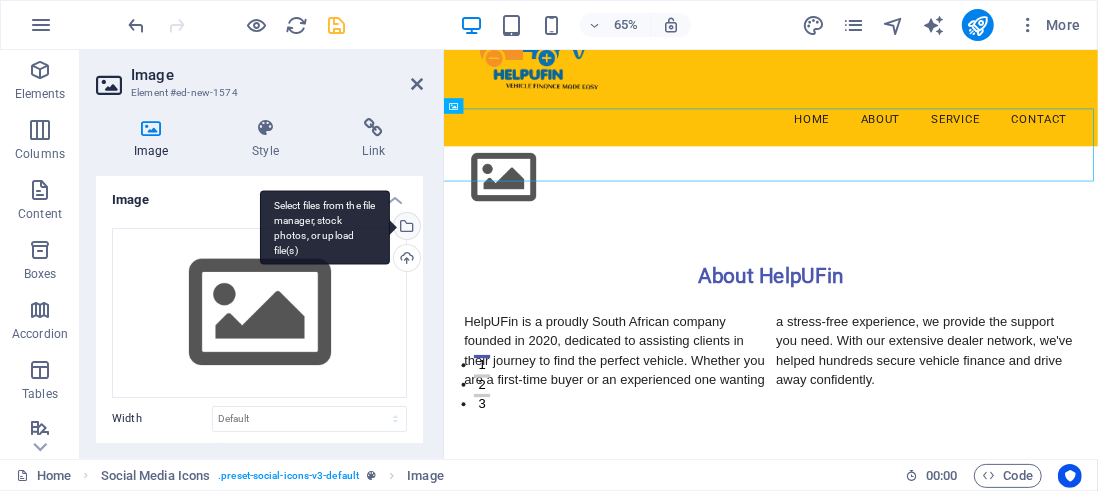 click on "Select files from the file manager, stock photos, or upload file(s)" at bounding box center (405, 228) 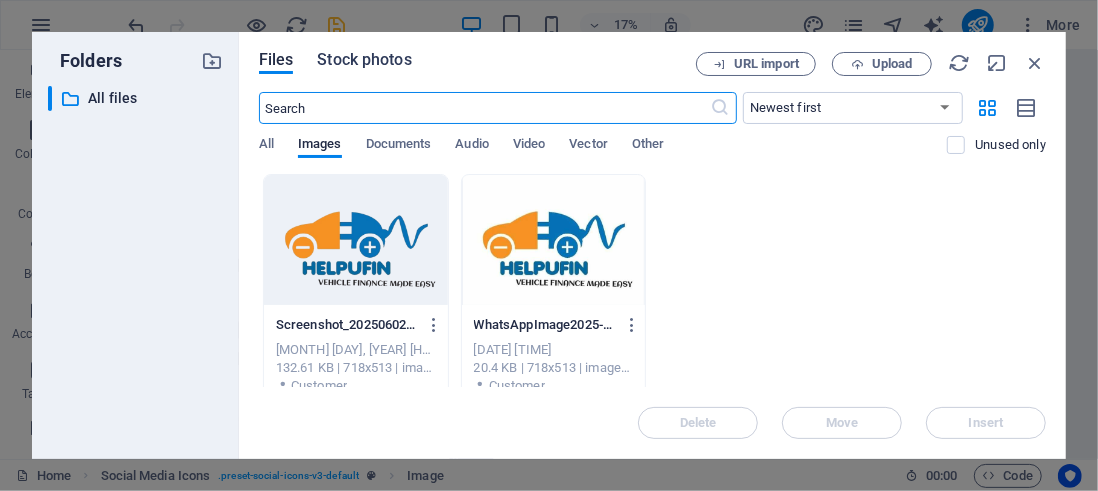 click on "Stock photos" at bounding box center [364, 60] 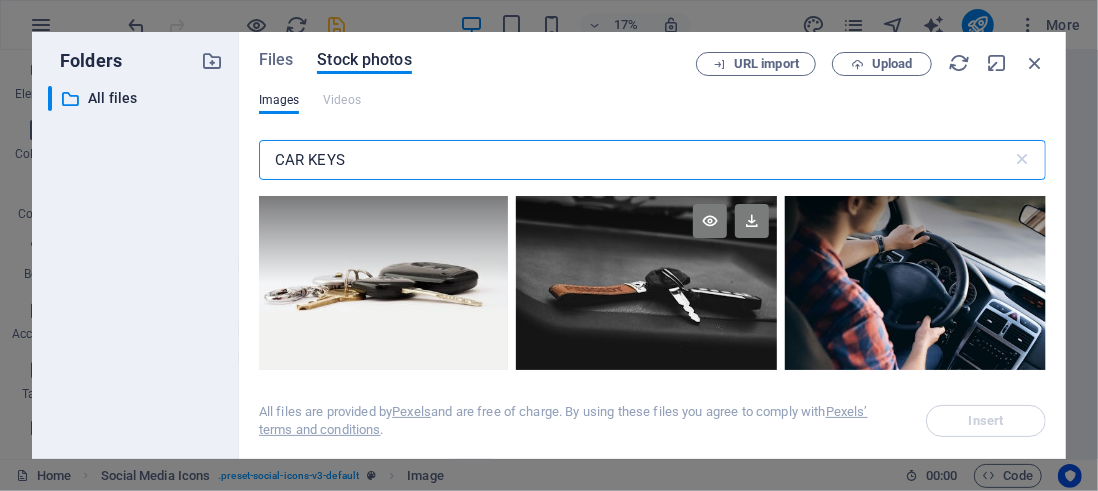 type on "CAR KEYS" 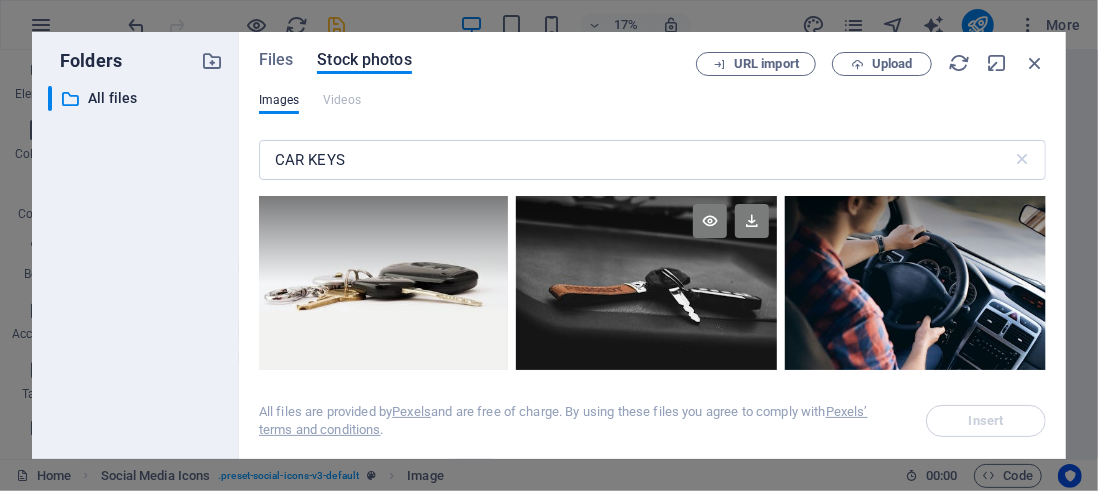 click at bounding box center [646, 239] 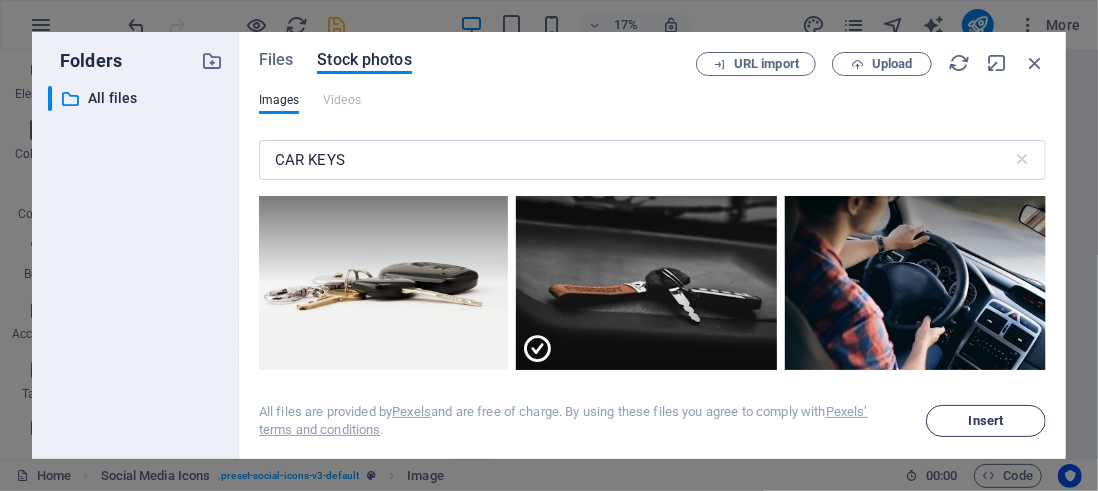 click on "Insert" at bounding box center [986, 421] 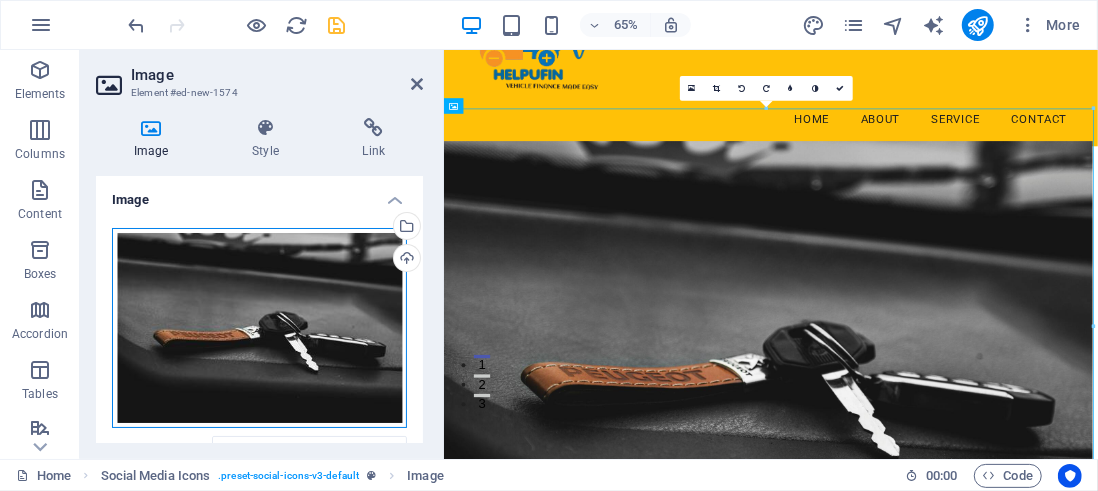 click on "Drag files here, click to choose files or select files from Files or our free stock photos & videos" at bounding box center [259, 328] 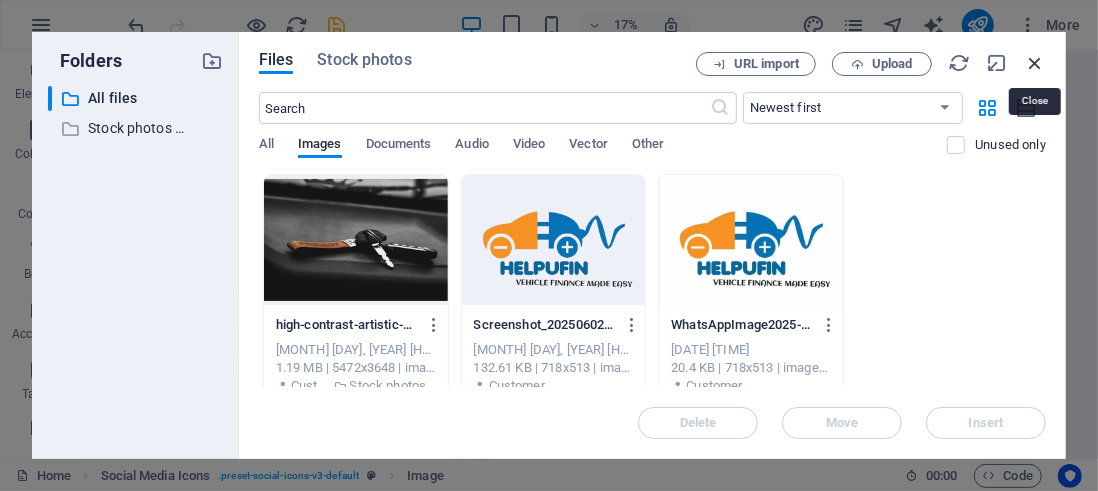 click at bounding box center (1035, 63) 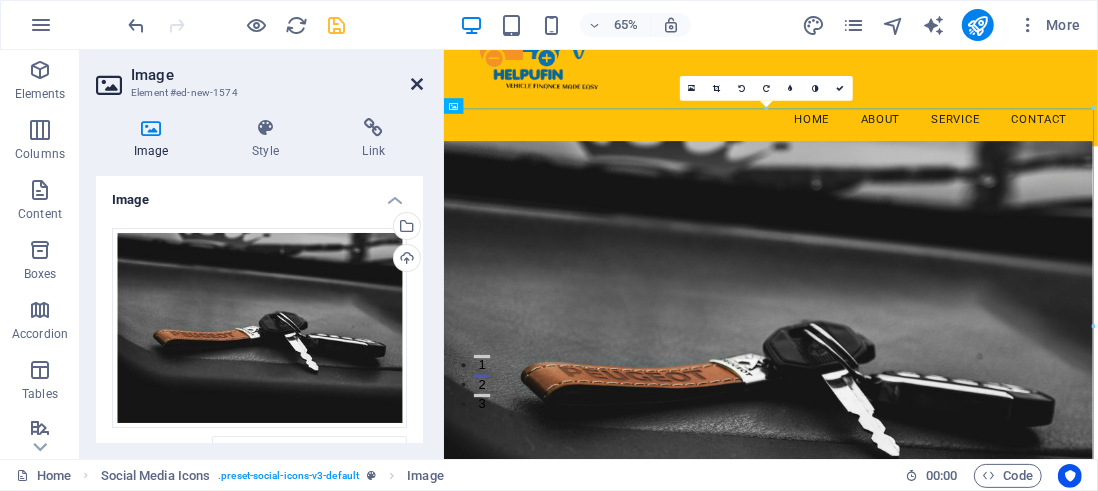 click at bounding box center (417, 84) 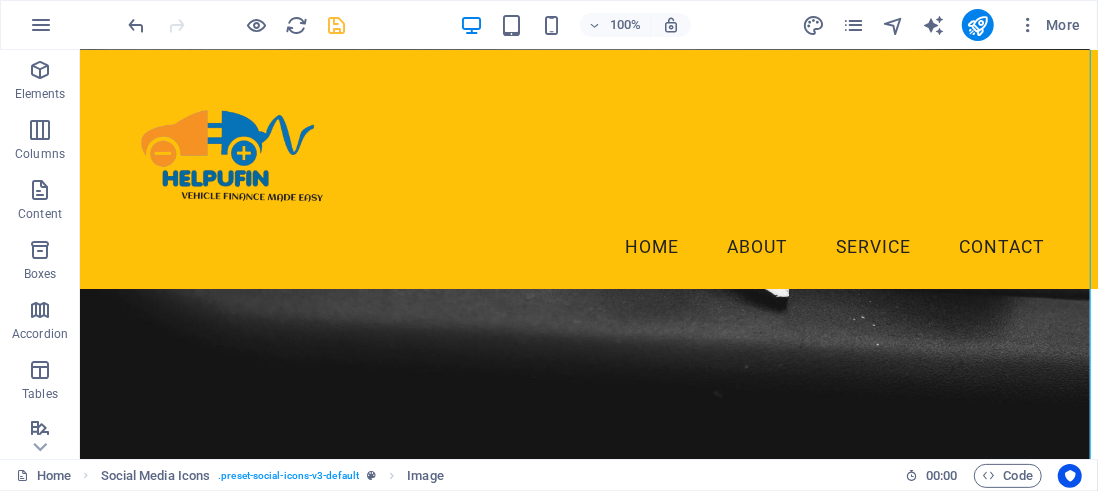 scroll, scrollTop: 395, scrollLeft: 0, axis: vertical 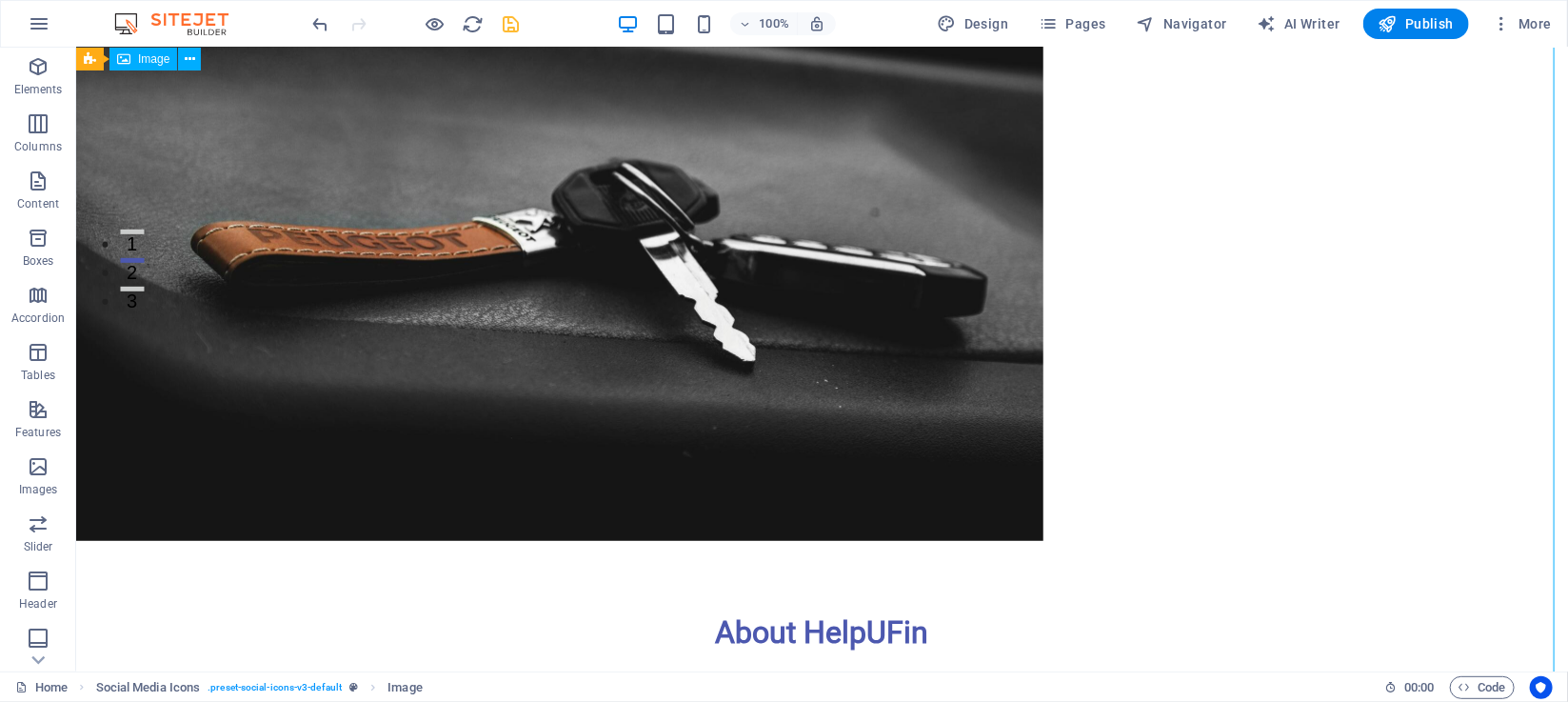 drag, startPoint x: 945, startPoint y: 47, endPoint x: 900, endPoint y: 399, distance: 354.86476 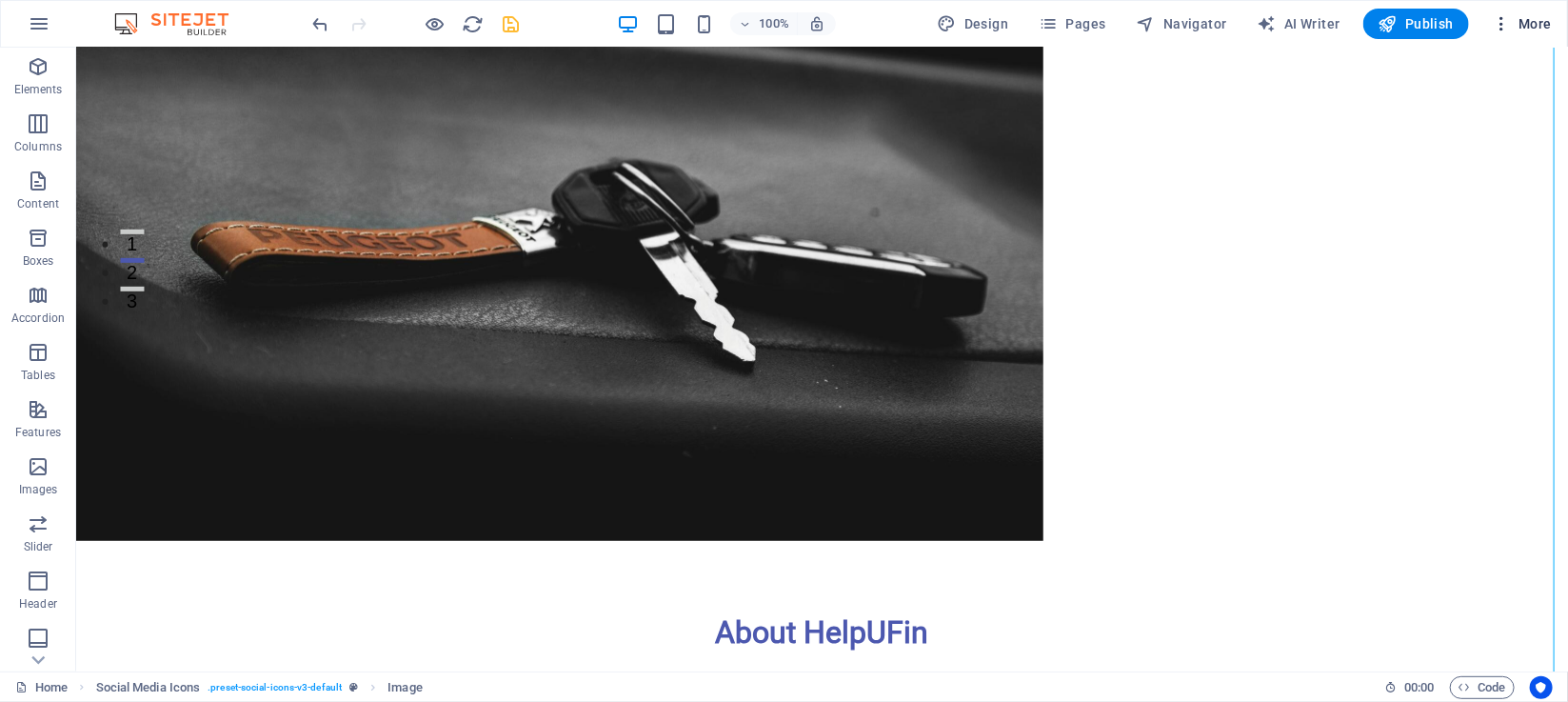 click at bounding box center (1501, 24) 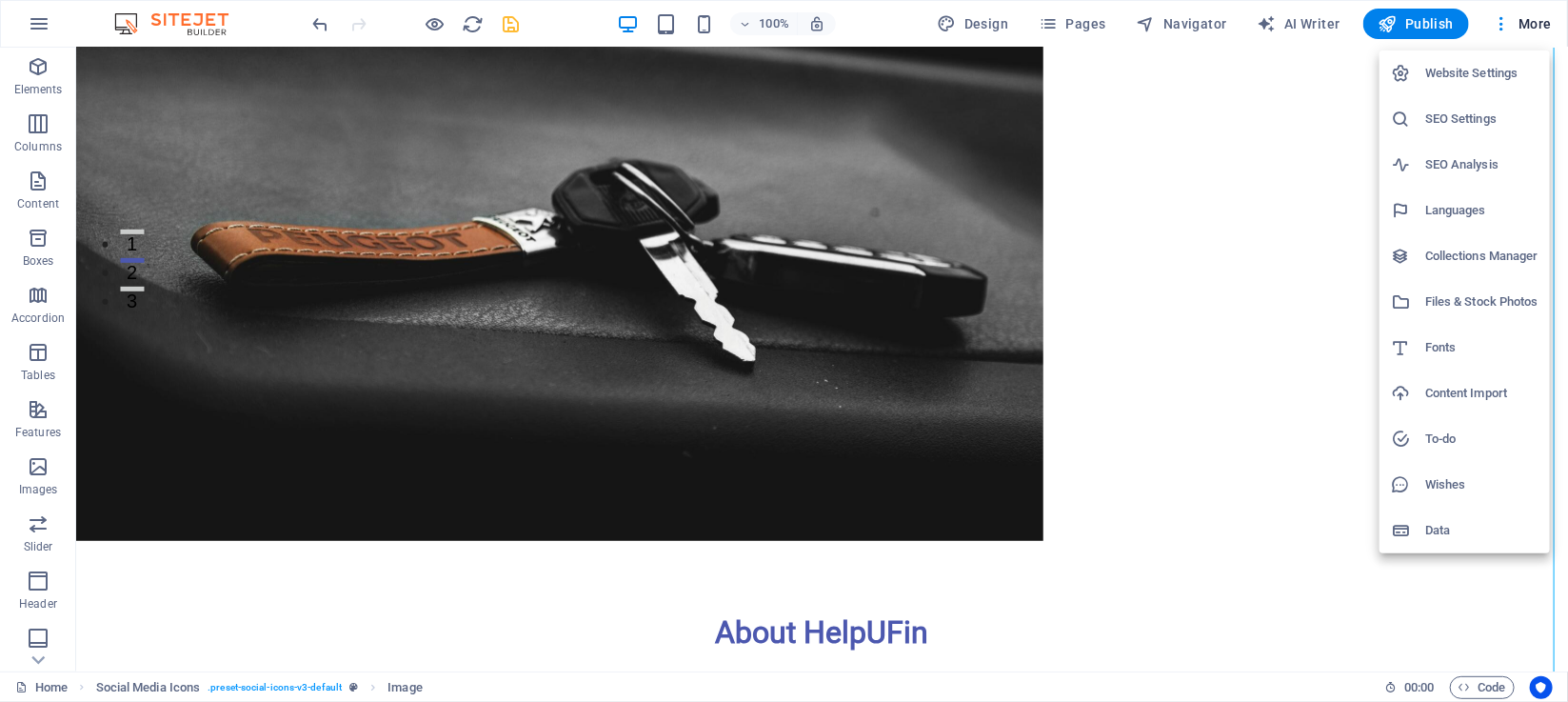 click at bounding box center [784, 351] 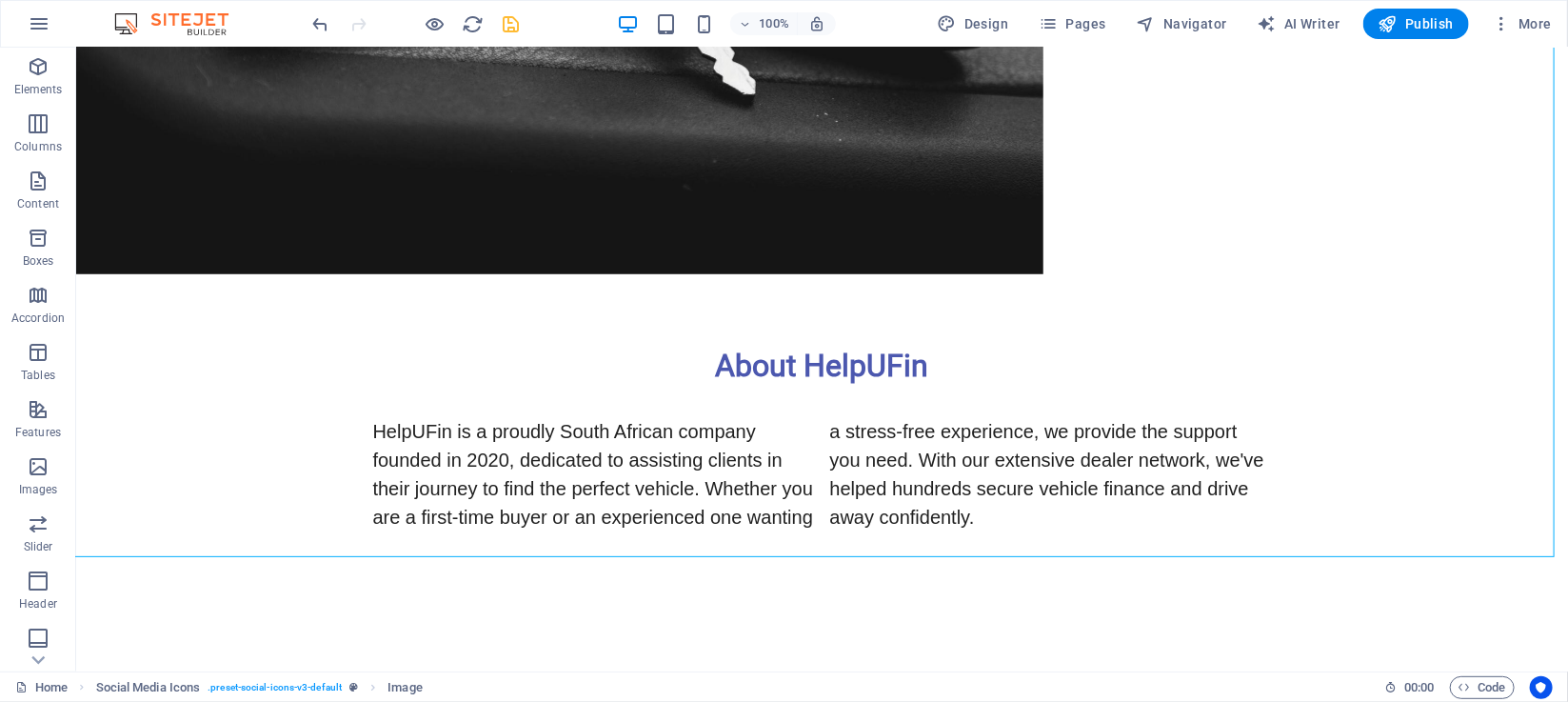scroll, scrollTop: 654, scrollLeft: 0, axis: vertical 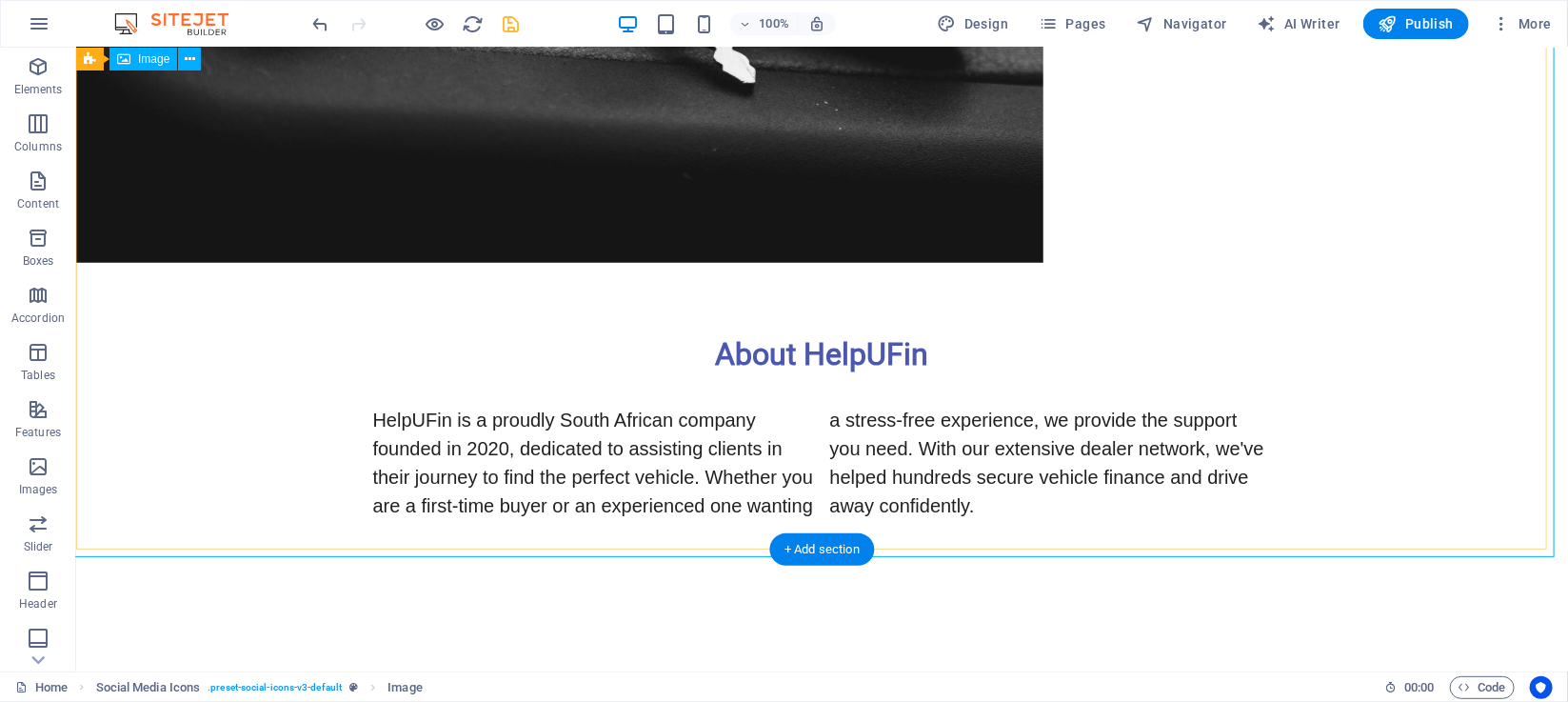 click at bounding box center (821, -63) 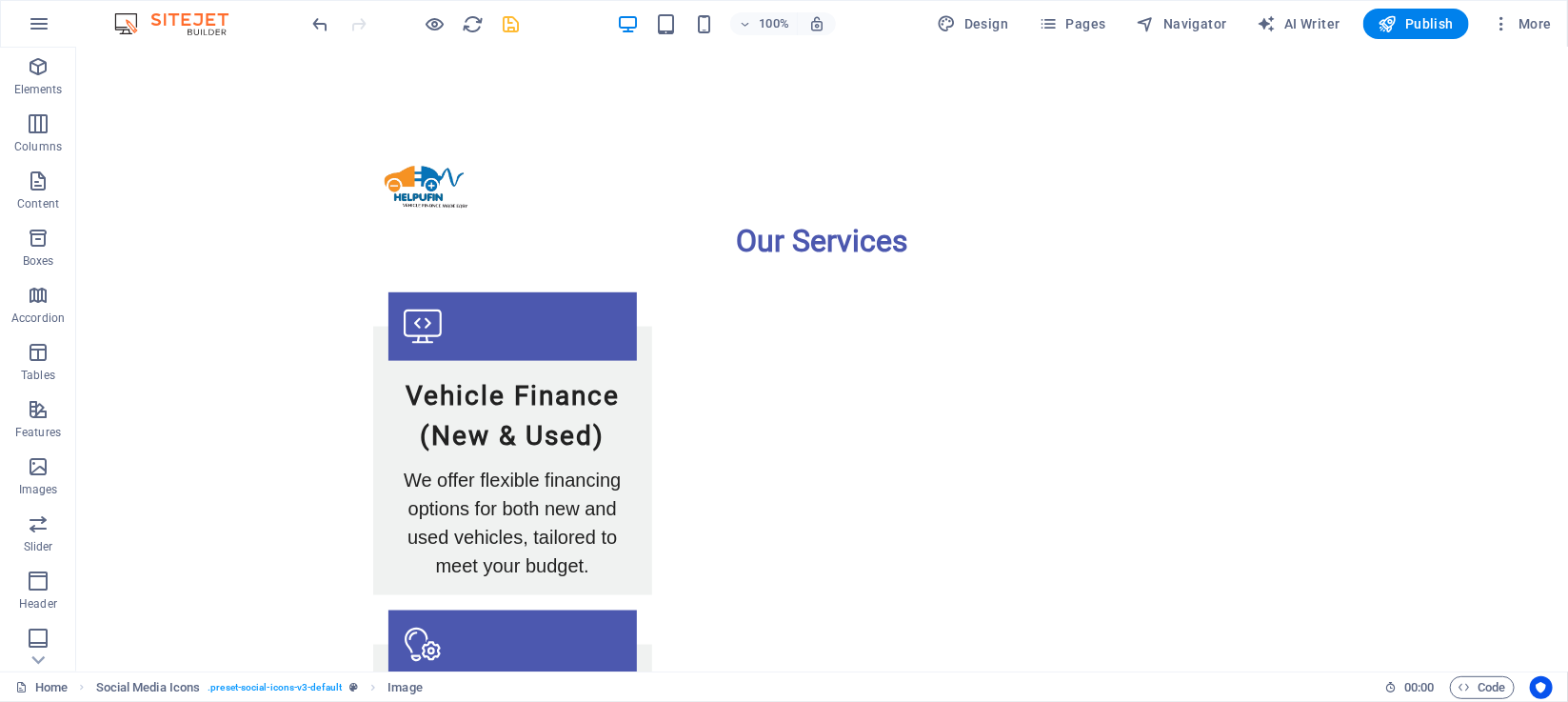 scroll, scrollTop: 2937, scrollLeft: 0, axis: vertical 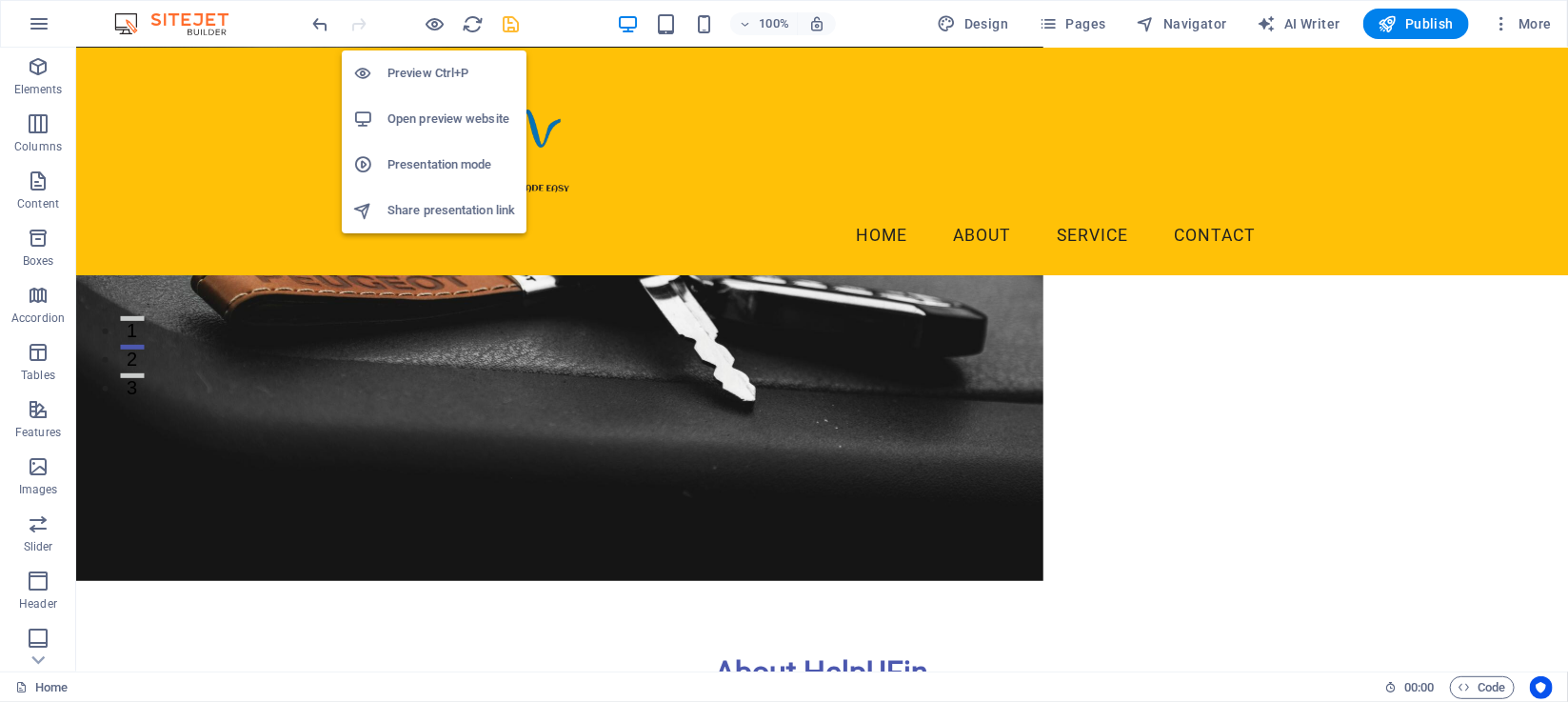 click on "Preview Ctrl+P" at bounding box center [451, 73] 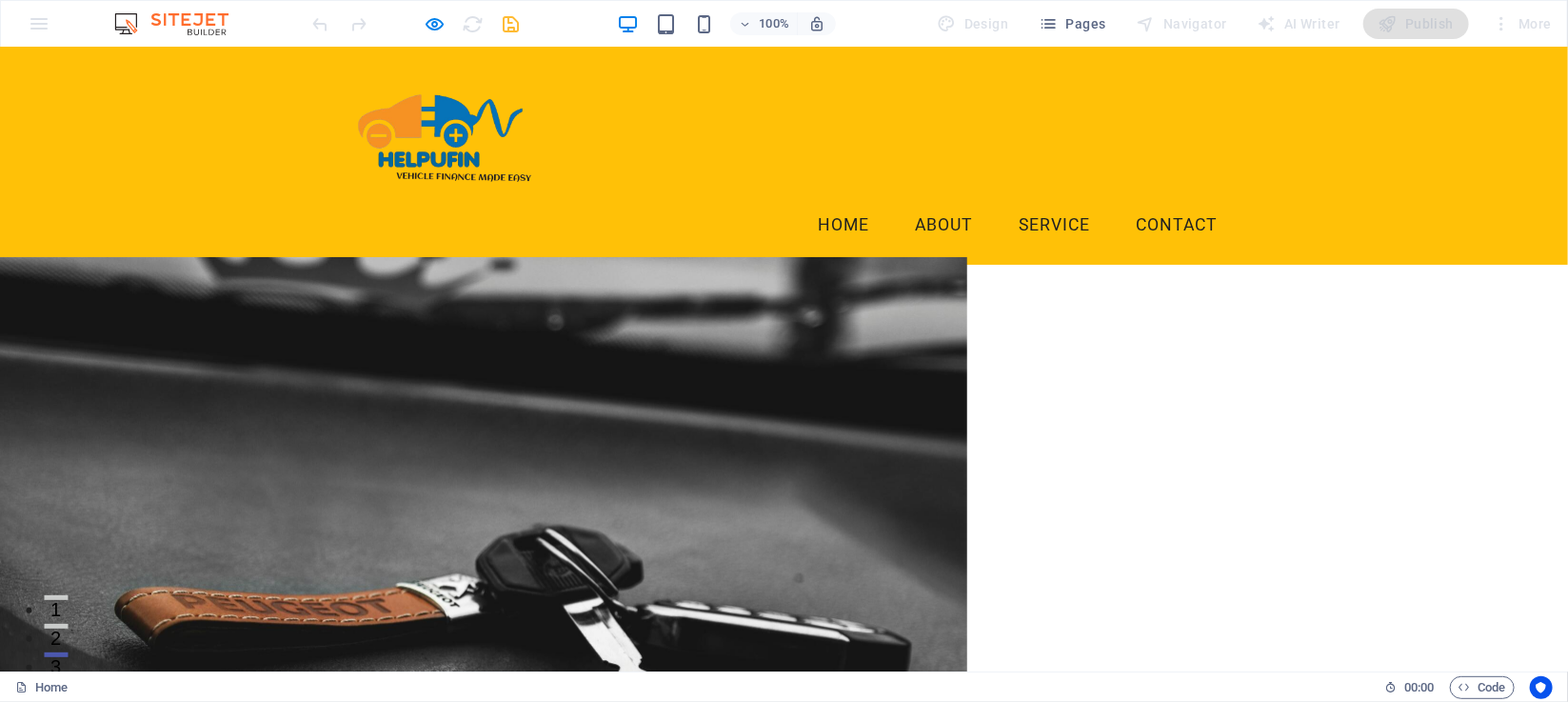 scroll, scrollTop: 0, scrollLeft: 0, axis: both 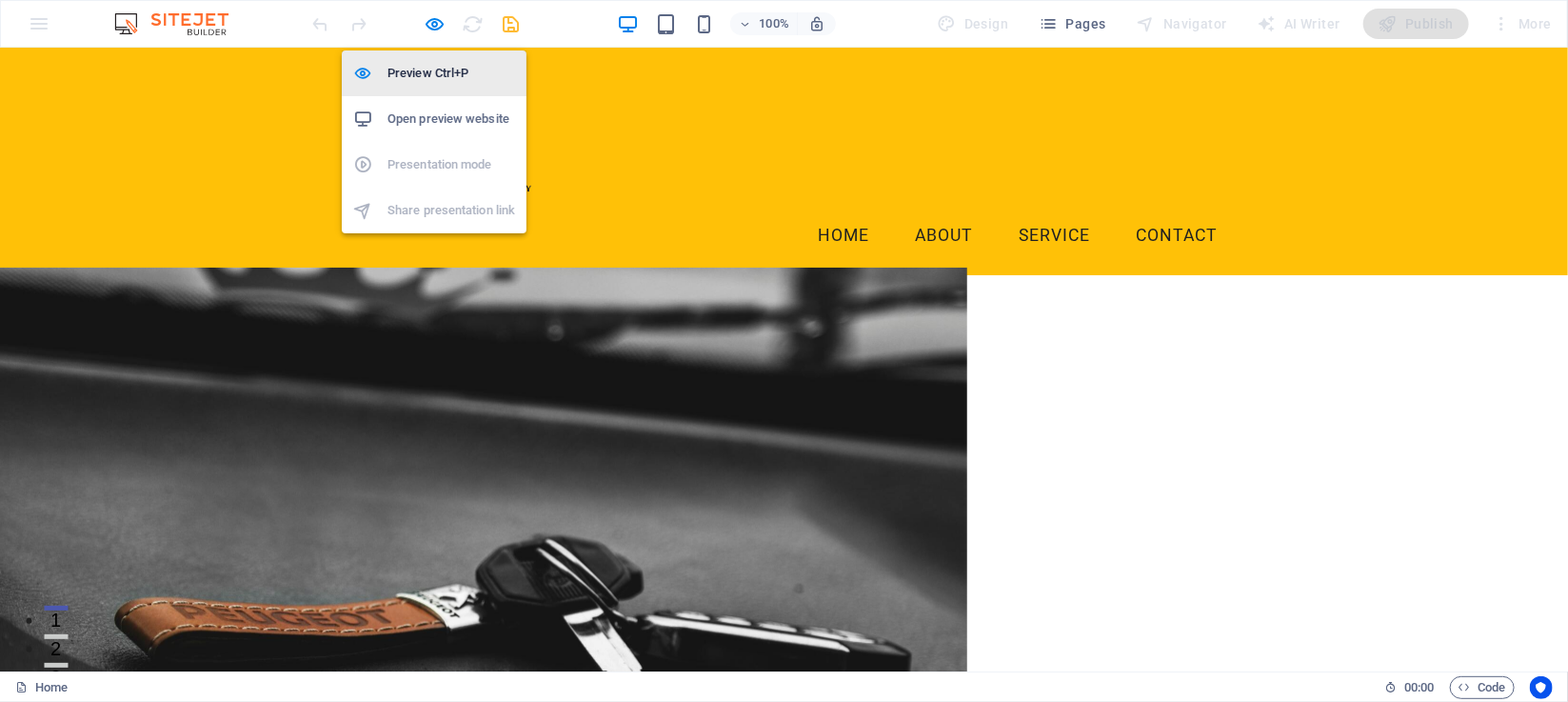 click on "Preview Ctrl+P" at bounding box center [451, 73] 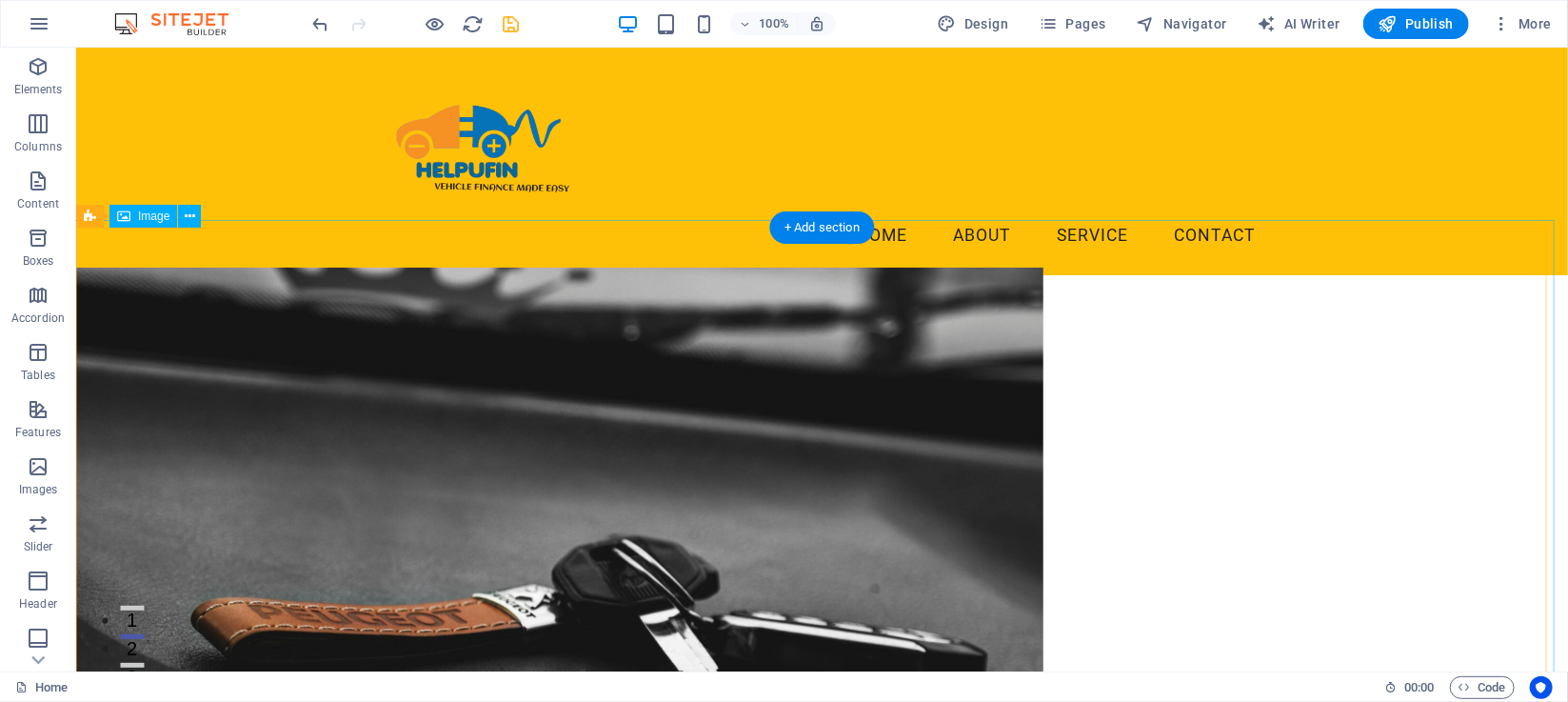 click at bounding box center [821, 592] 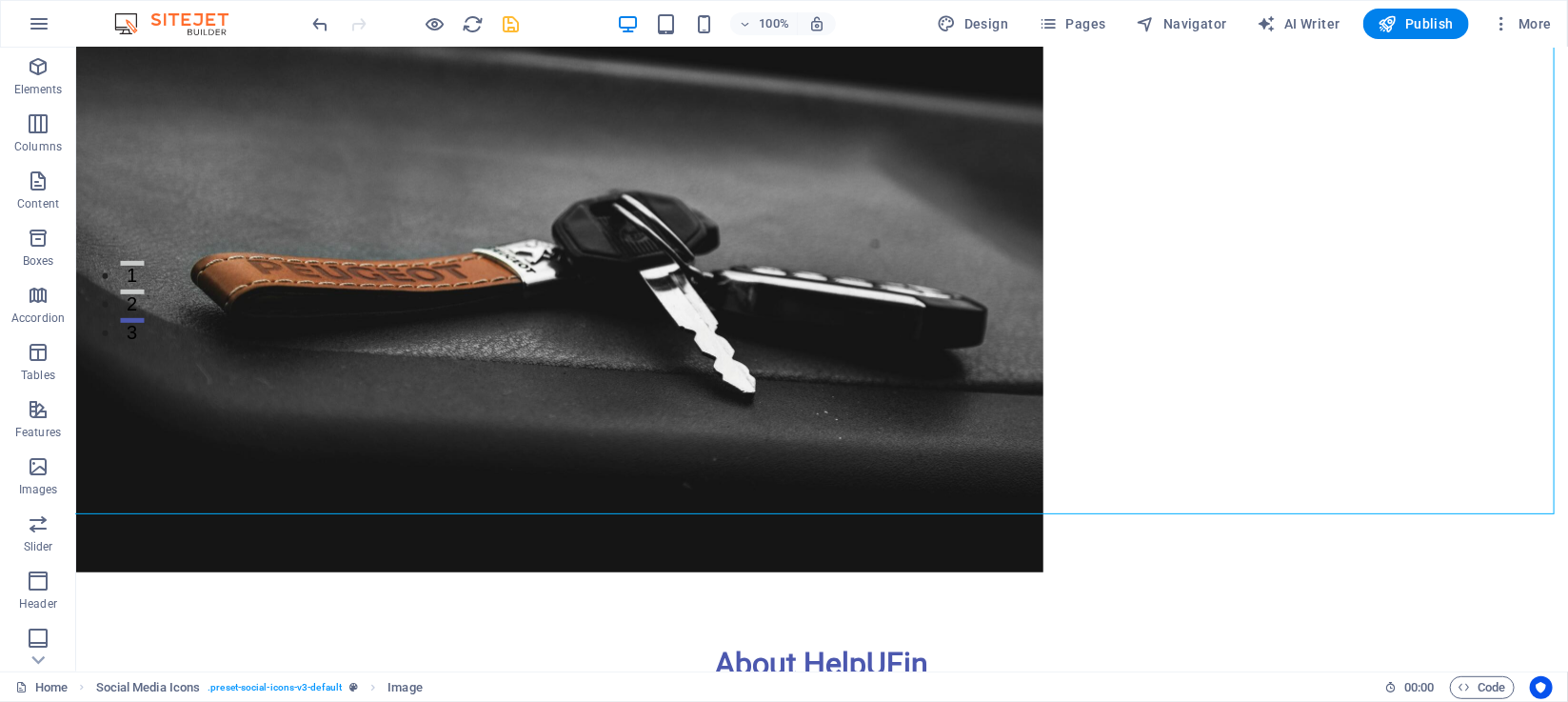 scroll, scrollTop: 355, scrollLeft: 0, axis: vertical 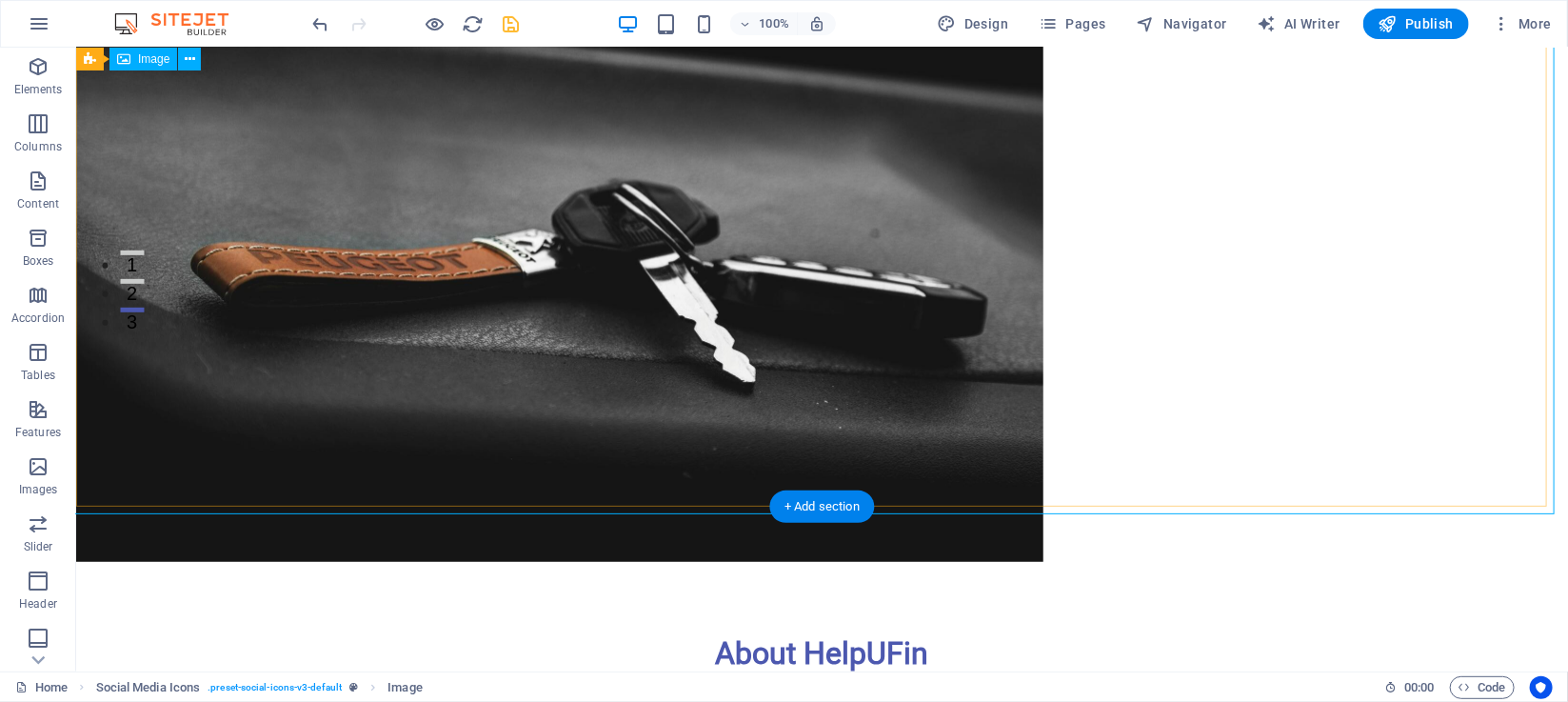 click at bounding box center (821, 236) 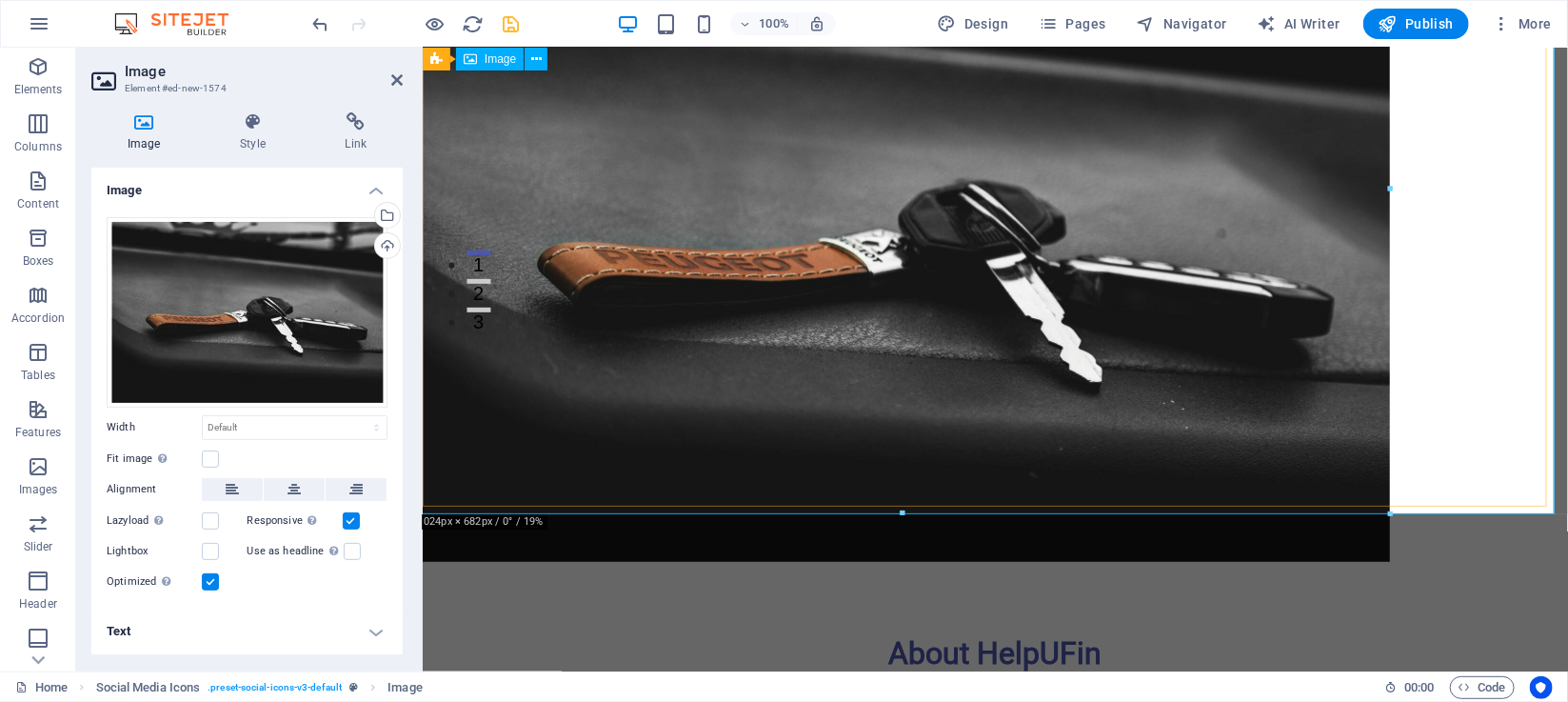 click at bounding box center [994, 236] 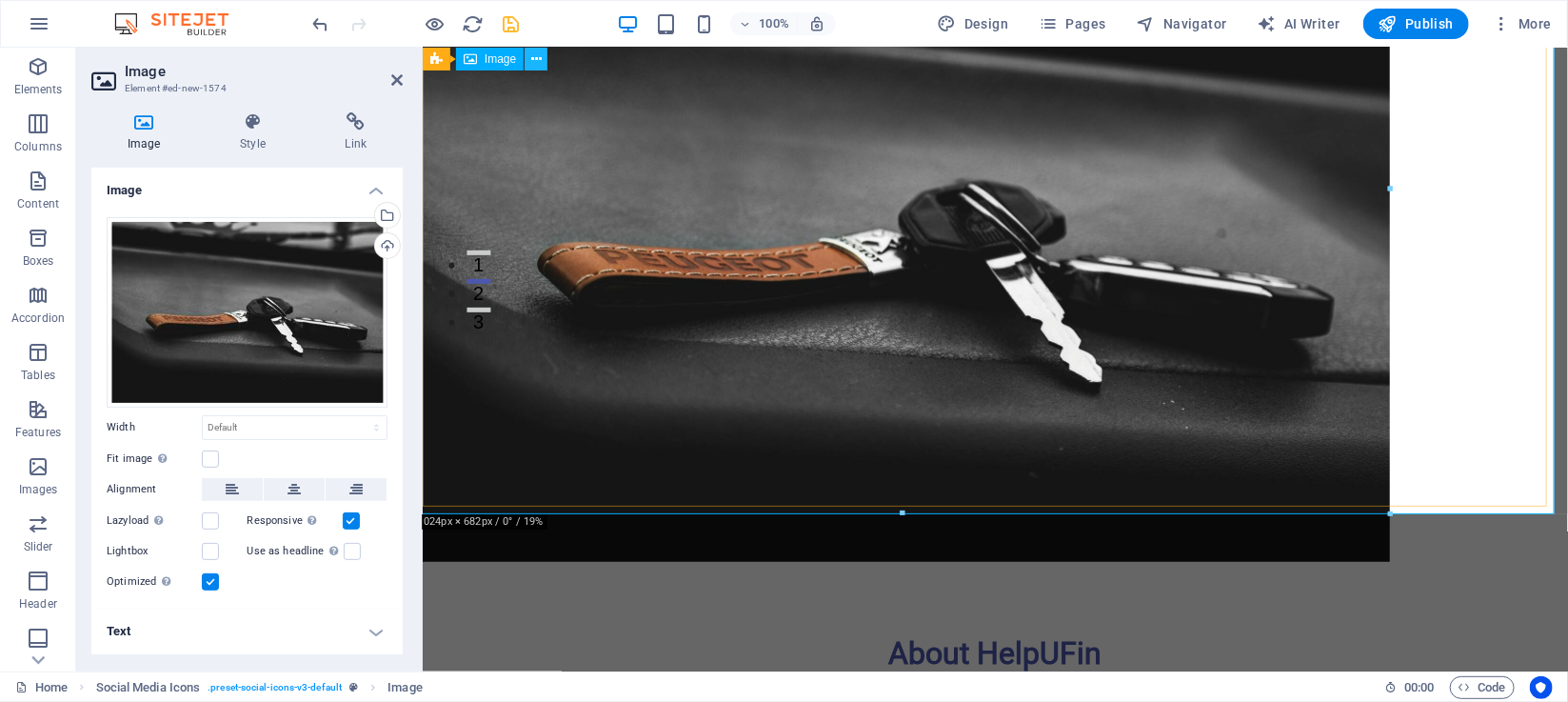 click at bounding box center (536, 59) 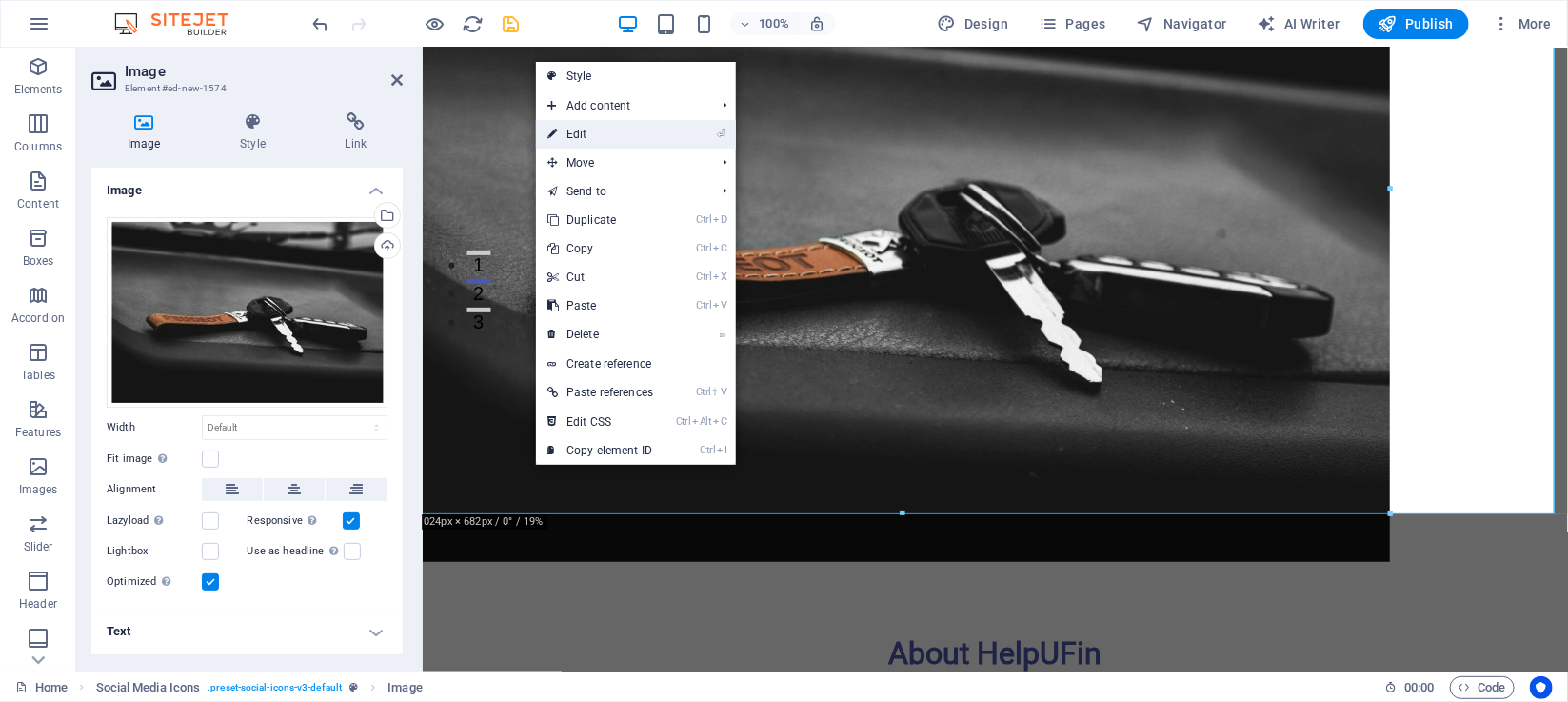click on "⏎  Edit" at bounding box center (600, 134) 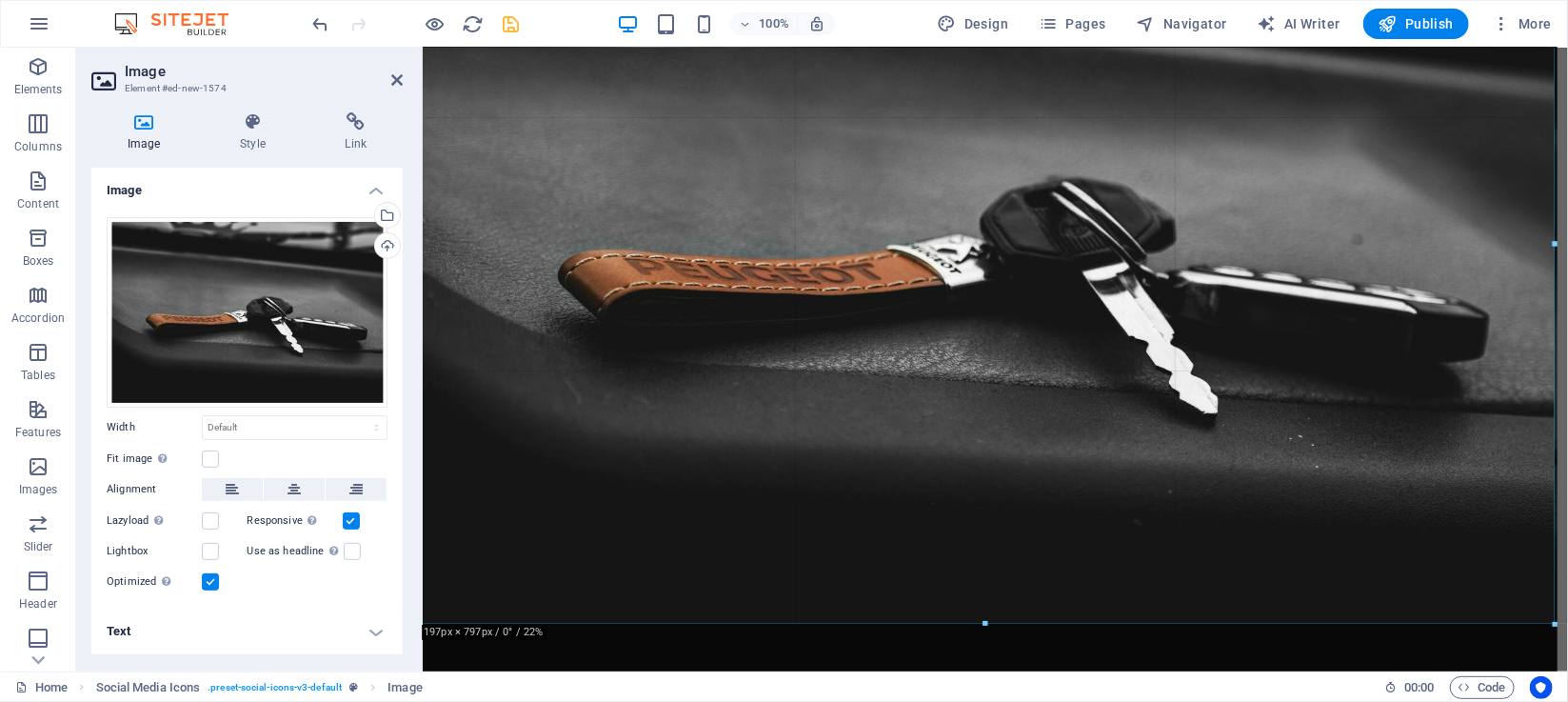 drag, startPoint x: 1388, startPoint y: 189, endPoint x: 1556, endPoint y: 174, distance: 168.66831 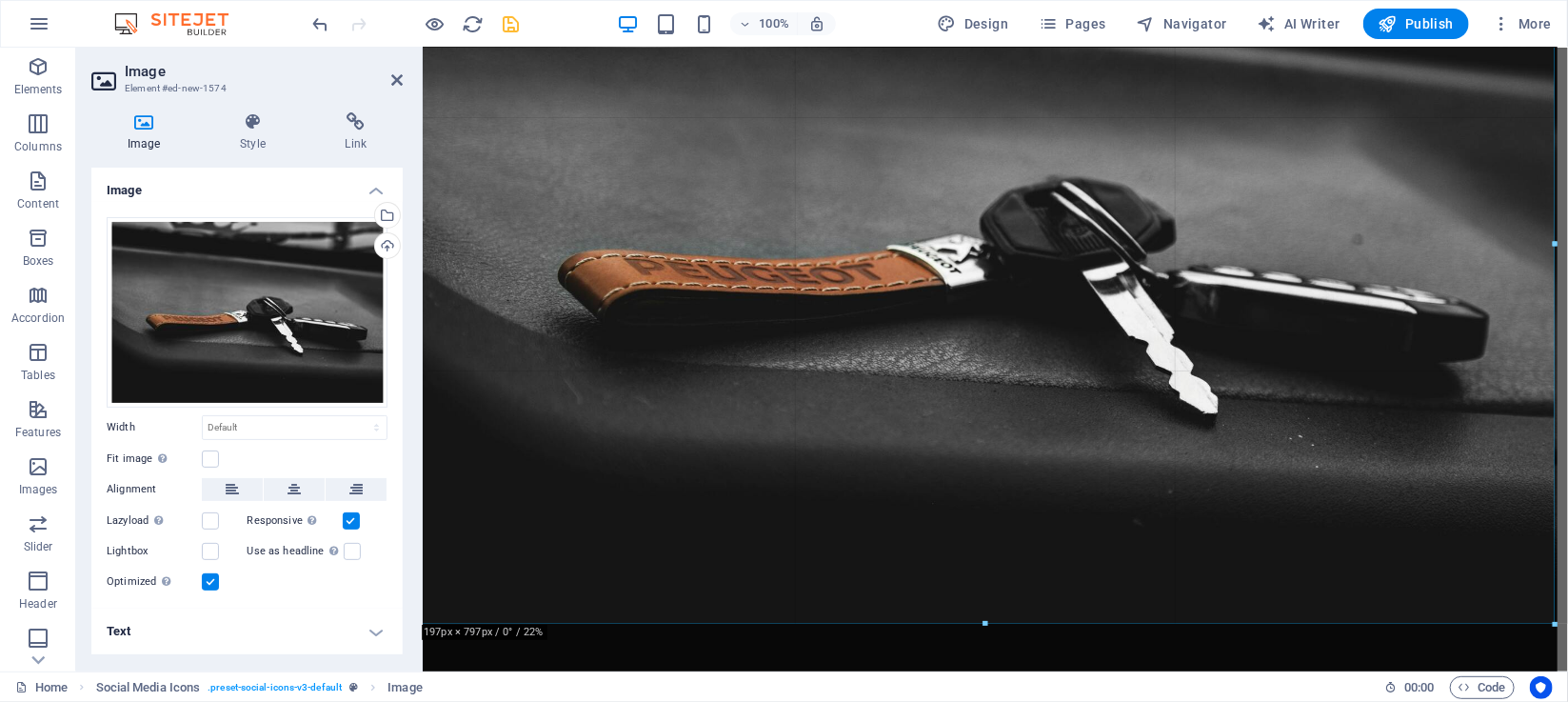 type on "1197" 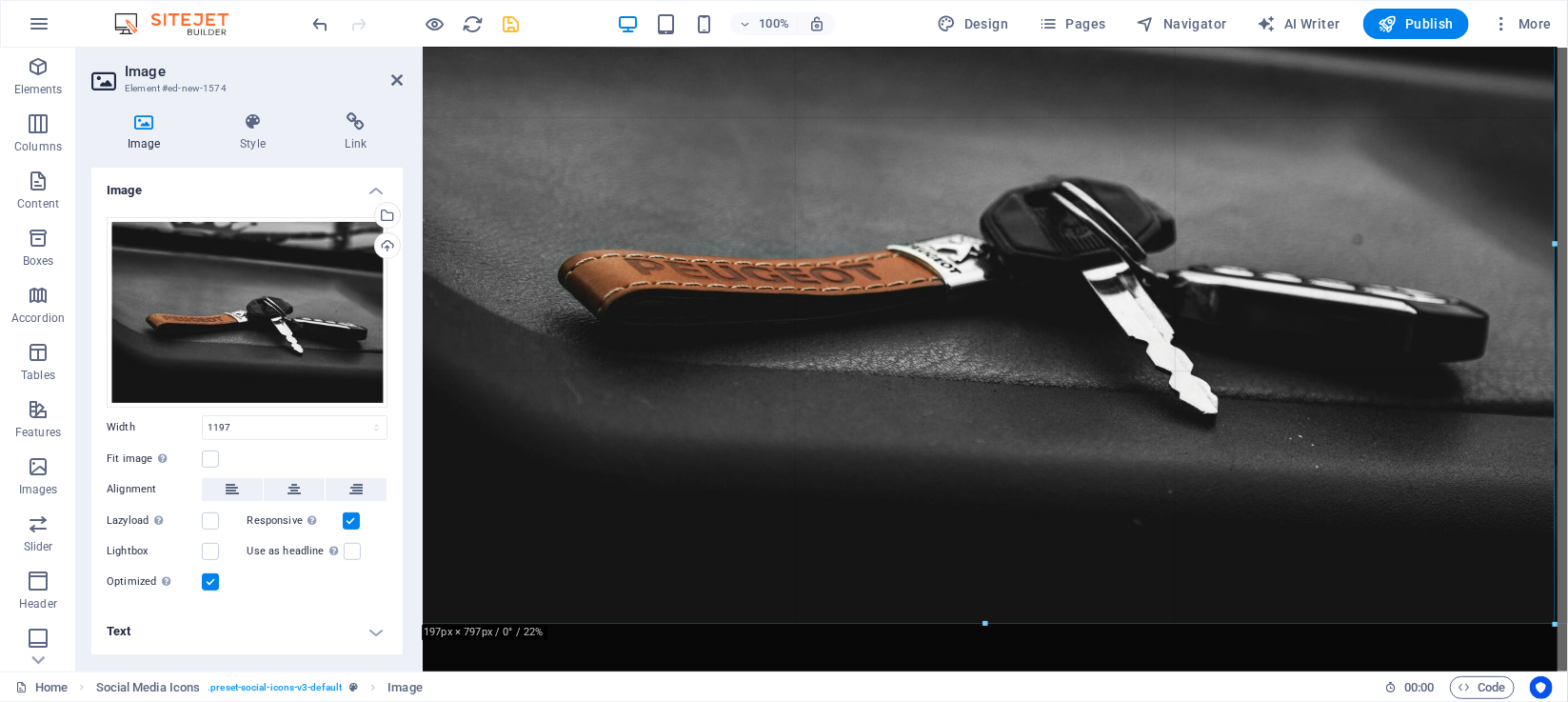 select on "px" 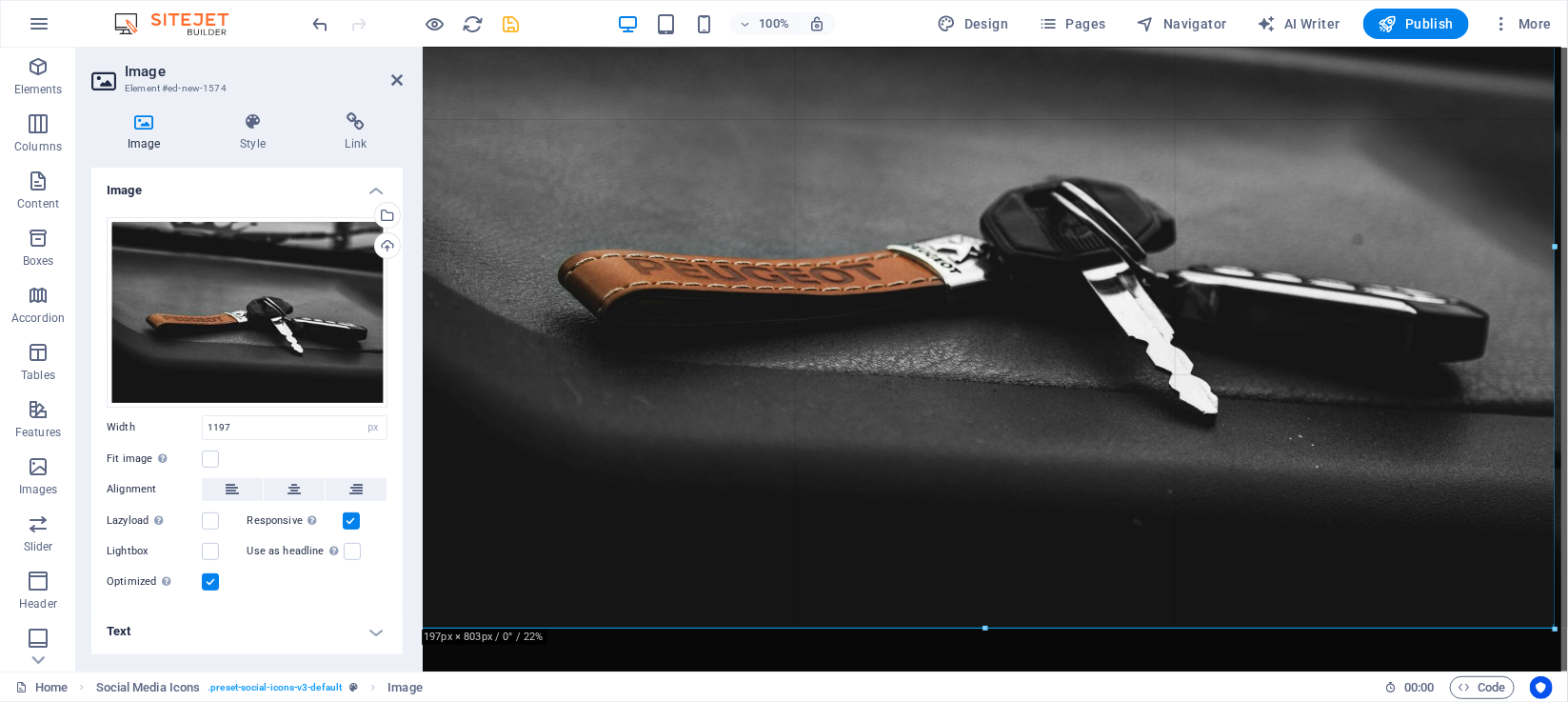 drag, startPoint x: 1555, startPoint y: 242, endPoint x: 1139, endPoint y: 193, distance: 418.8759 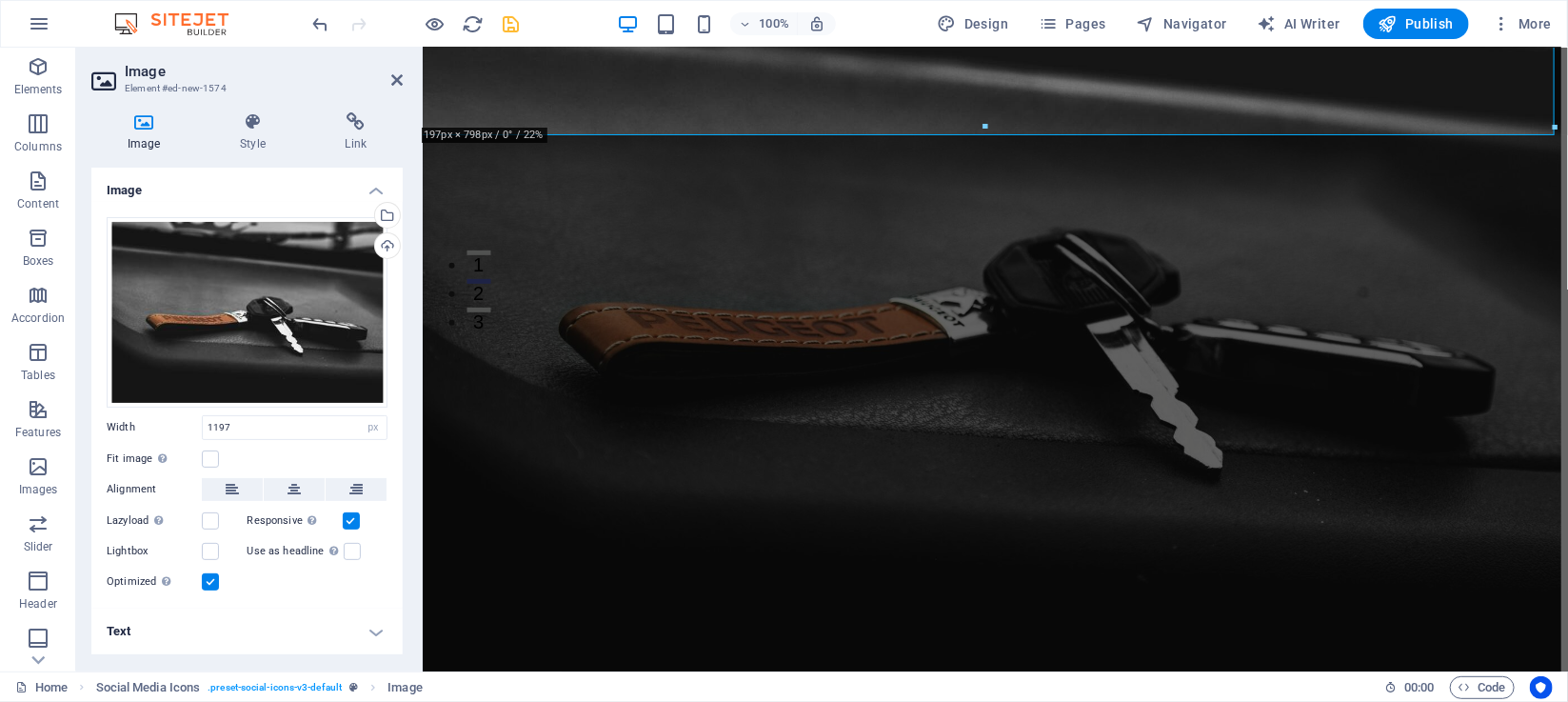 scroll, scrollTop: 883, scrollLeft: 0, axis: vertical 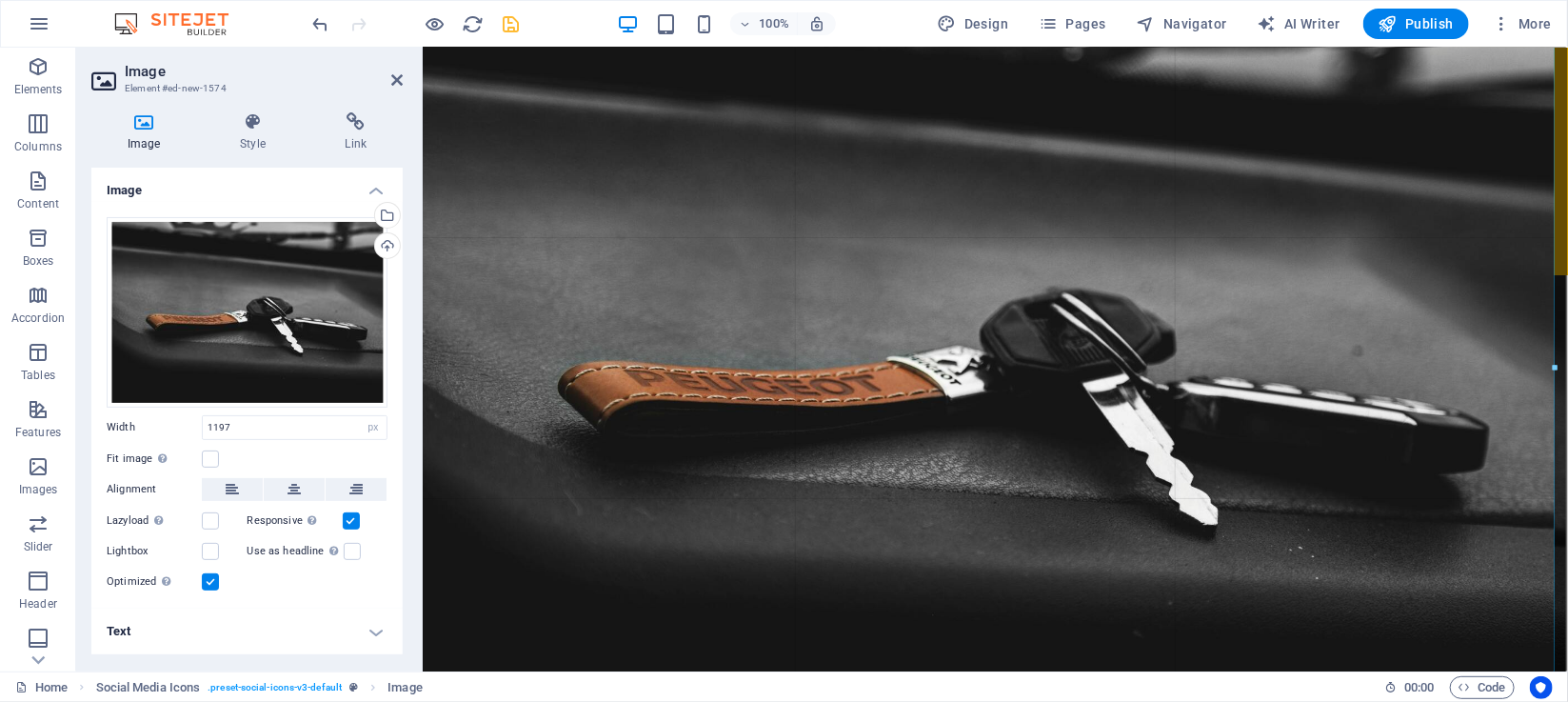 drag, startPoint x: 1553, startPoint y: 354, endPoint x: 1565, endPoint y: 357, distance: 12.369317 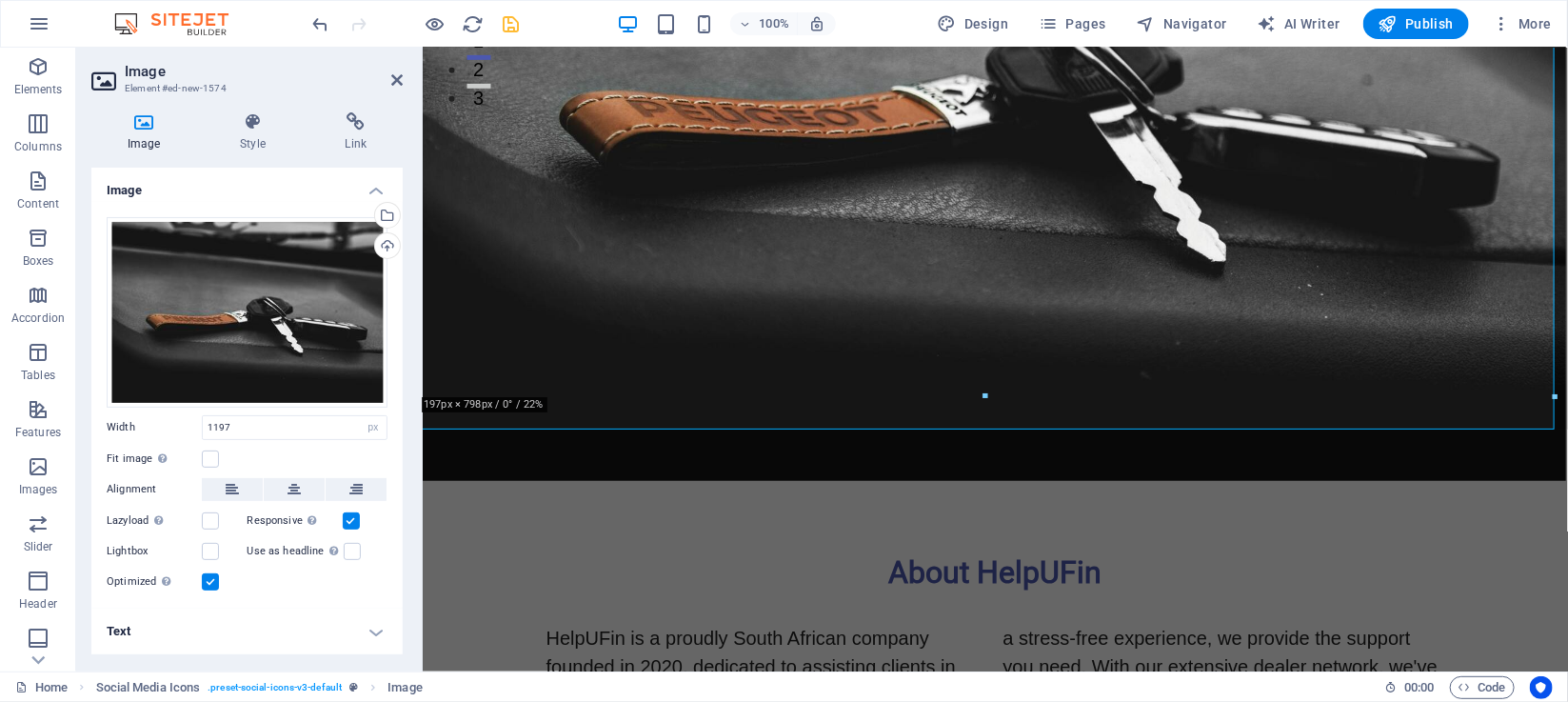 scroll, scrollTop: 584, scrollLeft: 0, axis: vertical 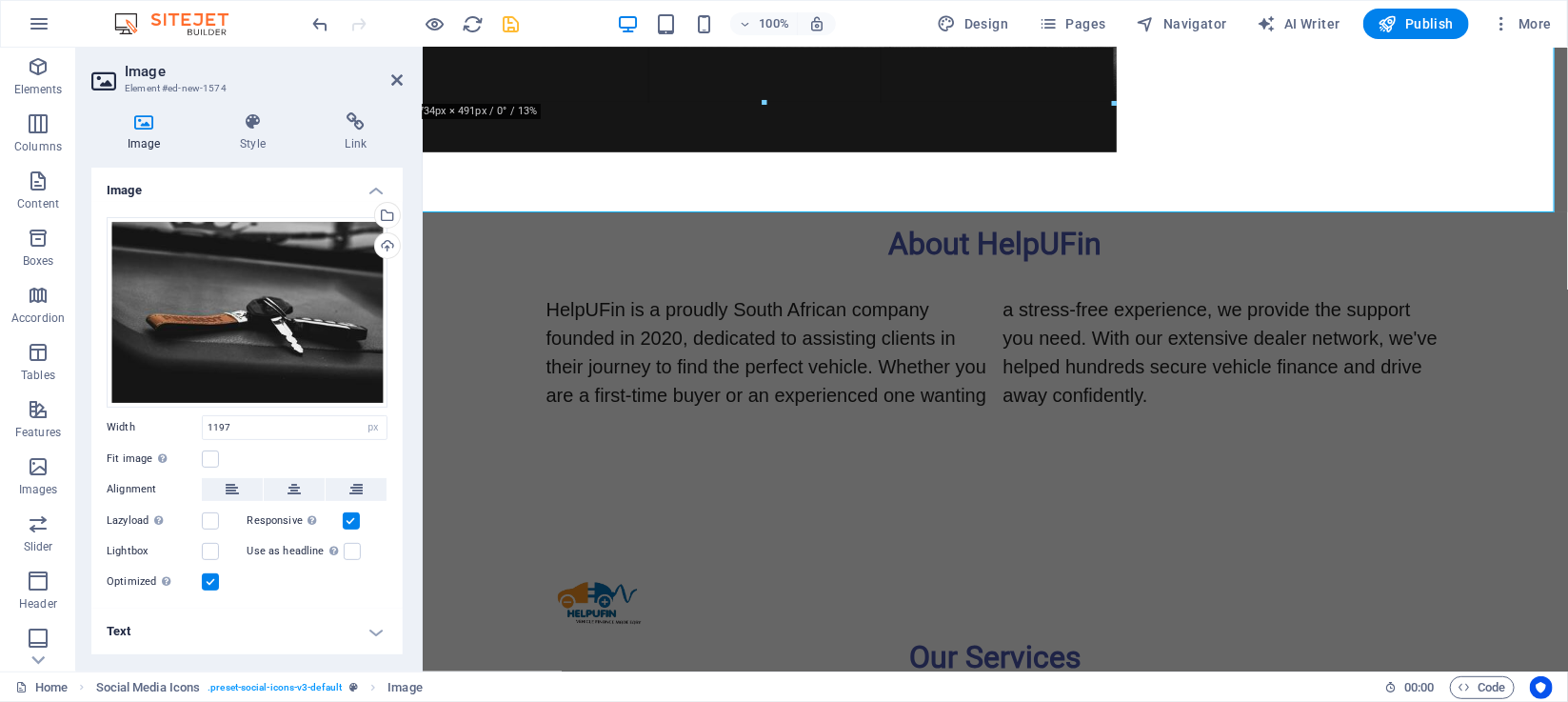 drag, startPoint x: 984, startPoint y: 396, endPoint x: 1057, endPoint y: 96, distance: 308.75395 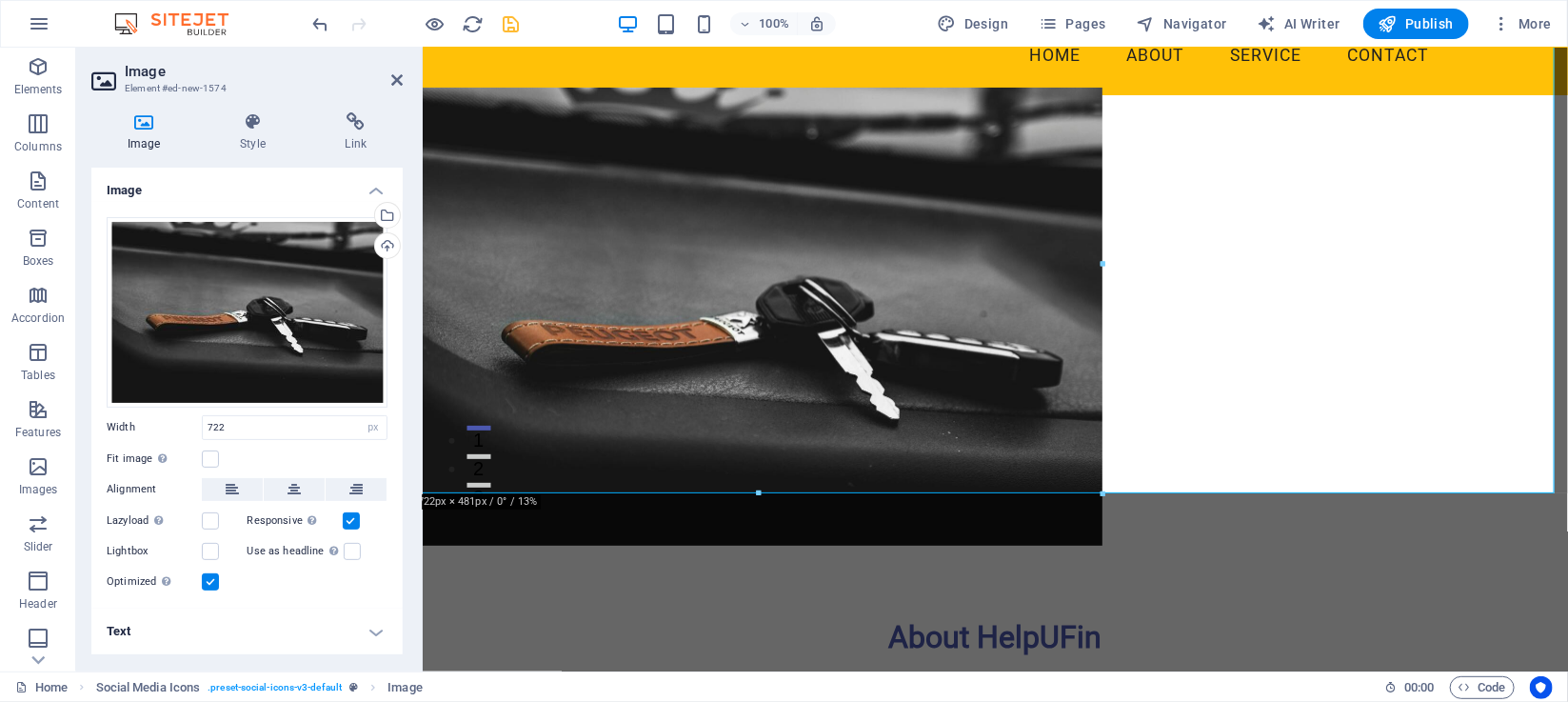 scroll, scrollTop: 195, scrollLeft: 0, axis: vertical 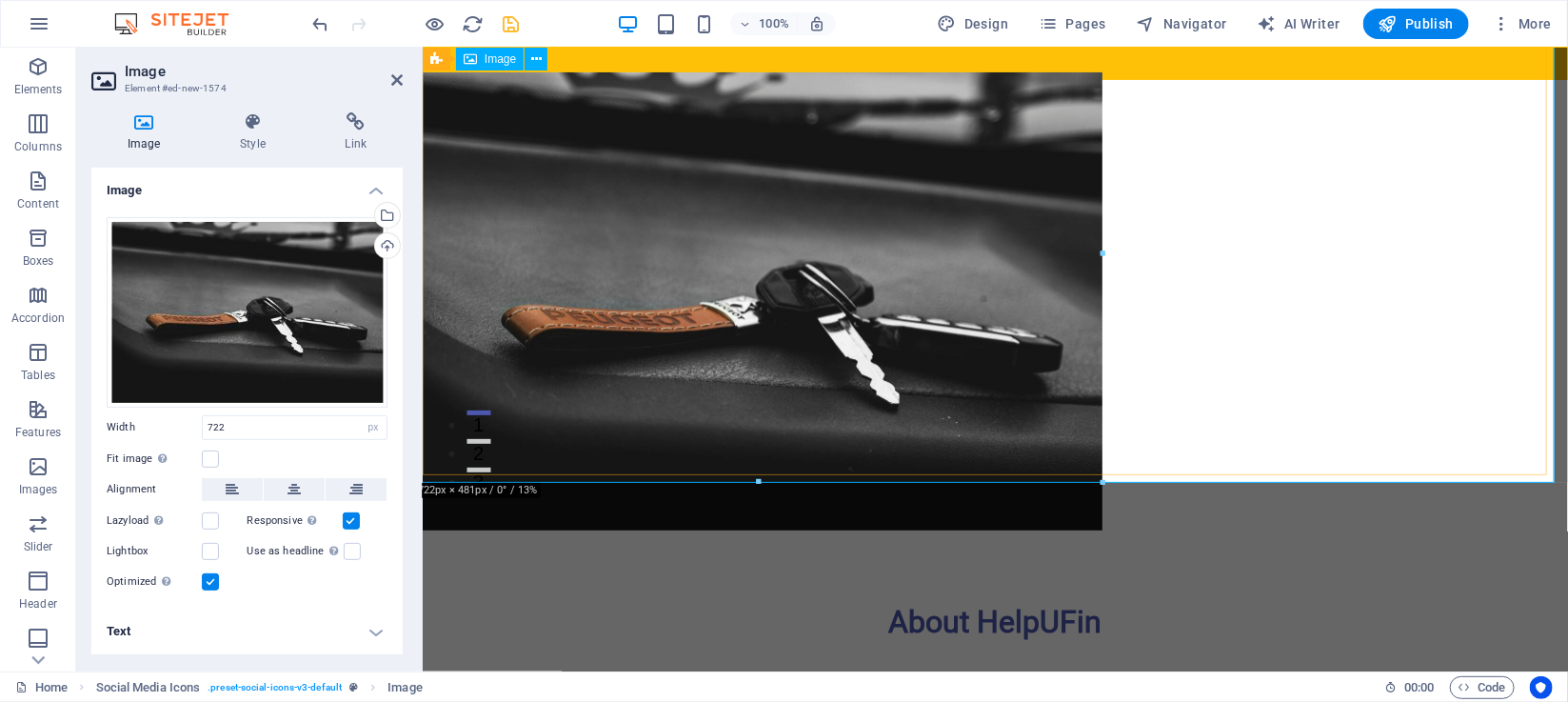 drag, startPoint x: 757, startPoint y: 477, endPoint x: 761, endPoint y: 403, distance: 74.10803 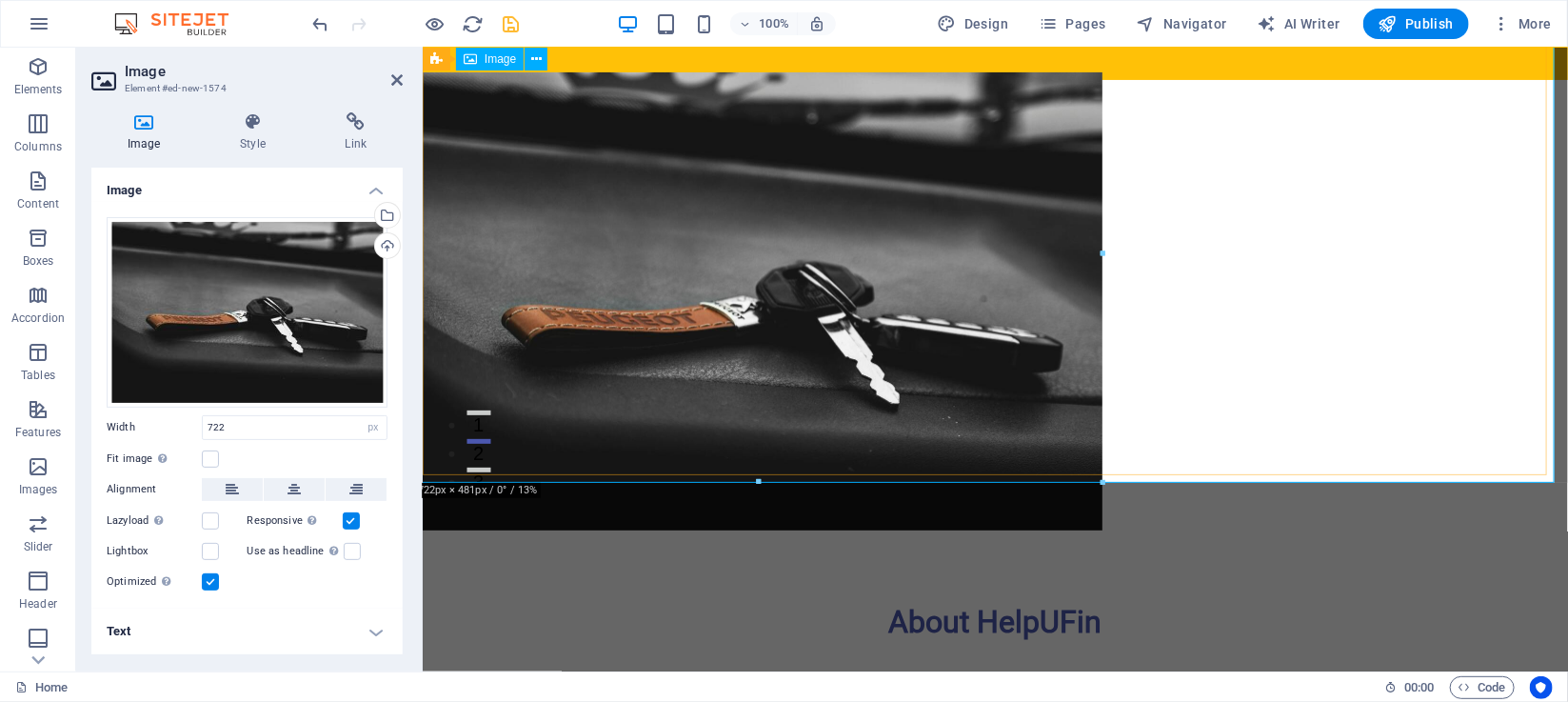 drag, startPoint x: 1181, startPoint y: 527, endPoint x: 810, endPoint y: 259, distance: 457.67346 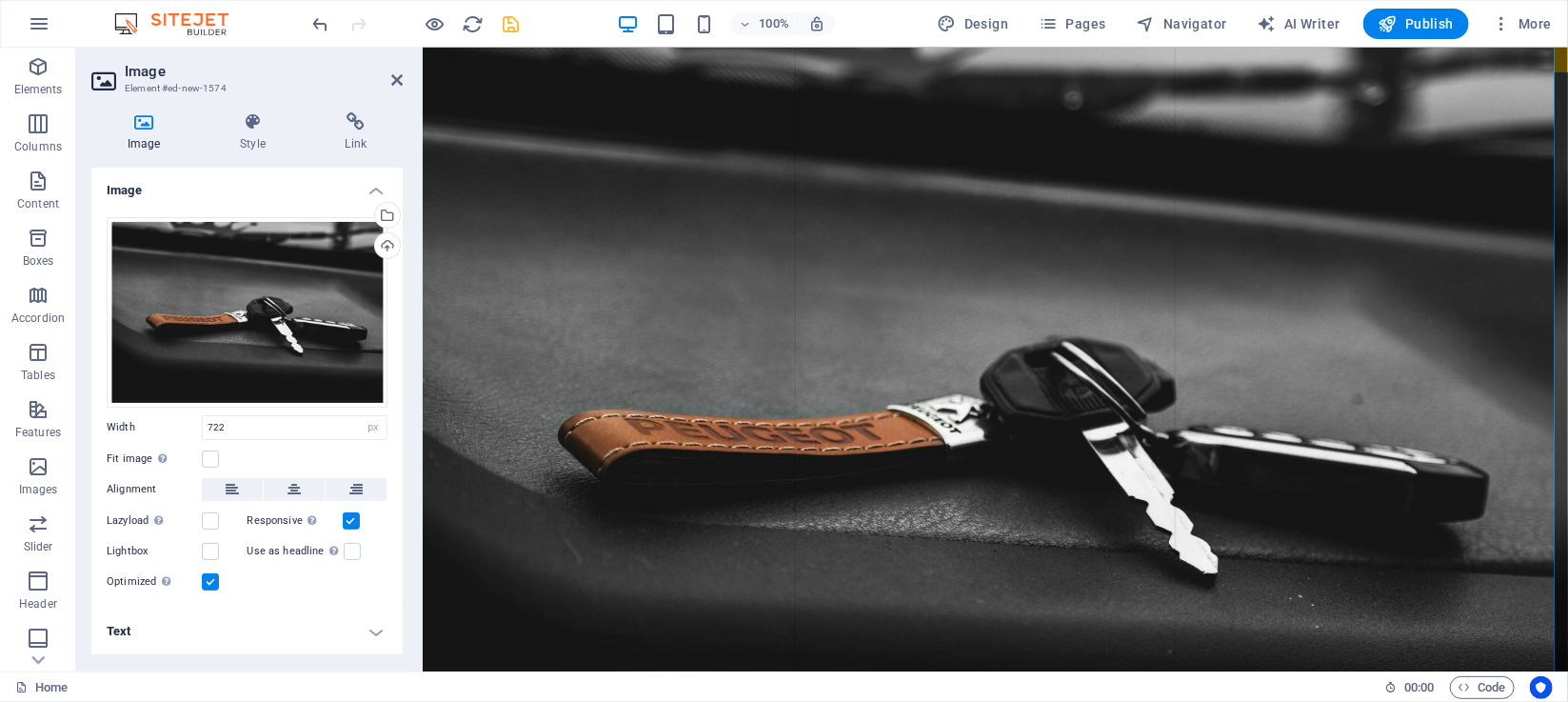 type on "1197" 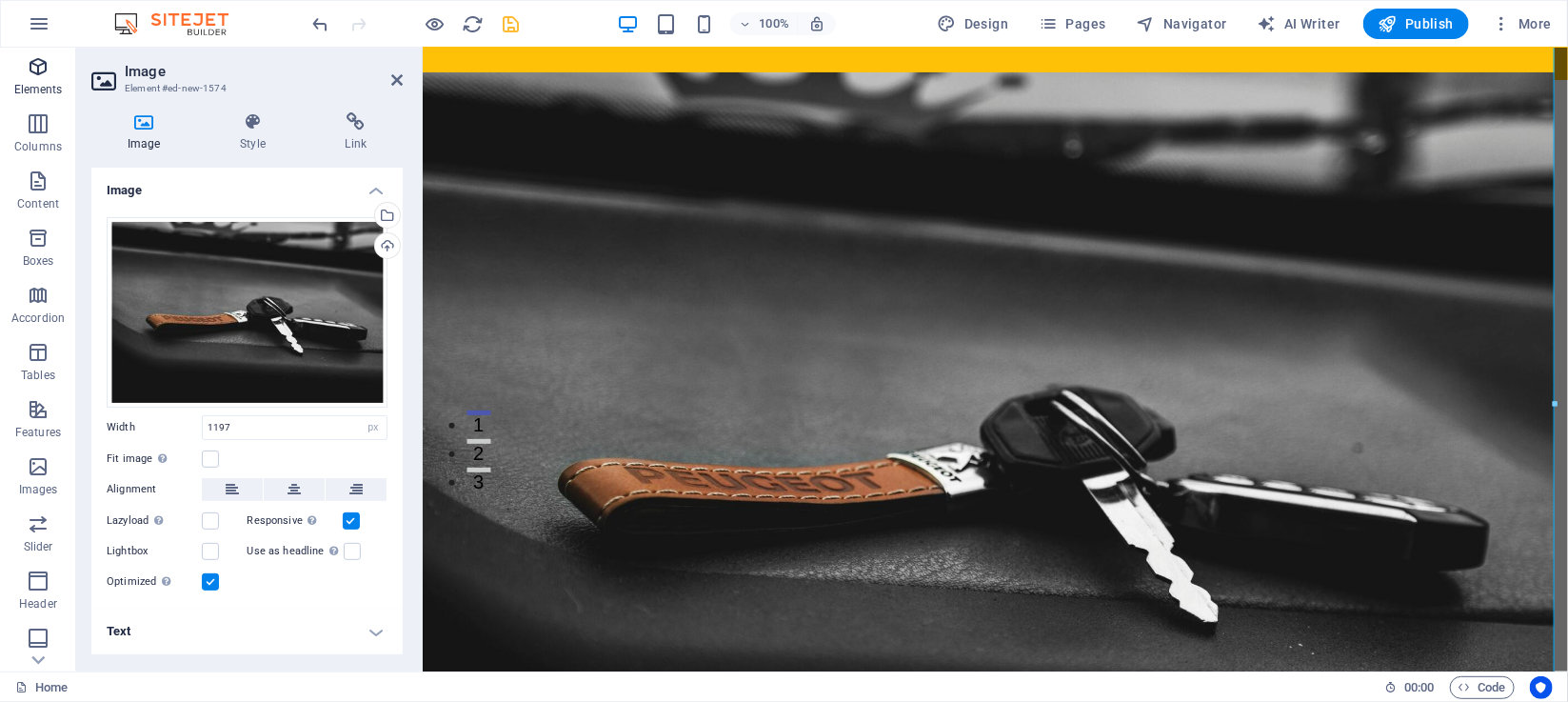 click at bounding box center [38, 67] 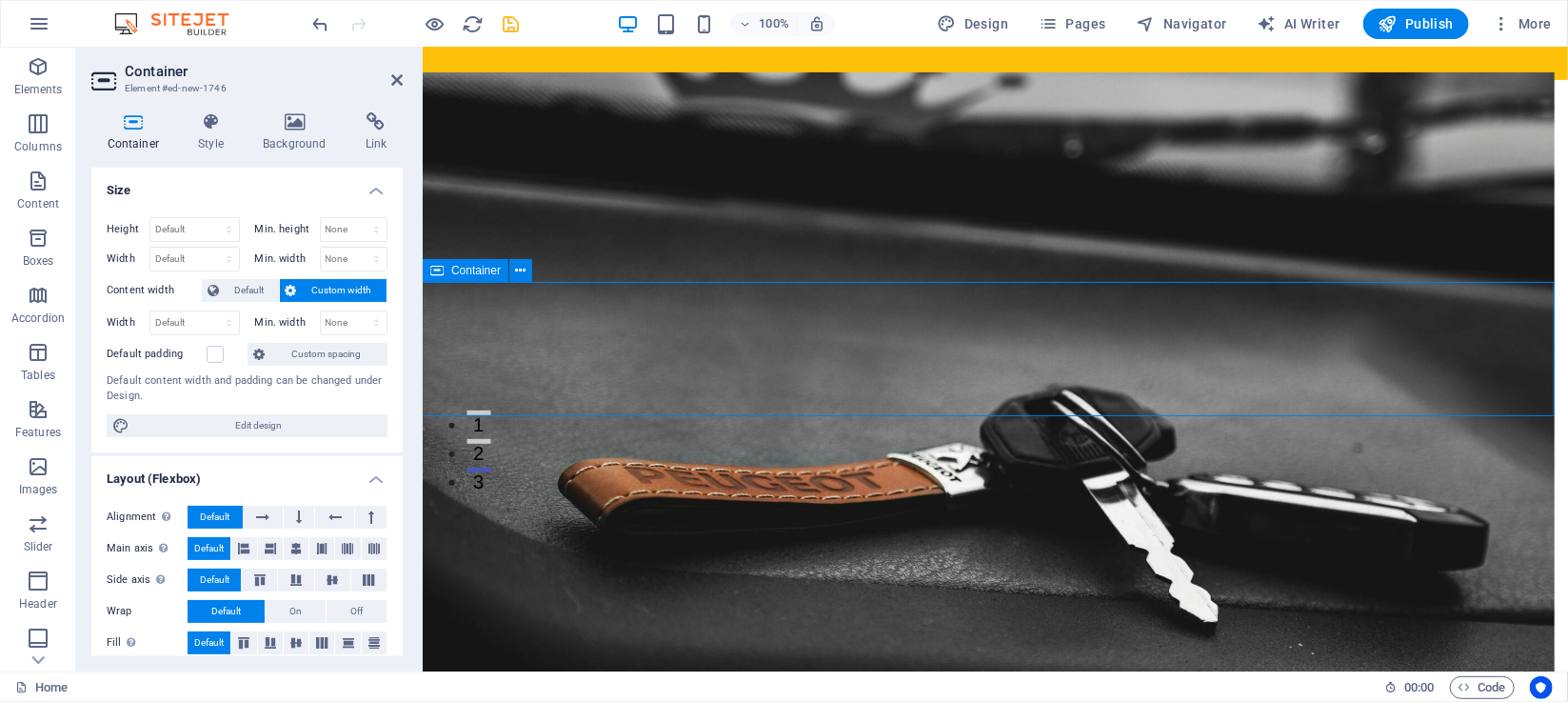 scroll, scrollTop: 697, scrollLeft: 0, axis: vertical 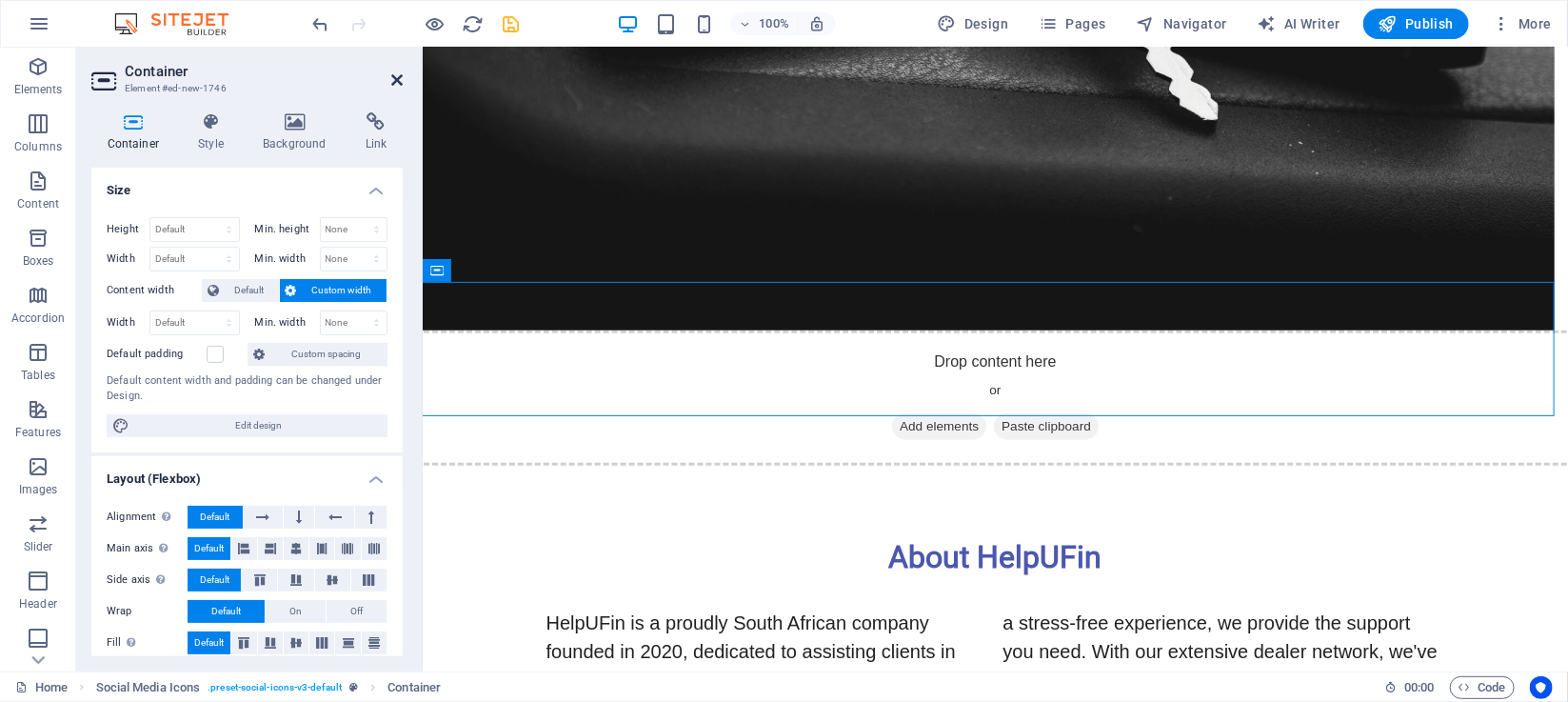 click at bounding box center [397, 80] 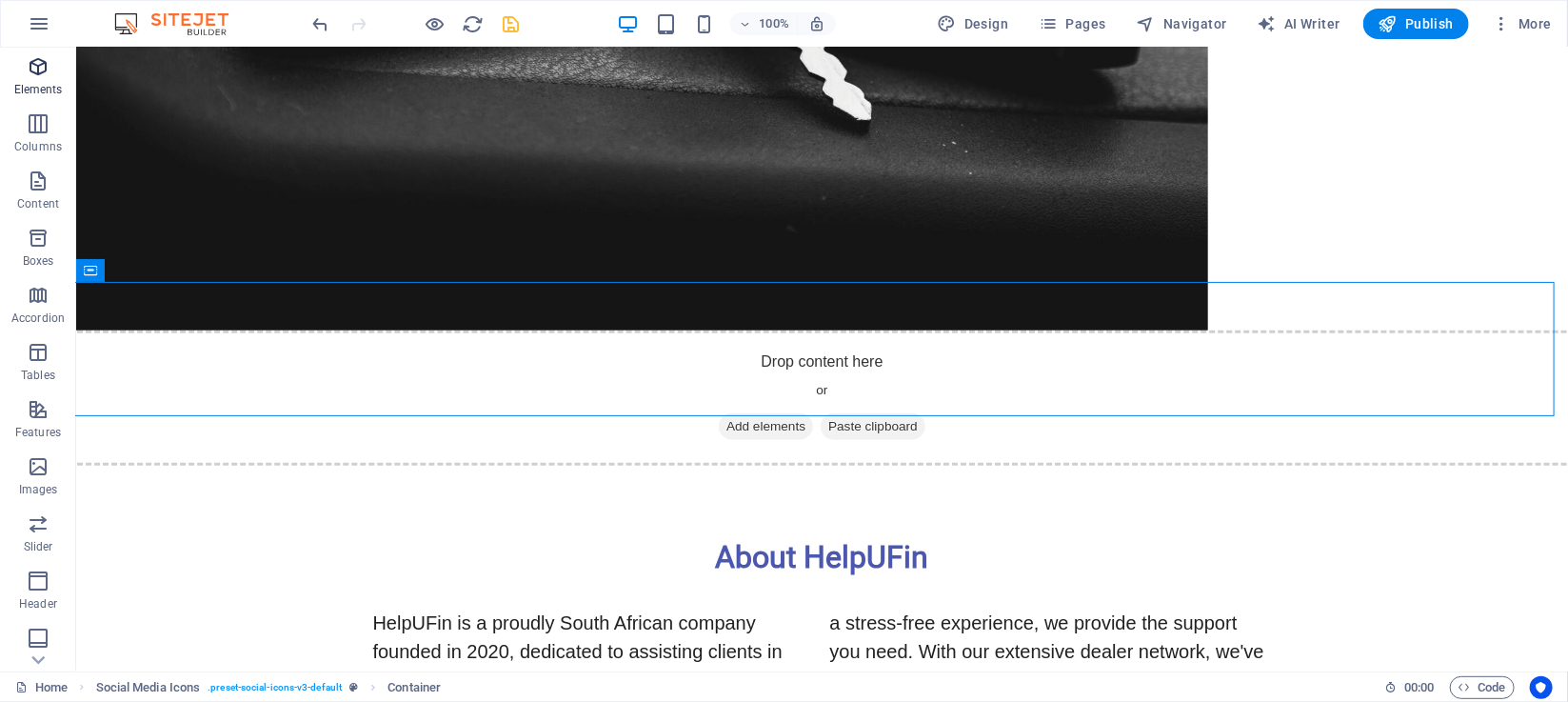 click on "Elements" at bounding box center (38, 78) 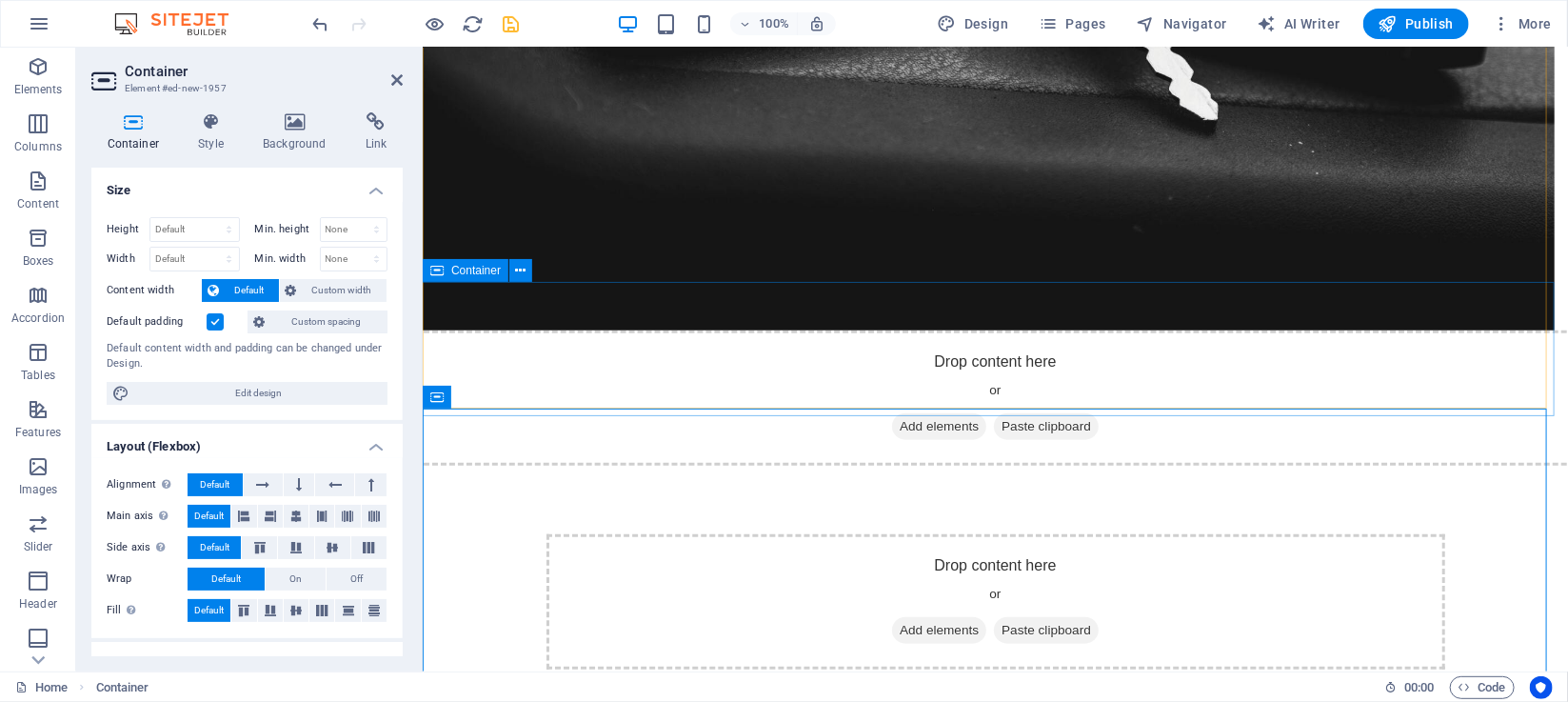 click on "Drop content here or  Add elements  Paste clipboard" at bounding box center [994, 397] 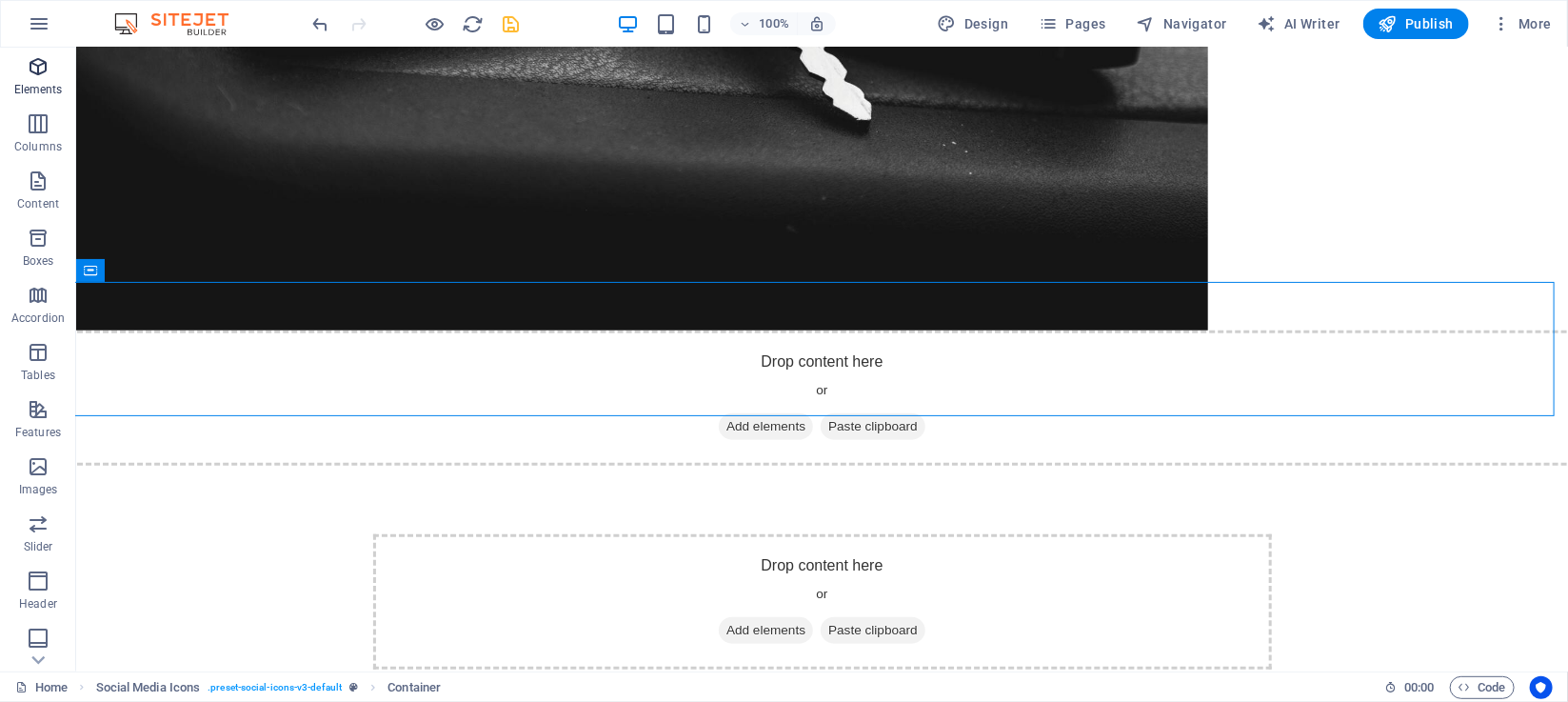 click at bounding box center [38, 67] 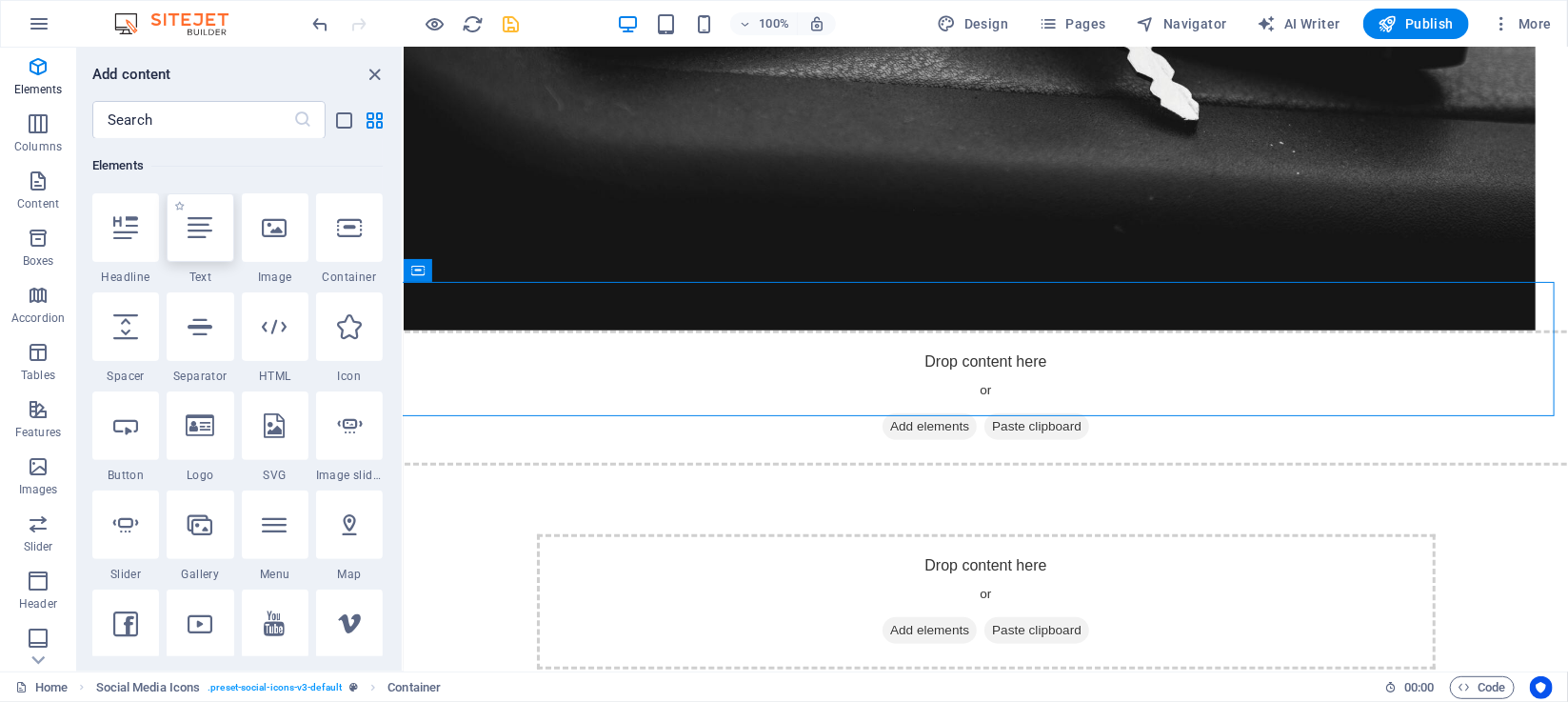 click at bounding box center [200, 228] 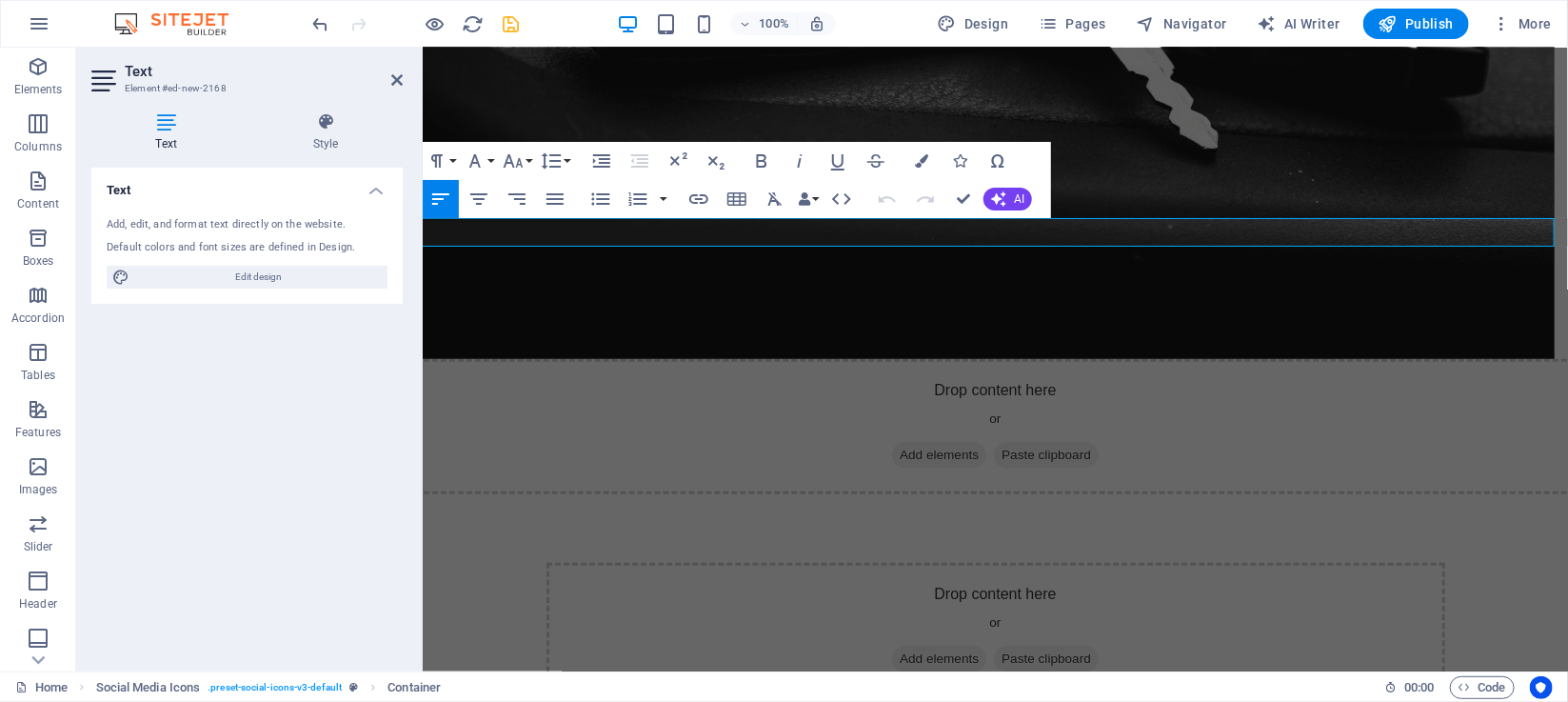 scroll, scrollTop: 0, scrollLeft: 0, axis: both 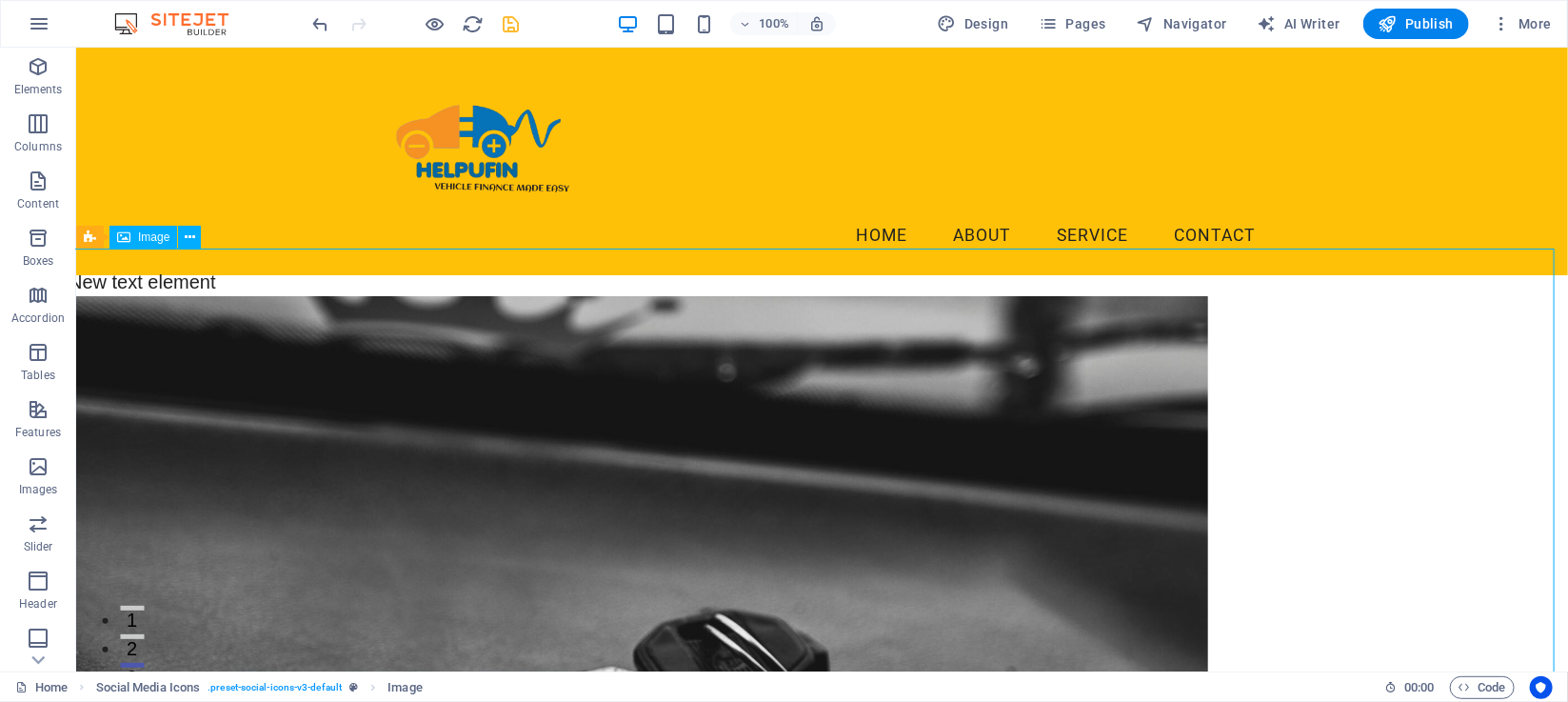 drag, startPoint x: 667, startPoint y: 369, endPoint x: 1103, endPoint y: 384, distance: 436.258 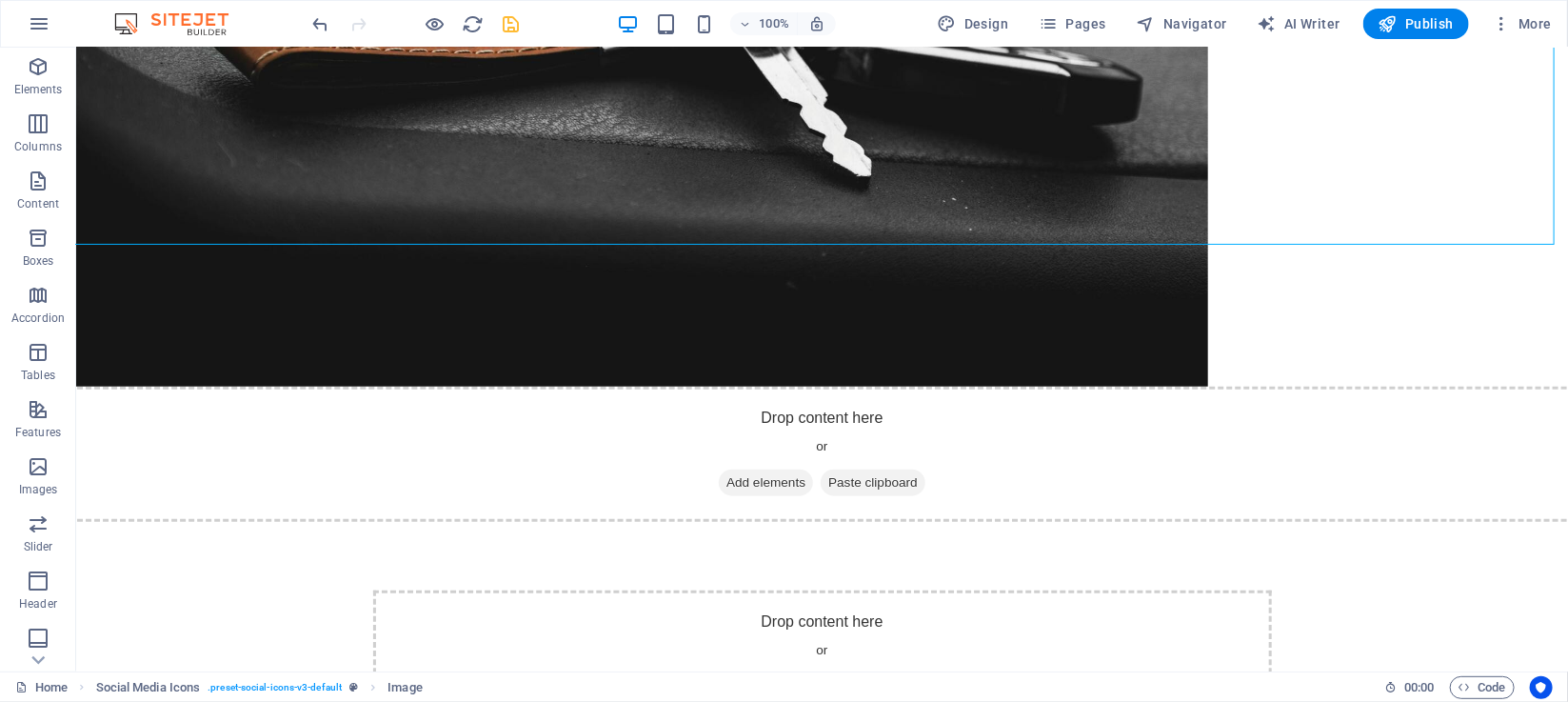 scroll, scrollTop: 771, scrollLeft: 0, axis: vertical 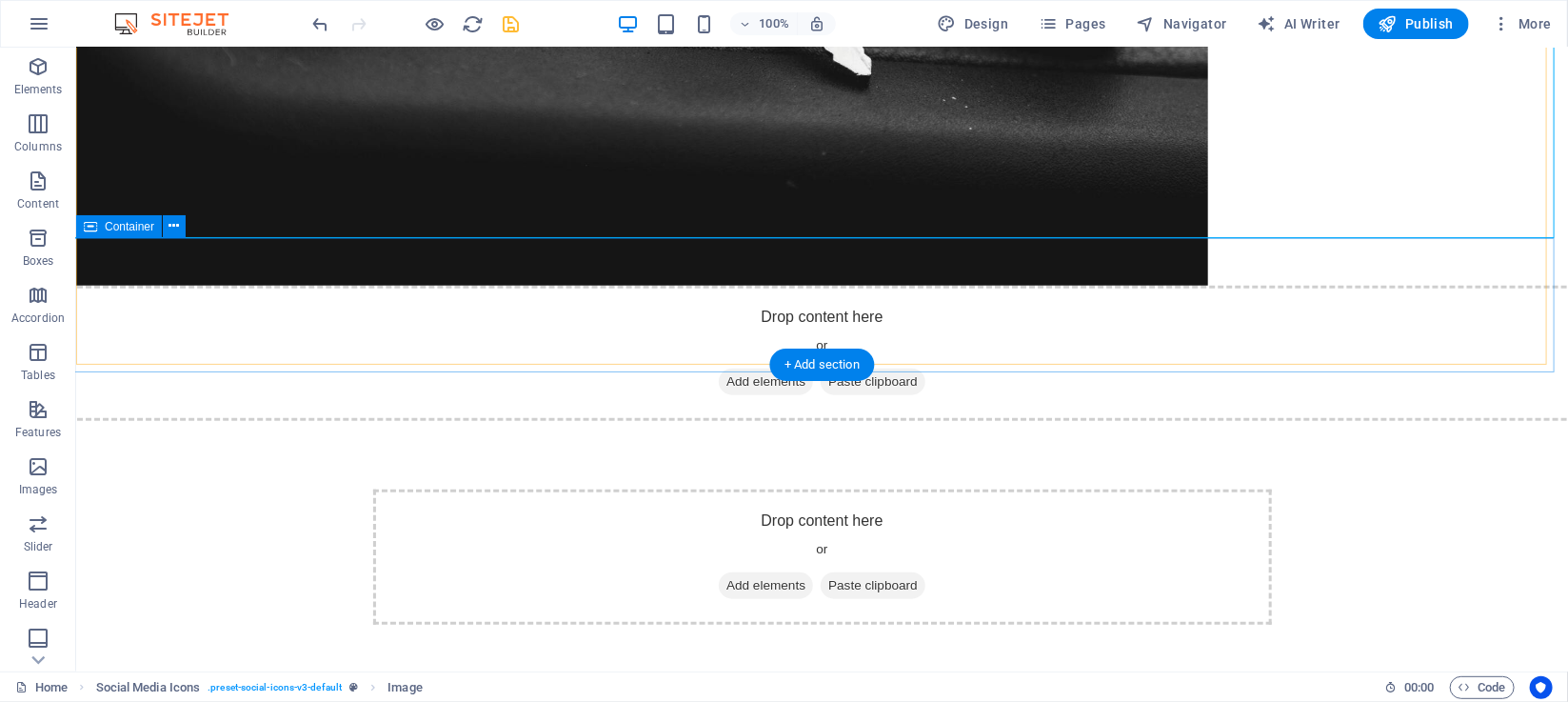 click at bounding box center (725, 381) 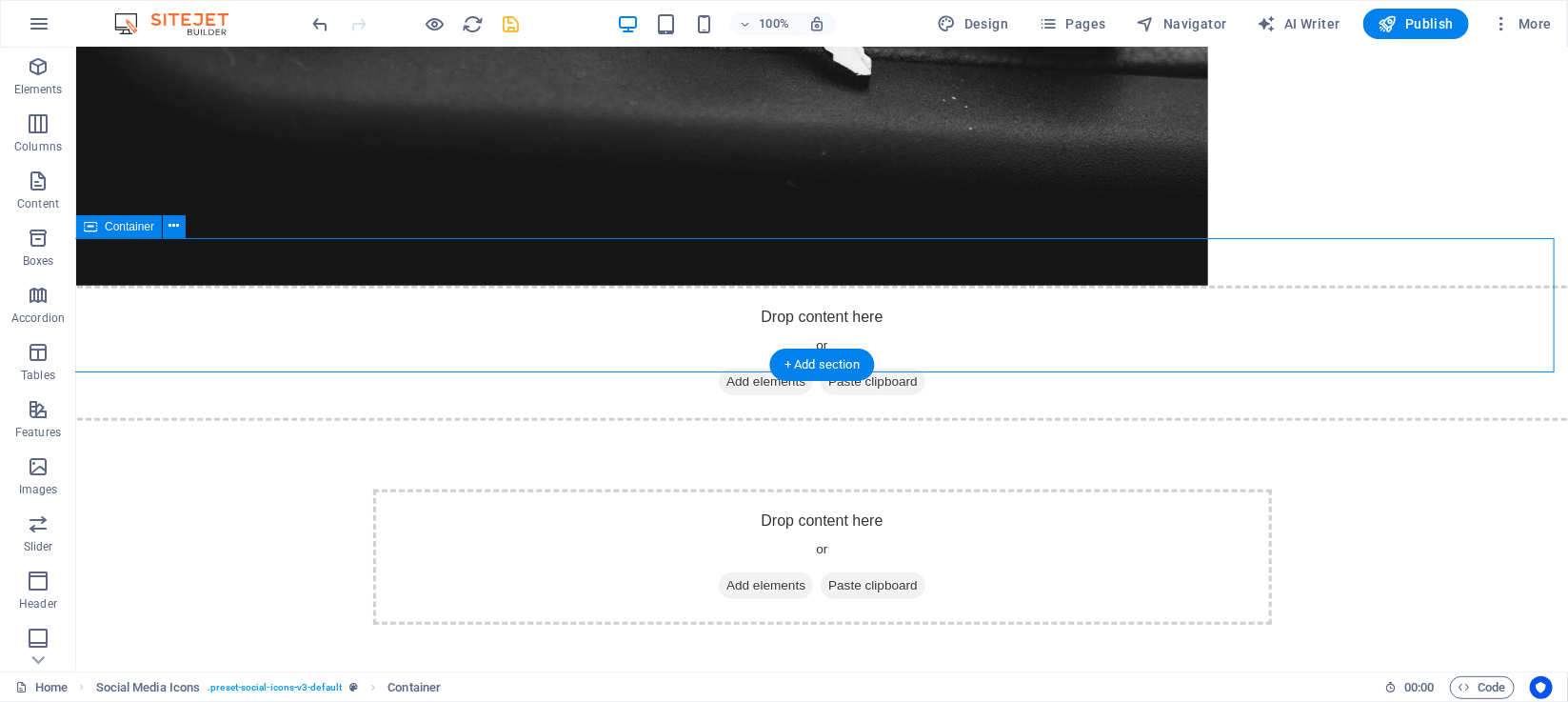 click on "Add elements" at bounding box center [764, 381] 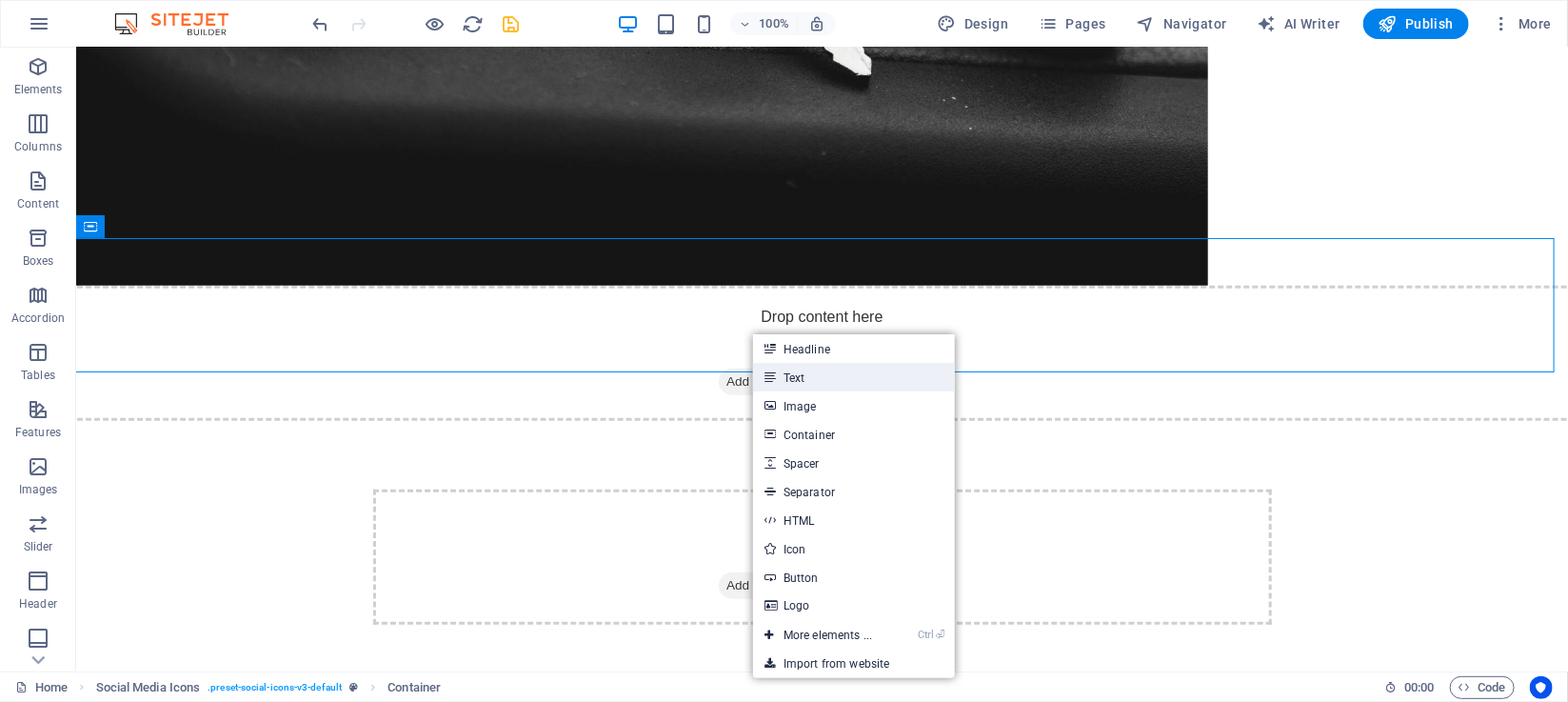 click on "Text" at bounding box center (854, 377) 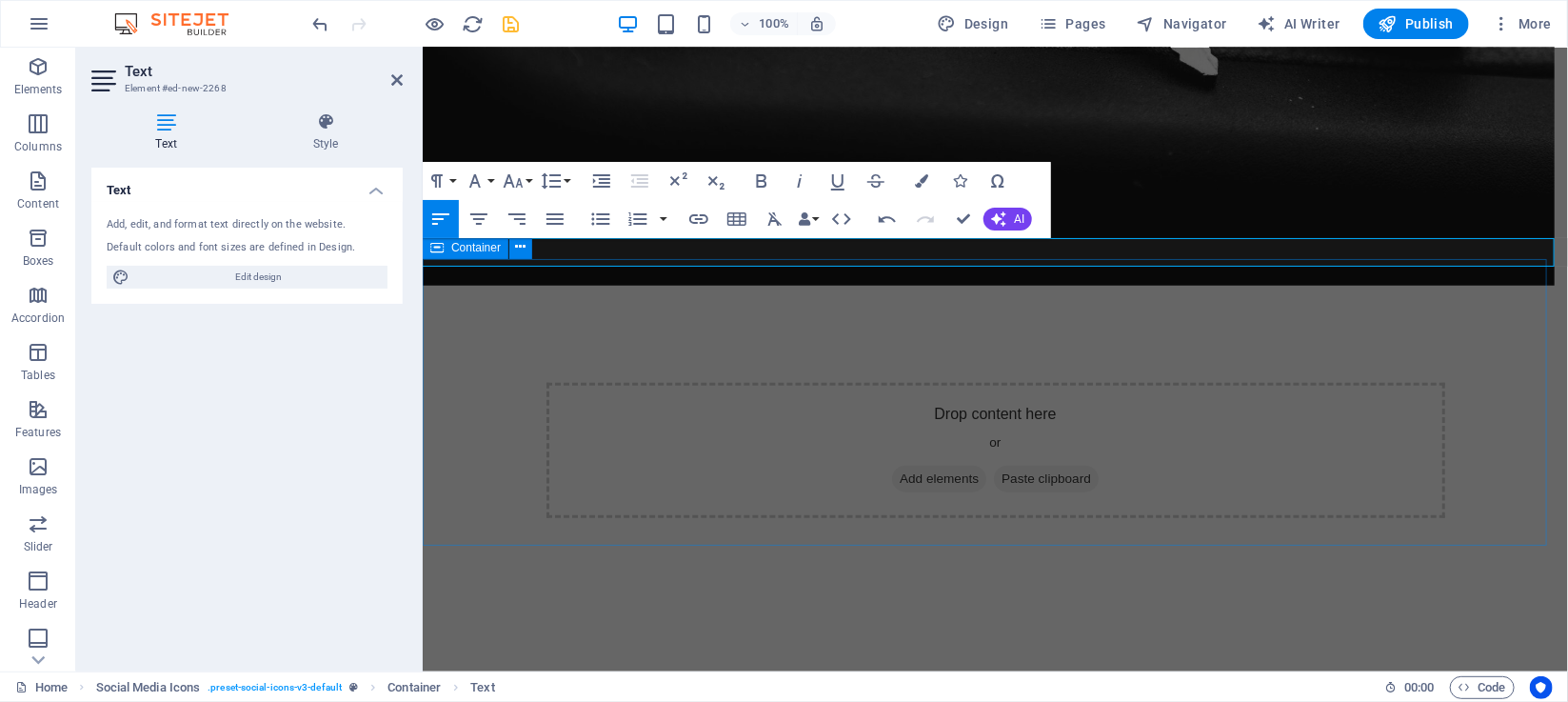 type 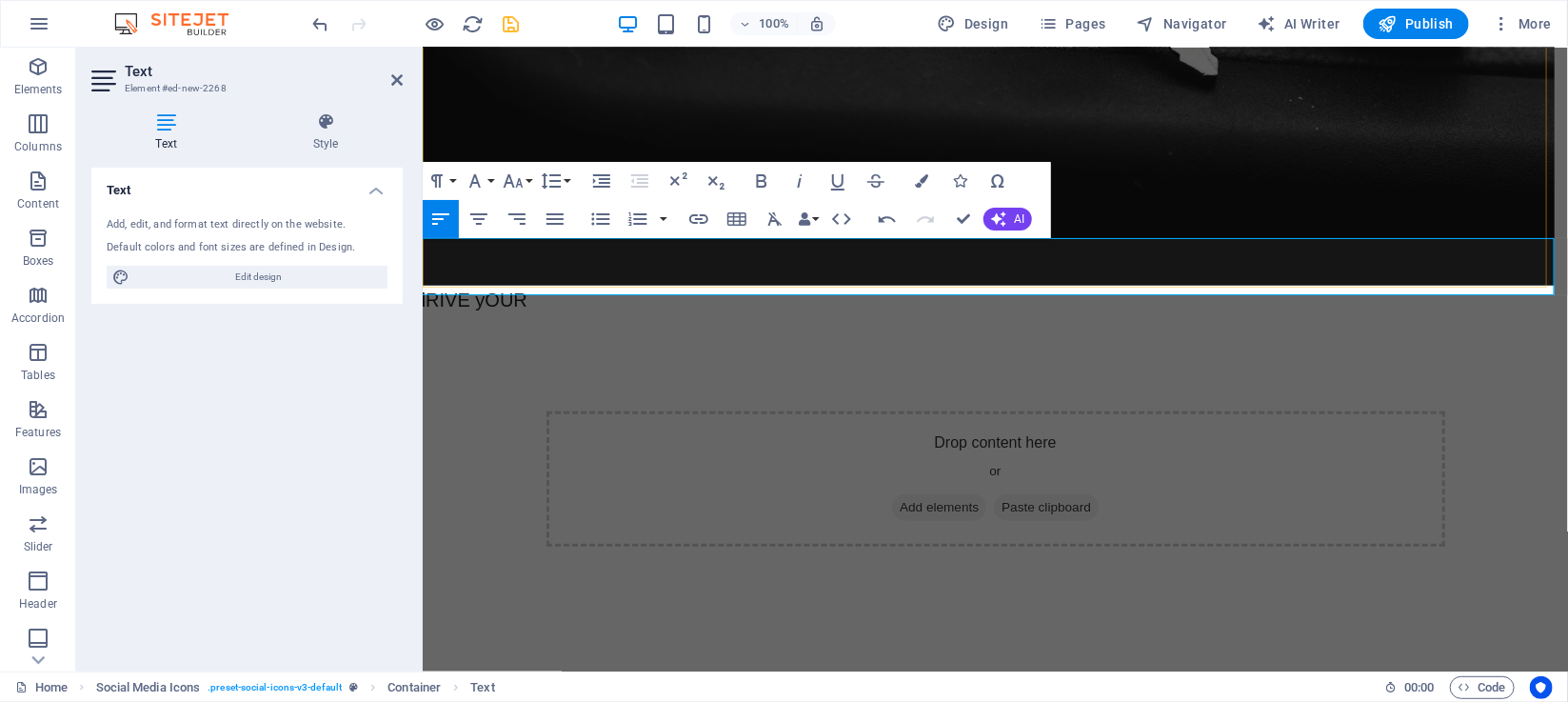 click on "dRIVE yOUR" at bounding box center (994, 299) 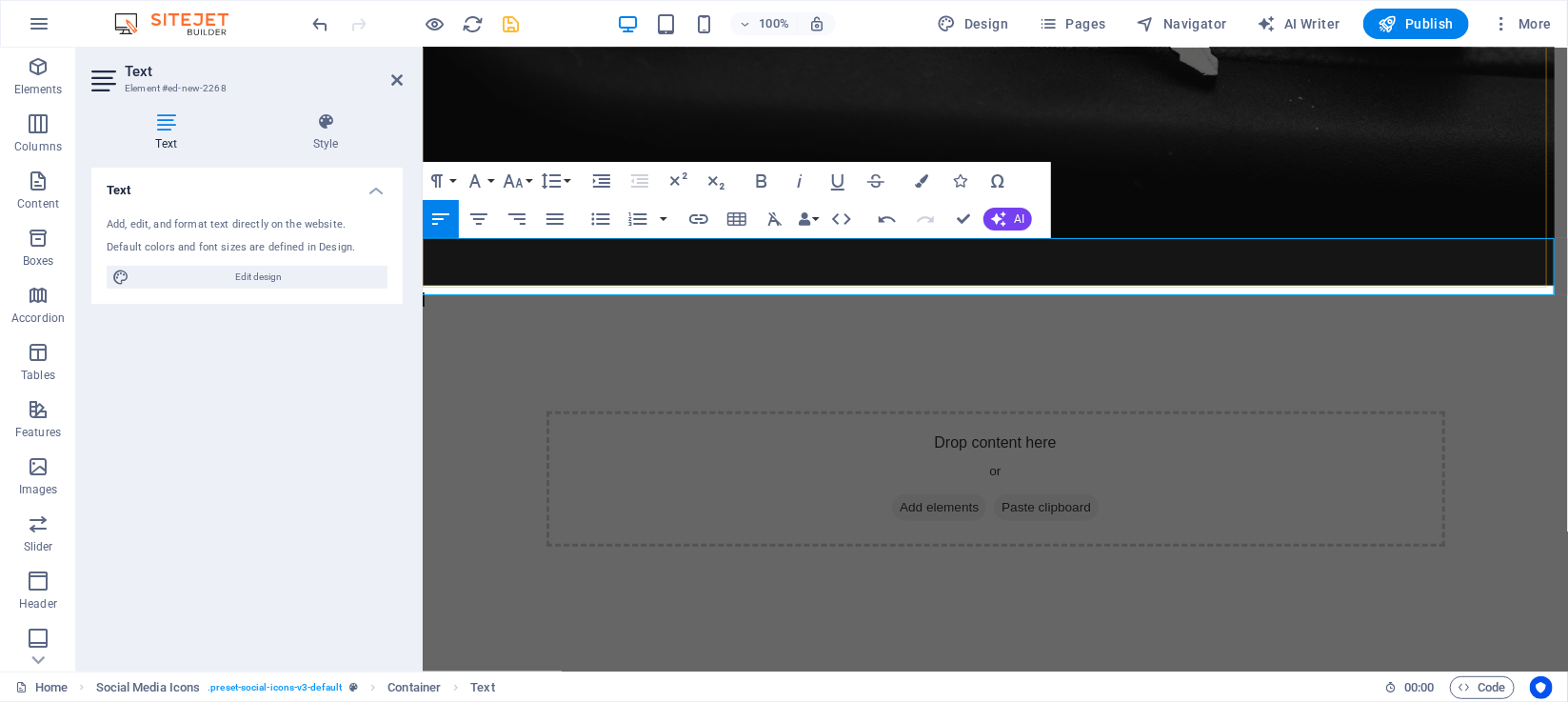 drag, startPoint x: 710, startPoint y: 256, endPoint x: 829, endPoint y: 270, distance: 119.820699 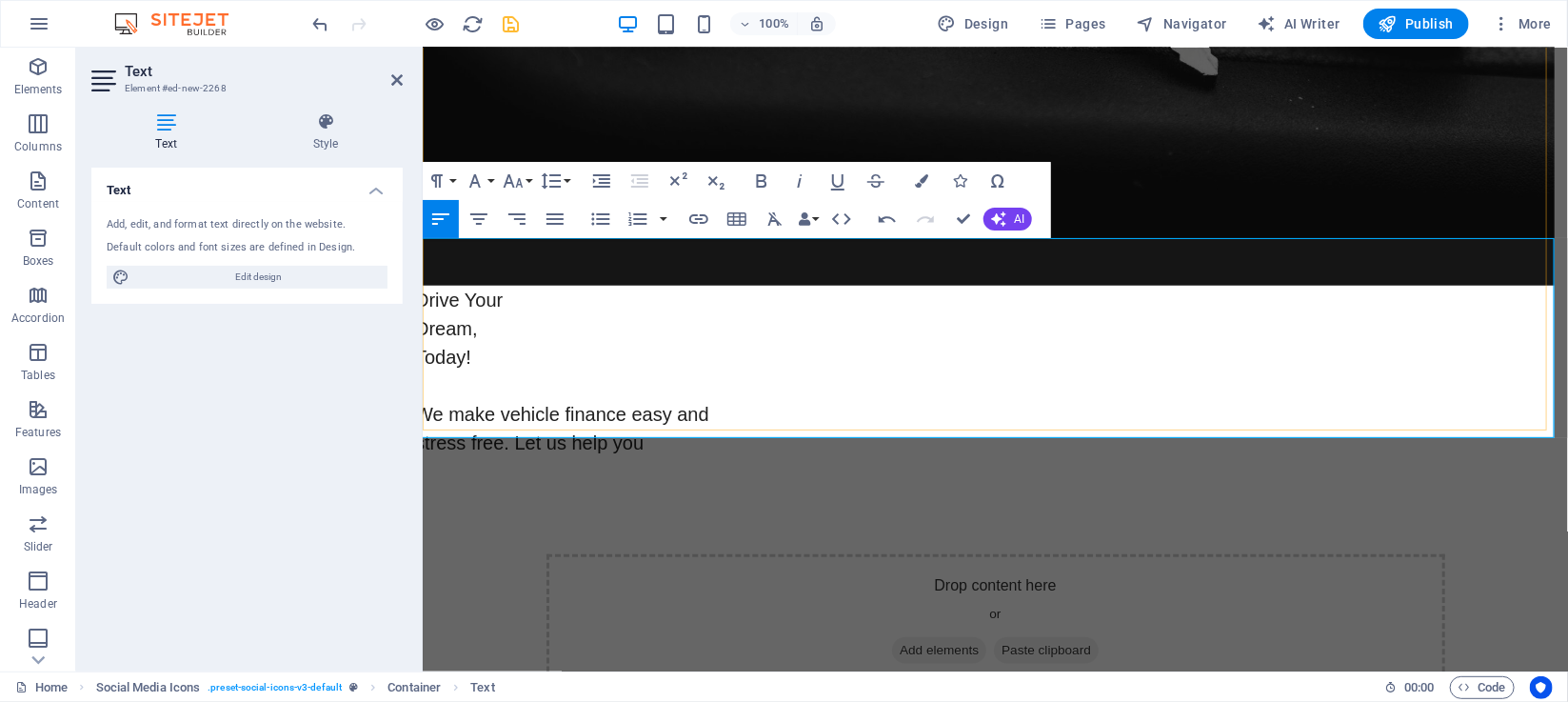 click at bounding box center [994, 385] 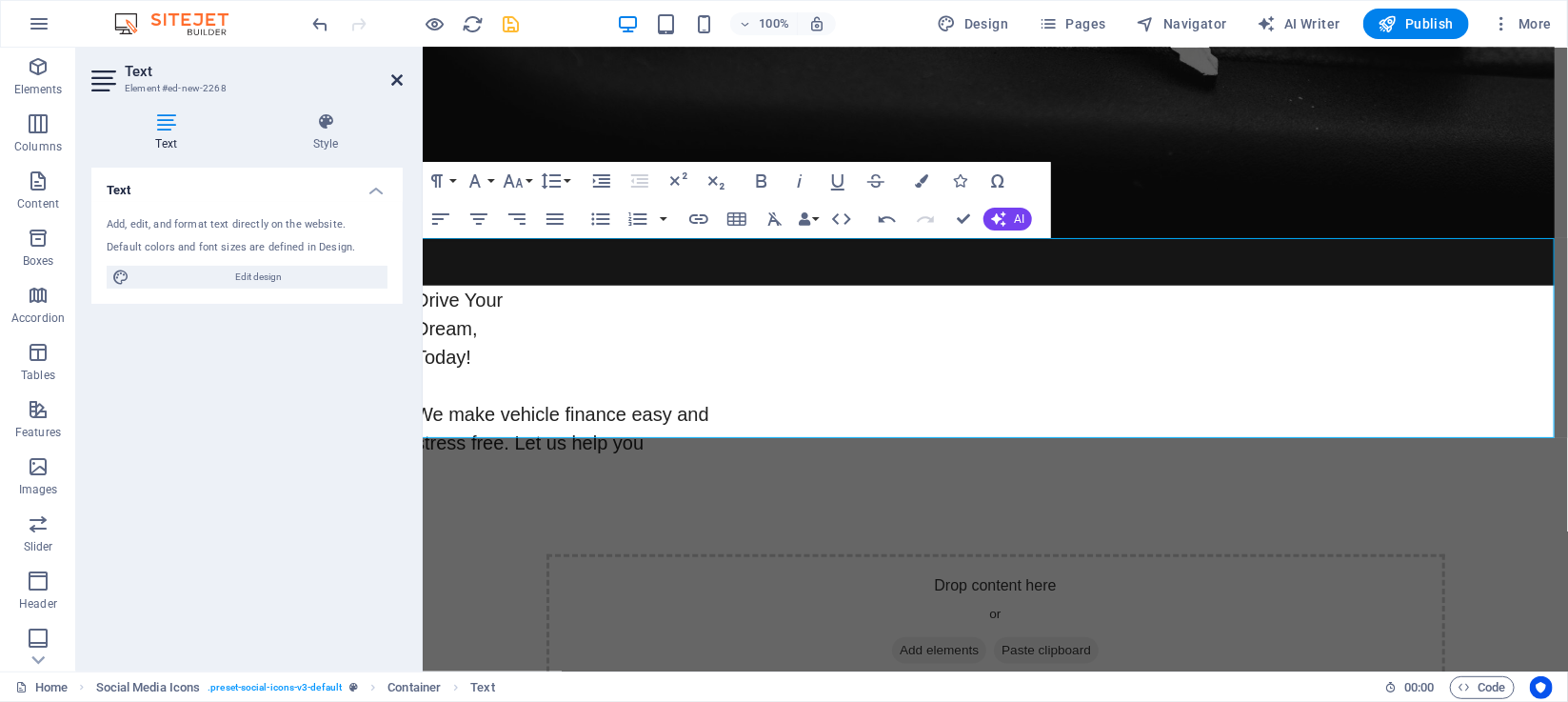 click at bounding box center (397, 80) 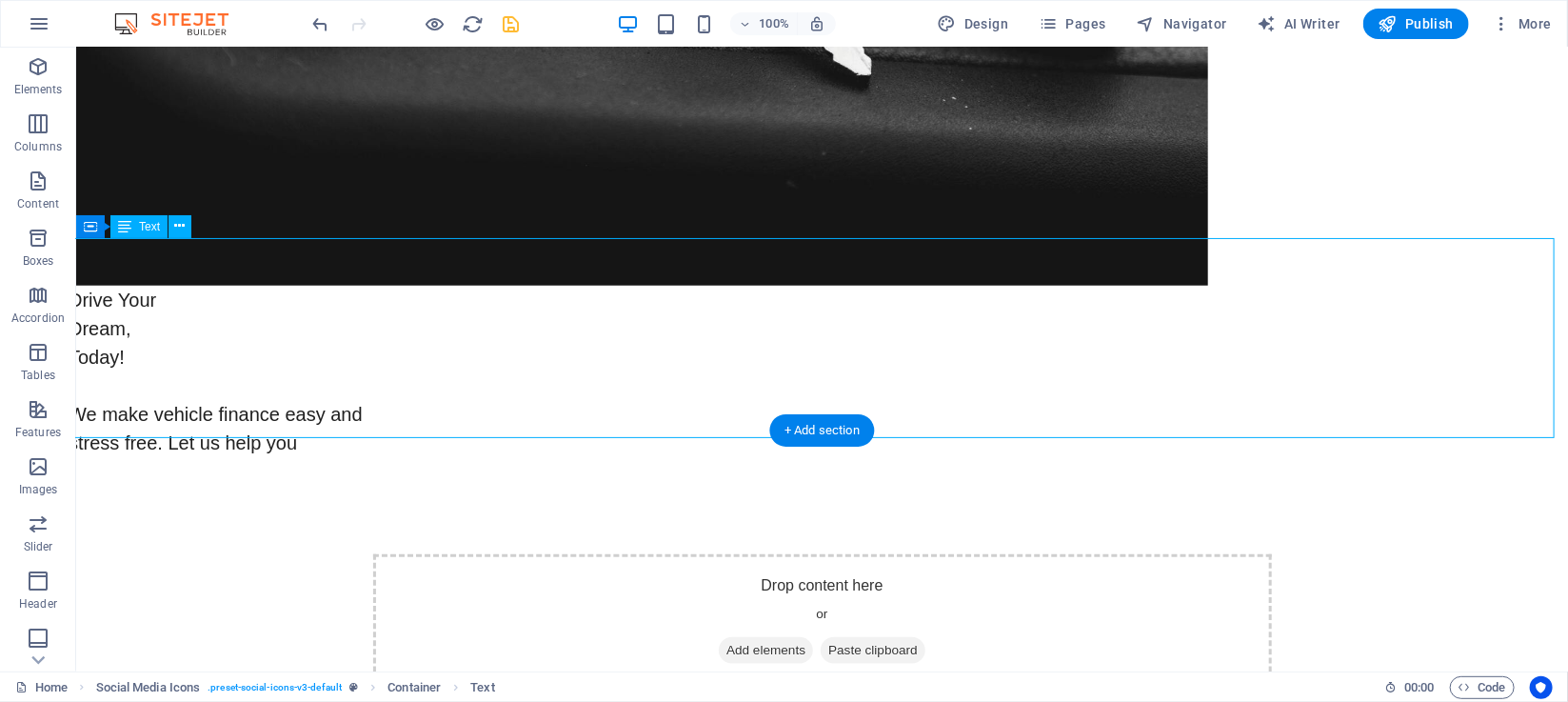 drag, startPoint x: 170, startPoint y: 284, endPoint x: 245, endPoint y: 301, distance: 76.90254 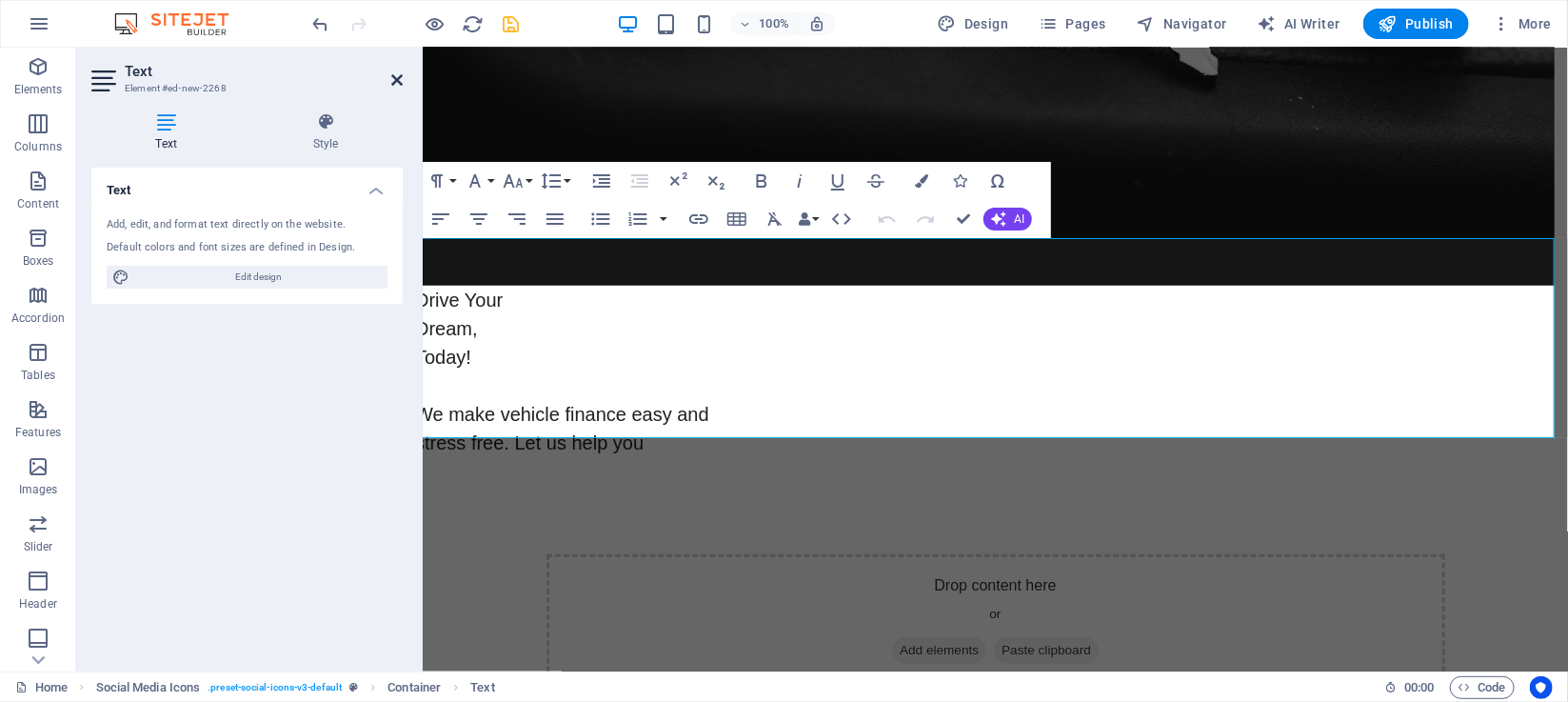 click at bounding box center [397, 80] 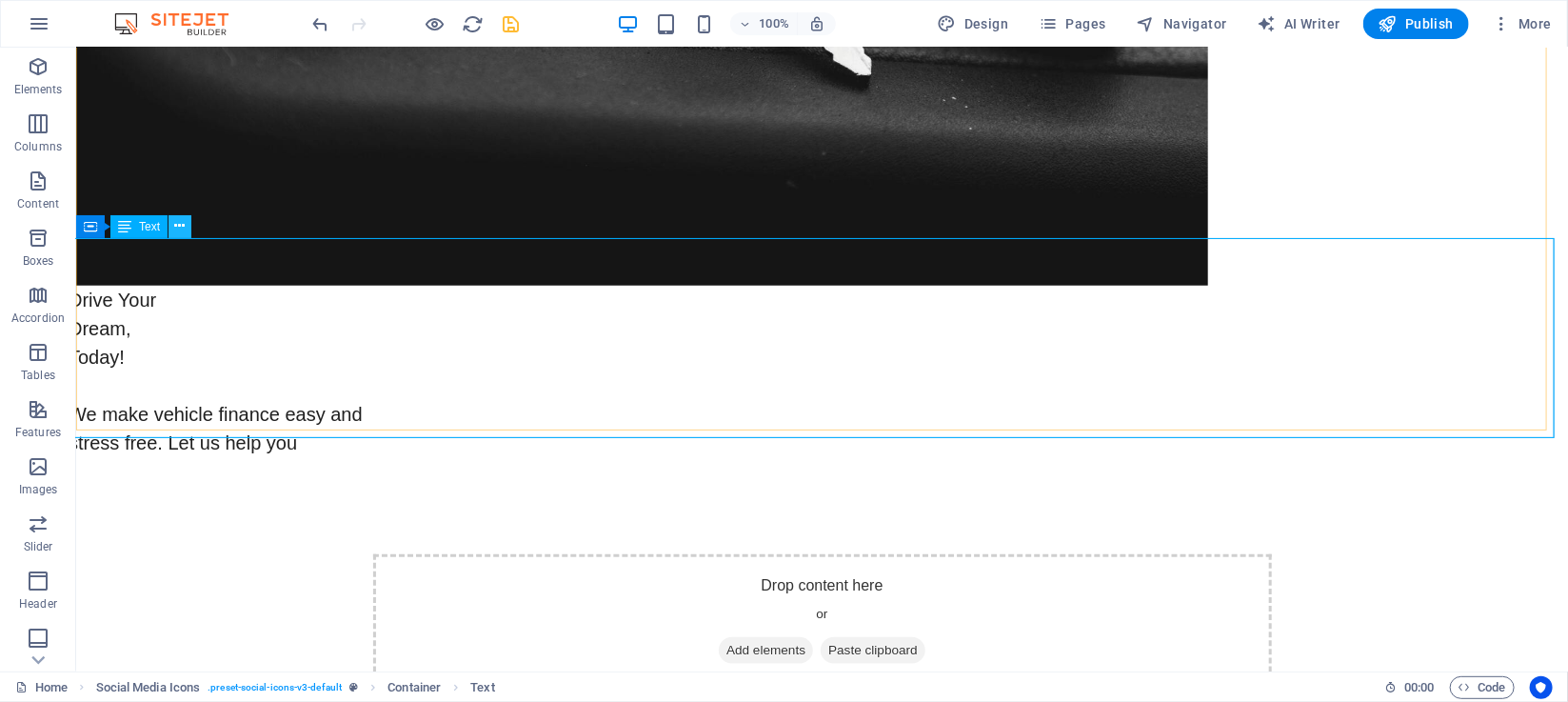 click at bounding box center (180, 226) 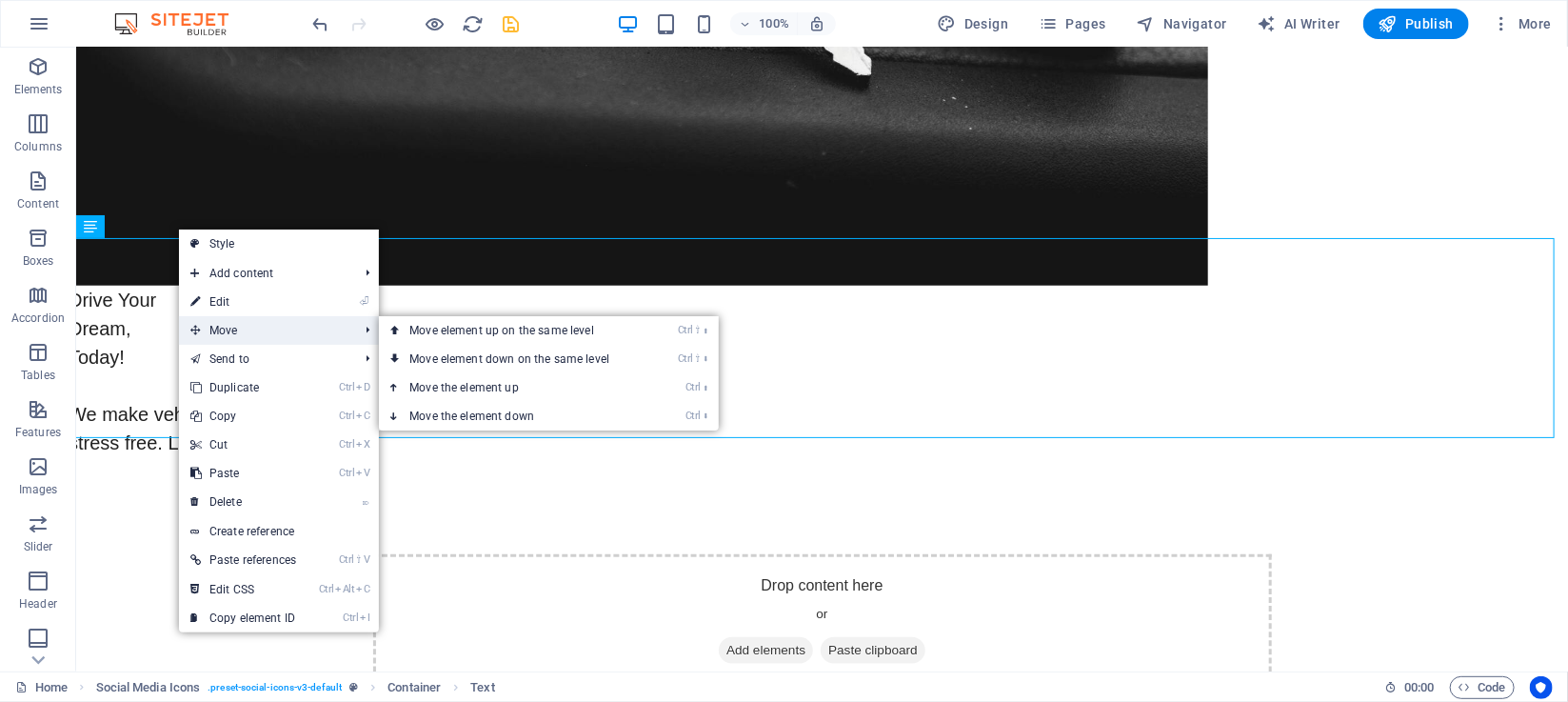 click on "Move" at bounding box center [265, 331] 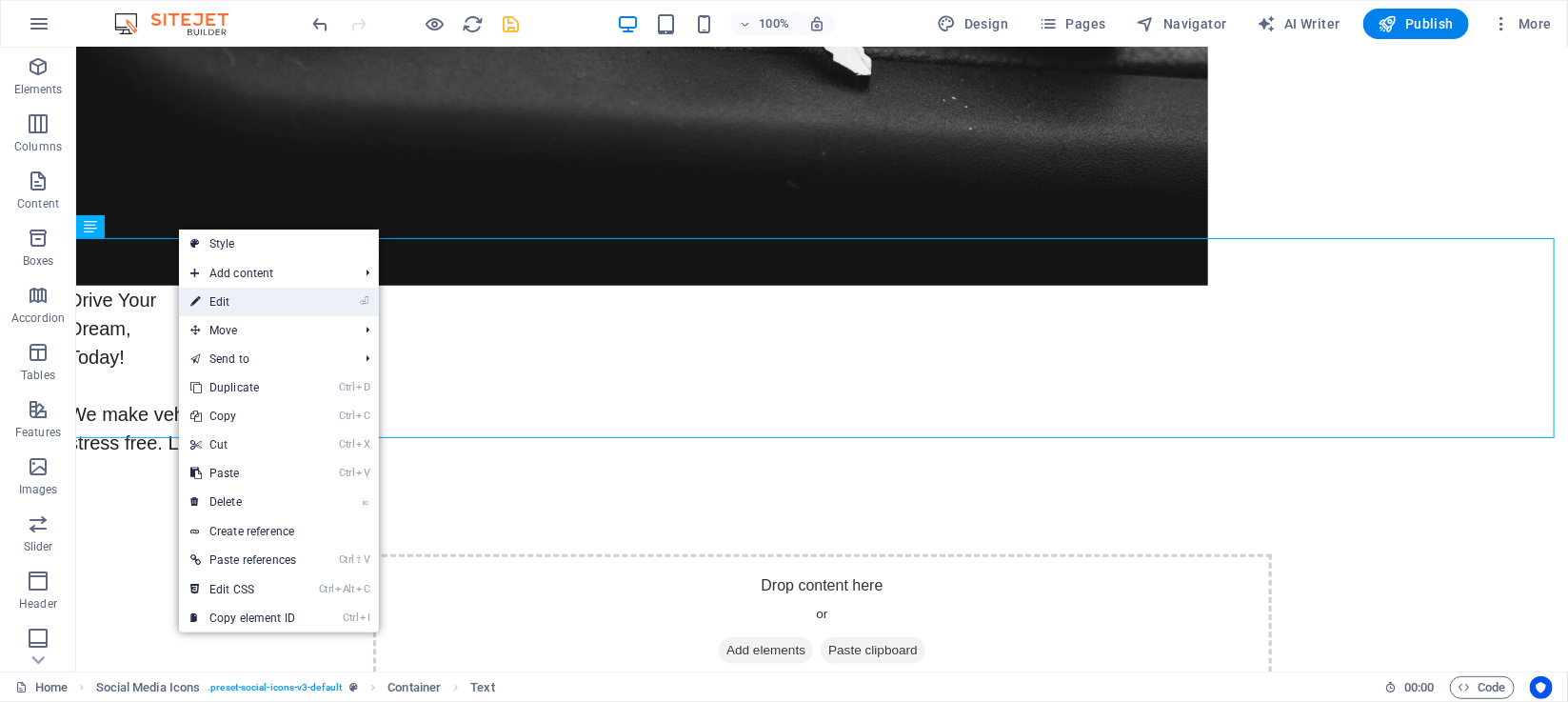 click on "⏎  Edit" at bounding box center [243, 302] 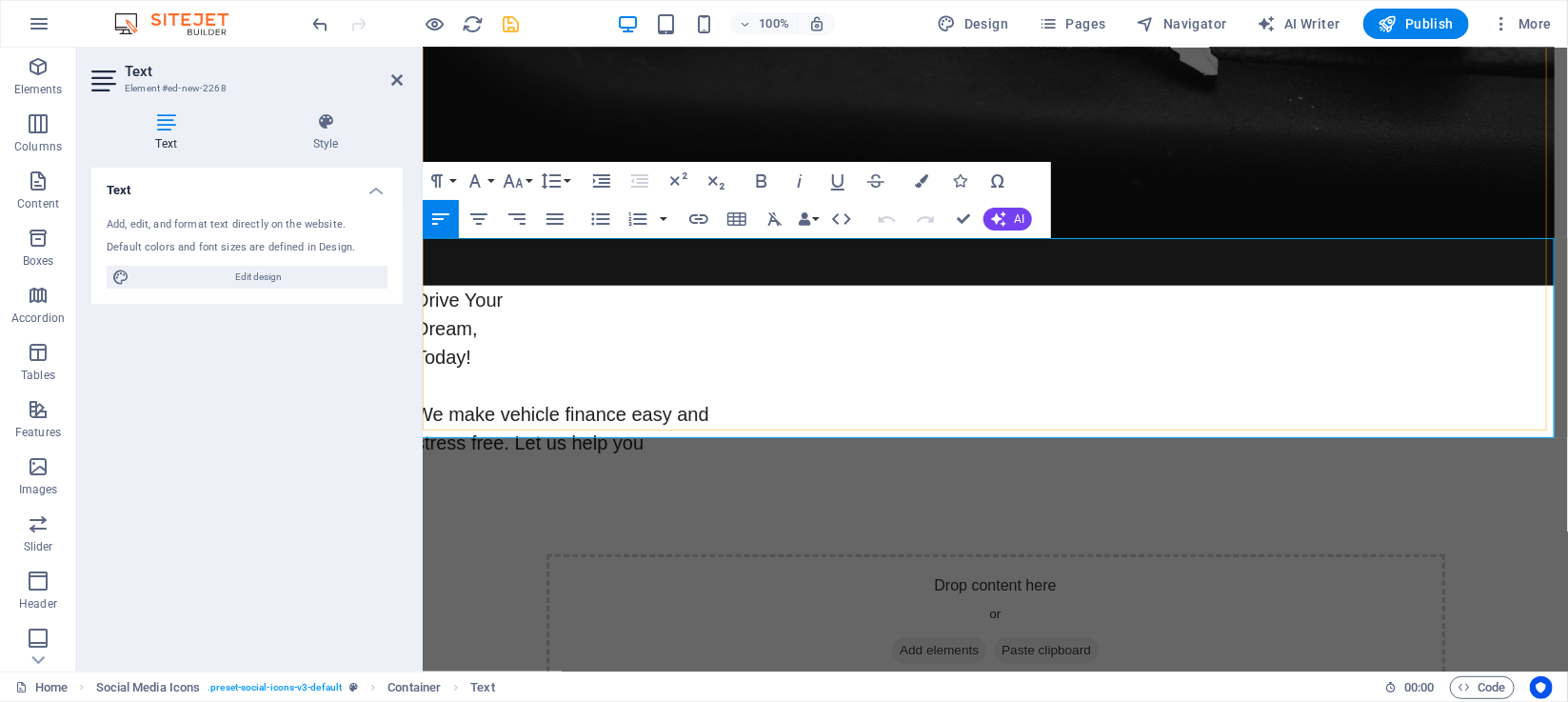 click on "Dream," at bounding box center (994, 328) 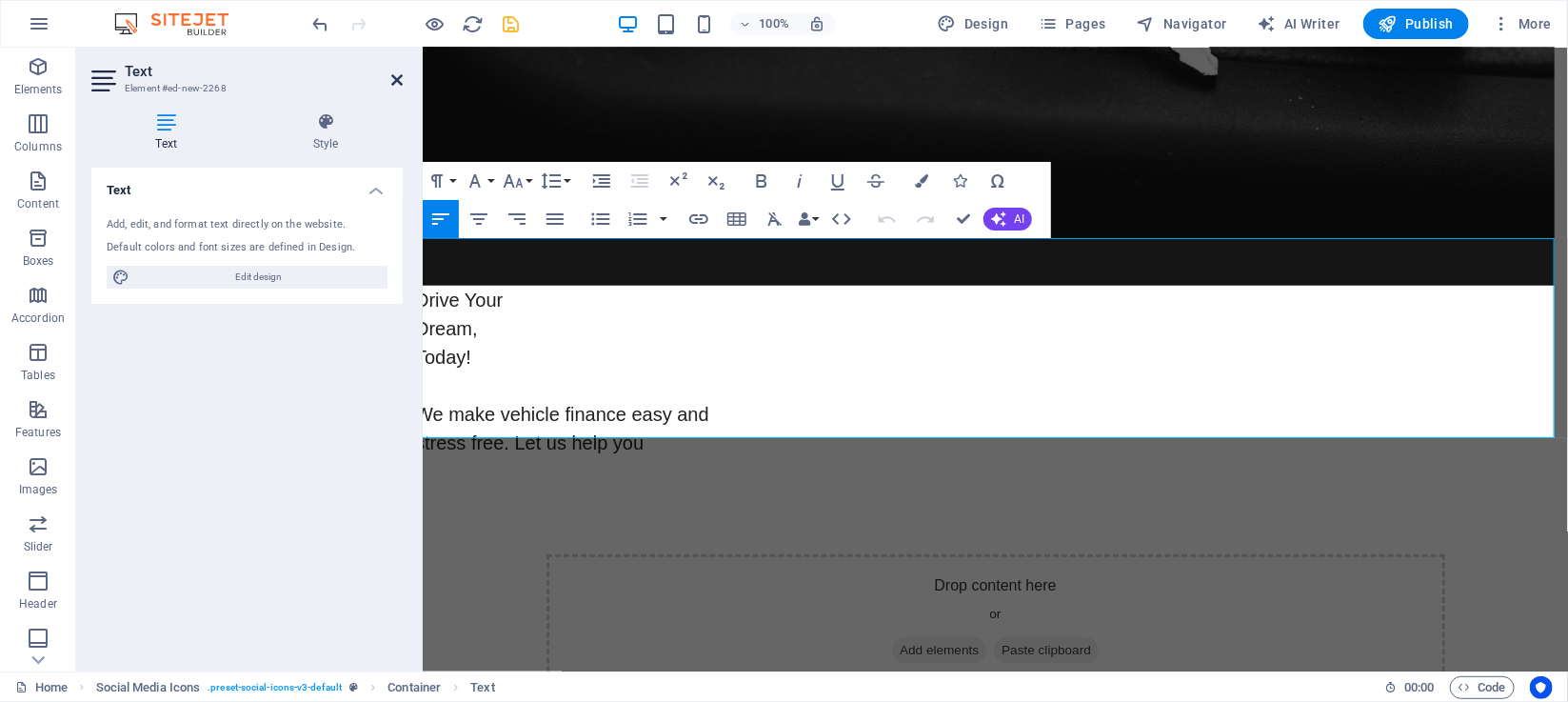 click at bounding box center [397, 80] 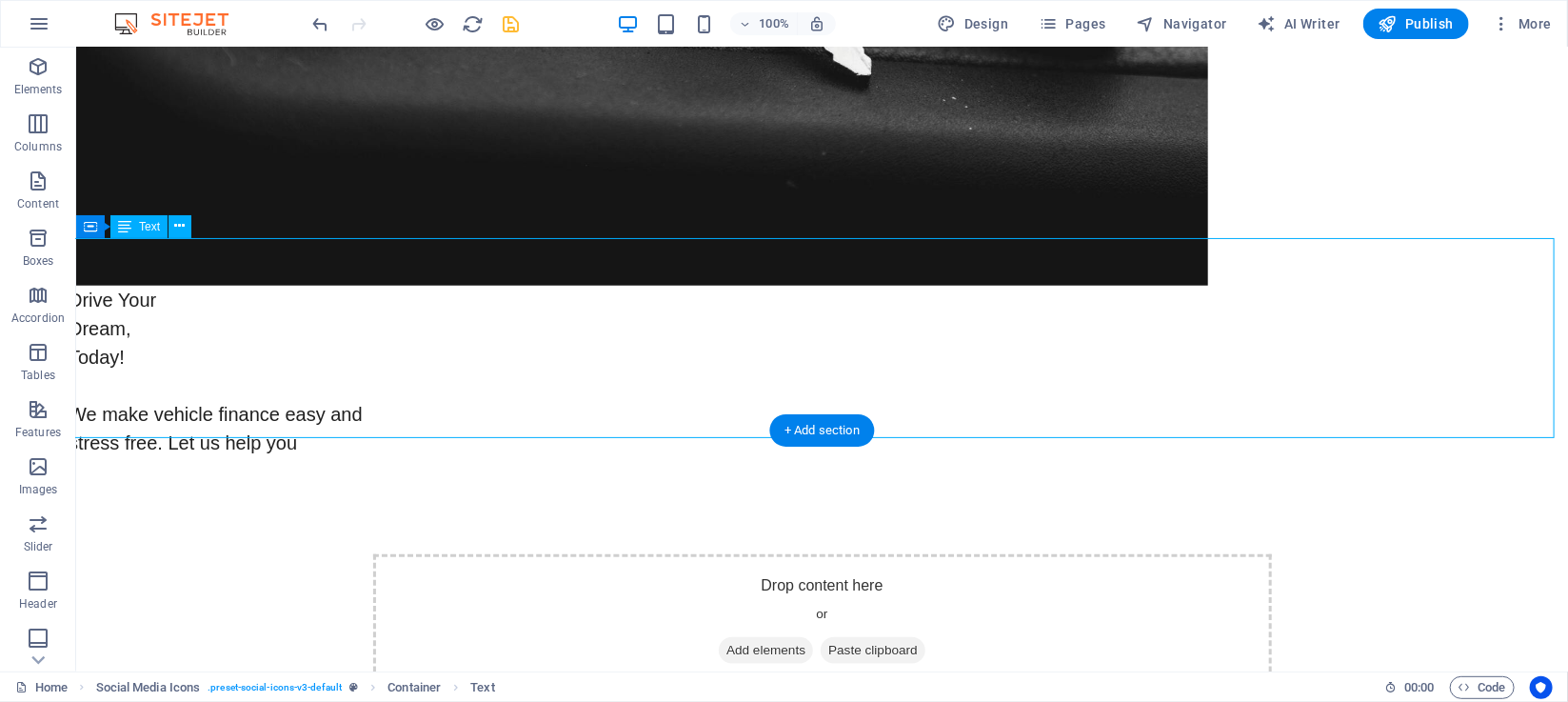 drag, startPoint x: 410, startPoint y: 325, endPoint x: 570, endPoint y: 331, distance: 160.1125 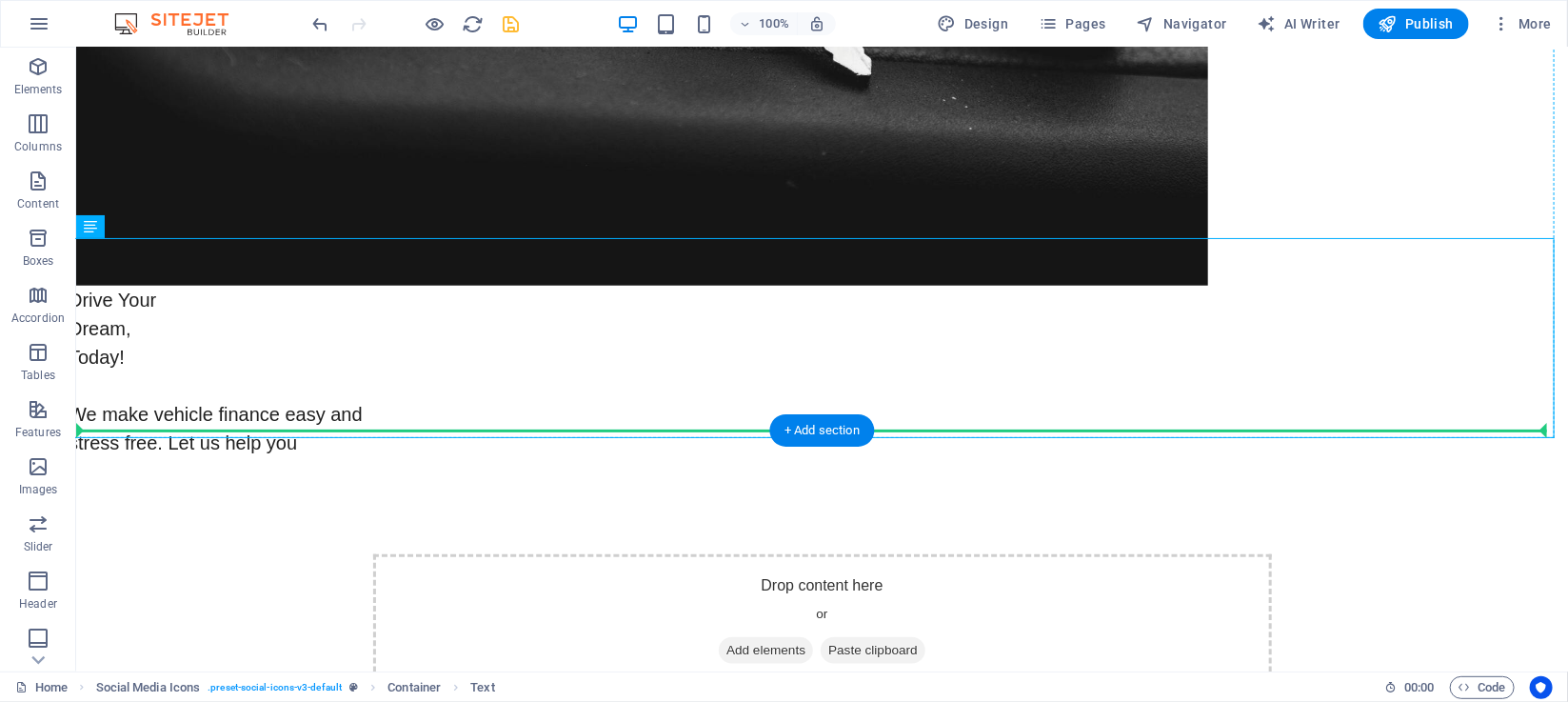 drag, startPoint x: 570, startPoint y: 331, endPoint x: 678, endPoint y: 200, distance: 169.77927 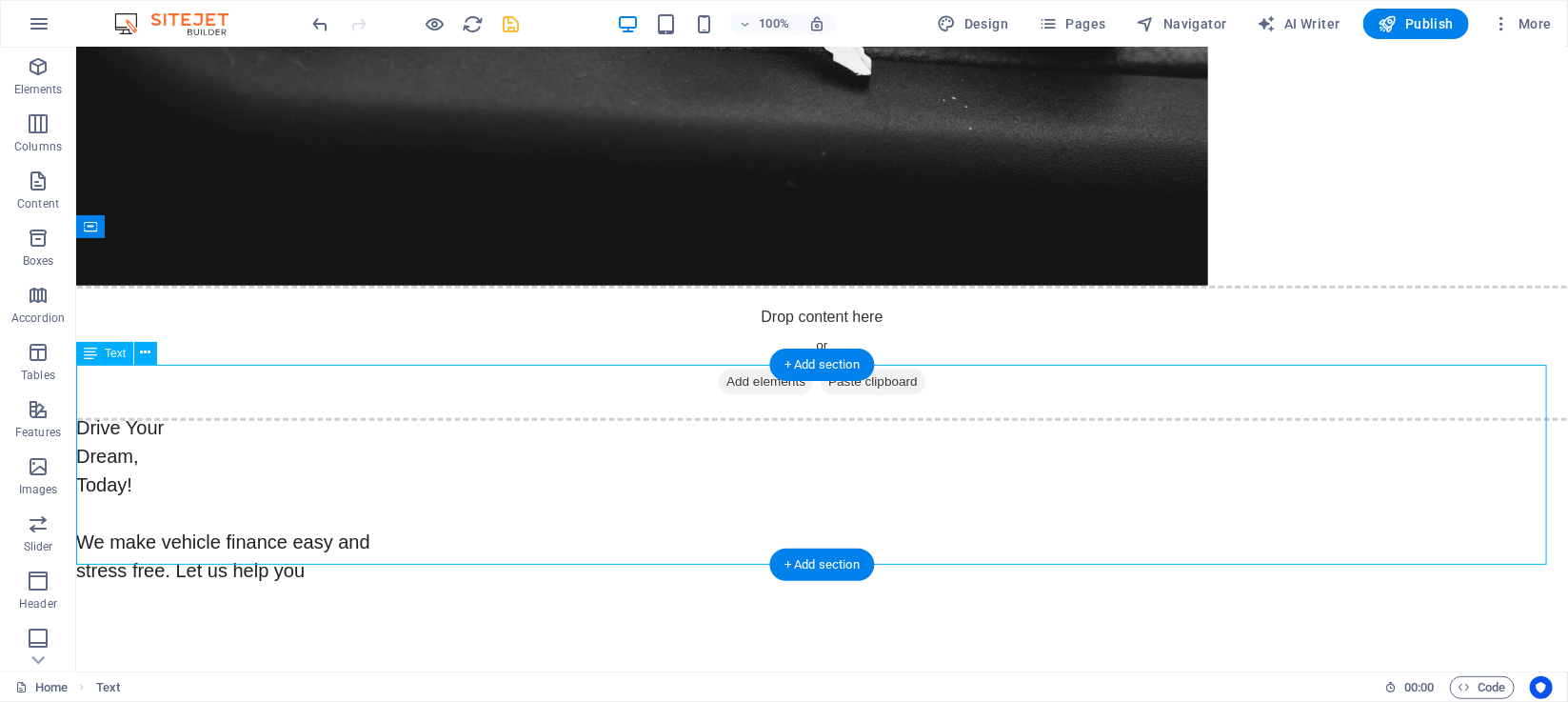 click on "Drive Your Dream, Today! We make vehicle finance easy and stress free. Let us help you" at bounding box center [821, 512] 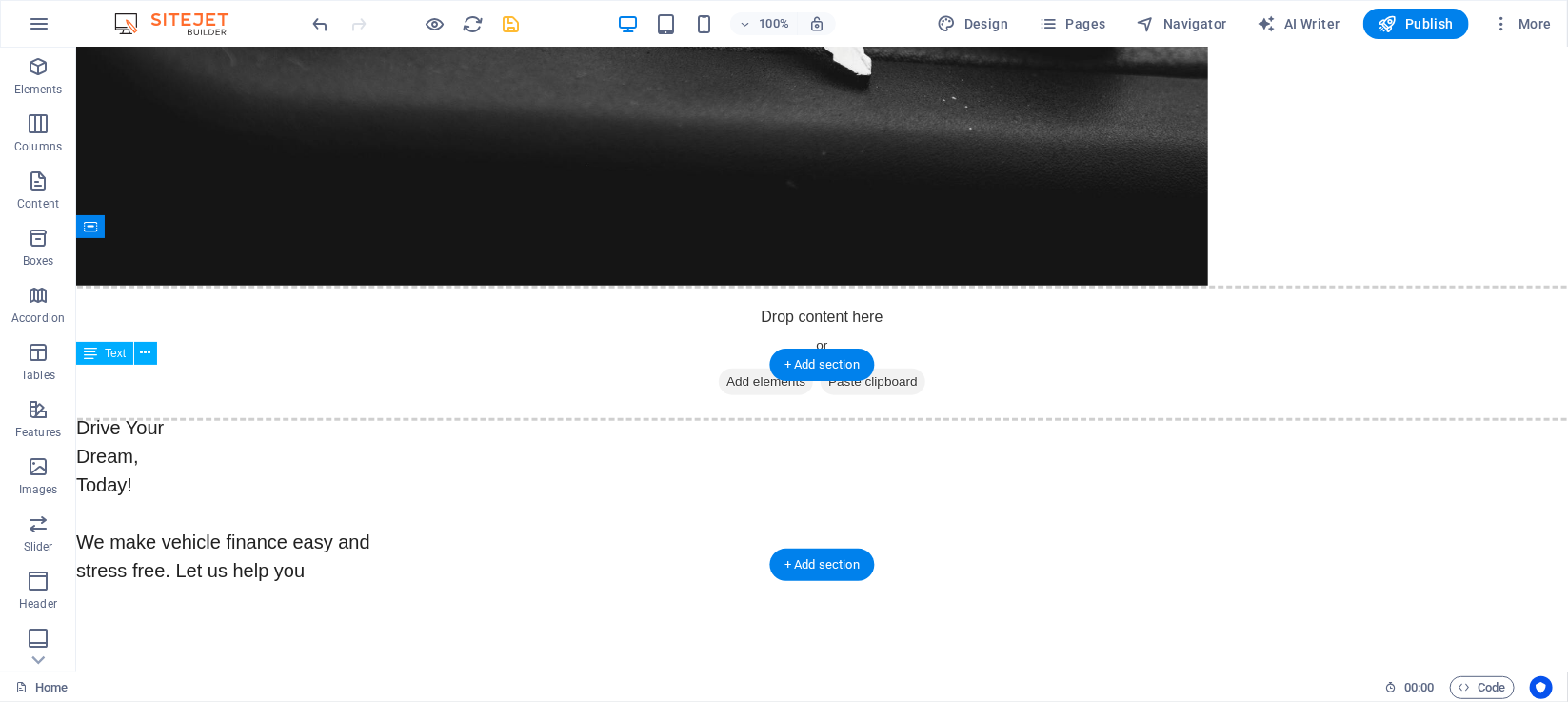 click on "Drive Your Dream, Today! We make vehicle finance easy and stress free. Let us help you" at bounding box center (821, 512) 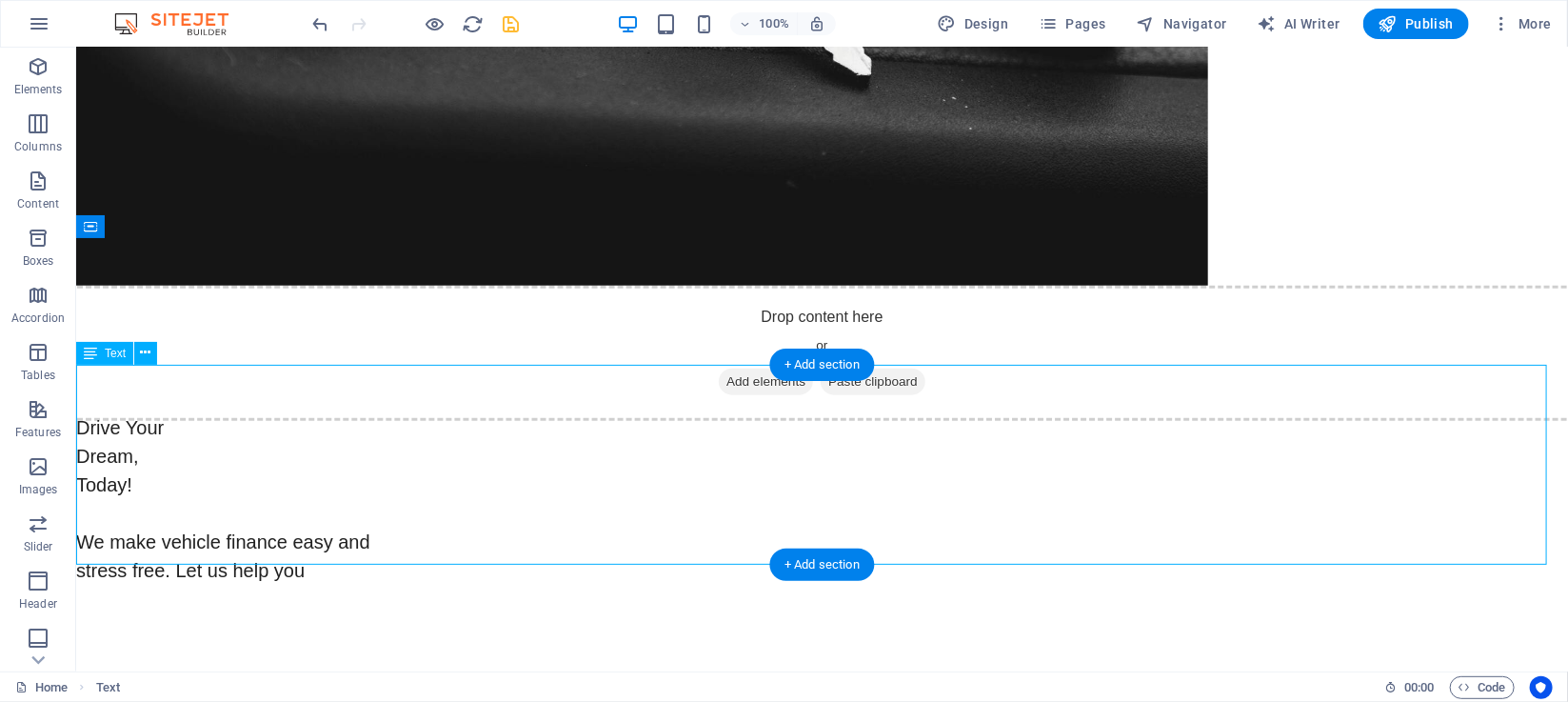 click on "Drive Your Dream, Today! We make vehicle finance easy and stress free. Let us help you" at bounding box center [821, 512] 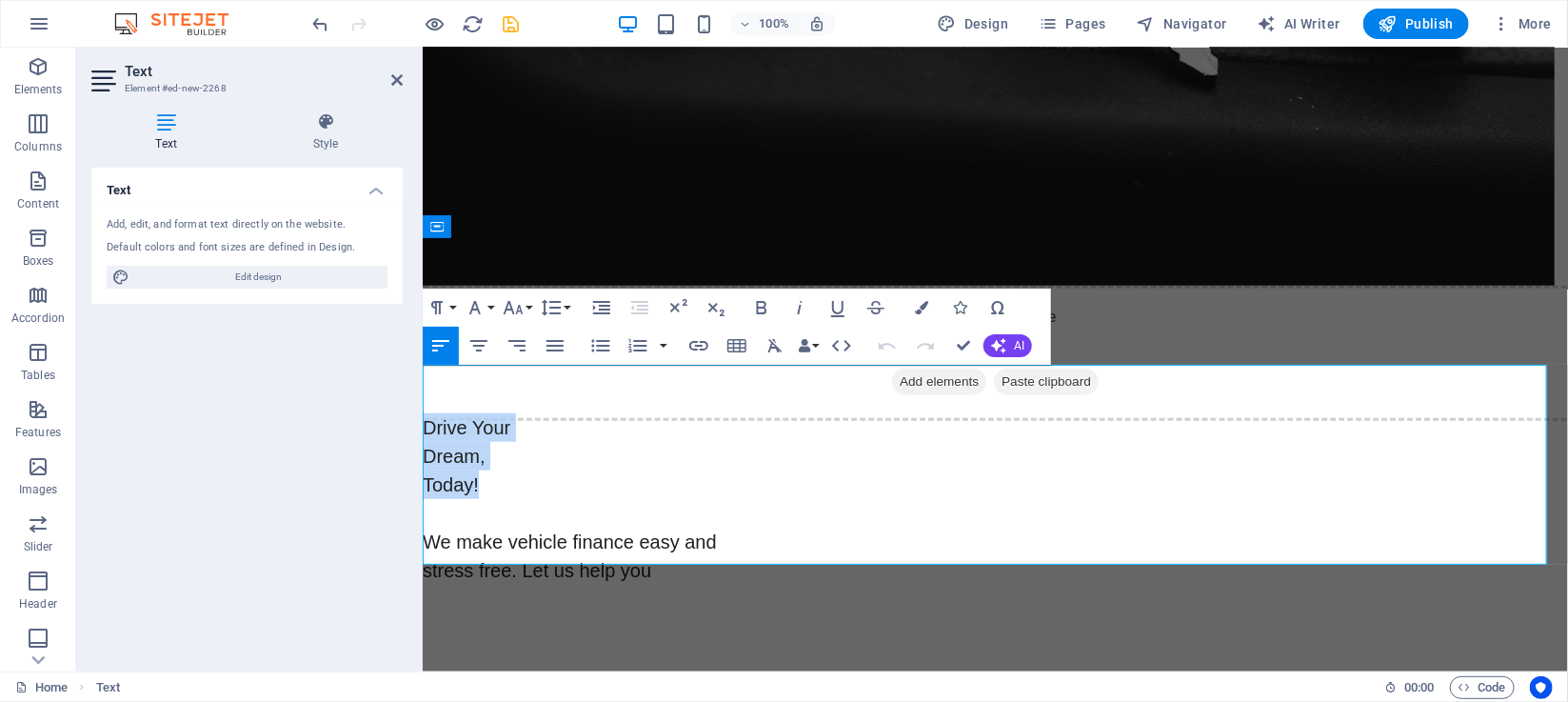 drag, startPoint x: 426, startPoint y: 376, endPoint x: 483, endPoint y: 427, distance: 76.48529 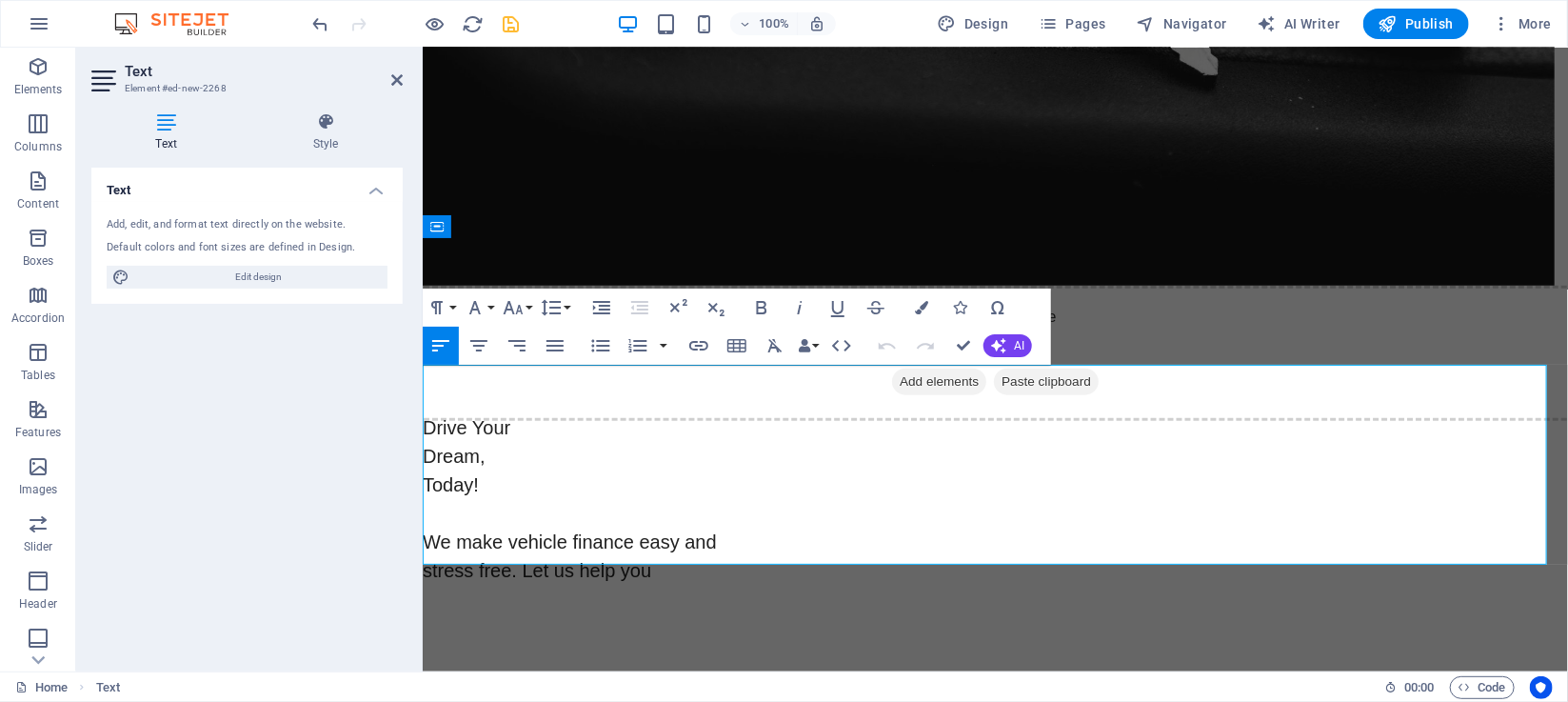 click at bounding box center (420, 359) 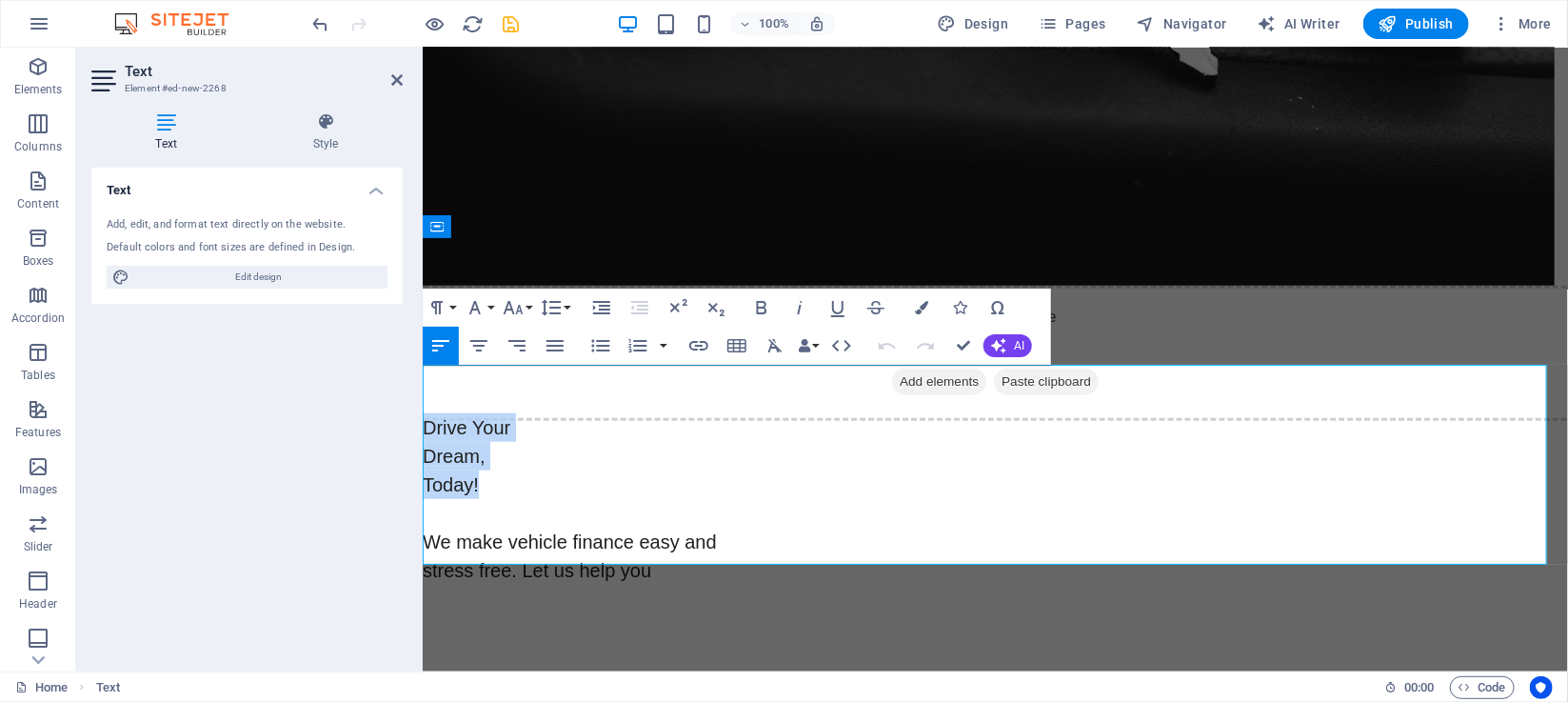 drag, startPoint x: 424, startPoint y: 376, endPoint x: 503, endPoint y: 435, distance: 98.6002 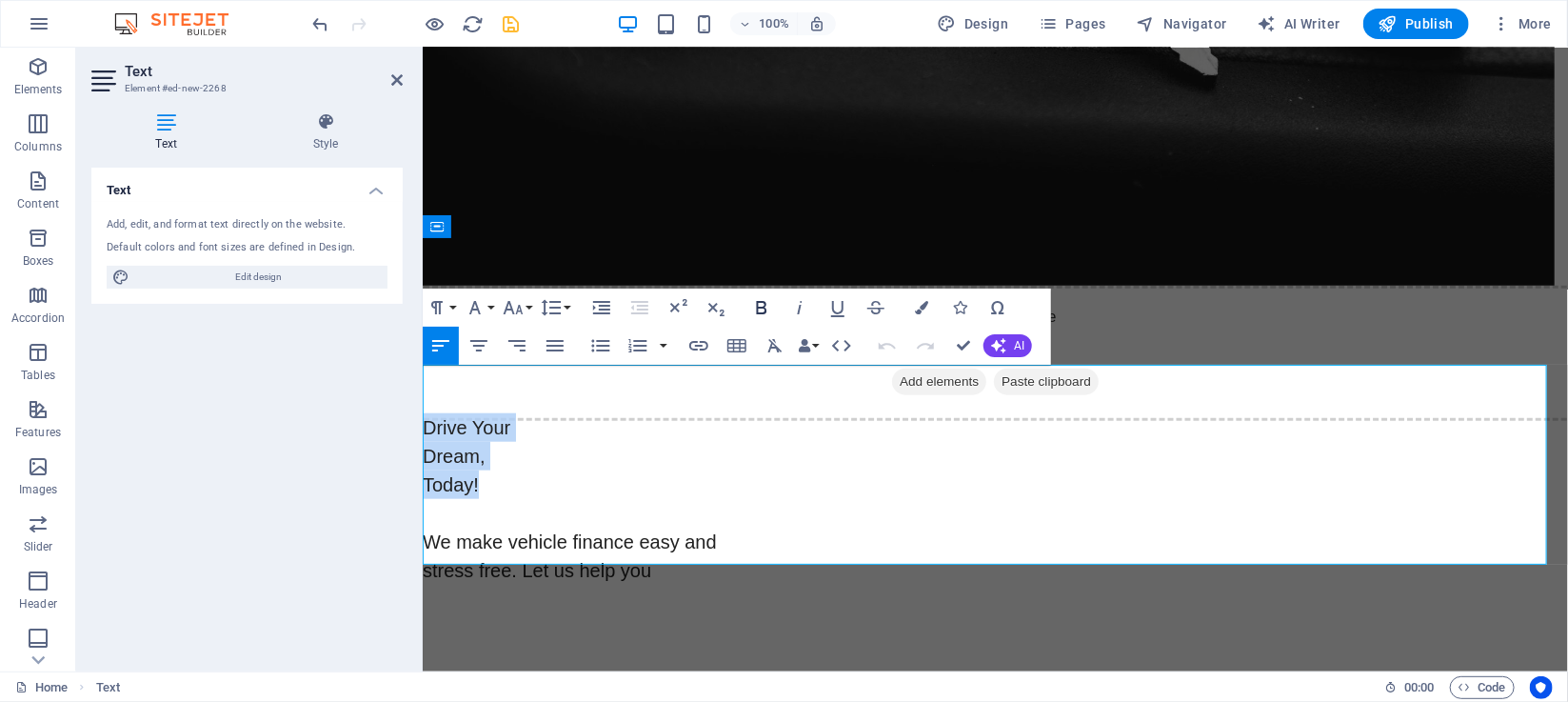 click 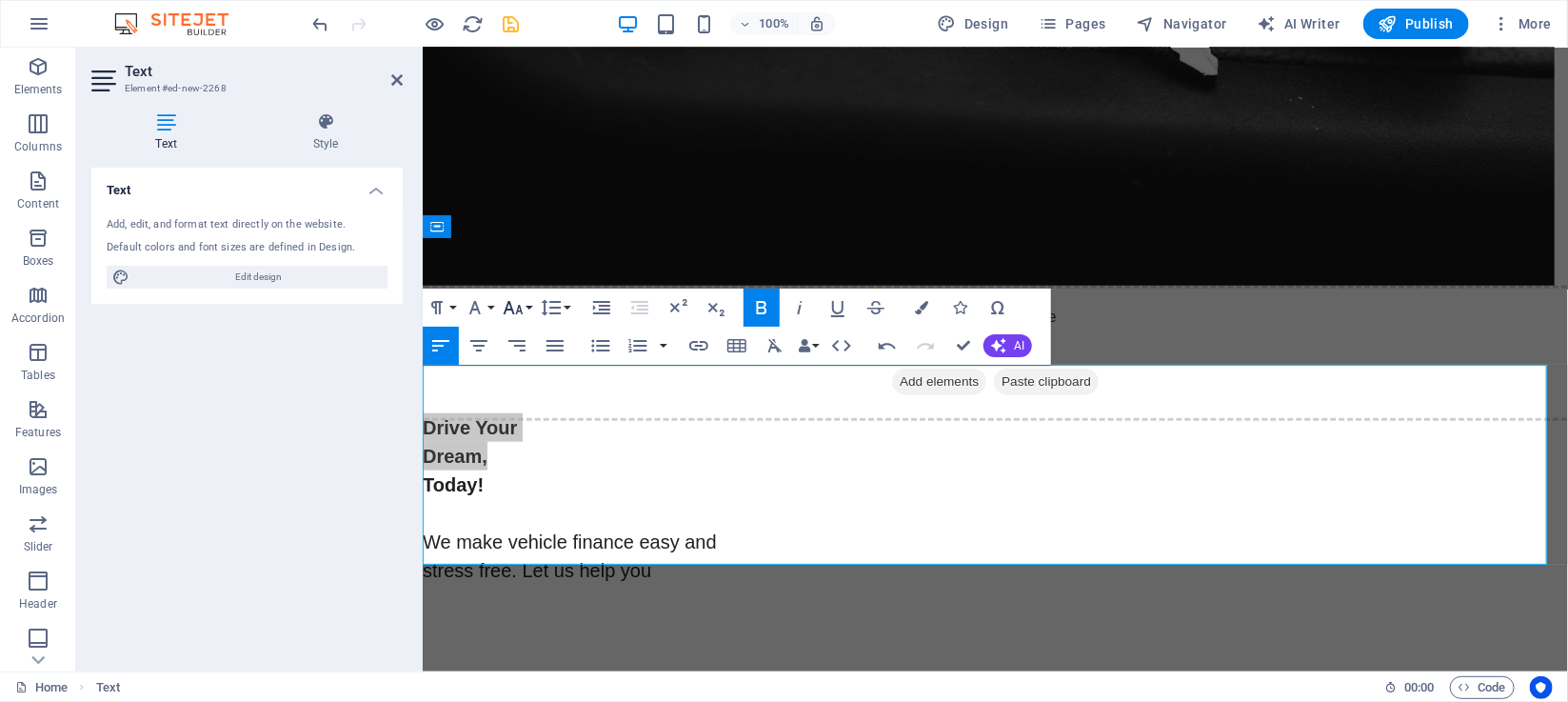 click on "Font Size" at bounding box center (517, 308) 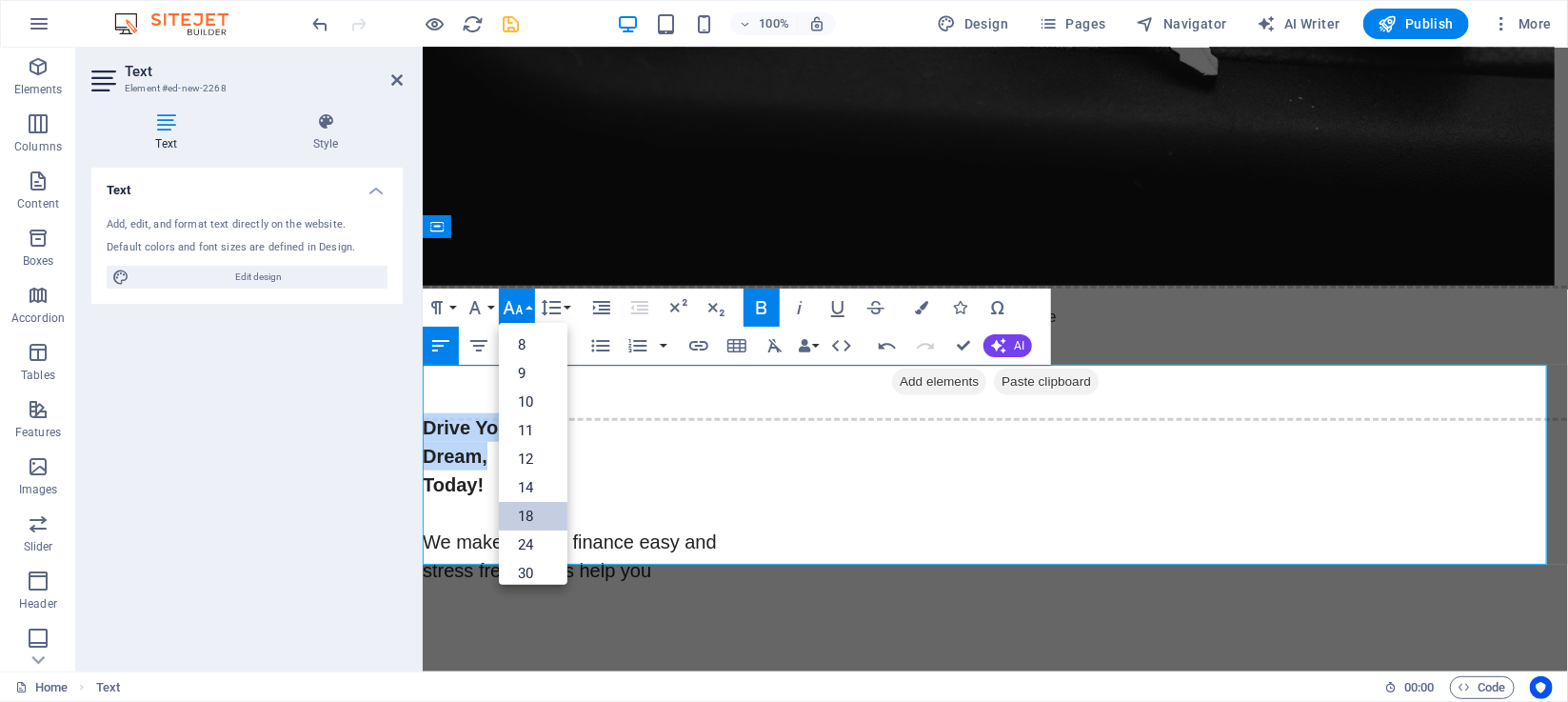 click on "18" at bounding box center (533, 516) 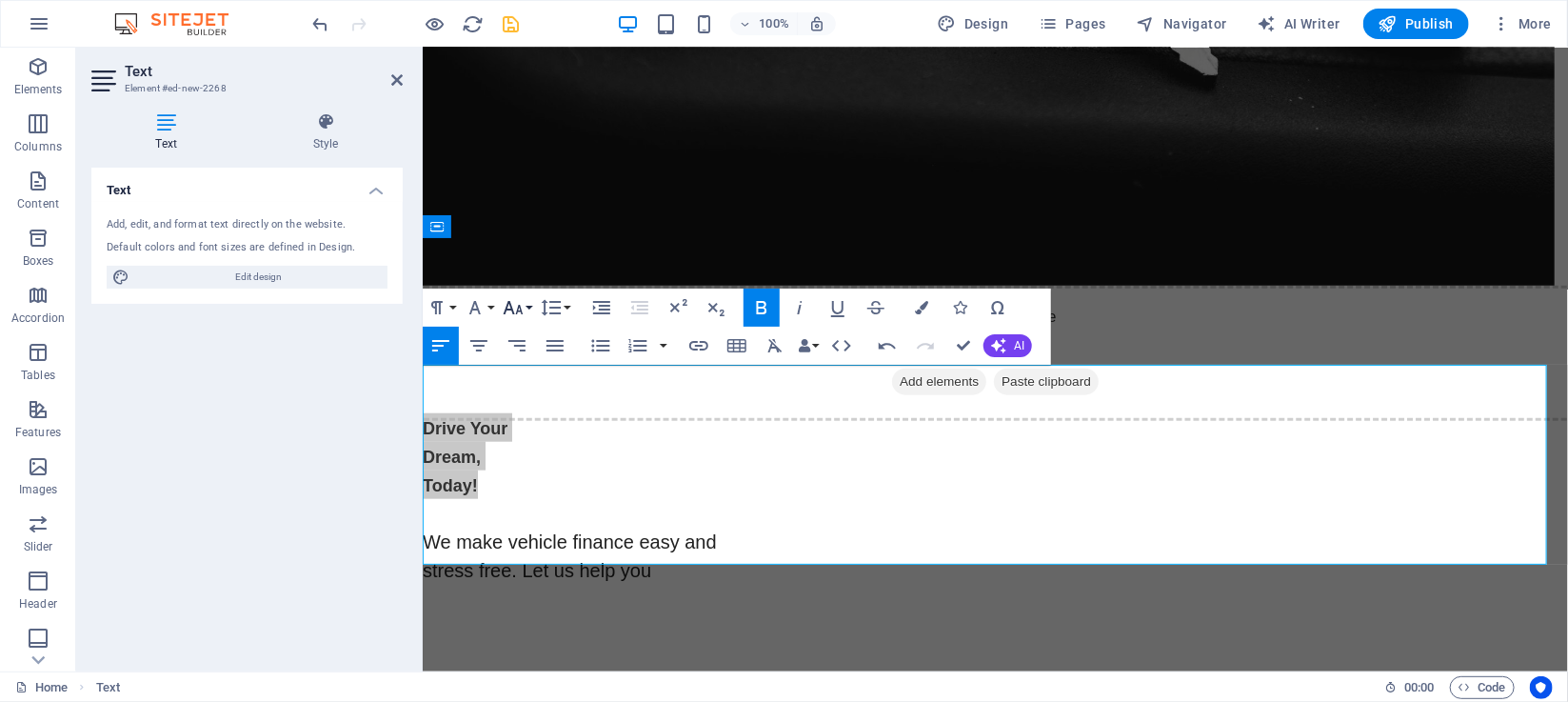 click on "Font Size" at bounding box center (517, 308) 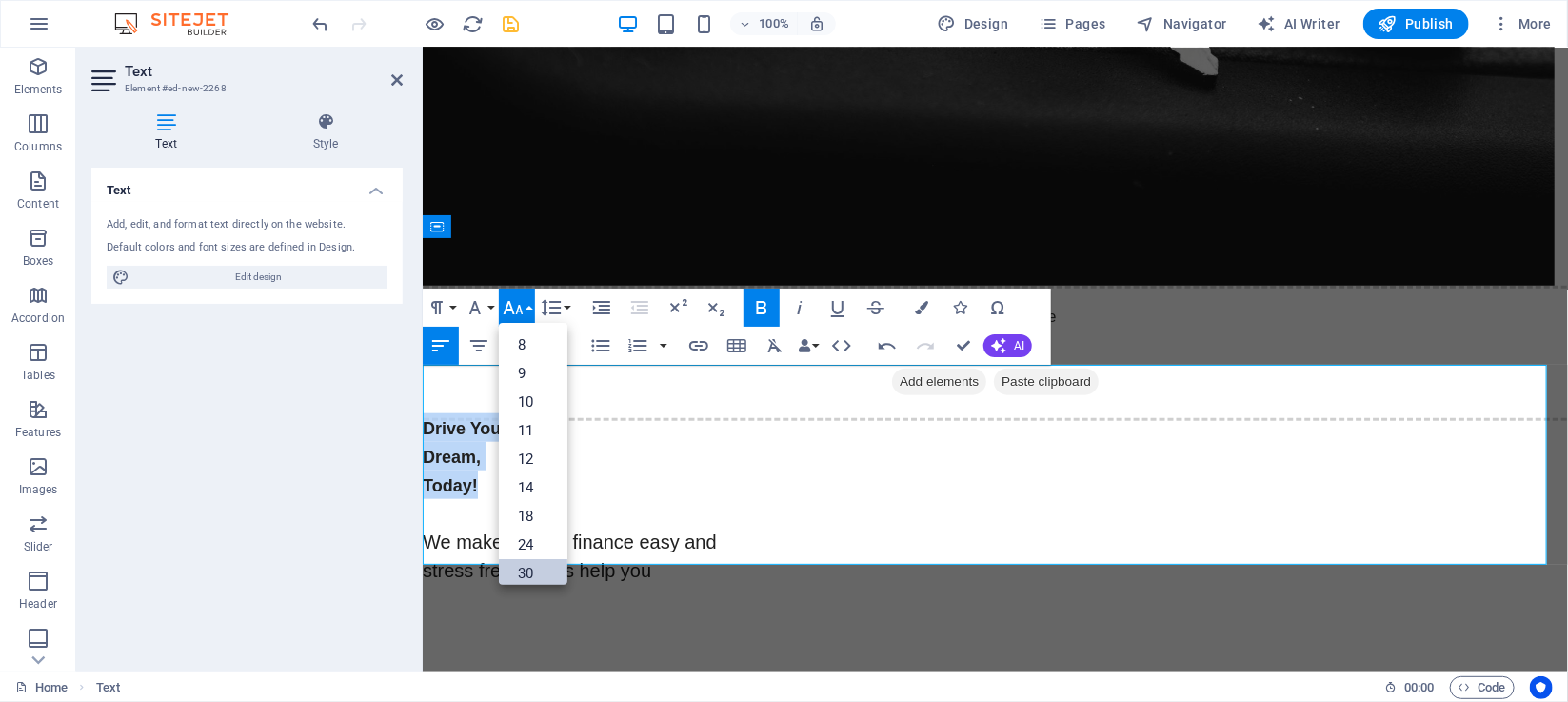 click on "30" at bounding box center [533, 573] 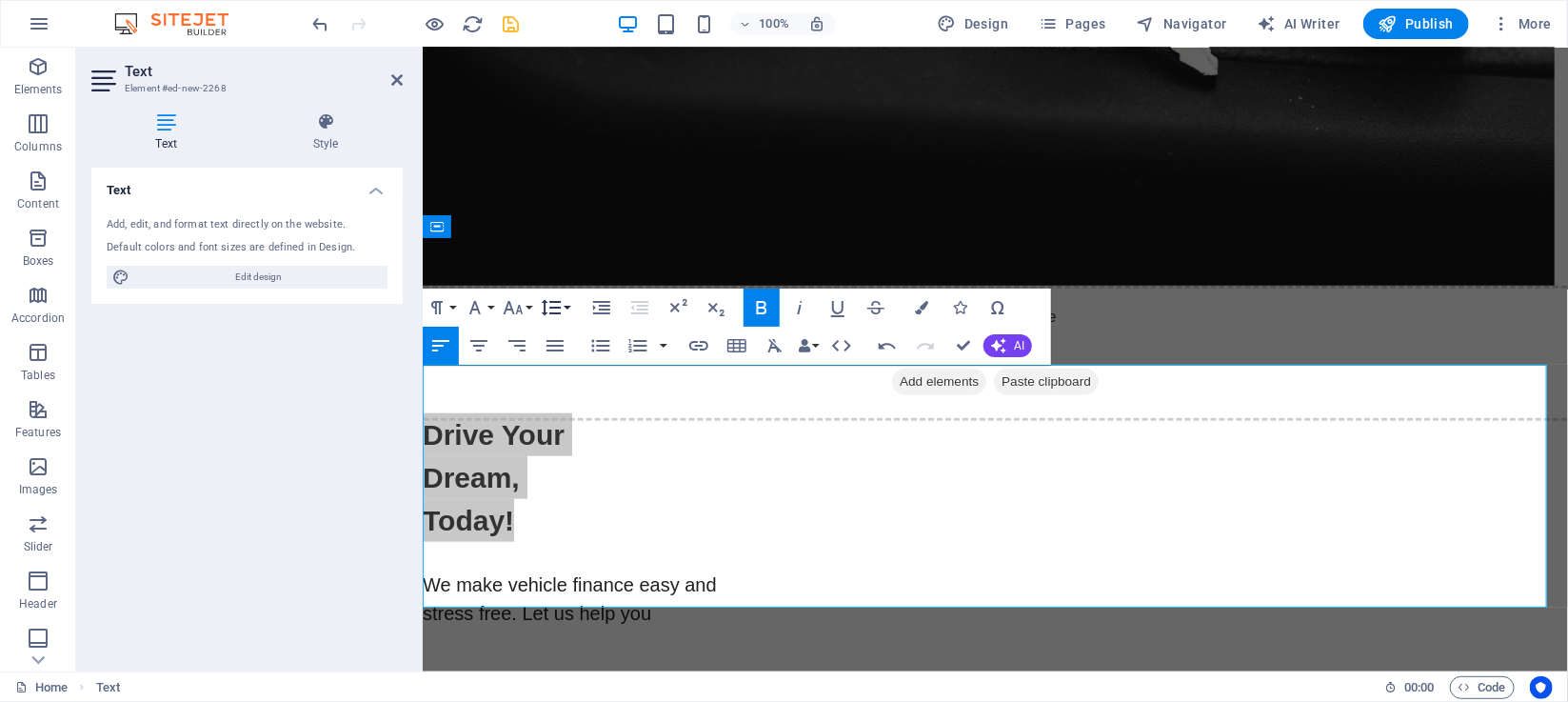 click on "Line Height" at bounding box center [555, 308] 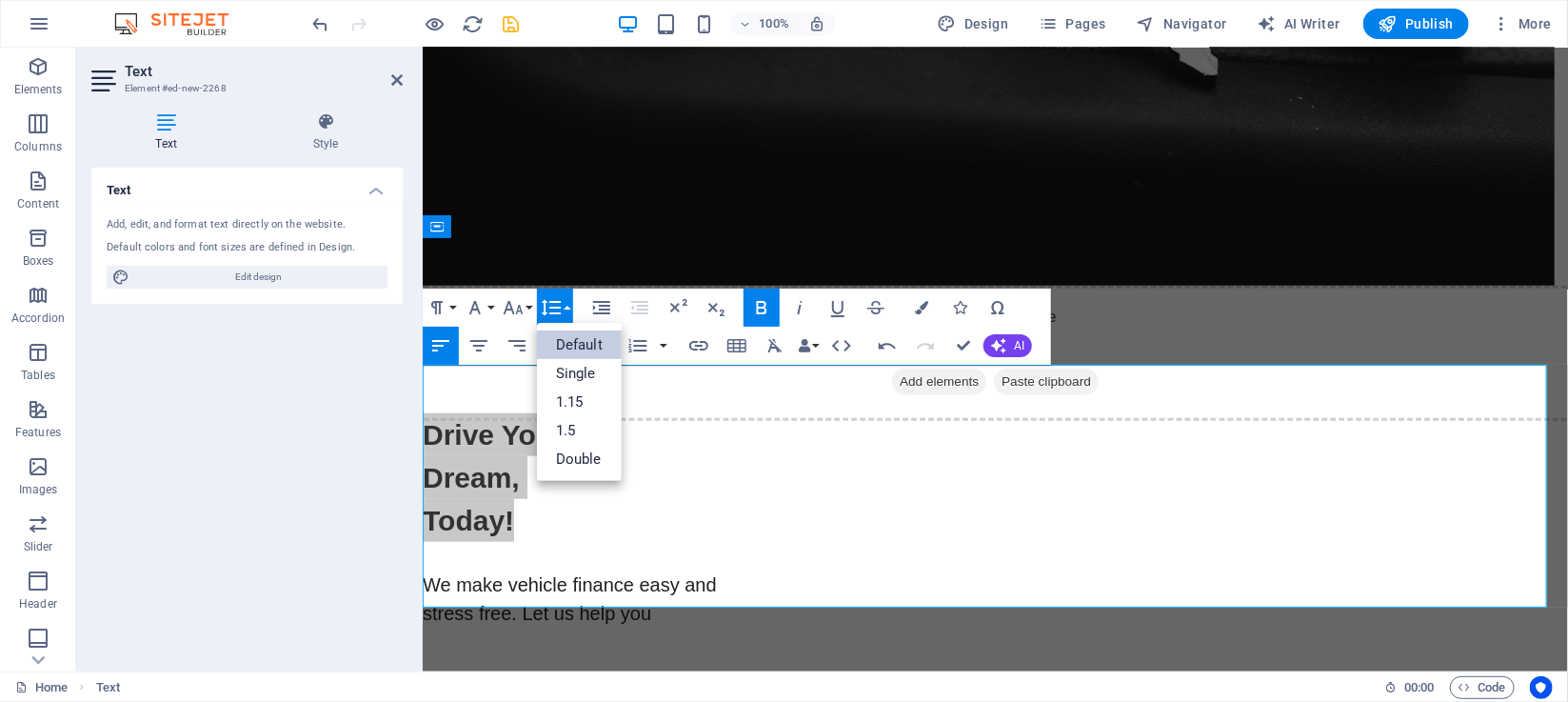 scroll, scrollTop: 0, scrollLeft: 0, axis: both 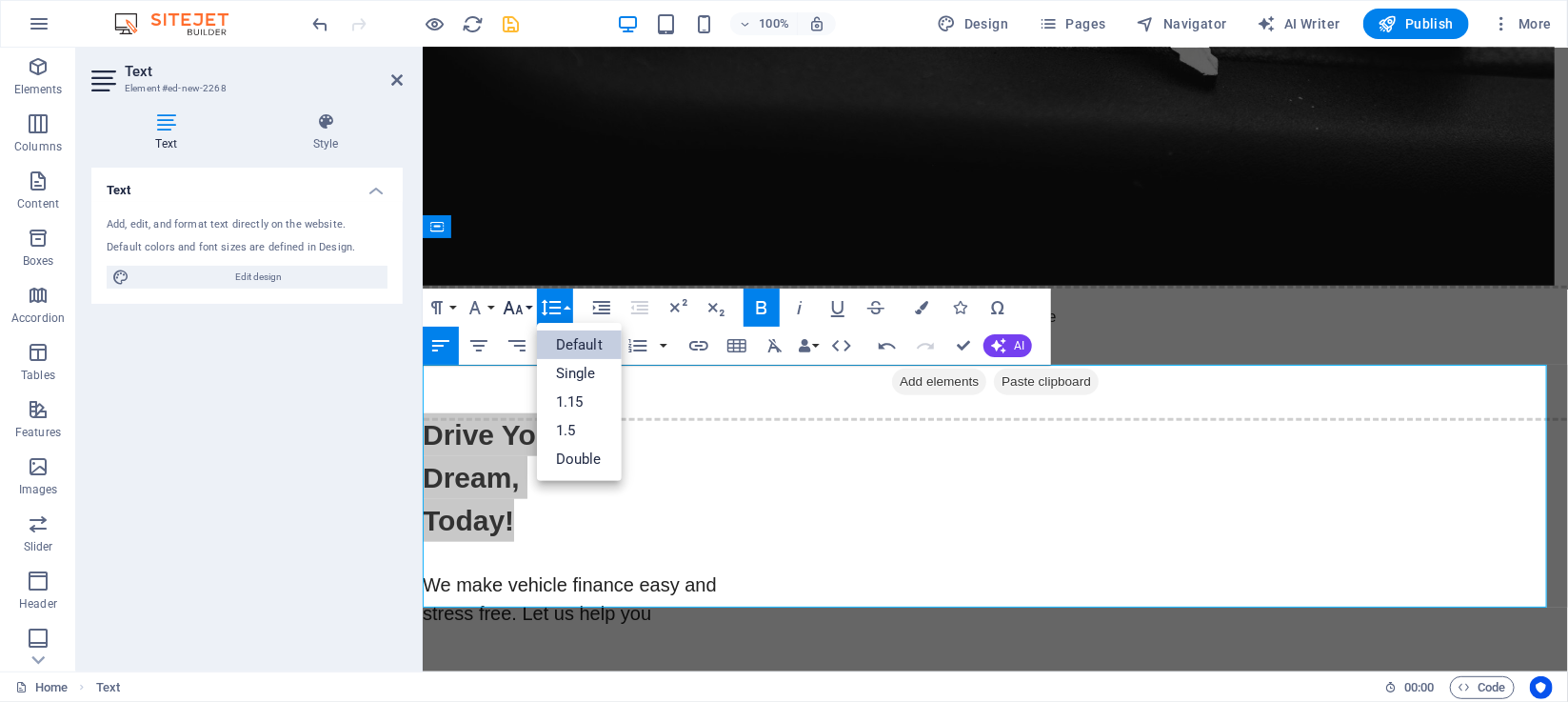 click on "Font Size" at bounding box center [517, 308] 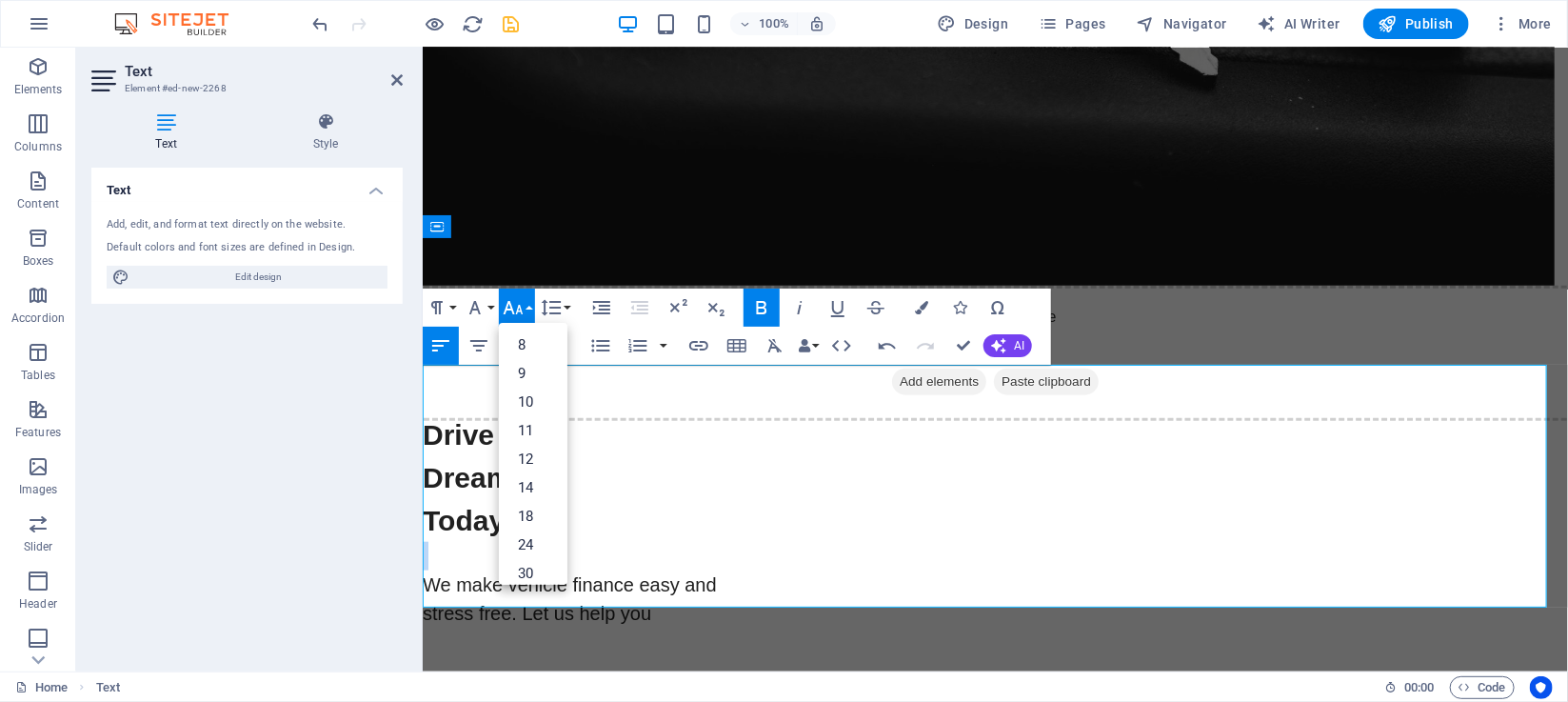 drag, startPoint x: 569, startPoint y: 474, endPoint x: 568, endPoint y: 497, distance: 23.021729 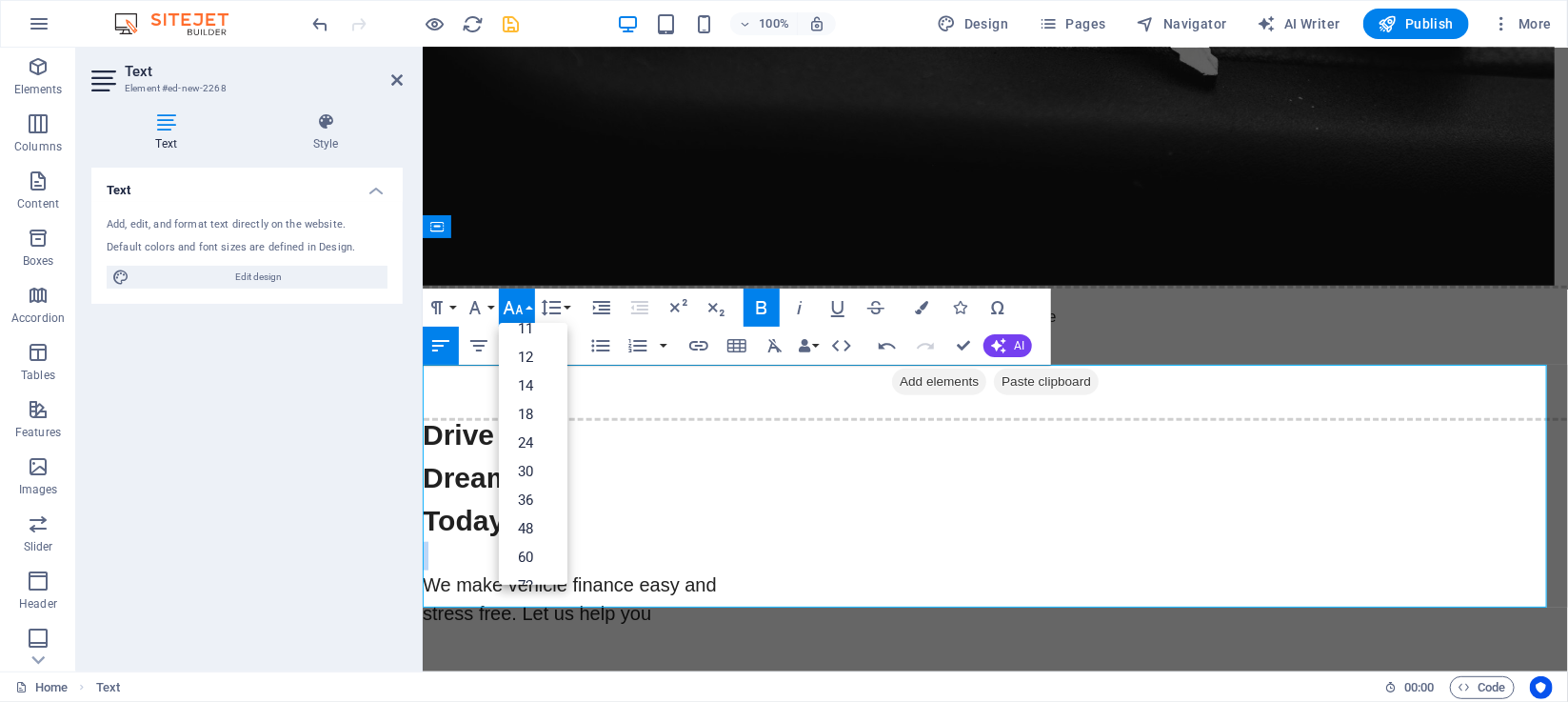 scroll, scrollTop: 104, scrollLeft: 0, axis: vertical 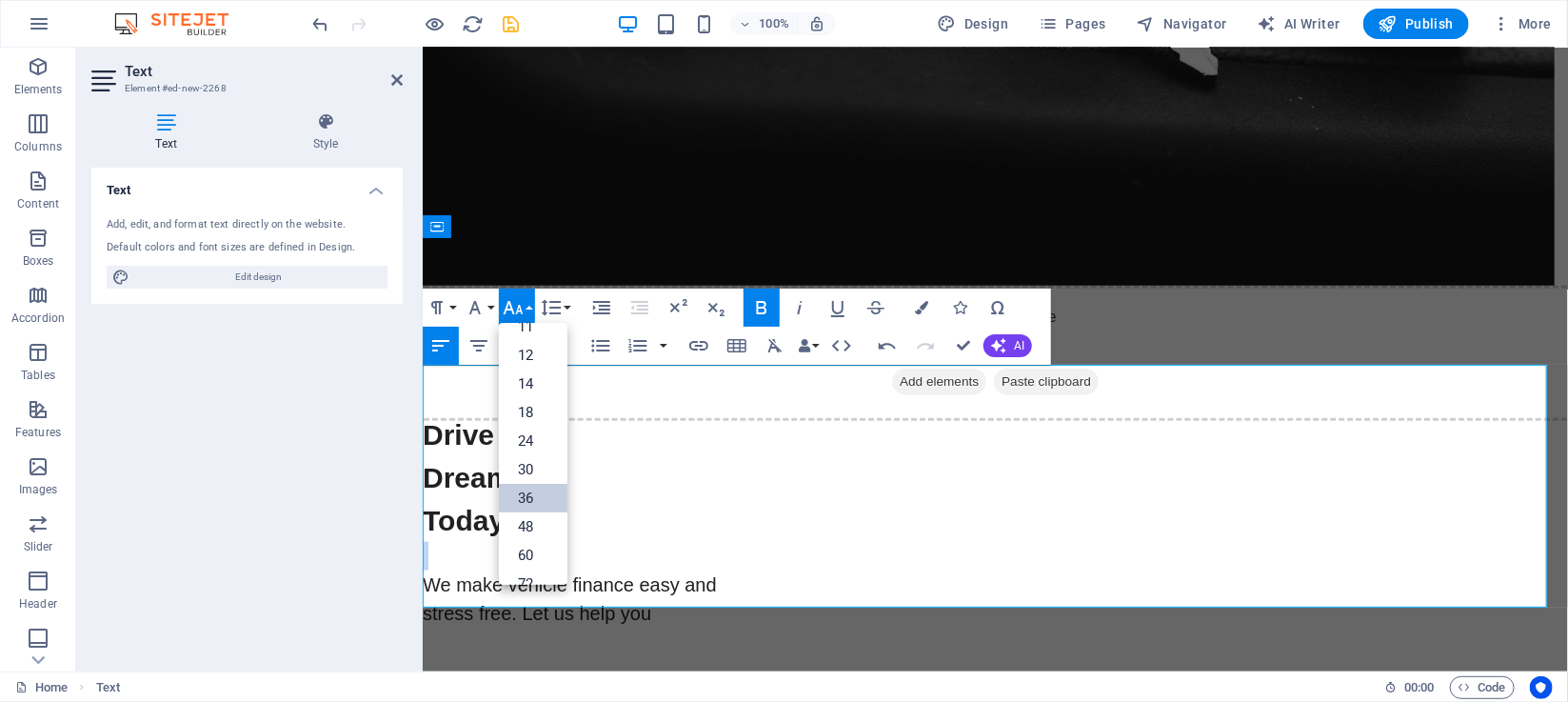 click on "36" at bounding box center [533, 498] 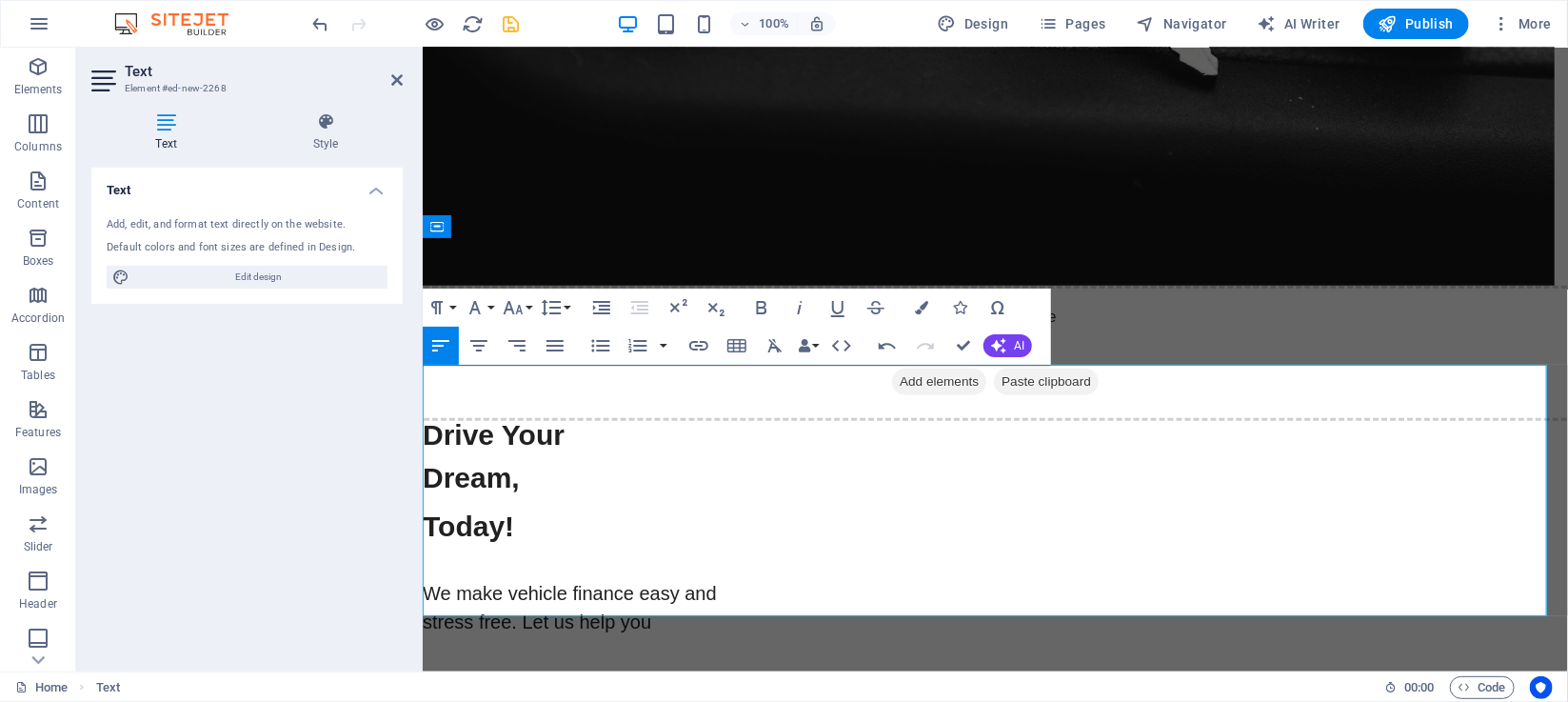 click on "Today! ​" at bounding box center [994, 524] 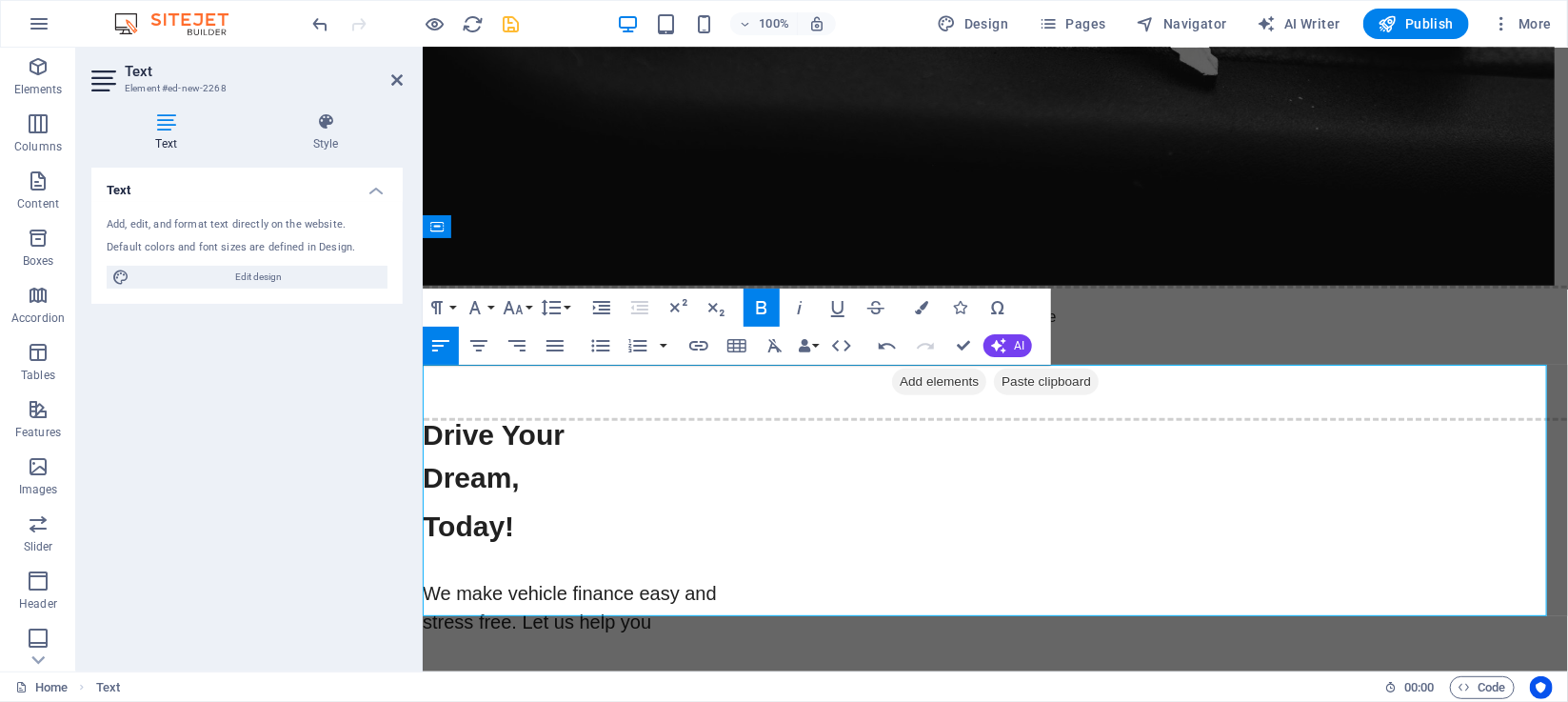 click on "Dream," at bounding box center (994, 476) 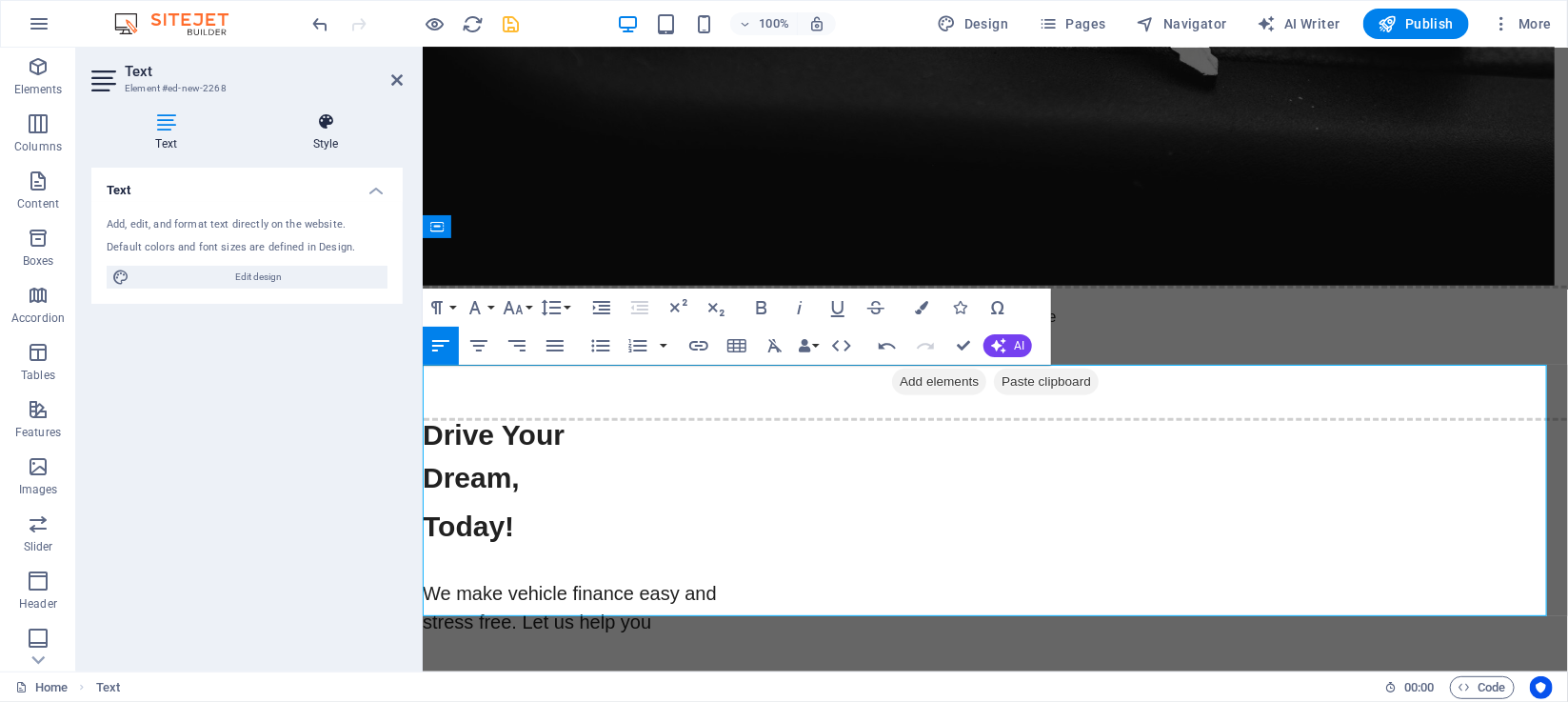 click at bounding box center (326, 122) 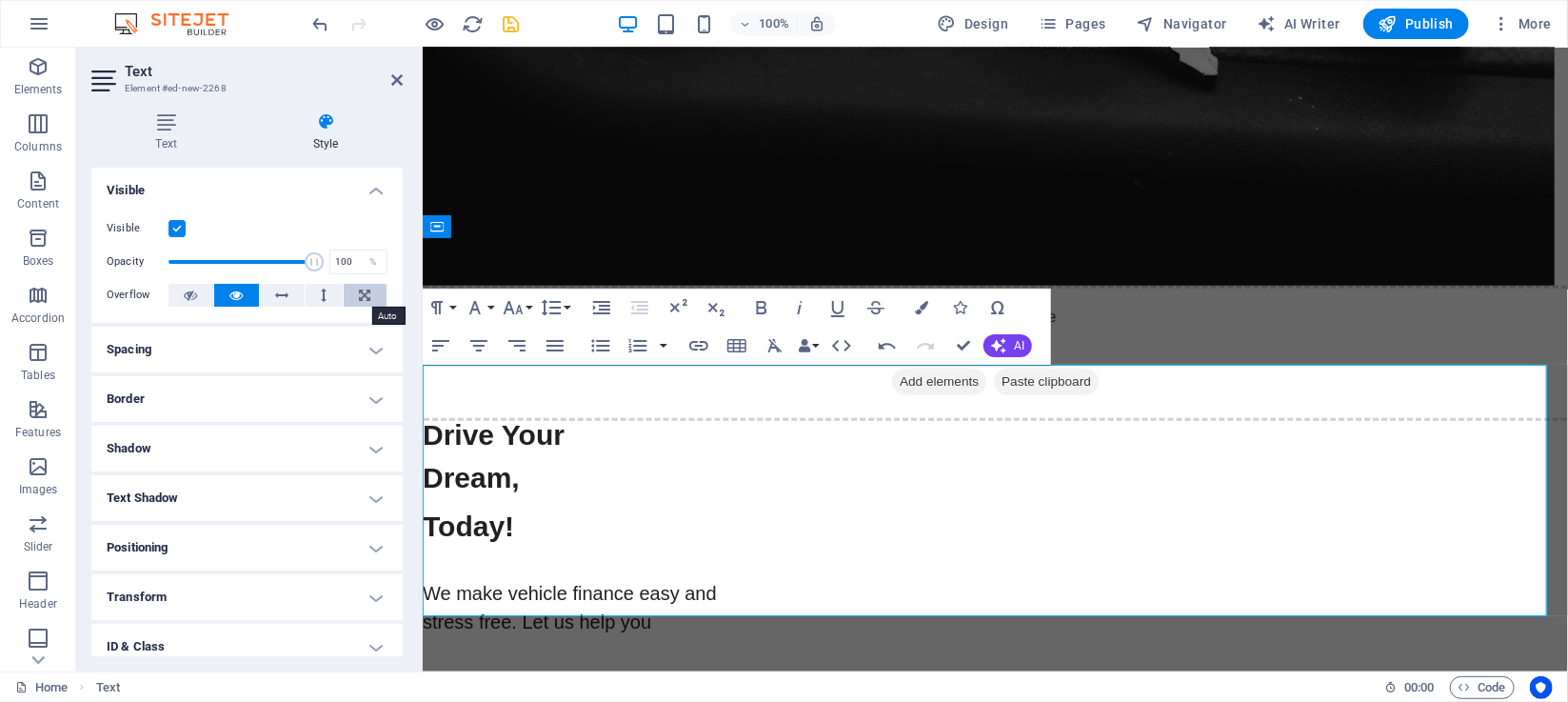 click at bounding box center [366, 295] 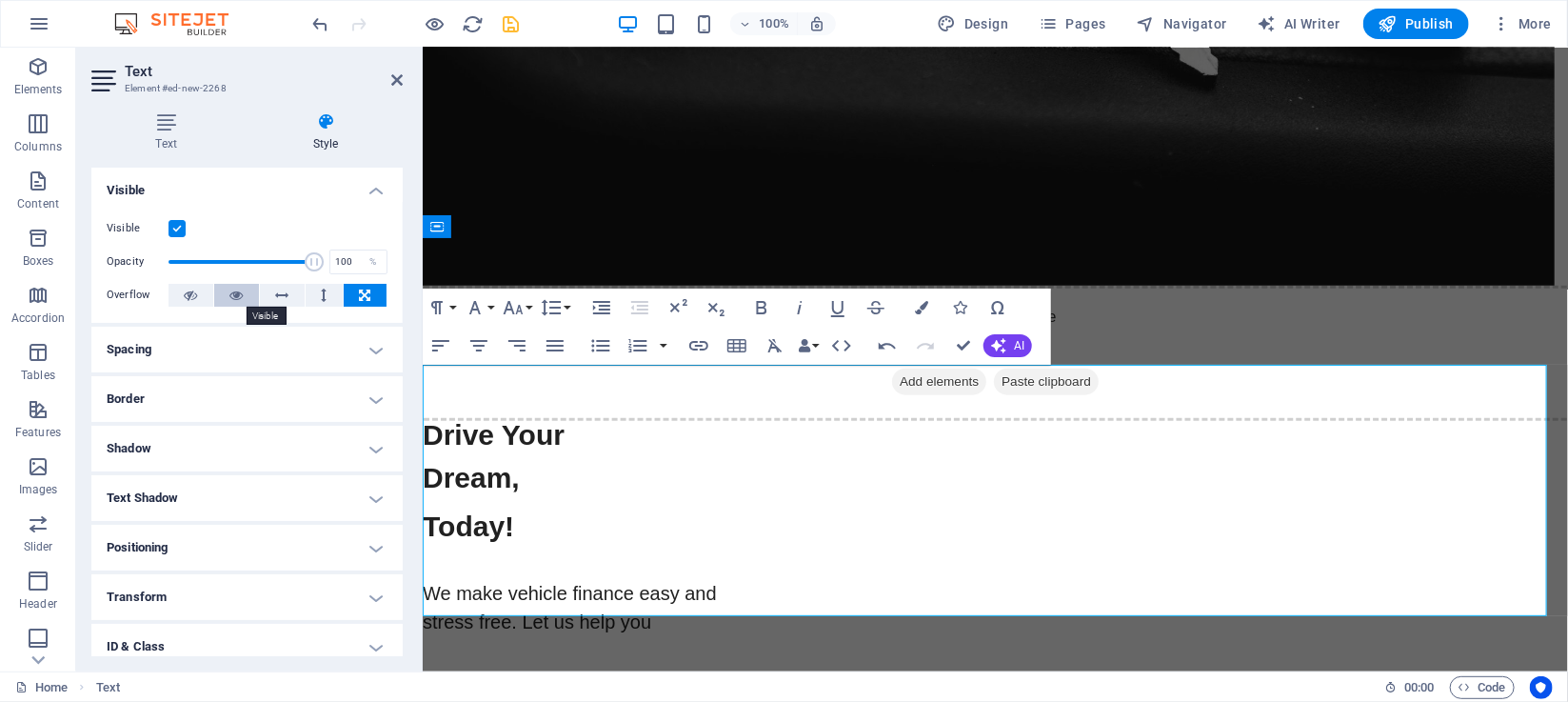 click at bounding box center [237, 295] 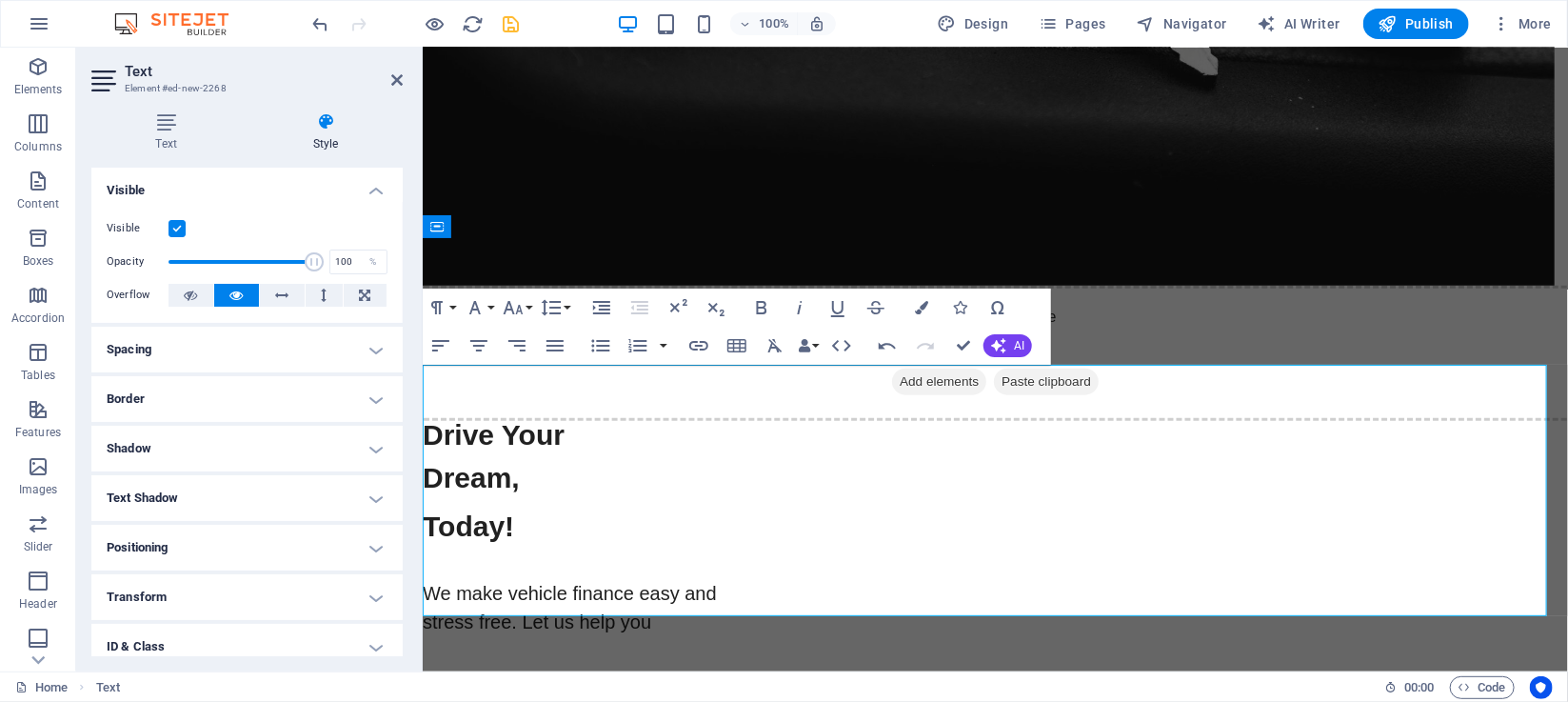 click on "Positioning" at bounding box center (247, 548) 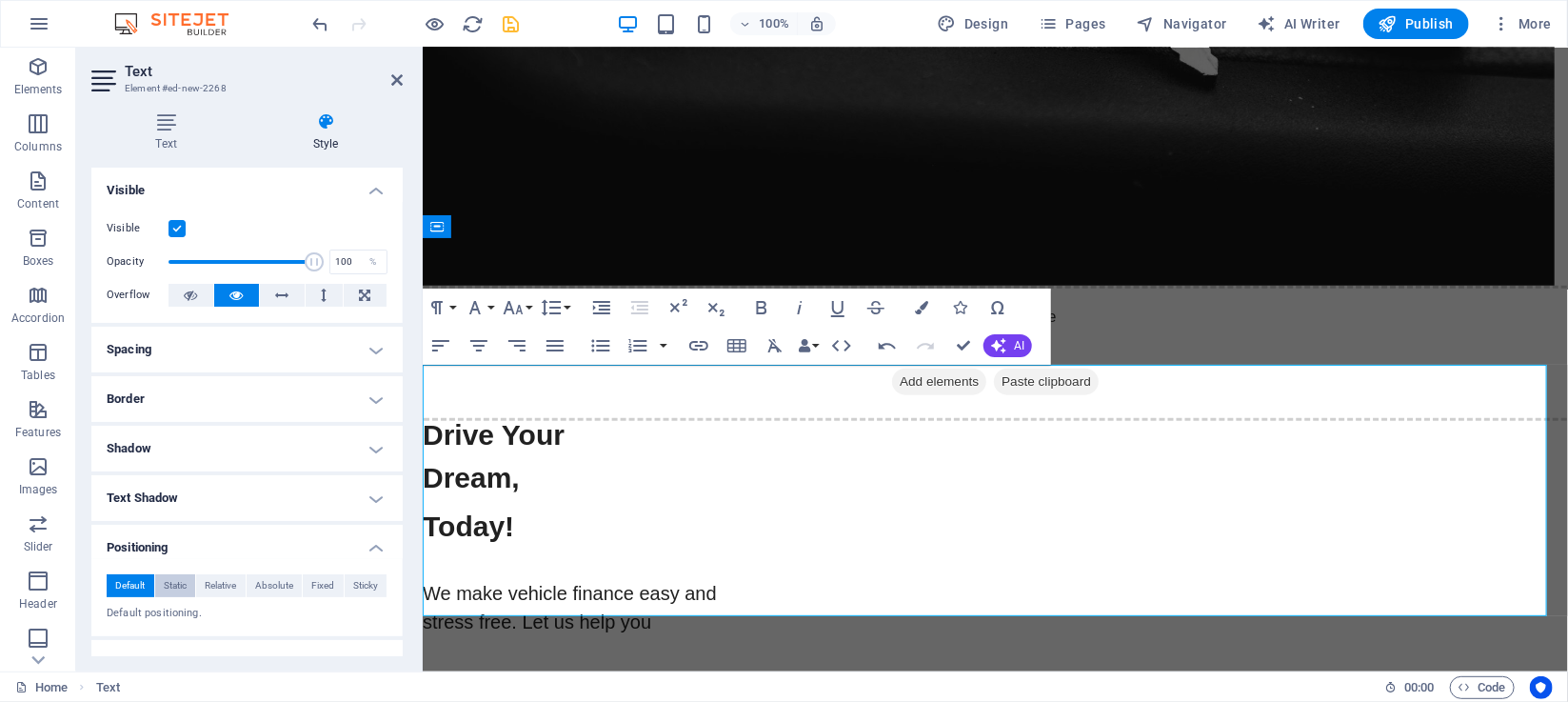 click on "Static" at bounding box center (175, 586) 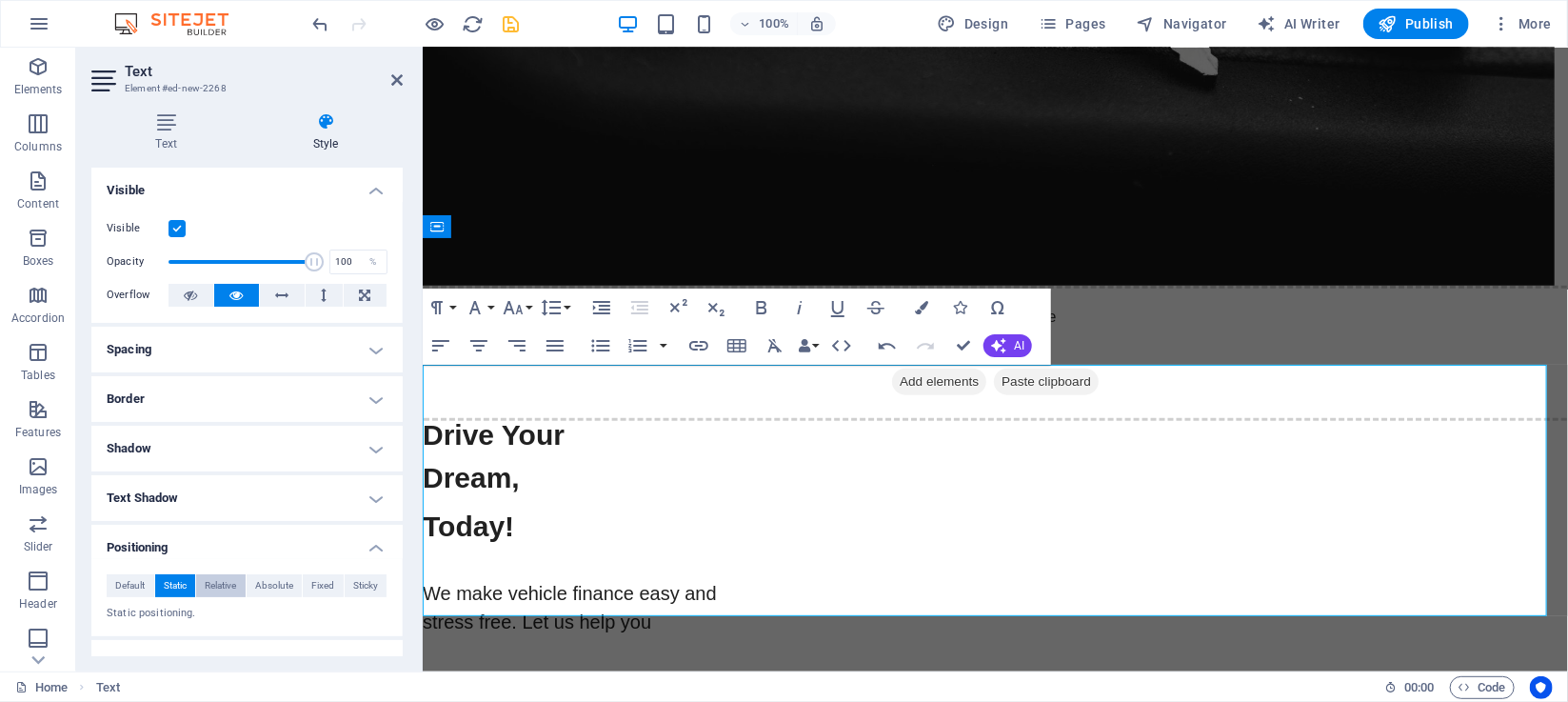 click on "Relative" at bounding box center [220, 586] 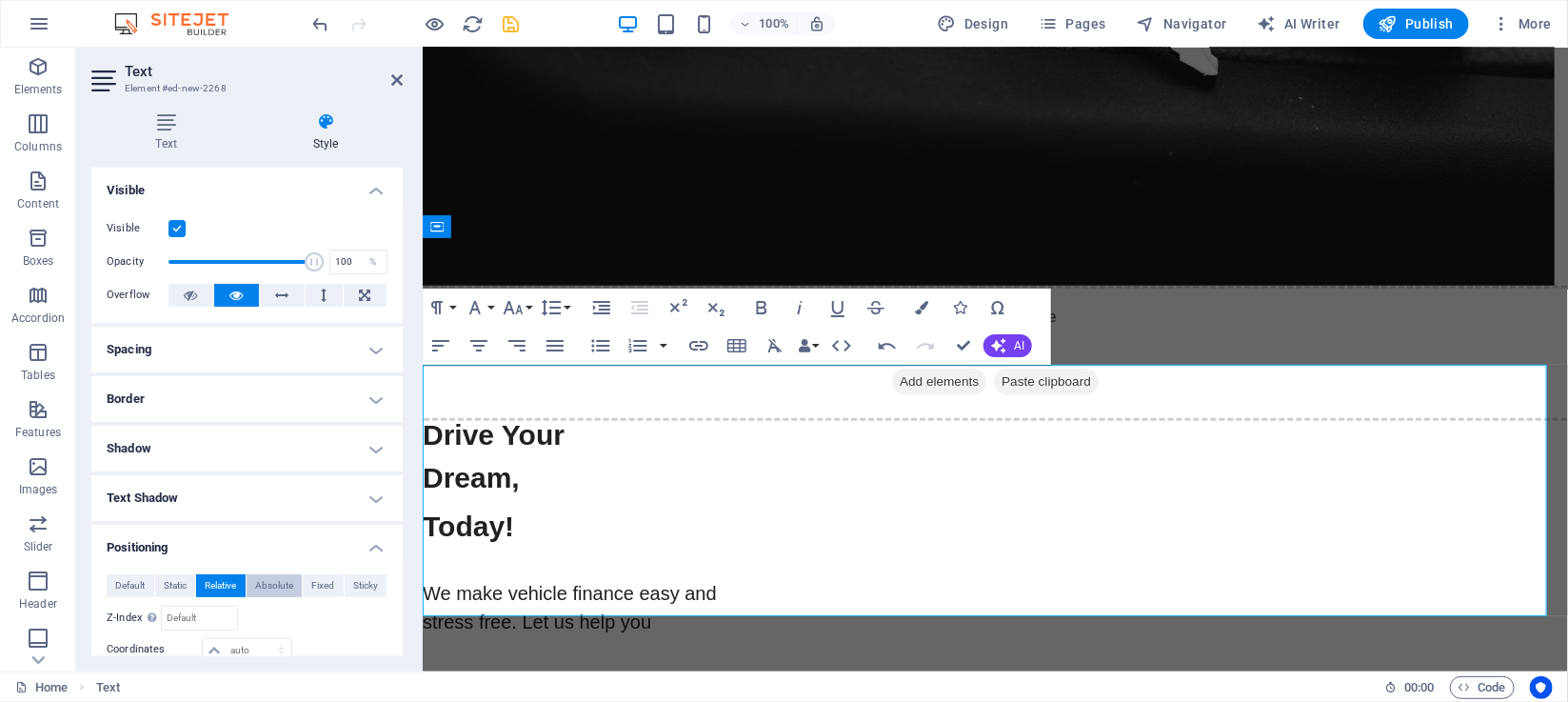 click on "Absolute" at bounding box center (274, 586) 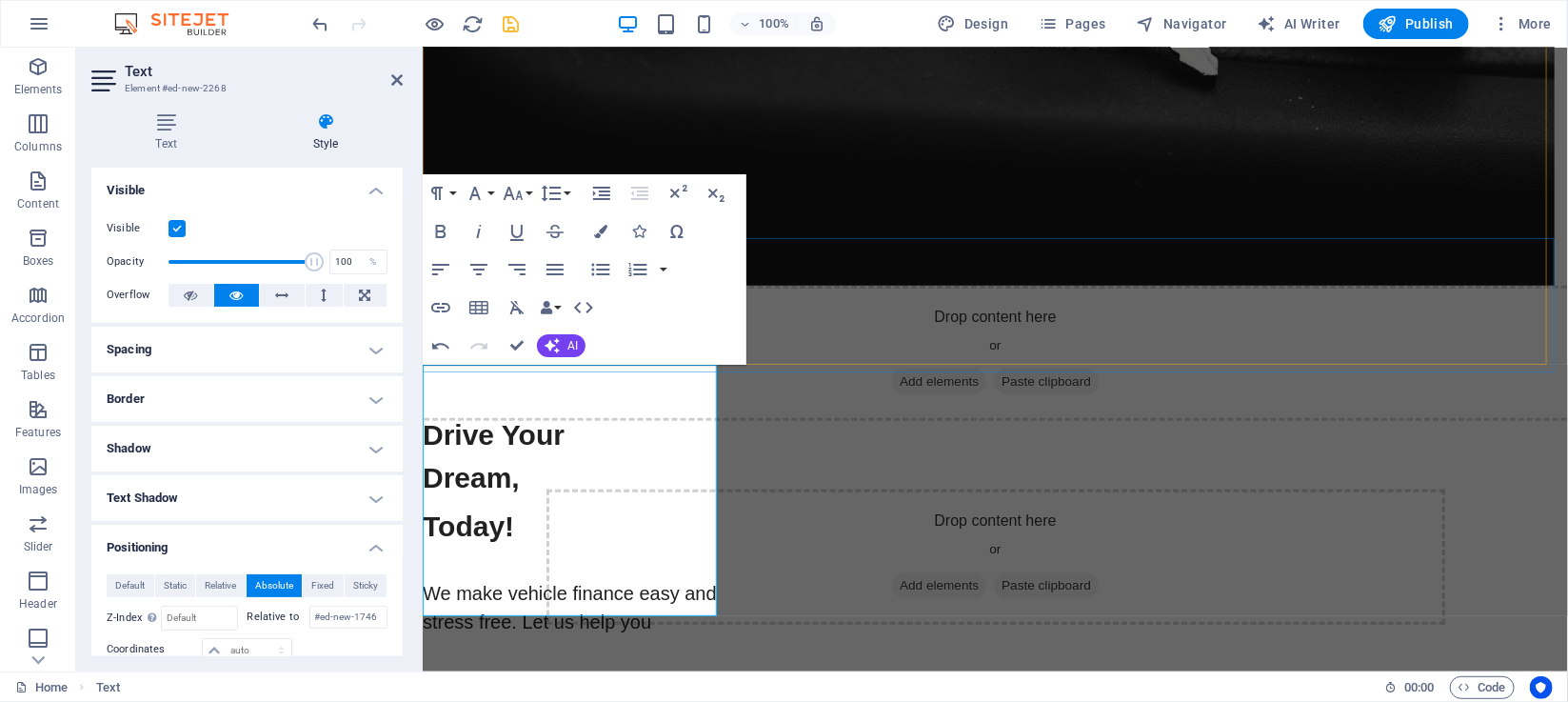 click on "Drop content here or  Add elements  Paste clipboard" at bounding box center (994, 352) 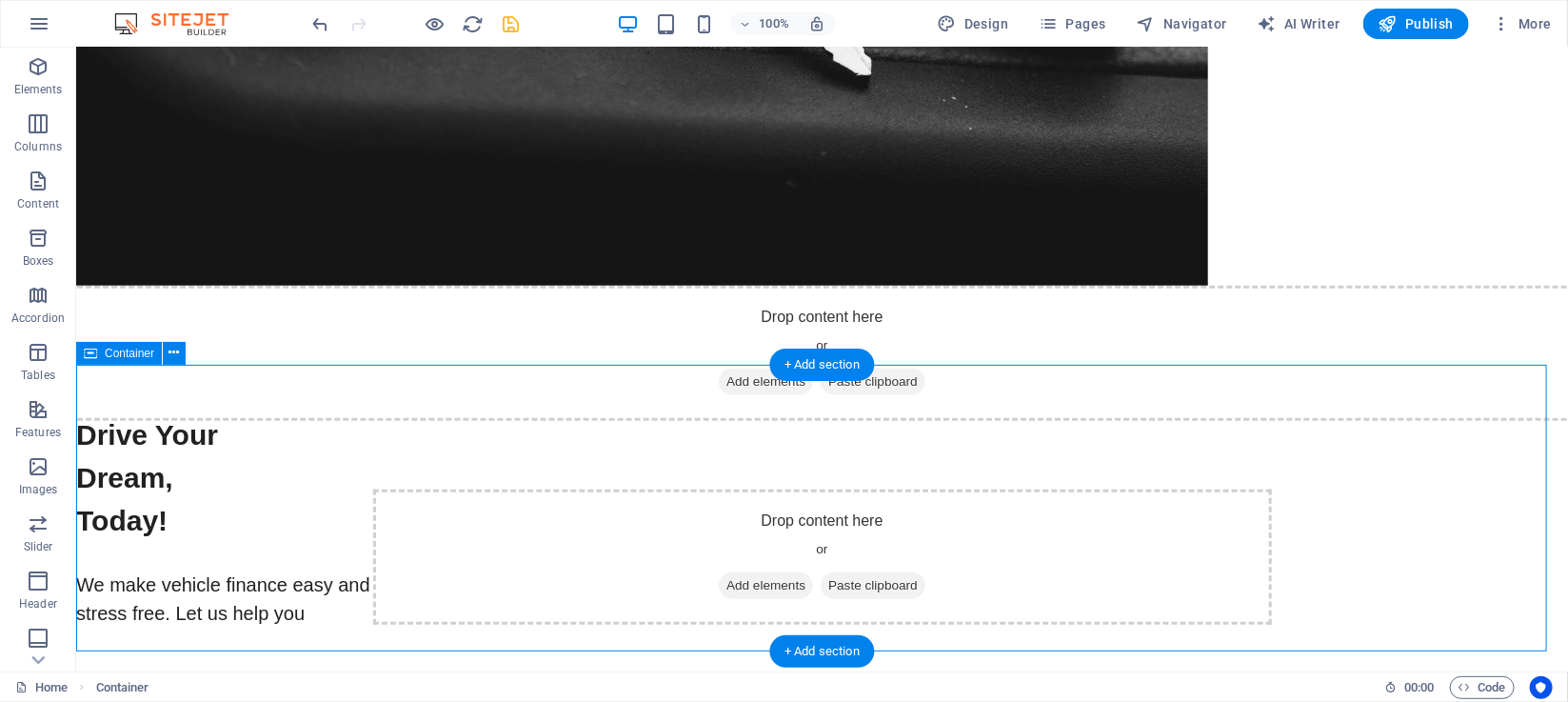 drag, startPoint x: 83, startPoint y: 381, endPoint x: 238, endPoint y: 492, distance: 190.64627 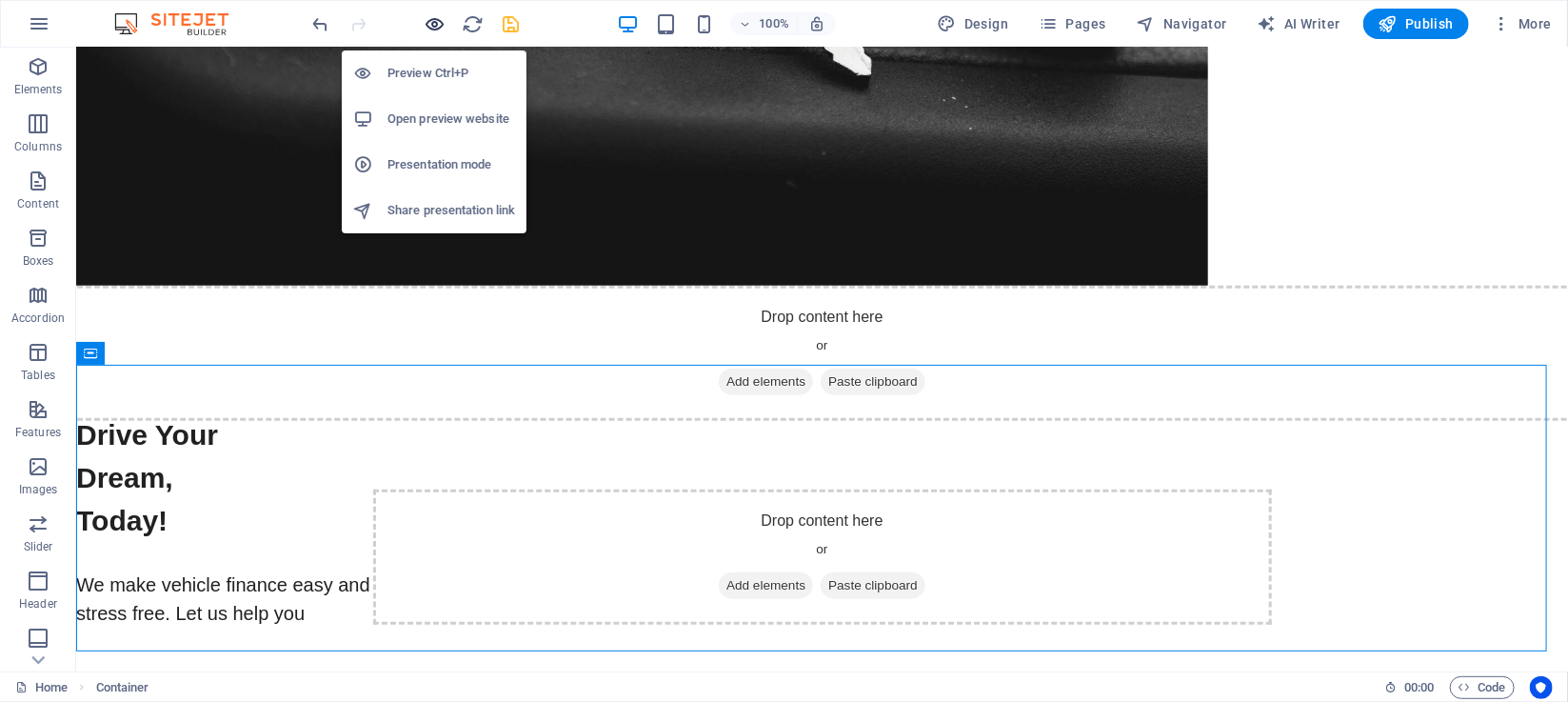 click at bounding box center [435, 24] 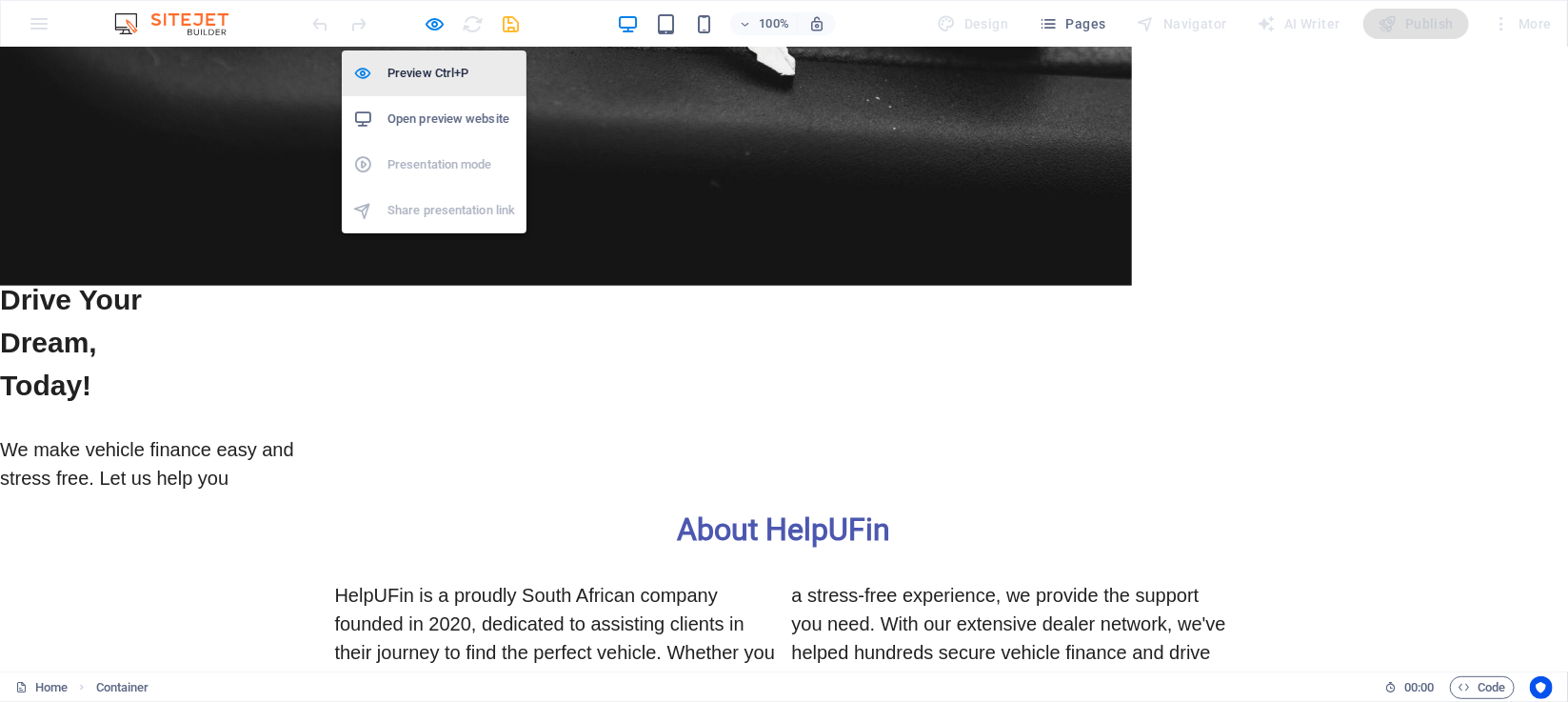 click on "Preview Ctrl+P" at bounding box center [451, 73] 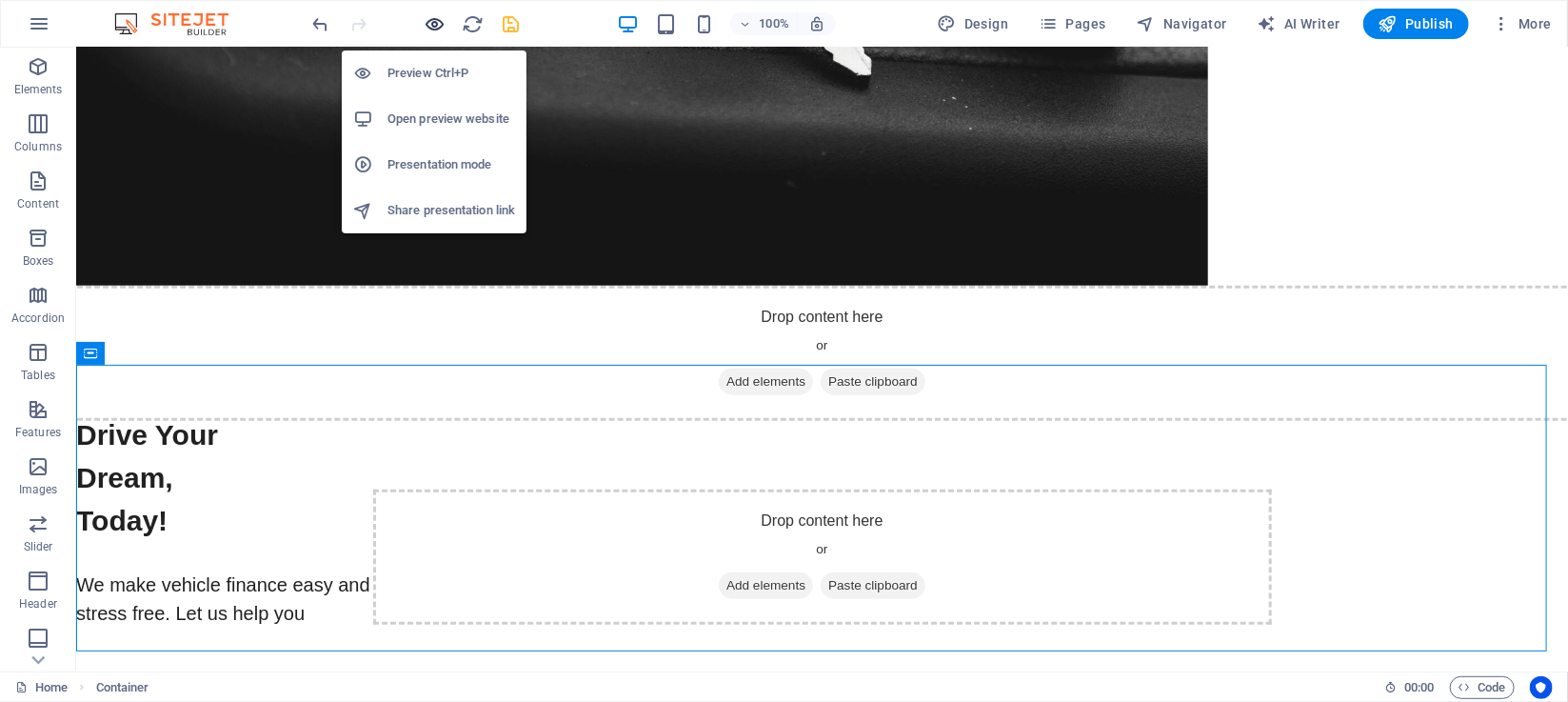 click at bounding box center (435, 24) 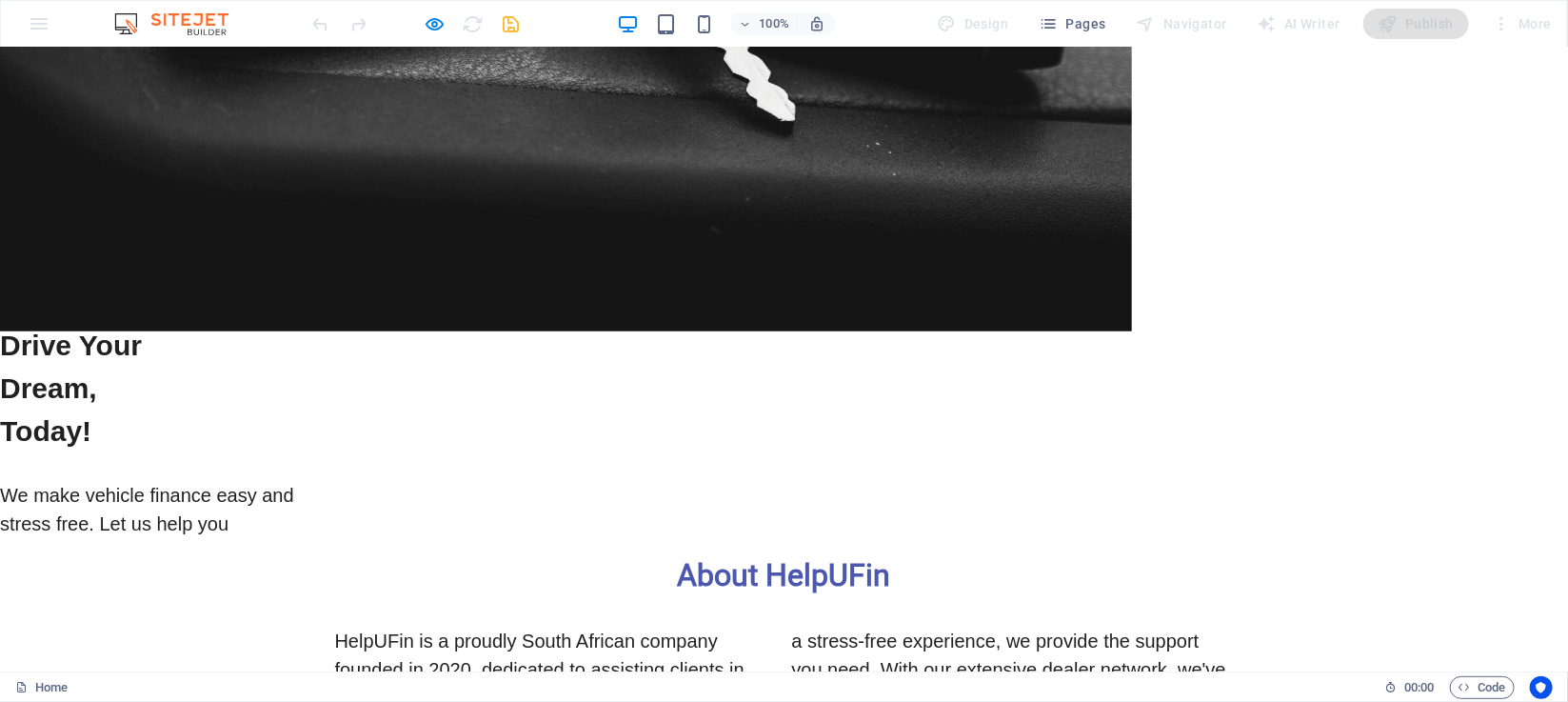scroll, scrollTop: 731, scrollLeft: 0, axis: vertical 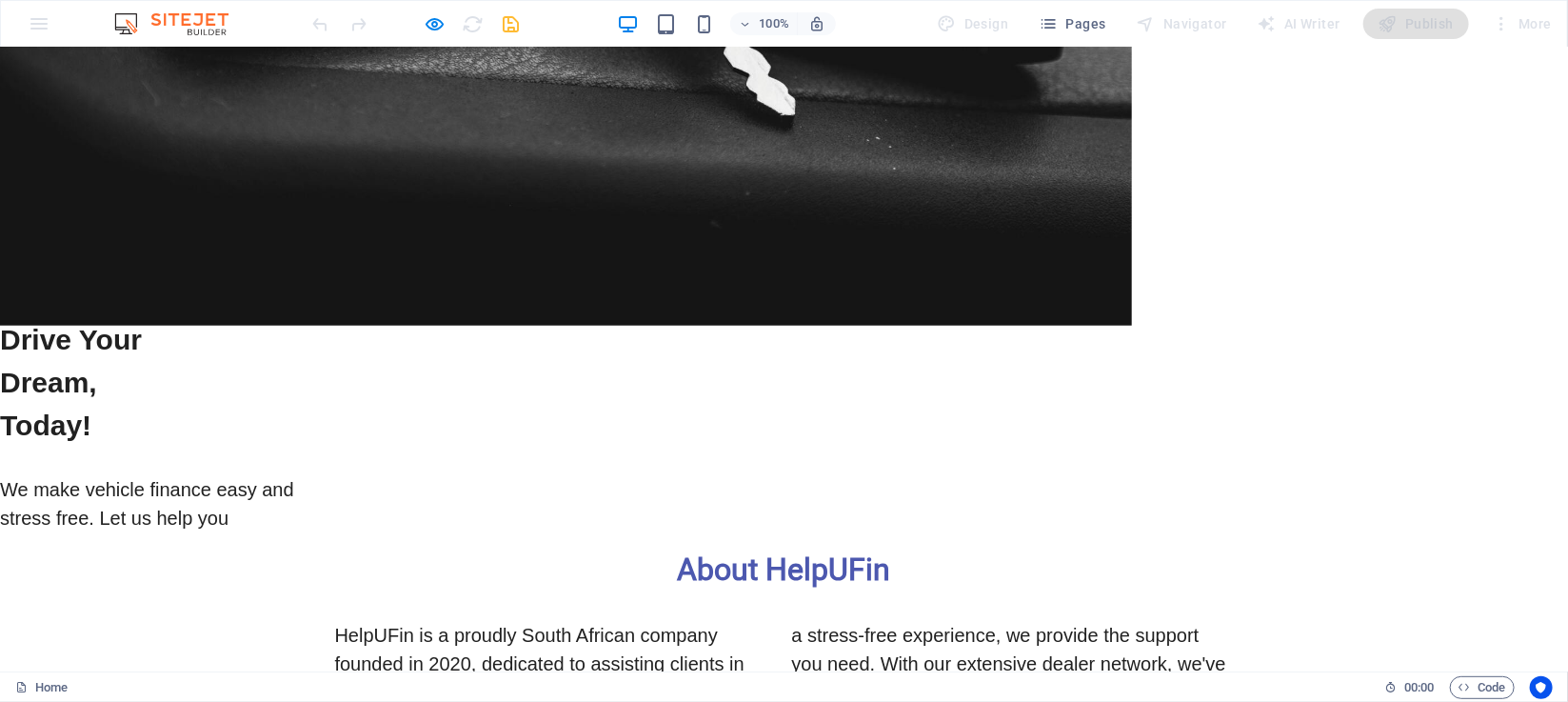 click on "Drop content here or  Add elements  Paste clipboard" at bounding box center [784, 393] 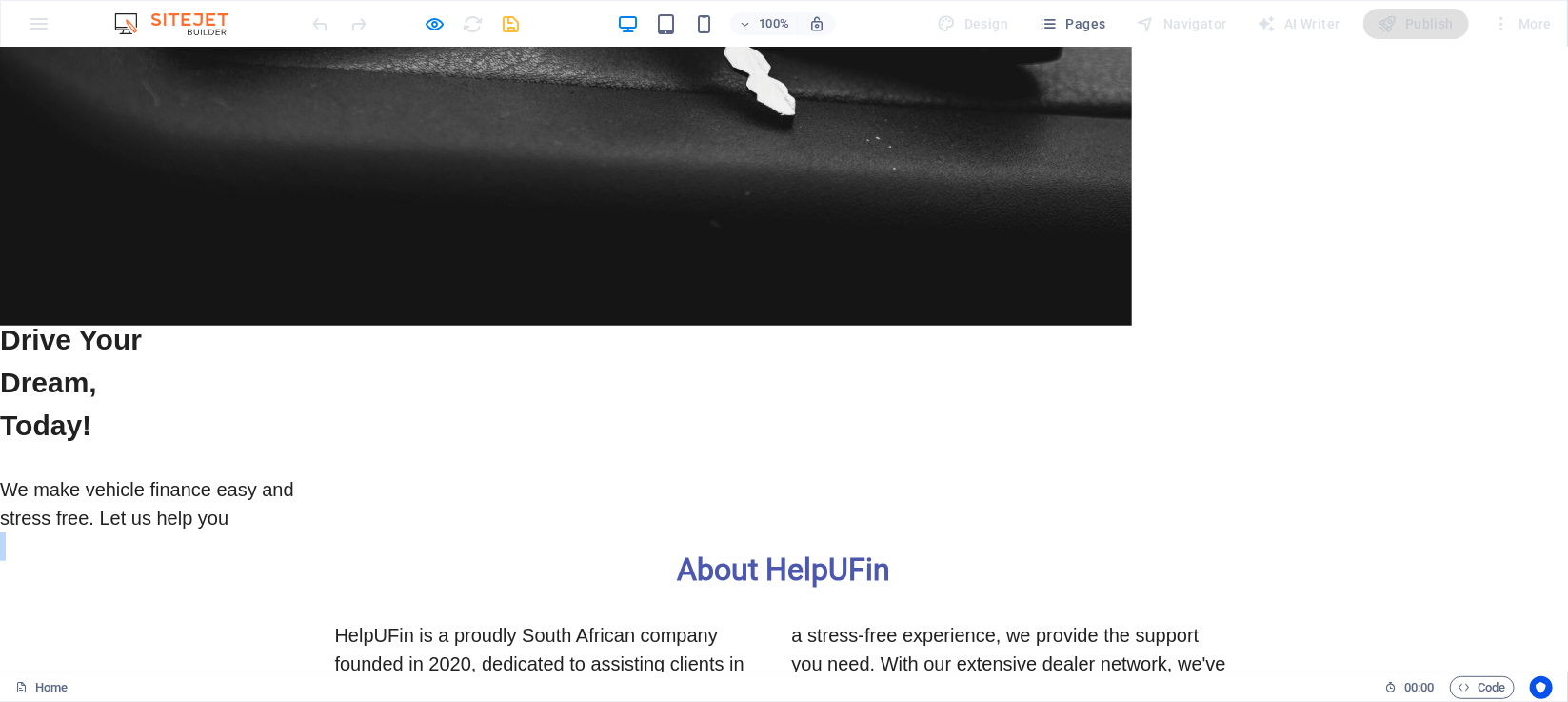 click on "Drop content here or  Add elements  Paste clipboard" at bounding box center (784, 393) 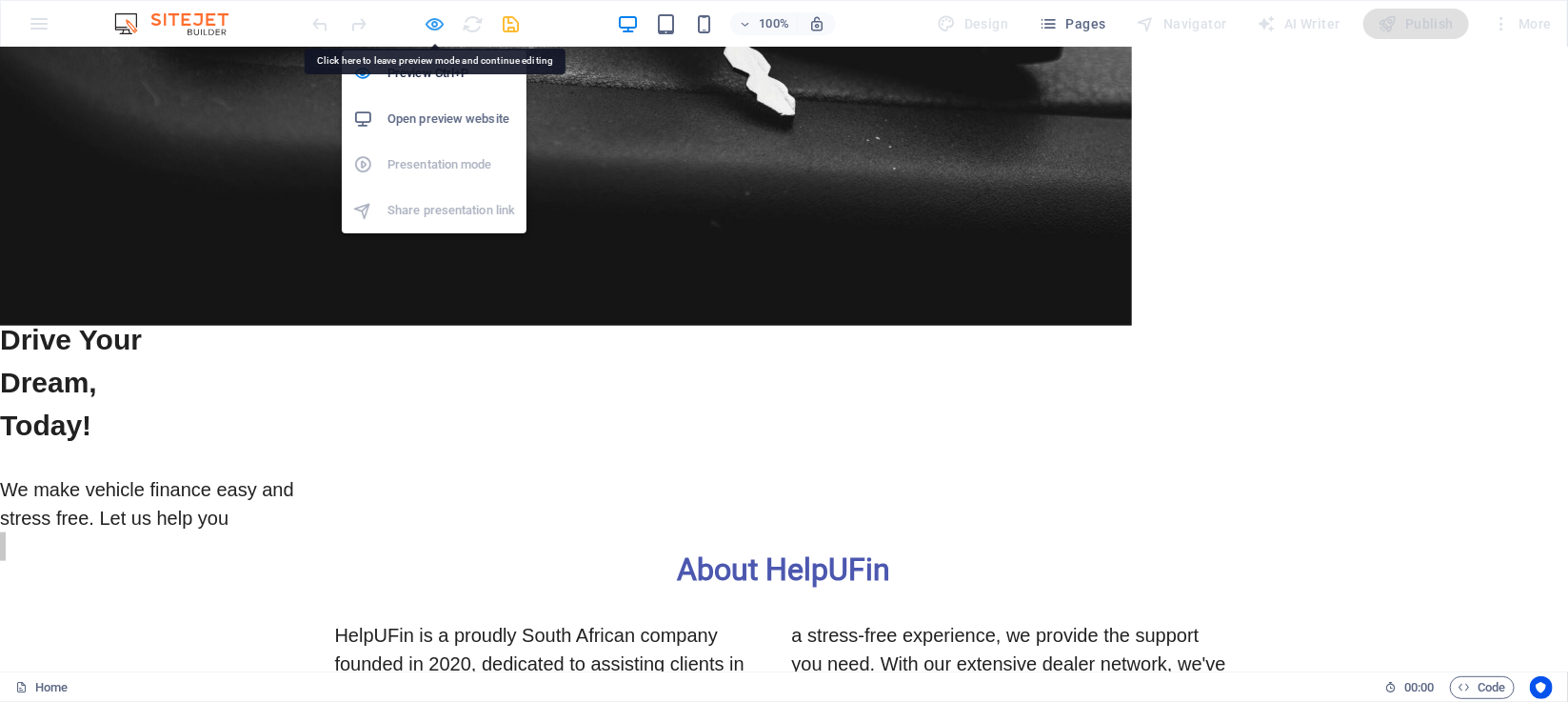 click at bounding box center (435, 24) 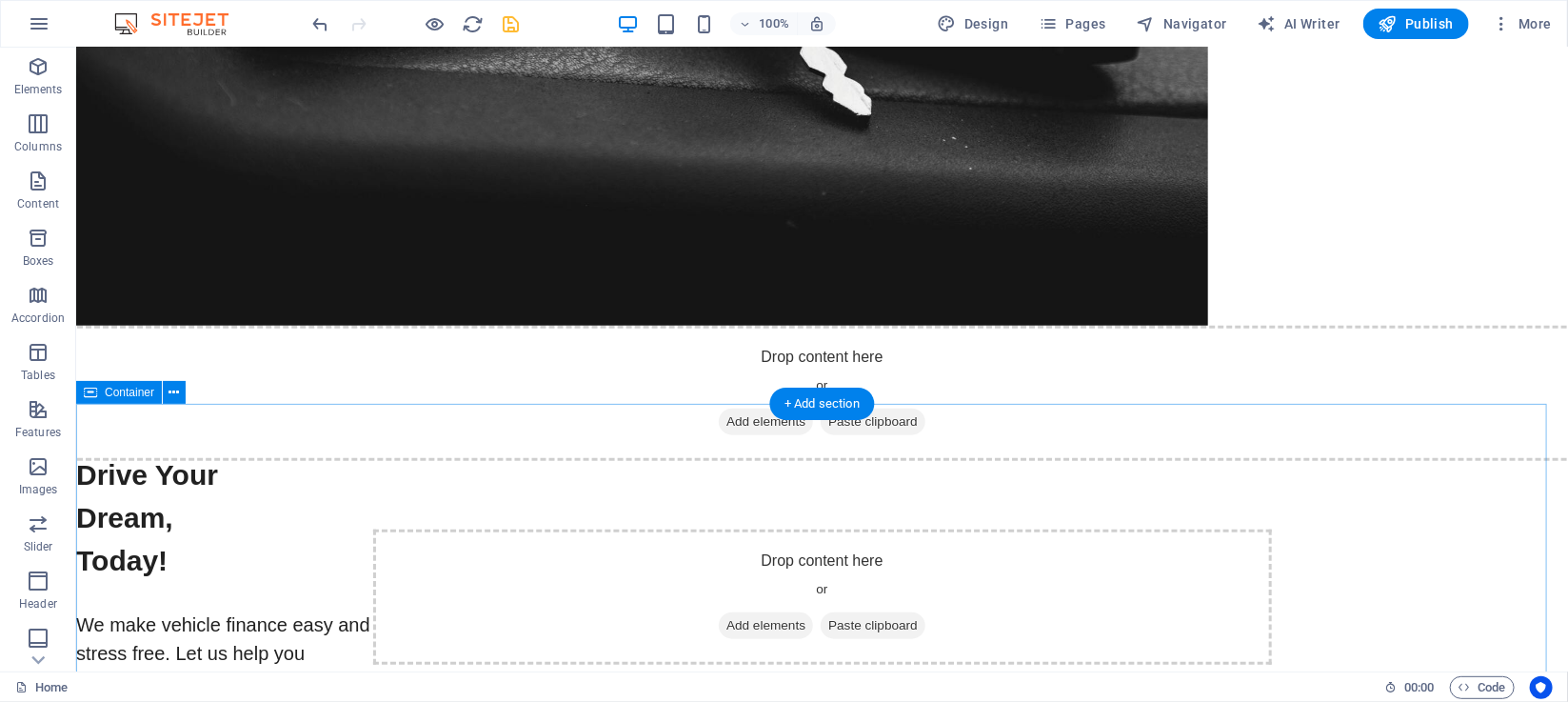 click on "Drop content here or  Add elements  Paste clipboard" at bounding box center (821, 596) 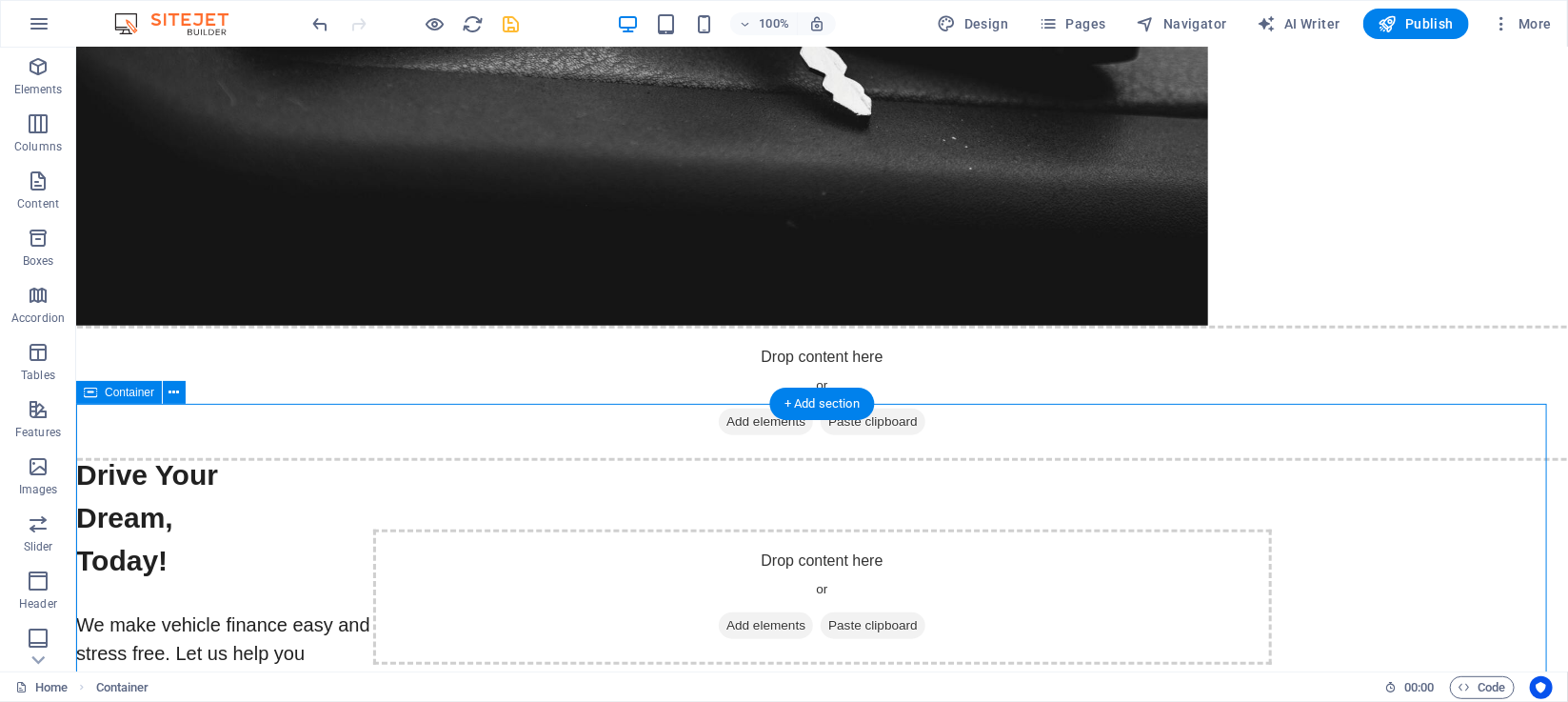 click on "Drop content here or  Add elements  Paste clipboard" at bounding box center [821, 596] 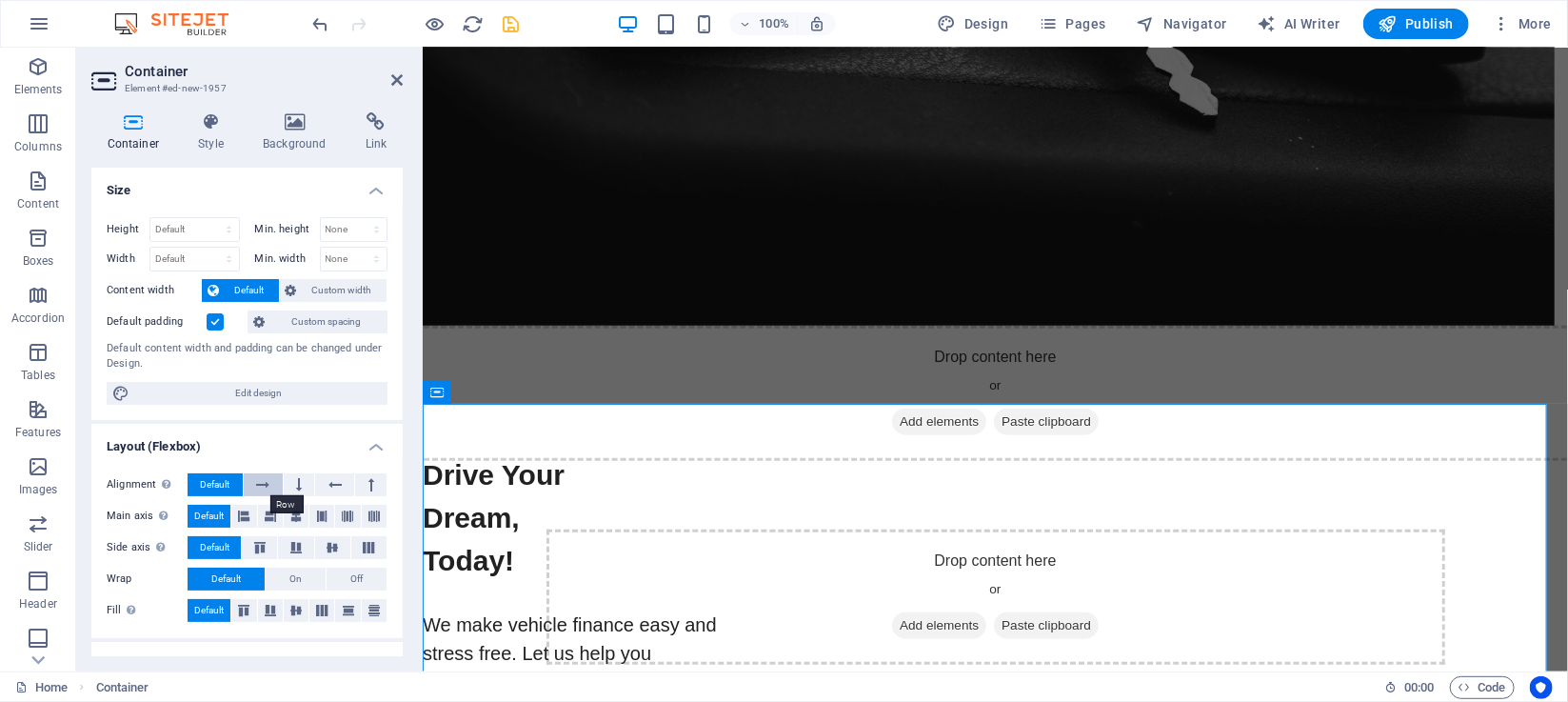 click at bounding box center [263, 485] 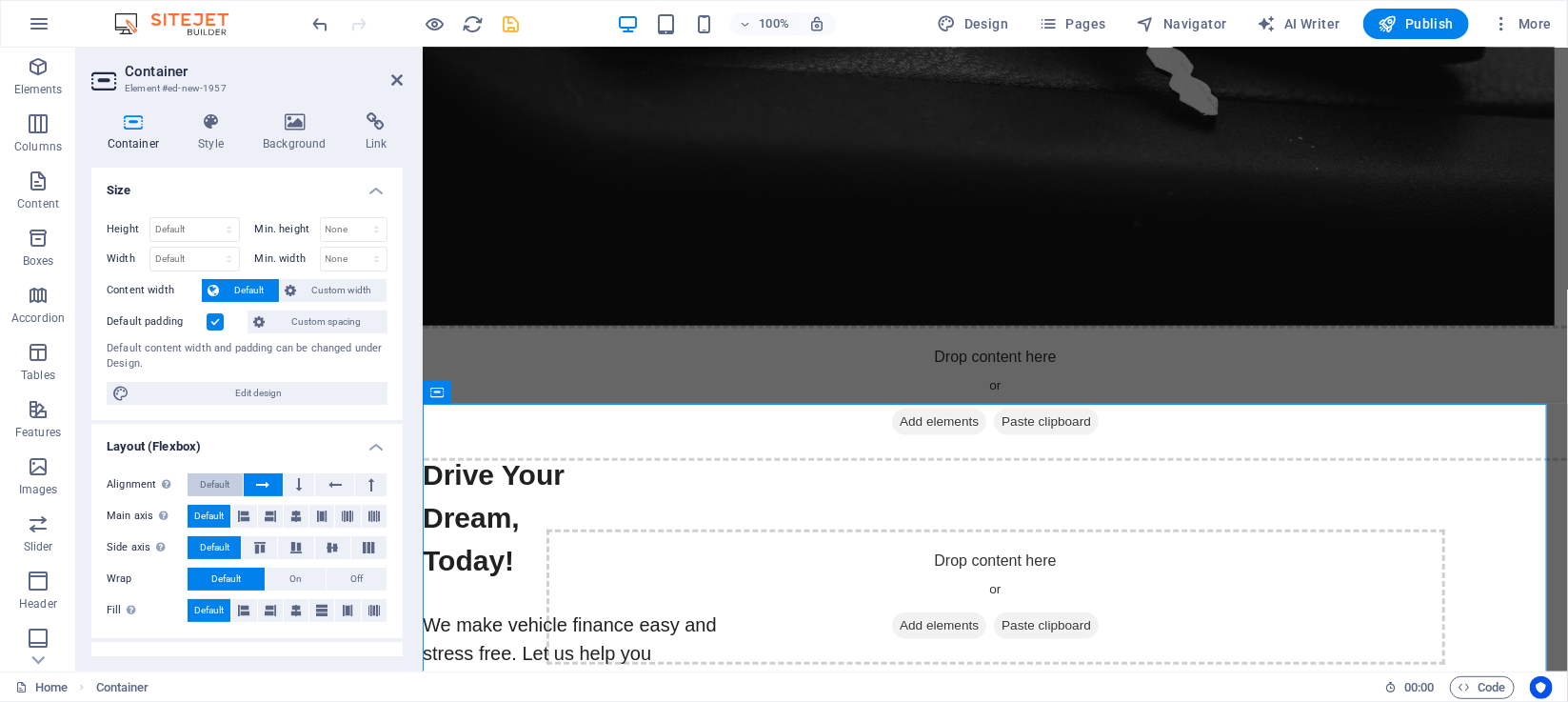 click on "Default" at bounding box center (215, 485) 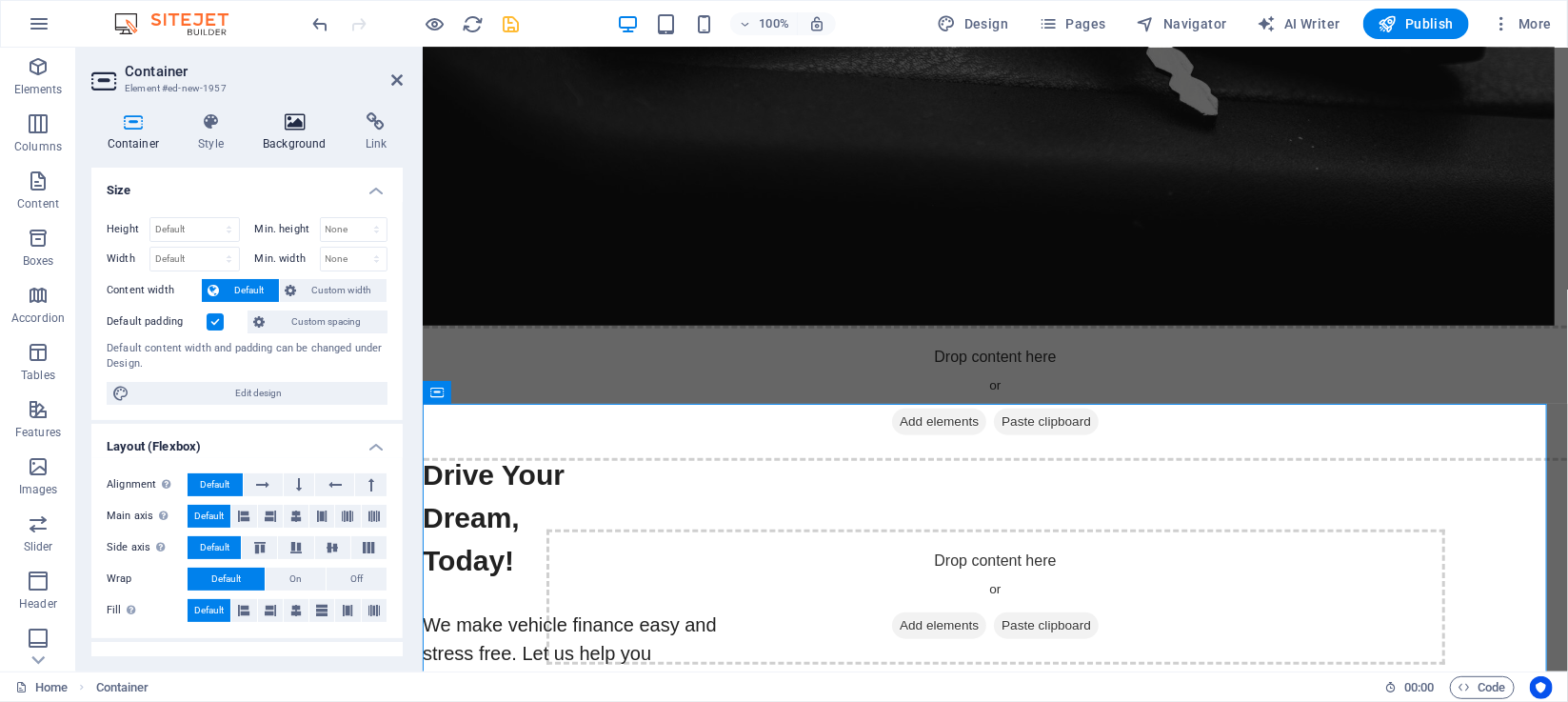click at bounding box center (295, 122) 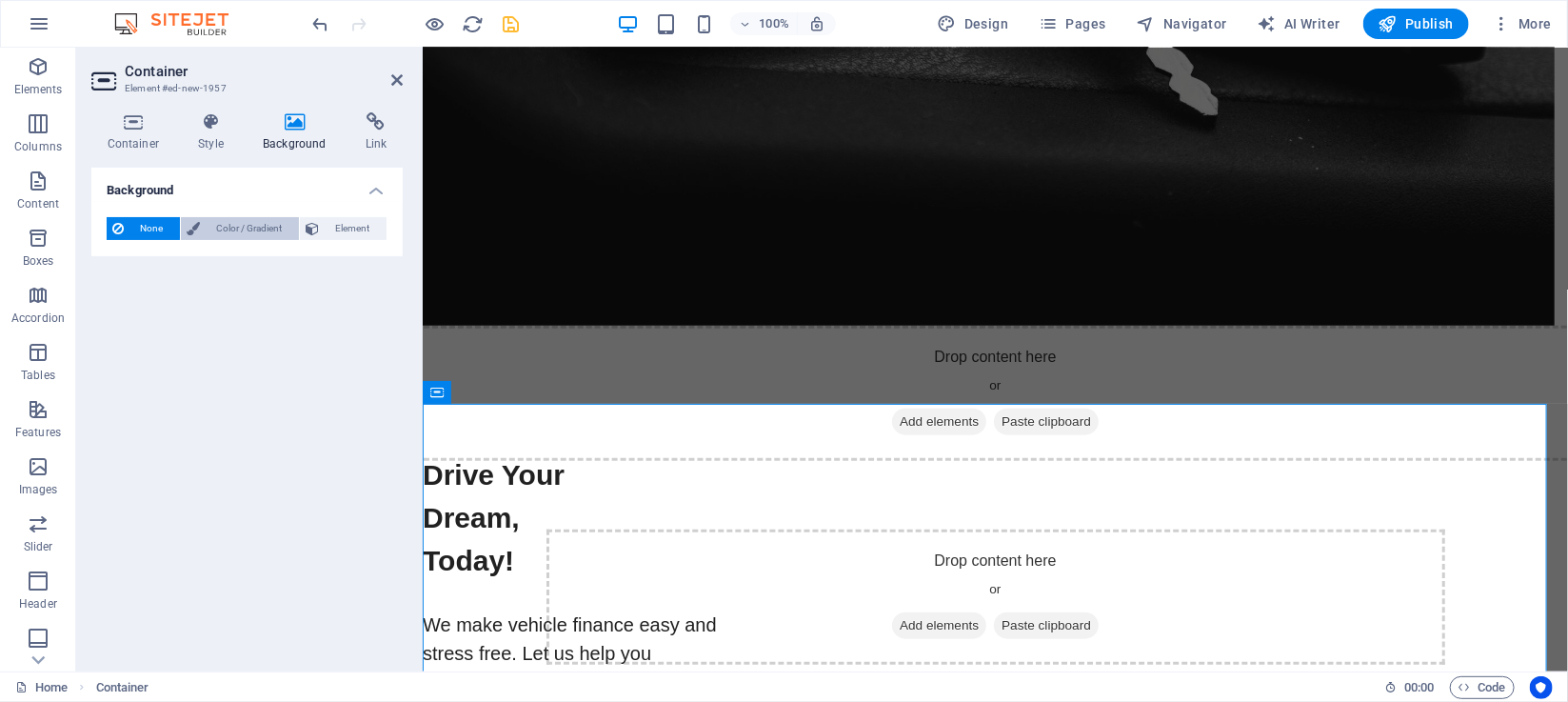 click on "Color / Gradient" at bounding box center [249, 229] 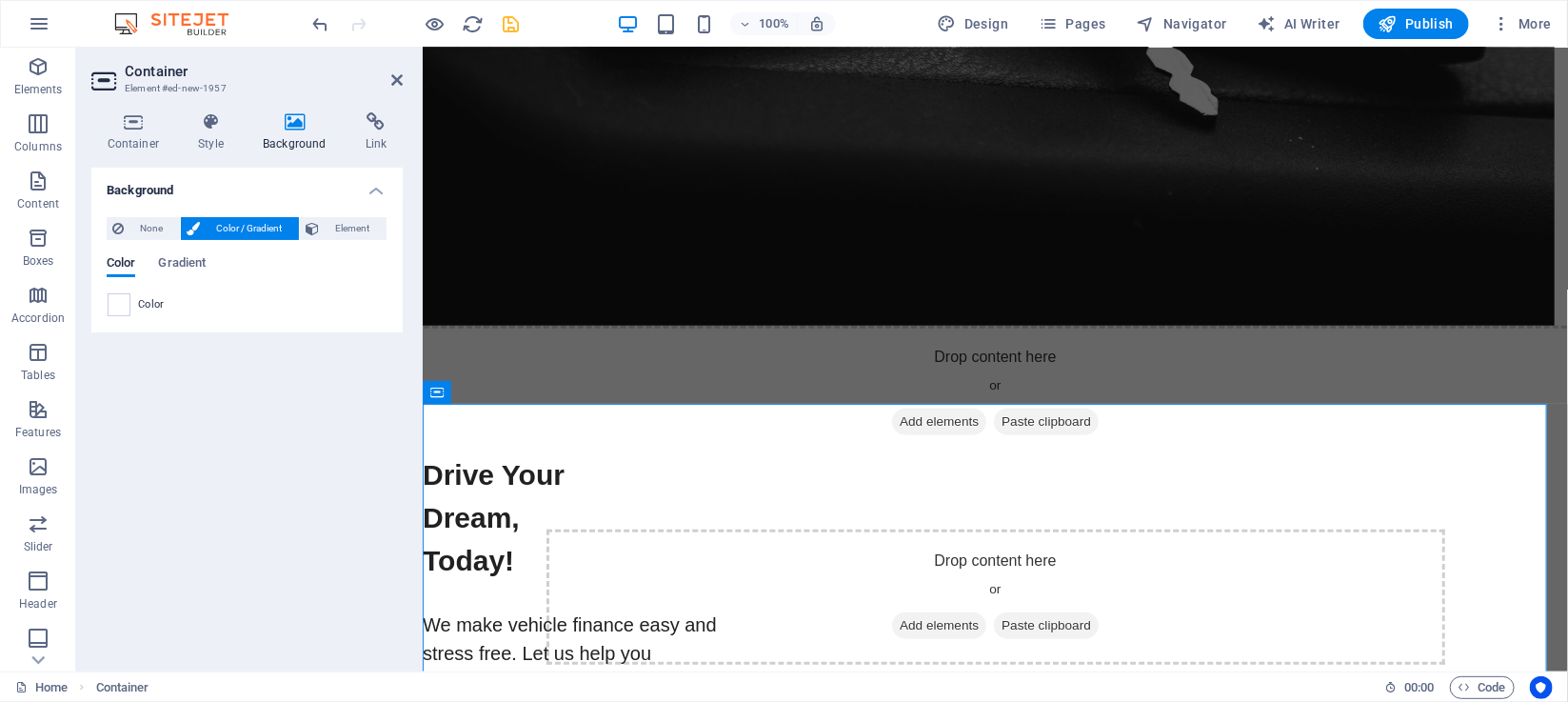 click on "Color" at bounding box center [151, 305] 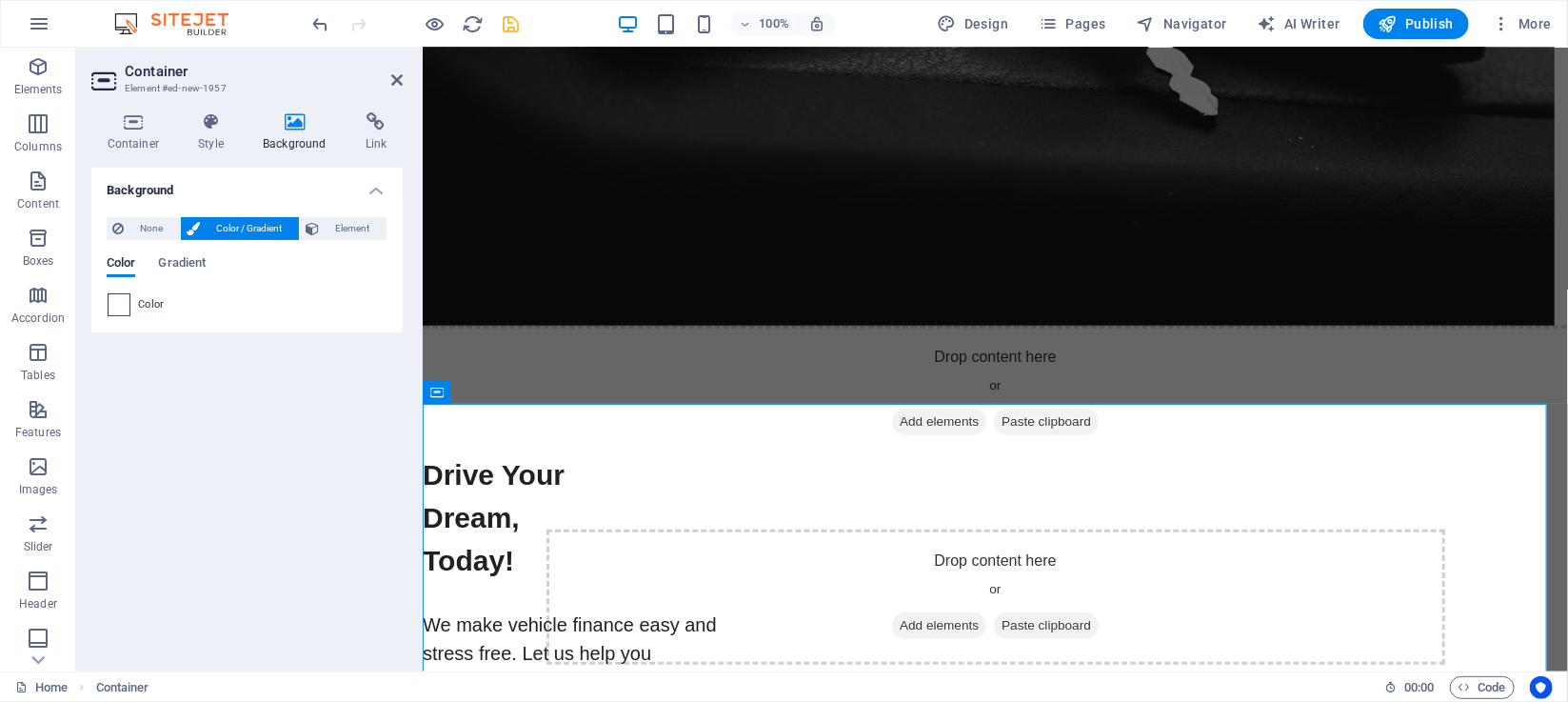 click at bounding box center (119, 305) 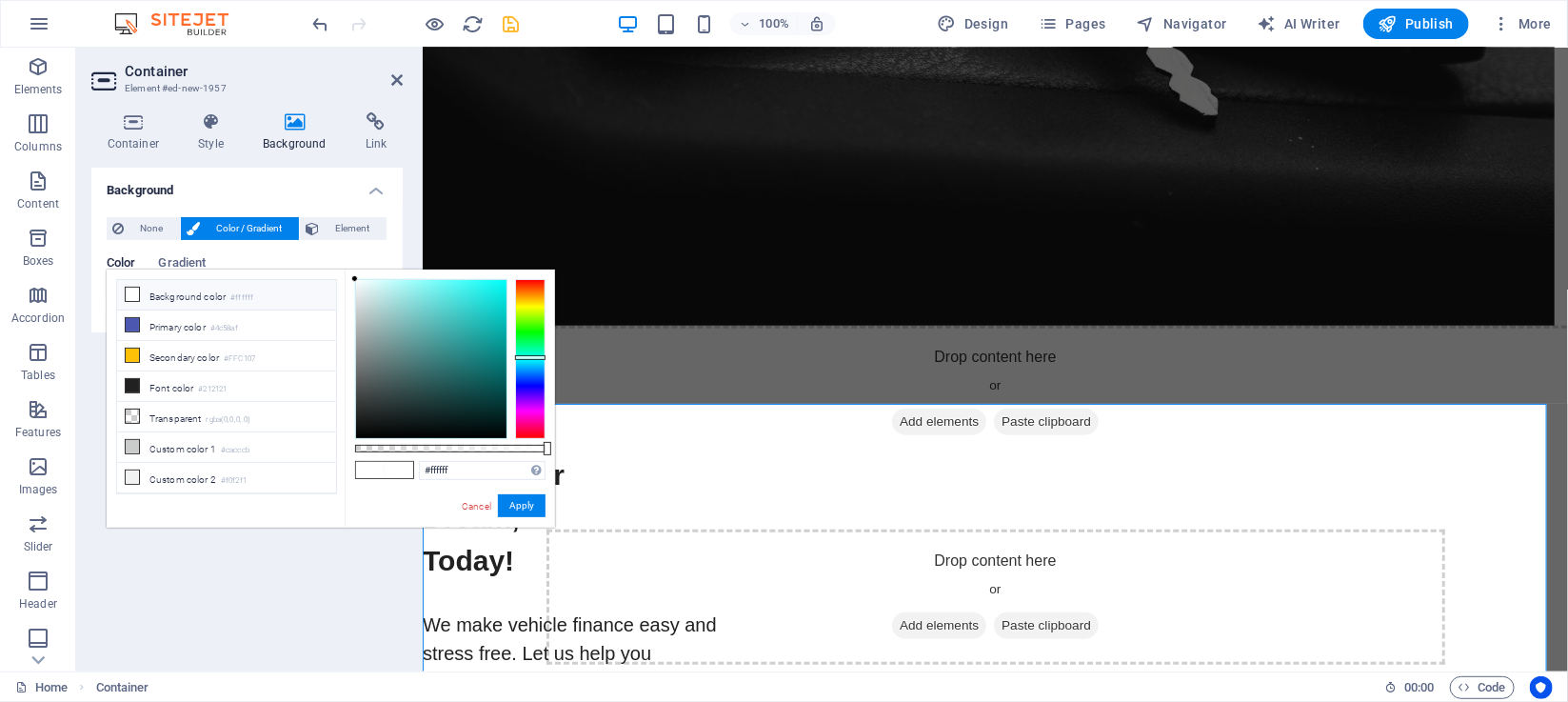 click at bounding box center [530, 359] 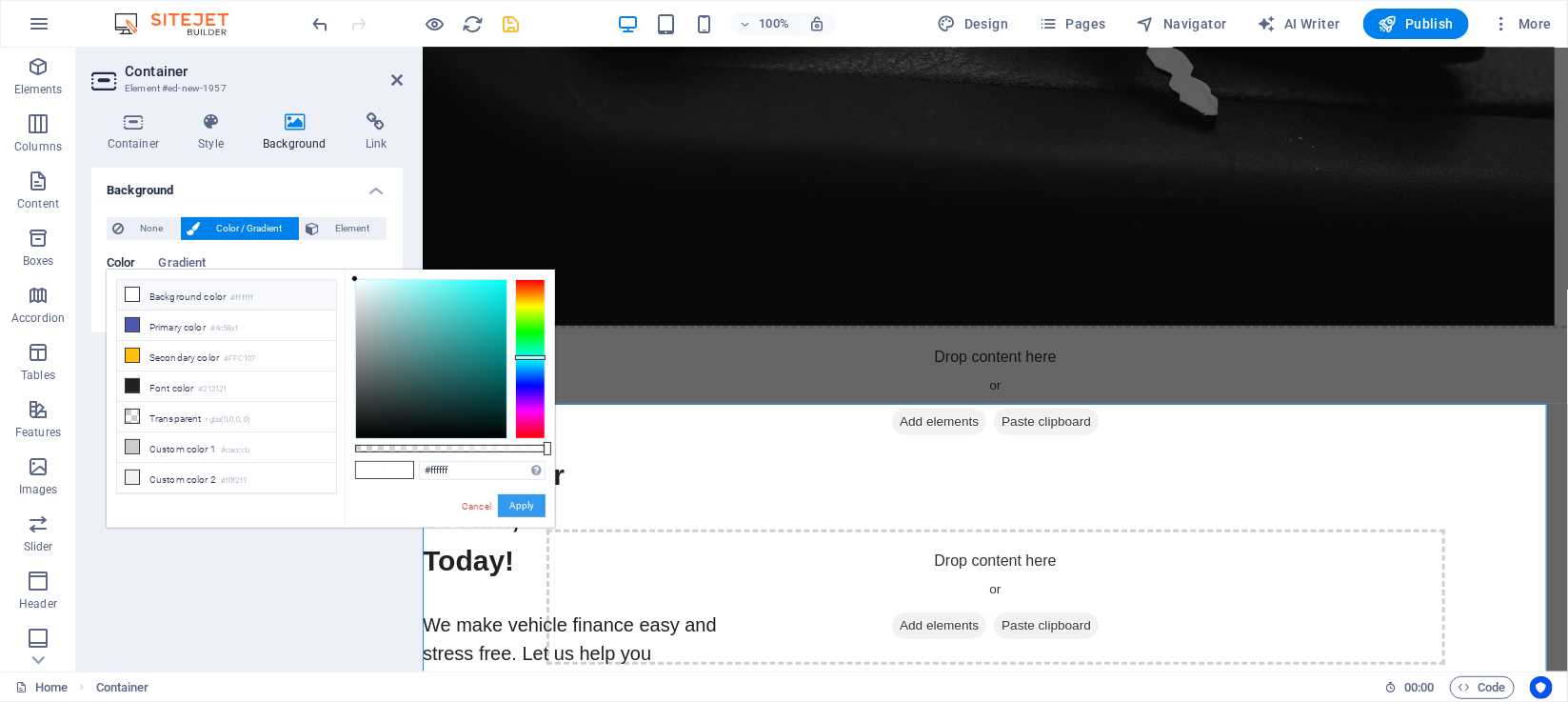 click on "Apply" at bounding box center [522, 506] 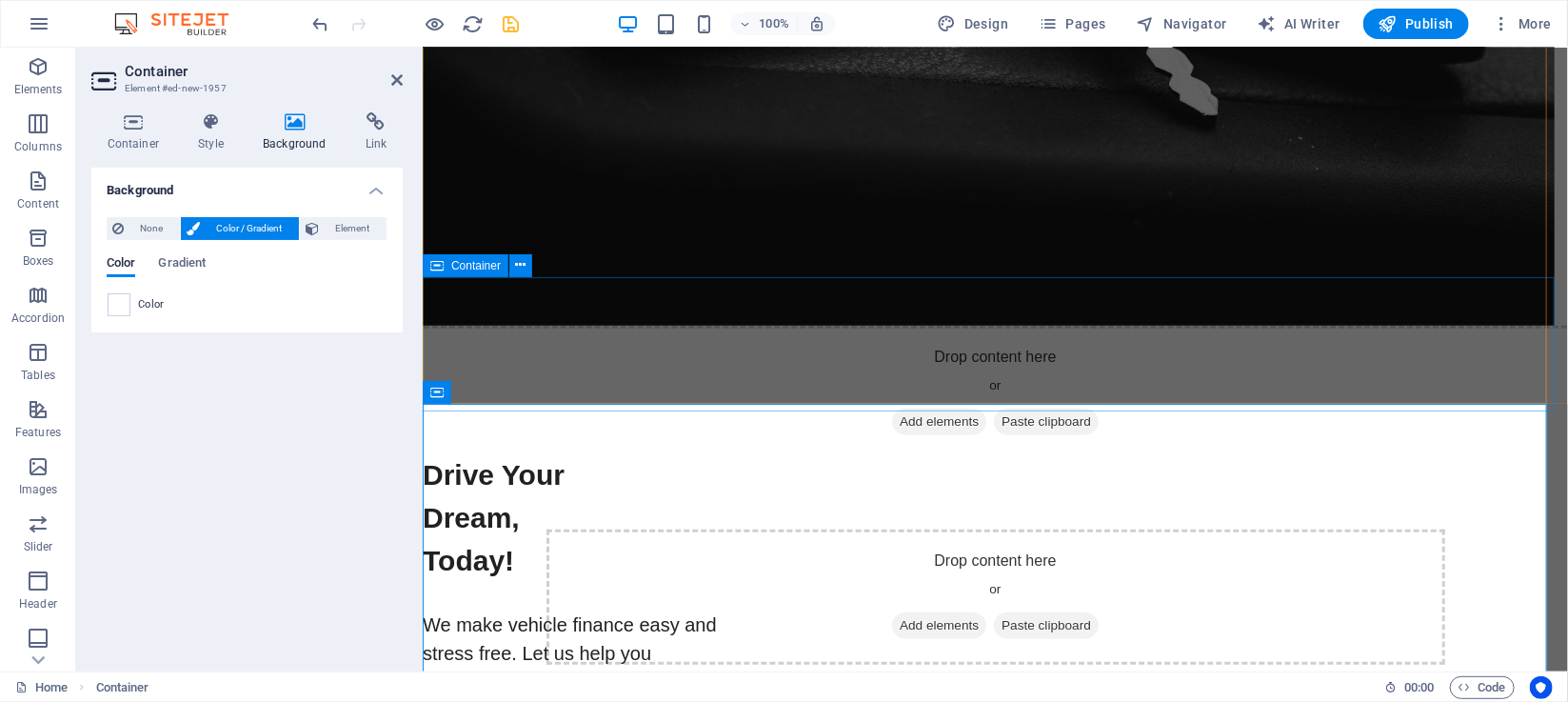 click on "Drop content here or  Add elements  Paste clipboard" at bounding box center [994, 392] 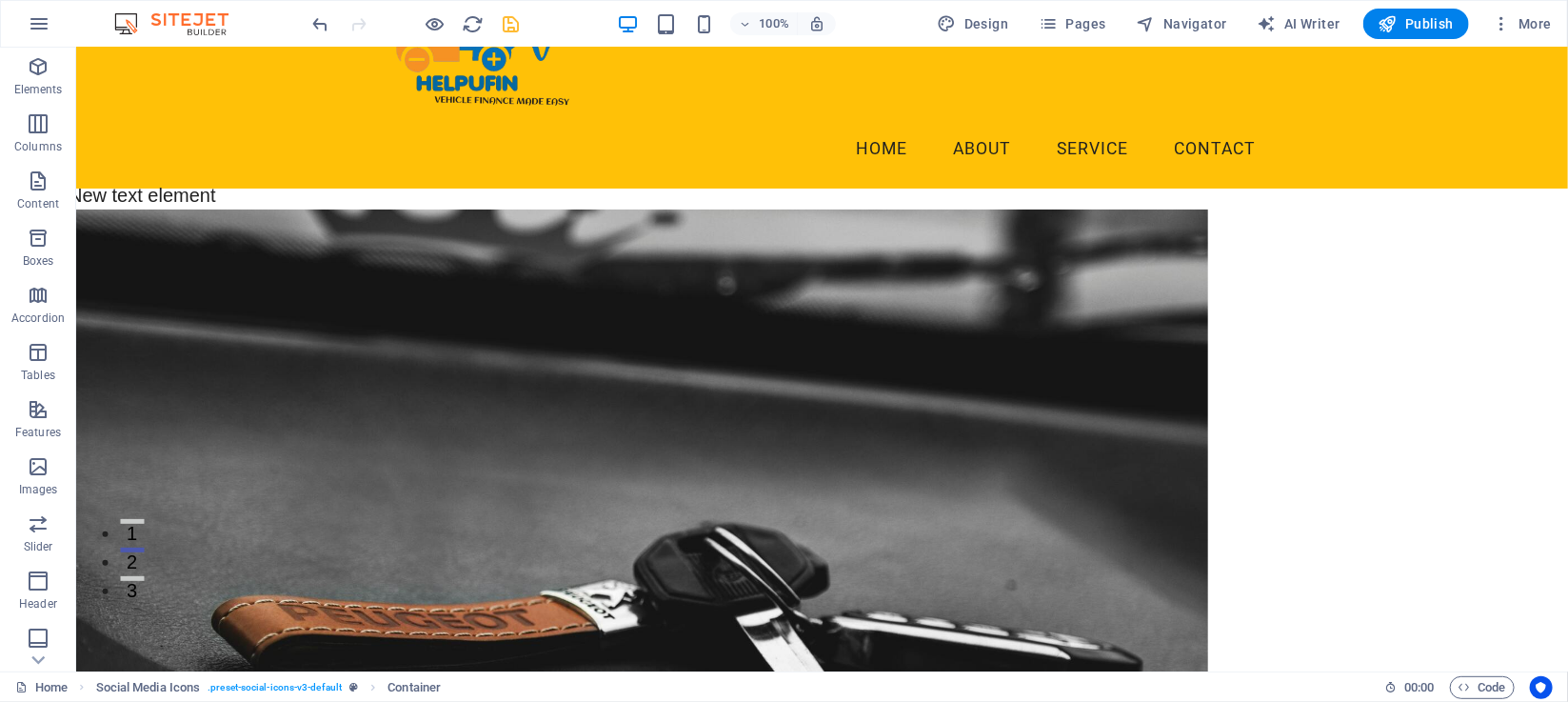 scroll, scrollTop: 62, scrollLeft: 0, axis: vertical 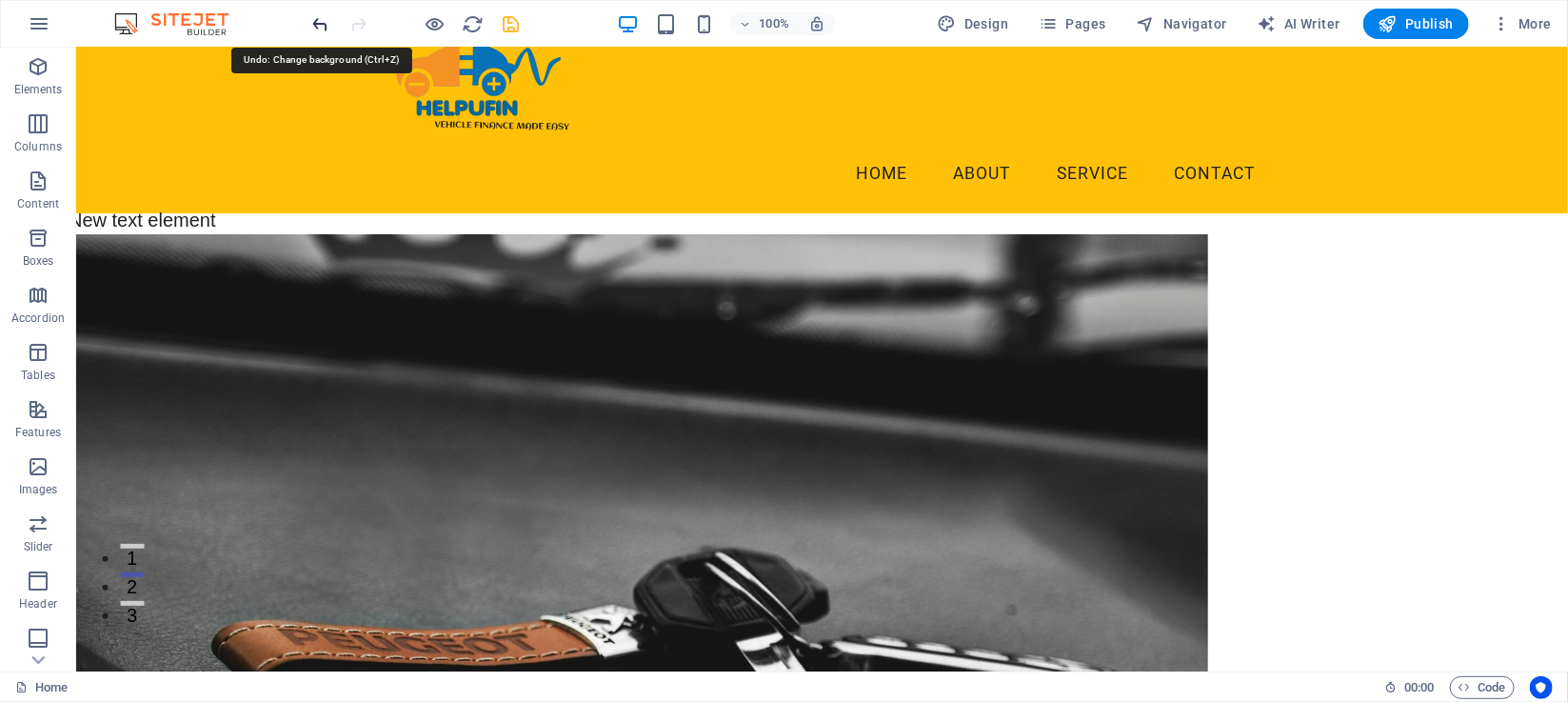 click at bounding box center [321, 24] 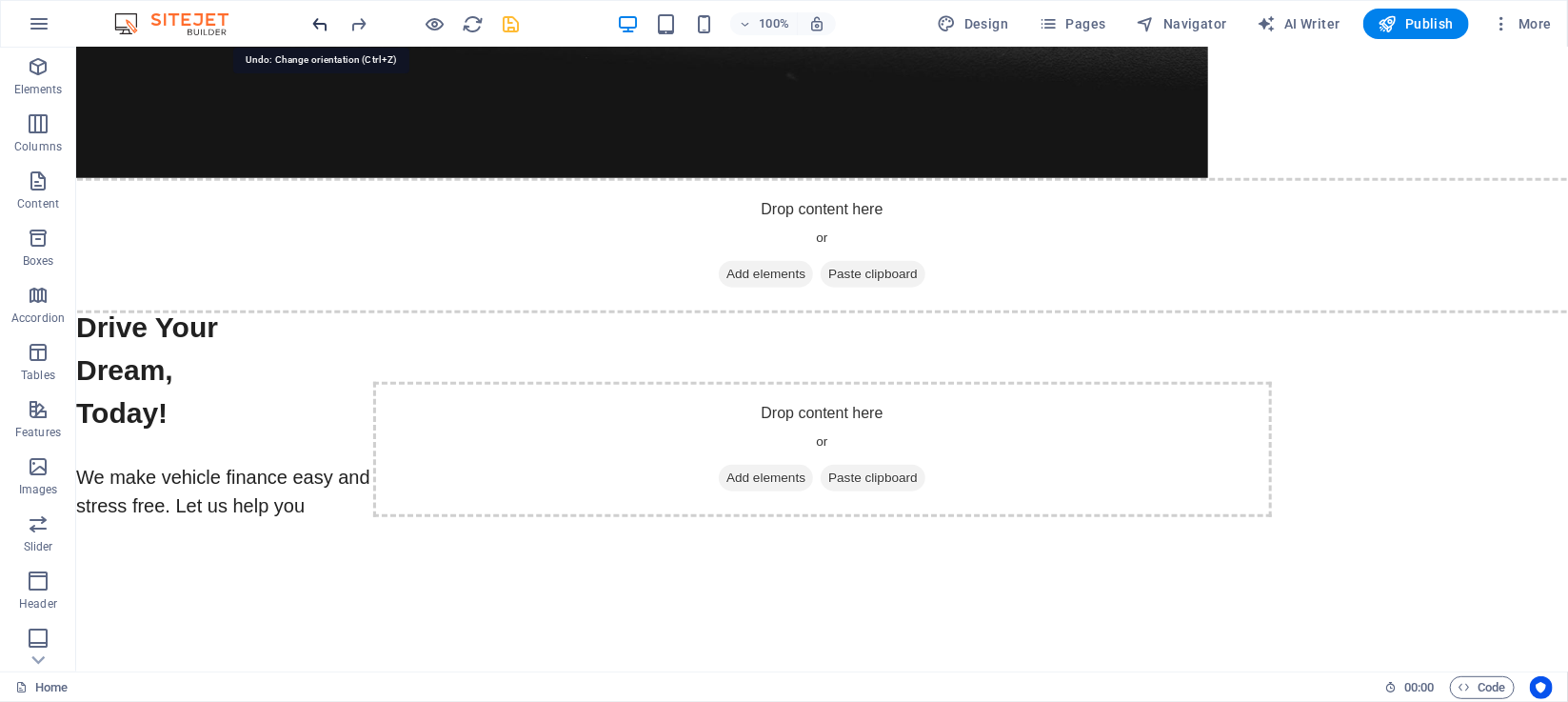 scroll, scrollTop: 930, scrollLeft: 0, axis: vertical 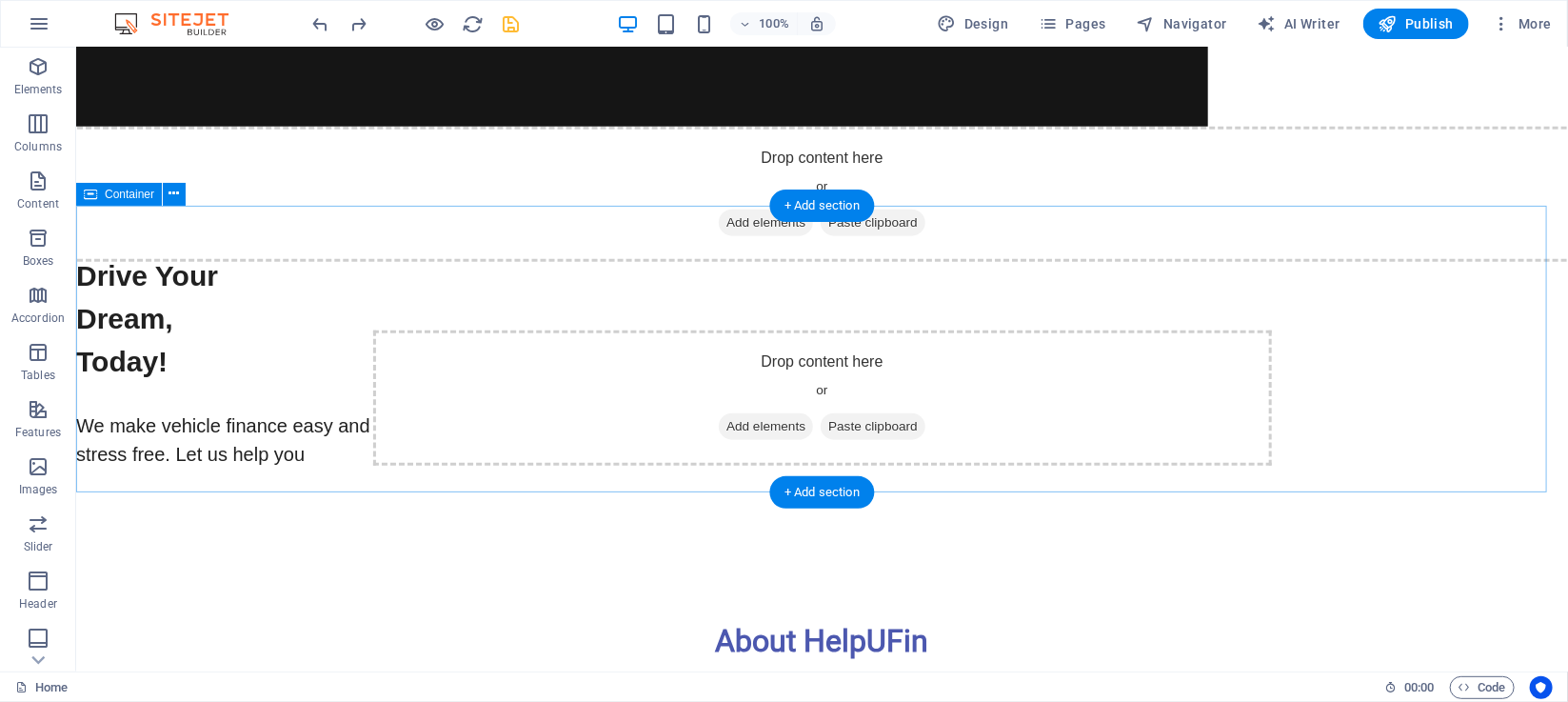 click on "Drop content here or  Add elements  Paste clipboard" at bounding box center [821, 397] 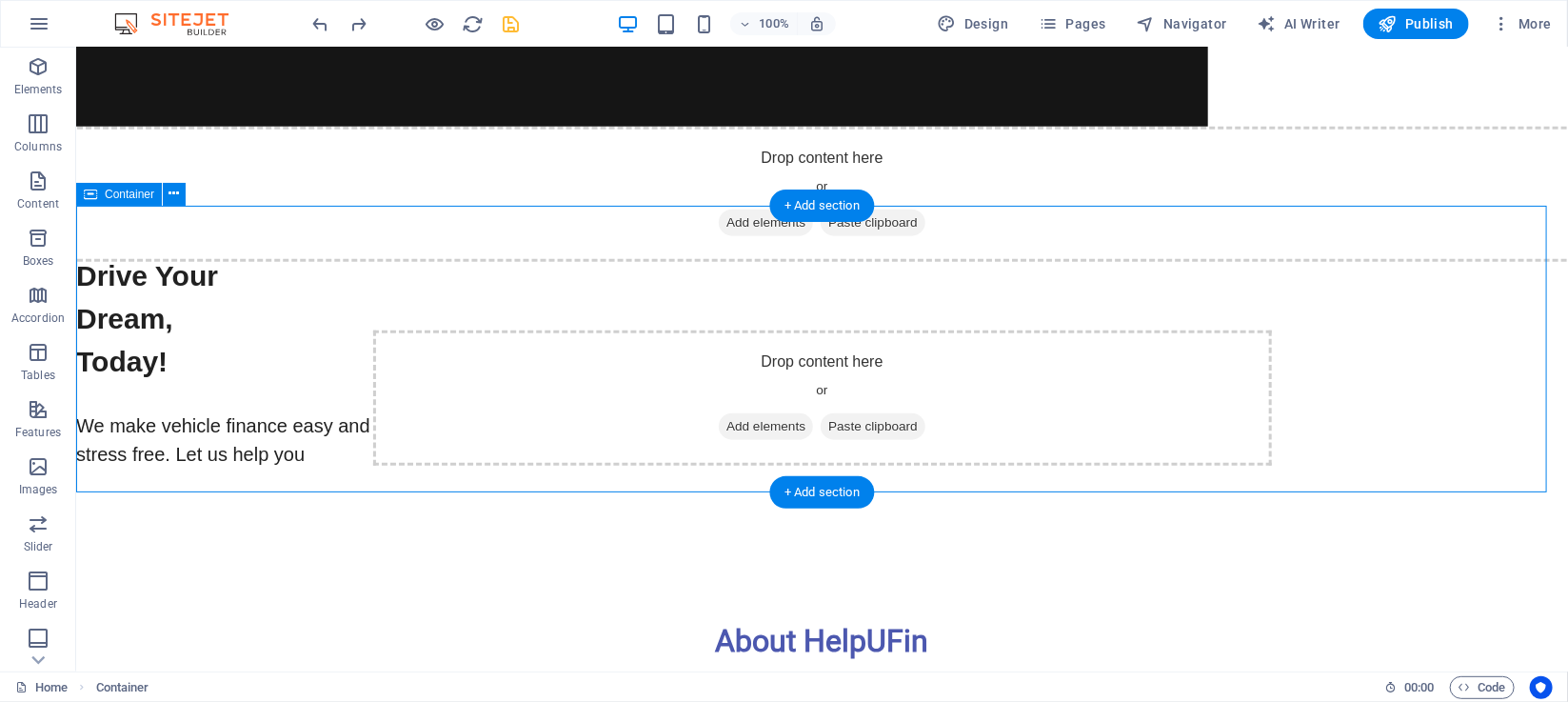 click on "Drop content here or  Add elements  Paste clipboard" at bounding box center [821, 397] 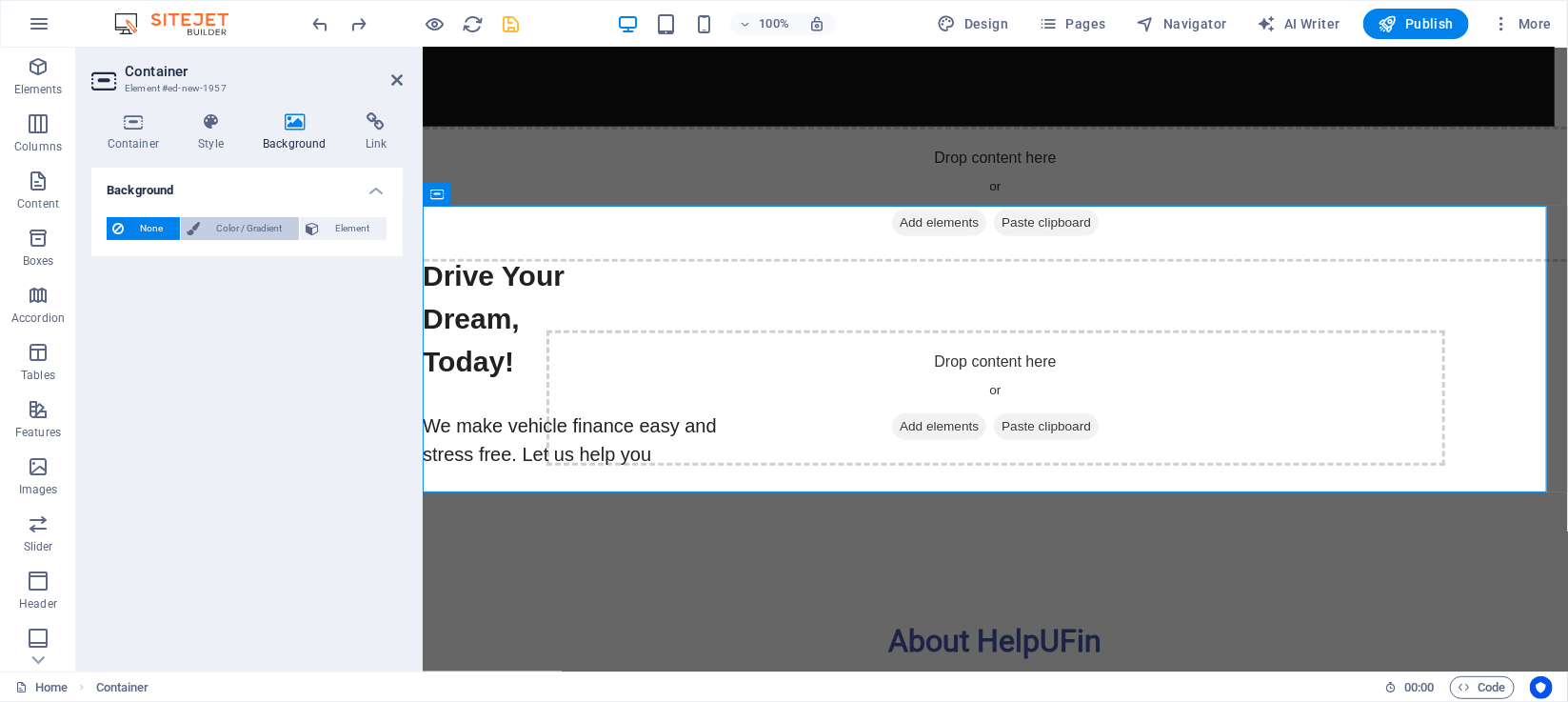 click on "Color / Gradient" at bounding box center [249, 229] 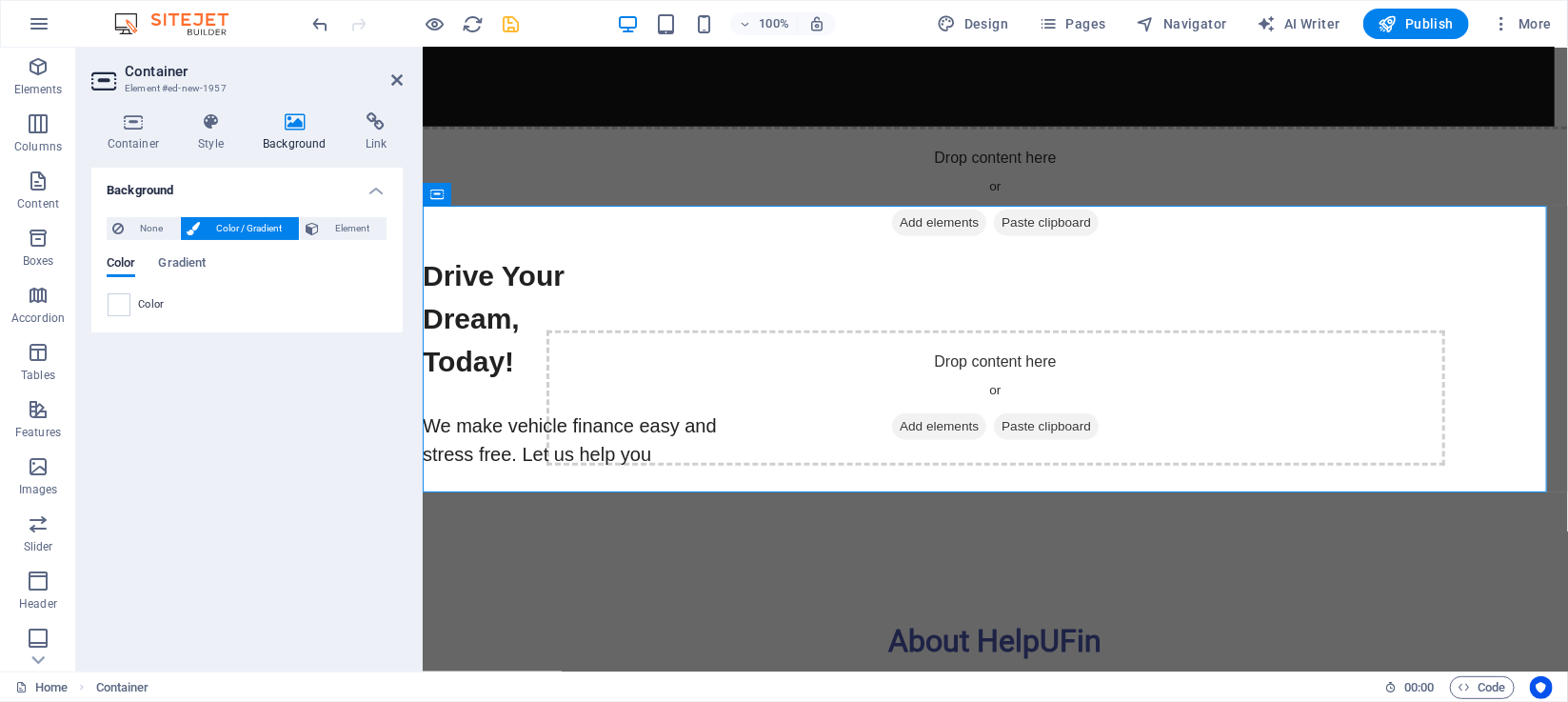 click on "Color" at bounding box center [151, 305] 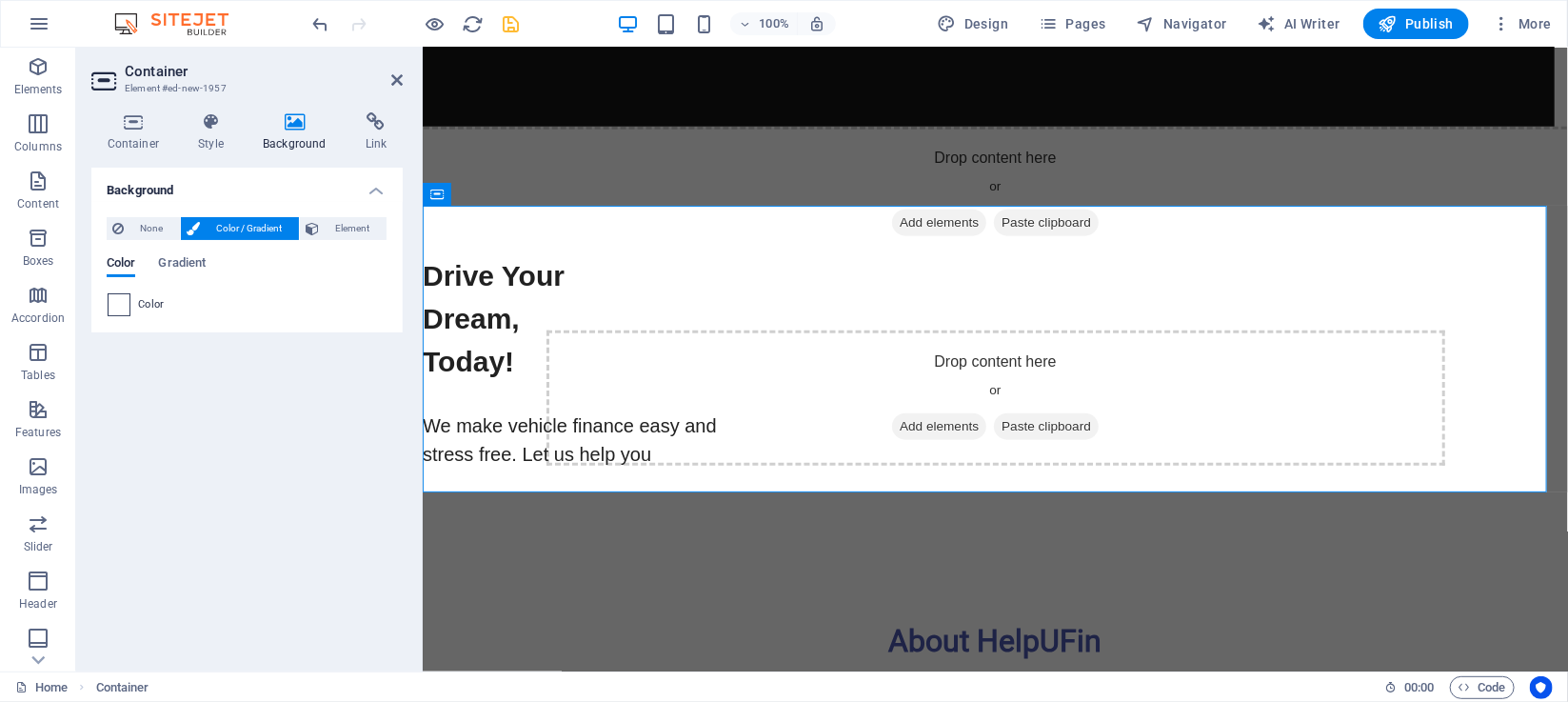 click at bounding box center (119, 305) 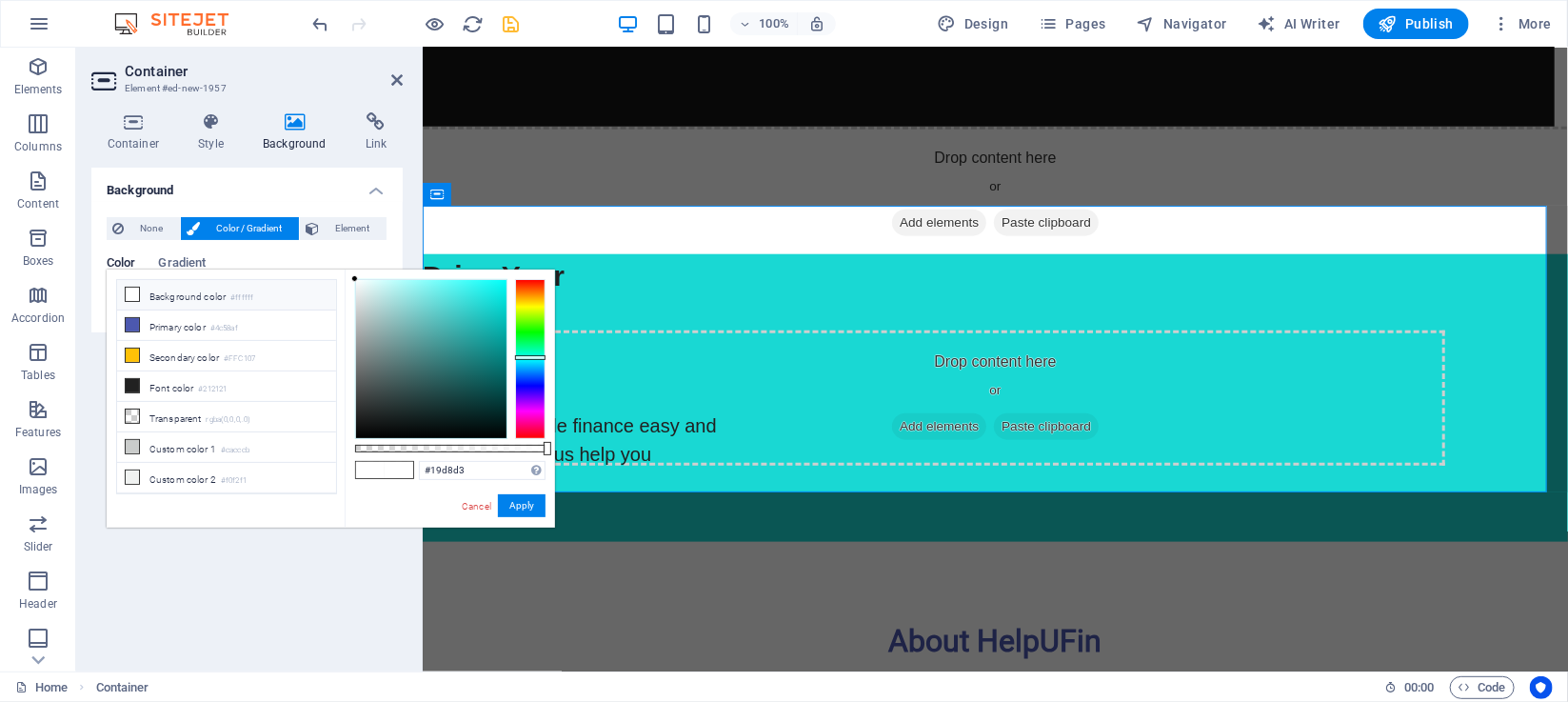 click at bounding box center [431, 359] 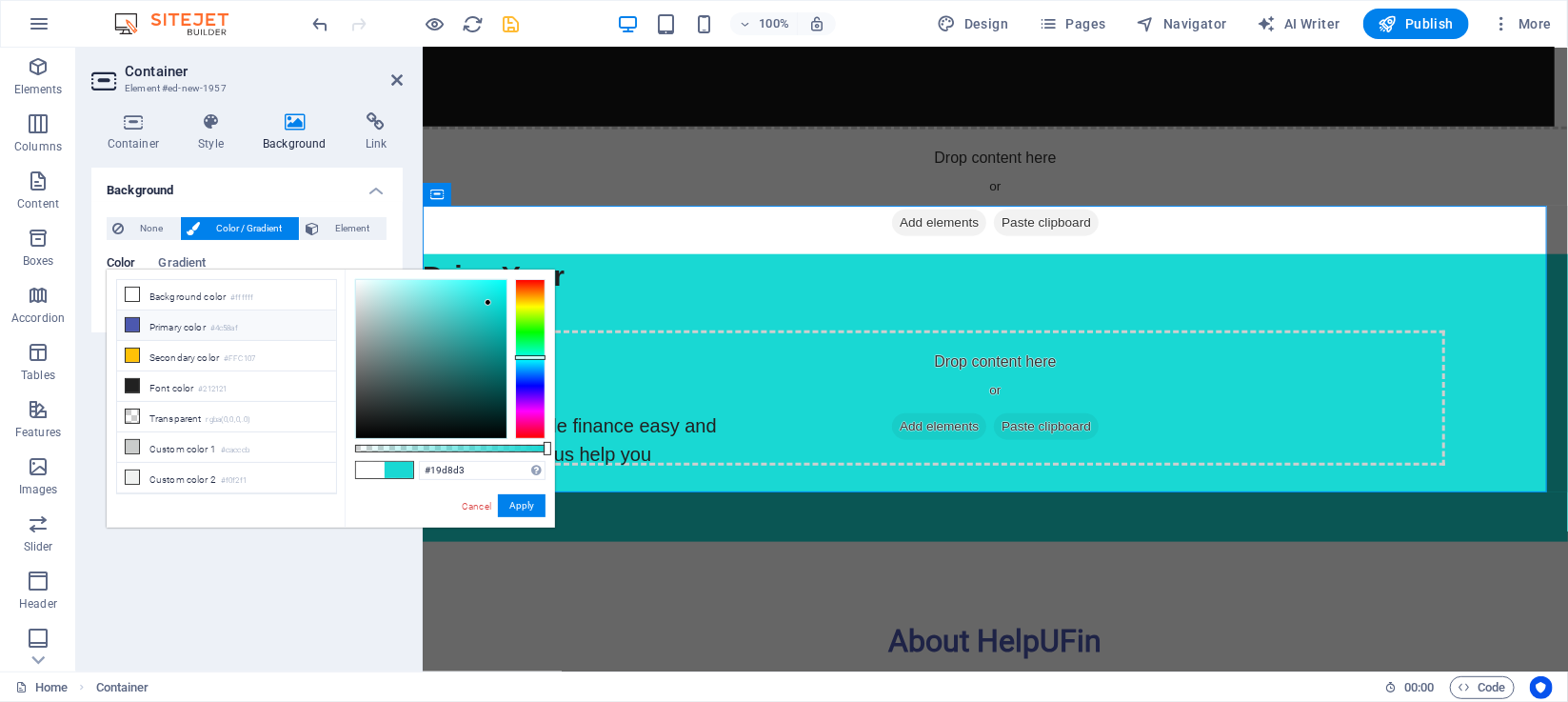 click on "Primary color
#4c58af" at bounding box center (227, 326) 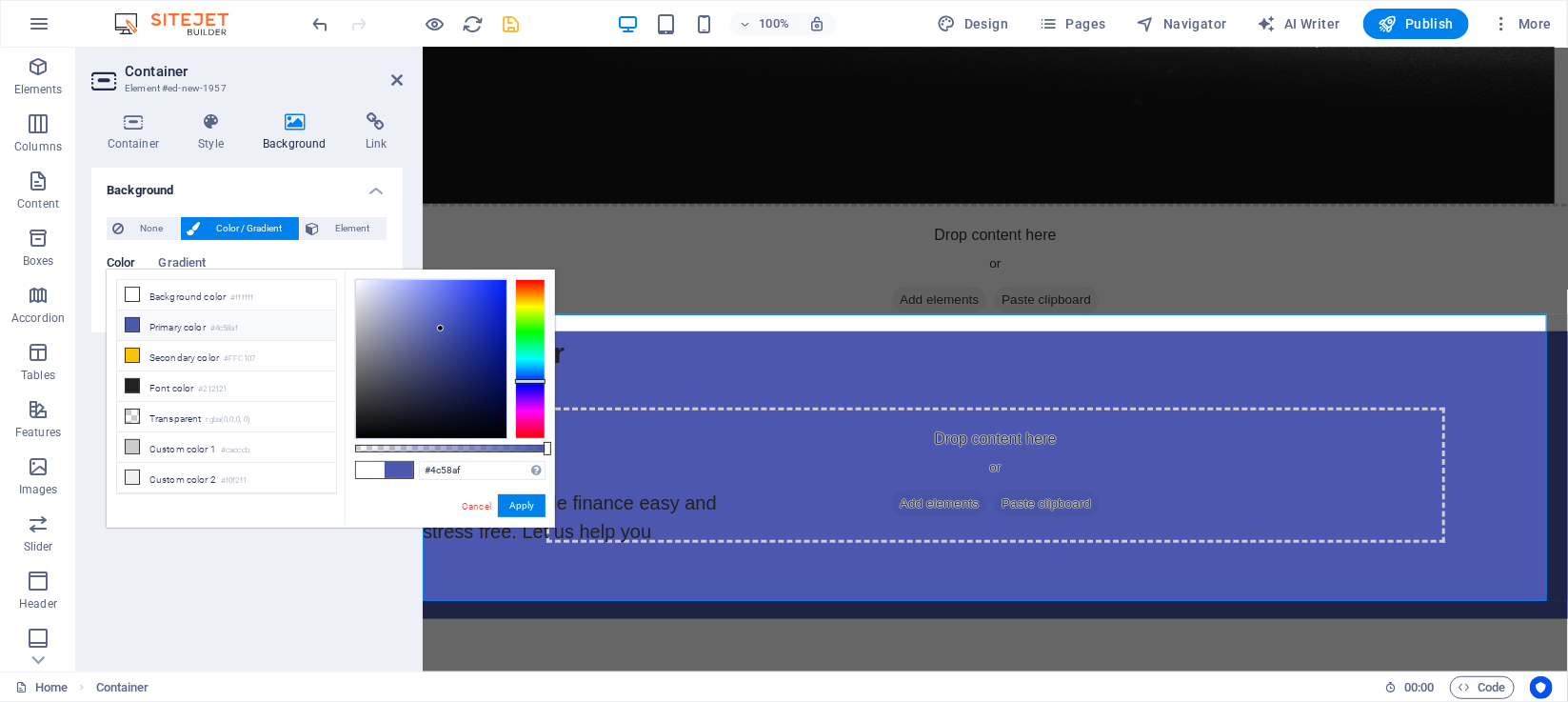 scroll, scrollTop: 878, scrollLeft: 0, axis: vertical 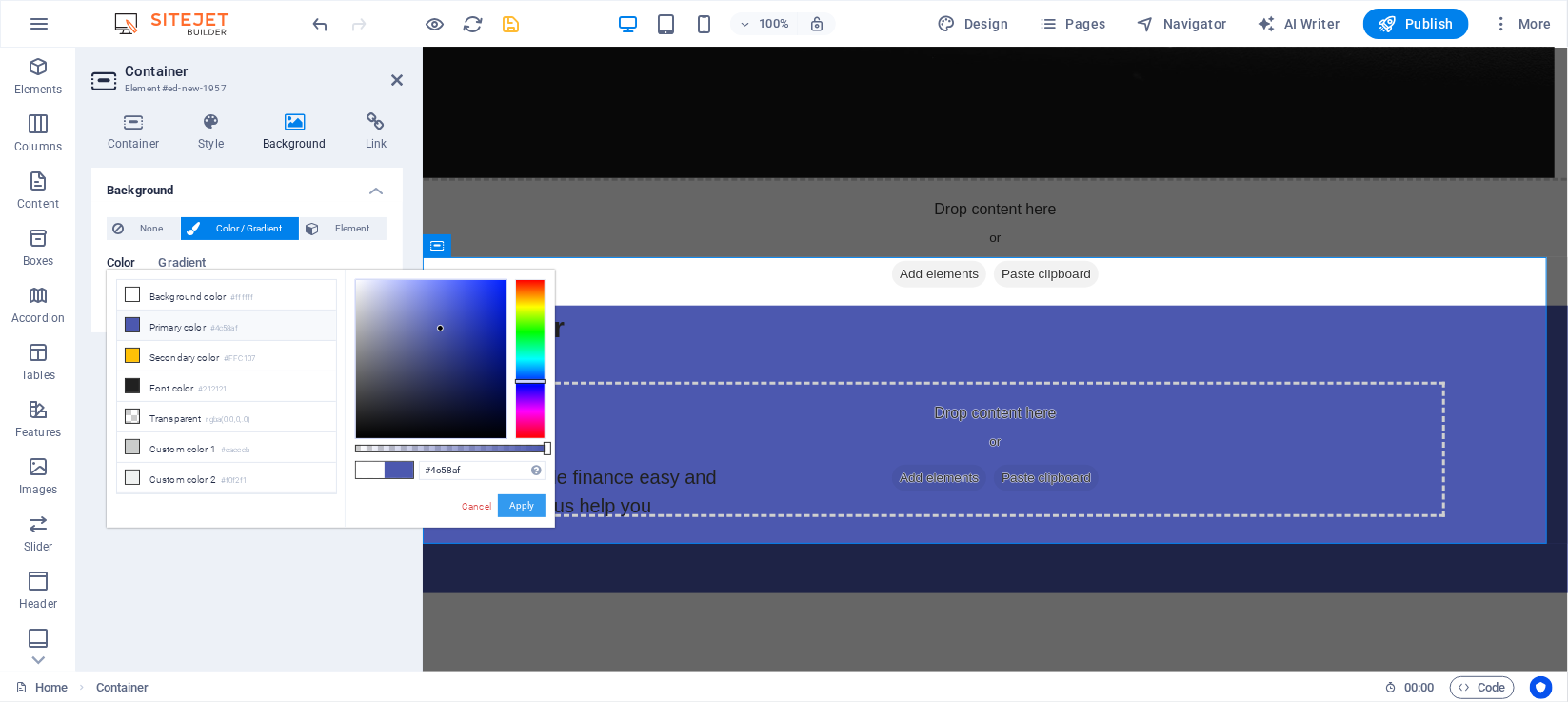 click on "Apply" at bounding box center [522, 506] 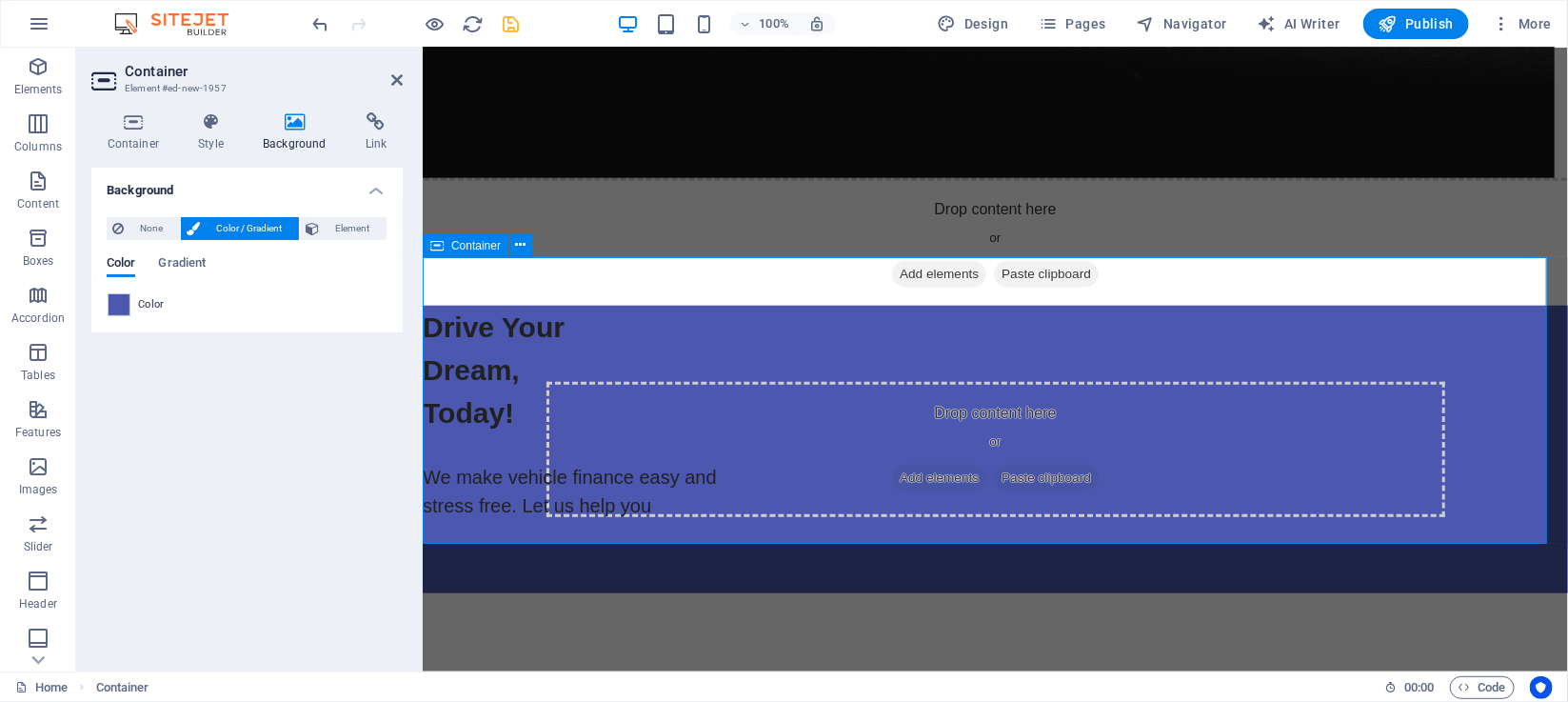 click on "Drop content here or  Add elements  Paste clipboard" at bounding box center [994, 449] 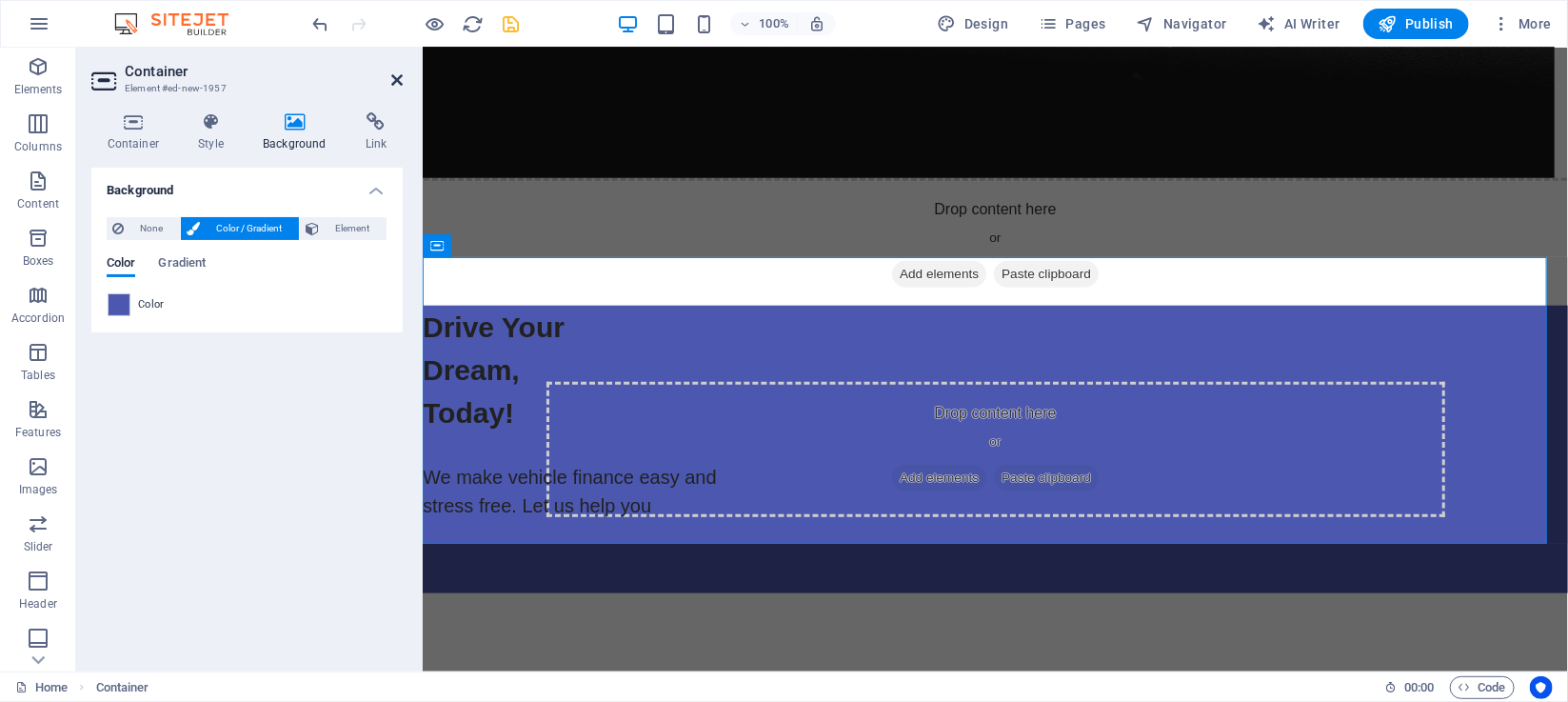 click at bounding box center [397, 80] 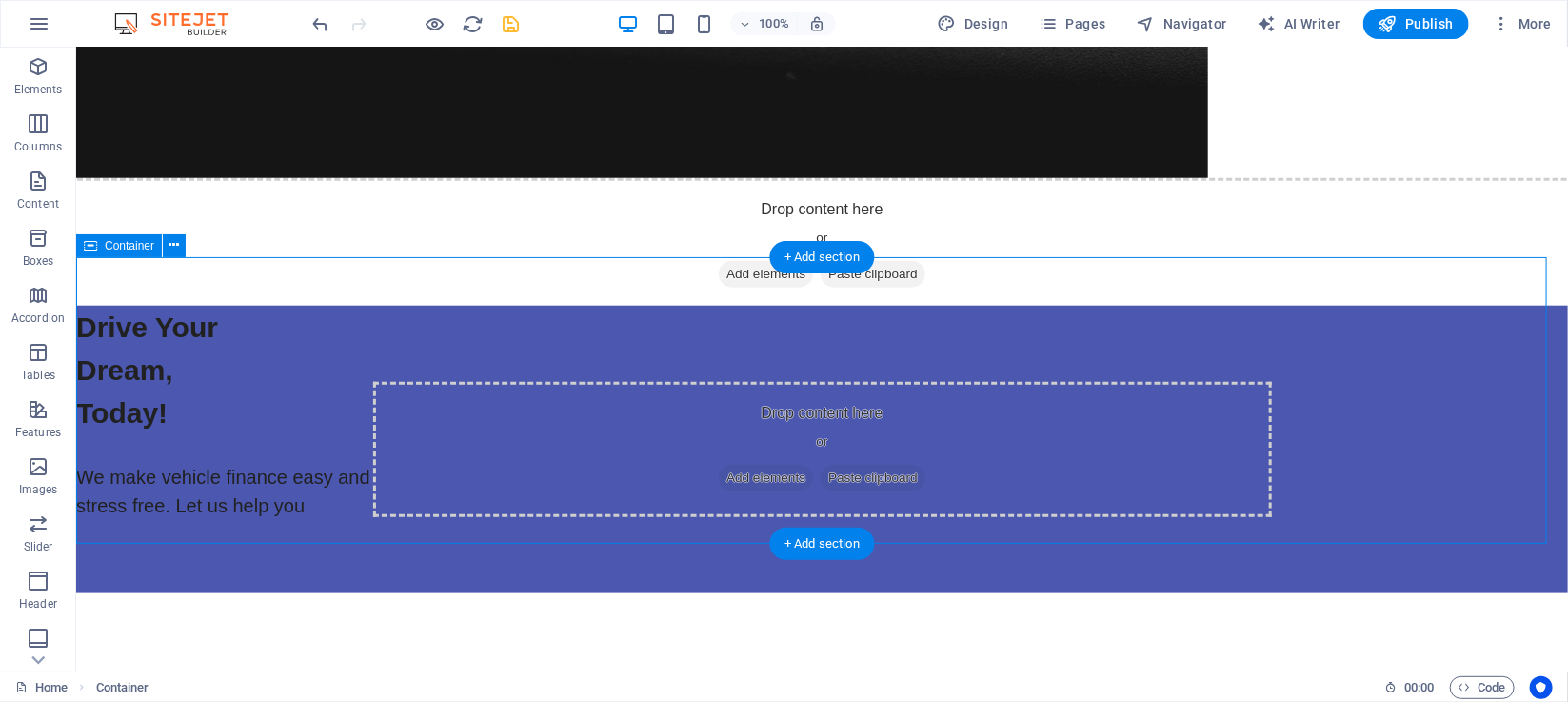 click on "Drop content here or  Add elements  Paste clipboard" at bounding box center [822, 449] 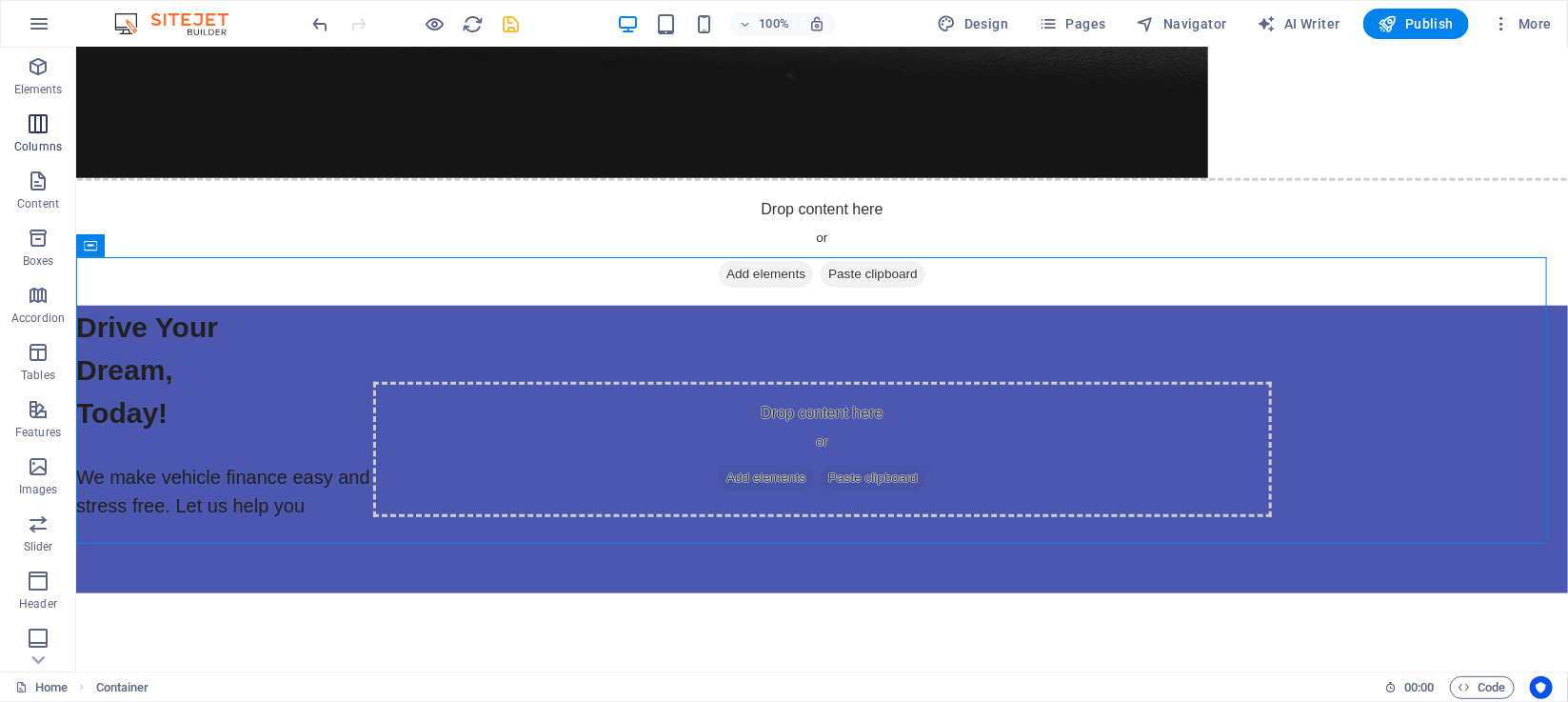 click at bounding box center (38, 124) 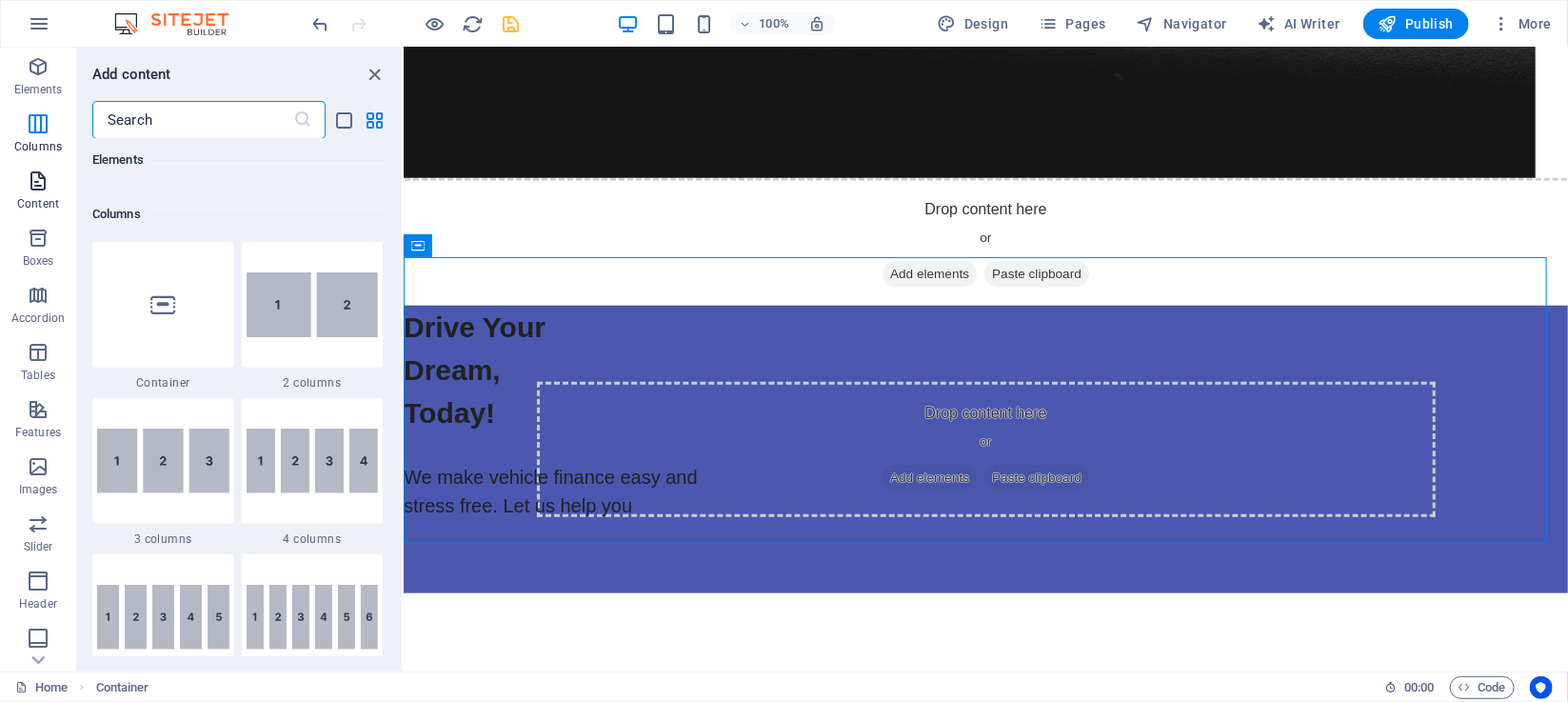scroll, scrollTop: 740, scrollLeft: 0, axis: vertical 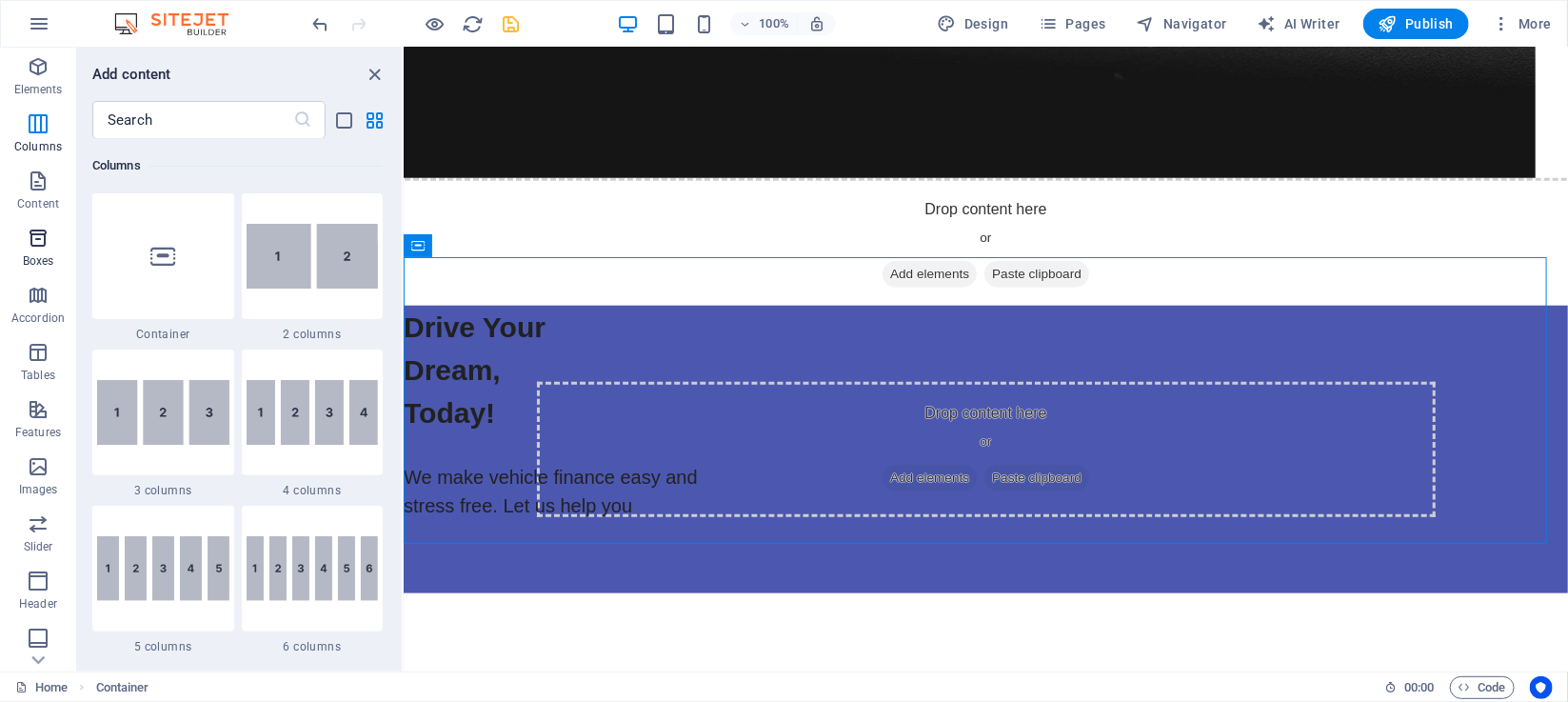 click on "Boxes" at bounding box center [38, 261] 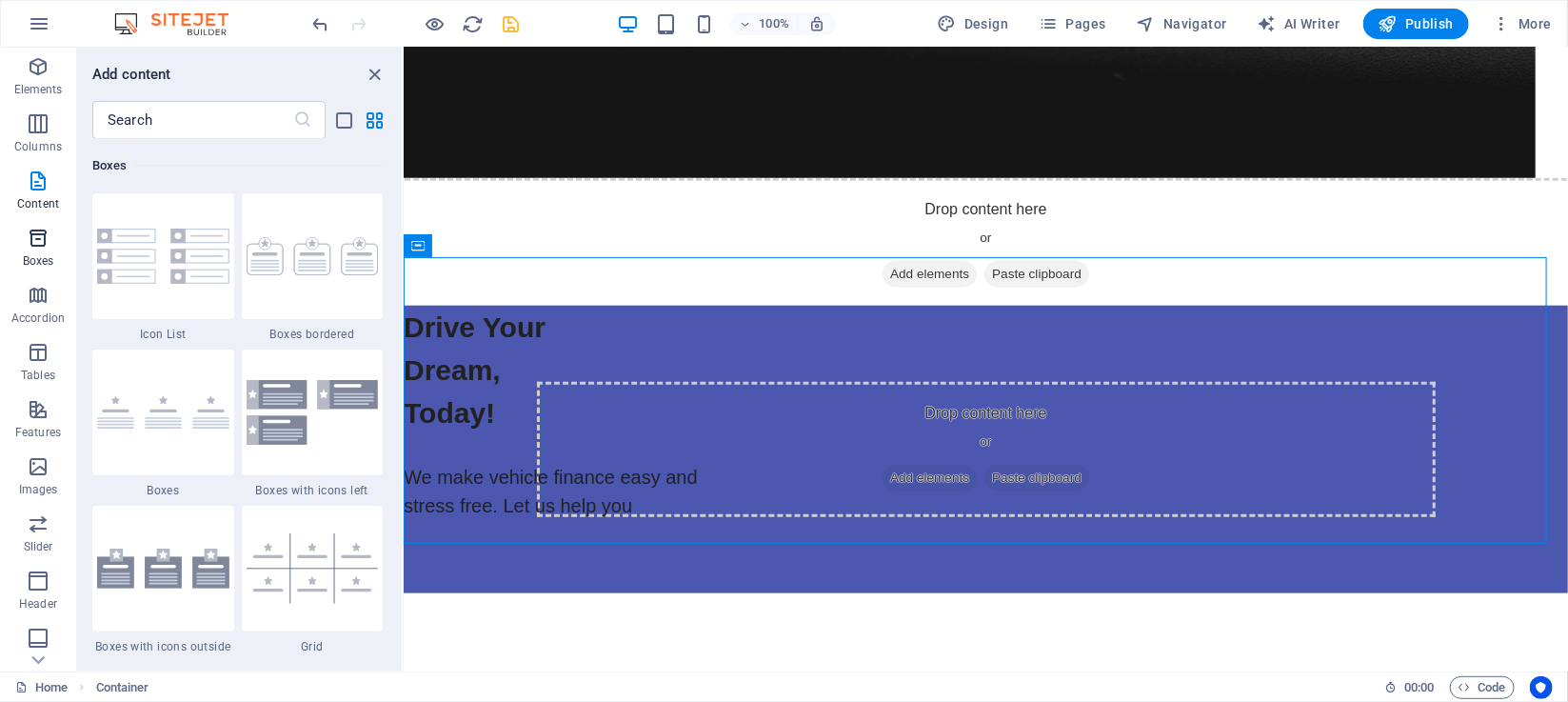 scroll, scrollTop: 5051, scrollLeft: 0, axis: vertical 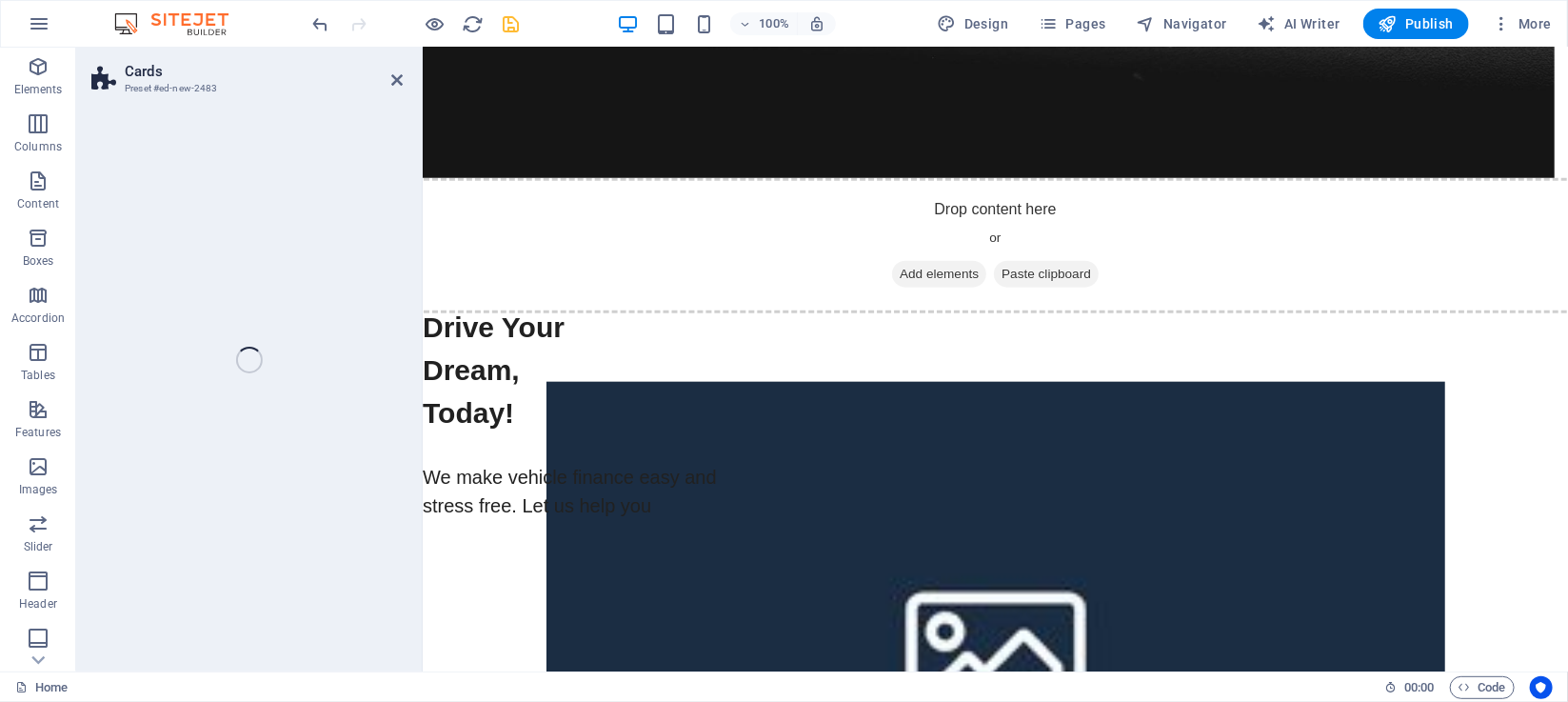select on "rem" 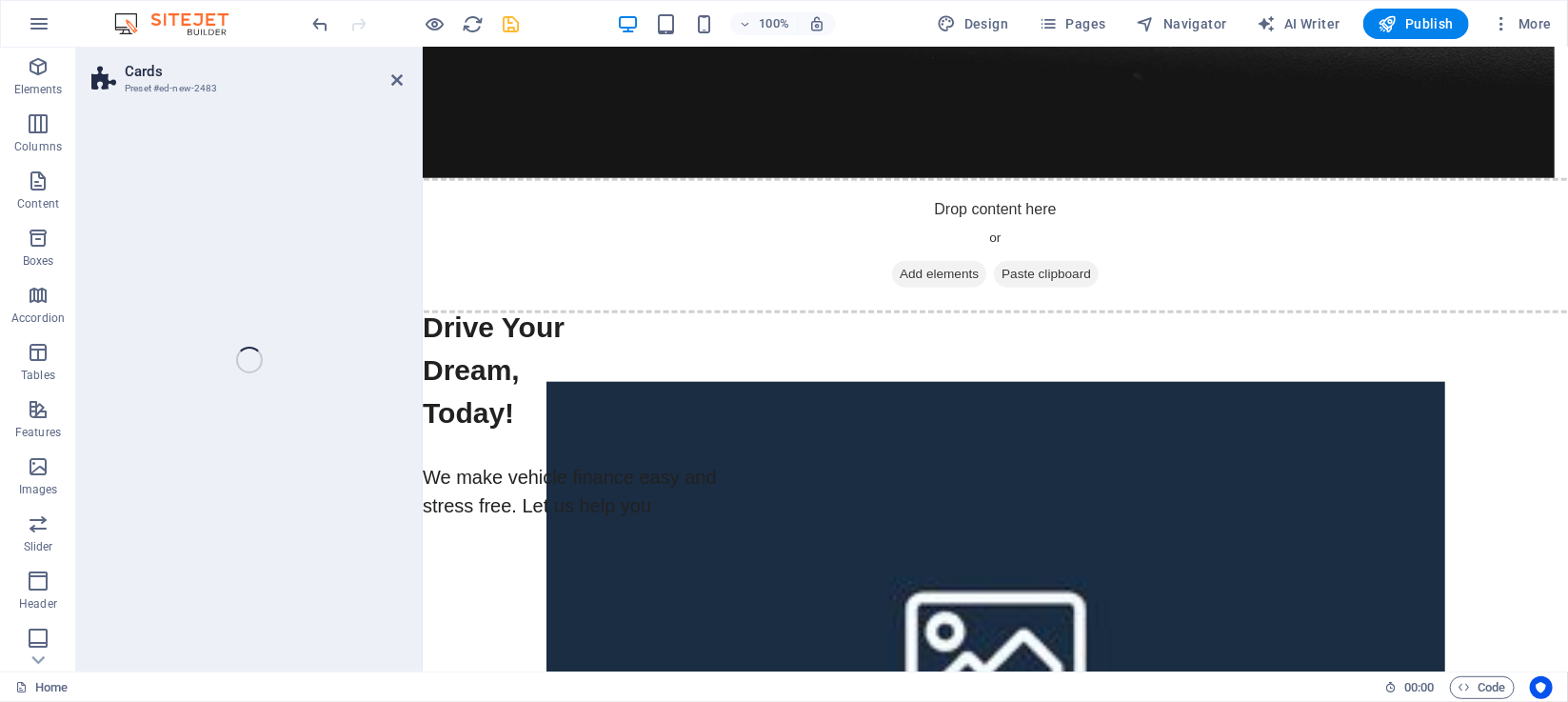 select on "preset-image-boxes-v3-border" 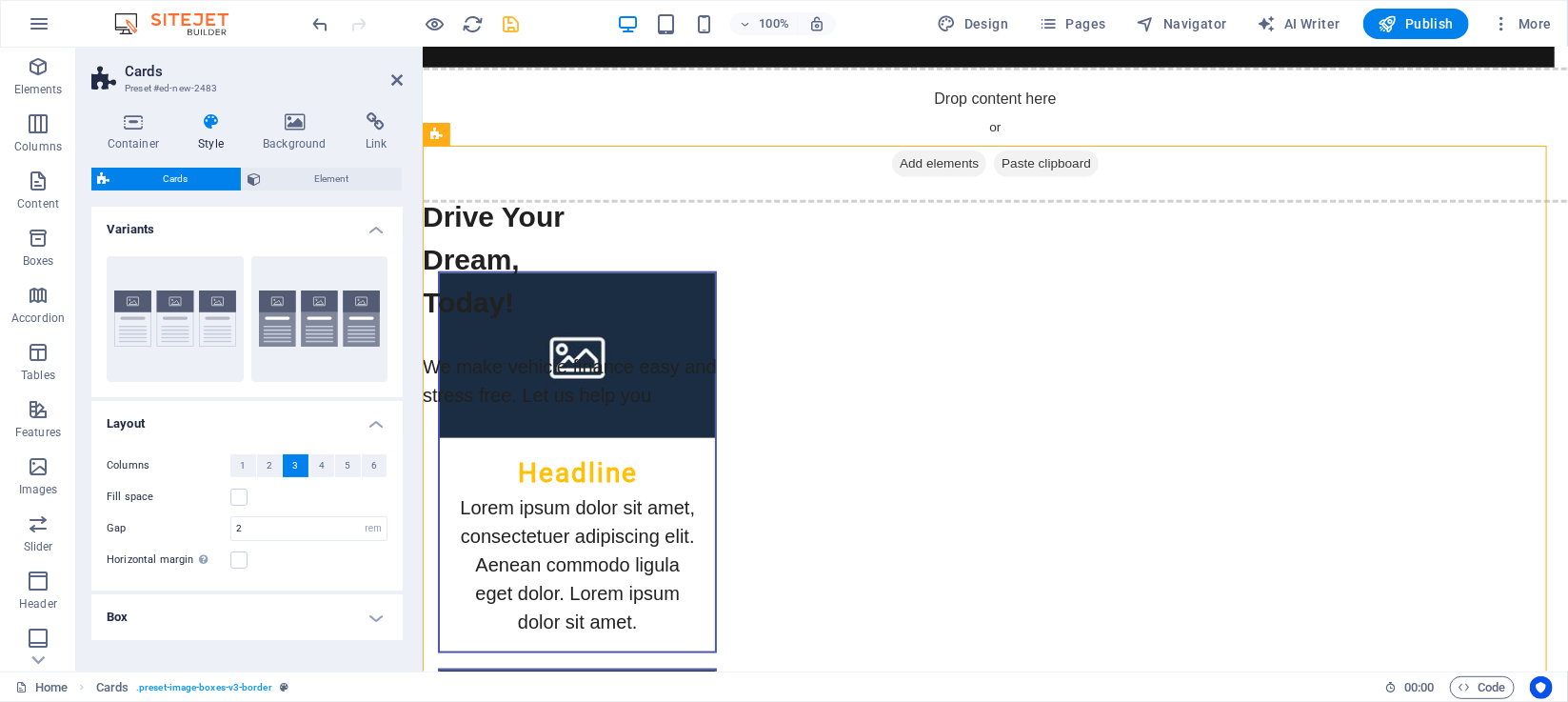 scroll, scrollTop: 1032, scrollLeft: 0, axis: vertical 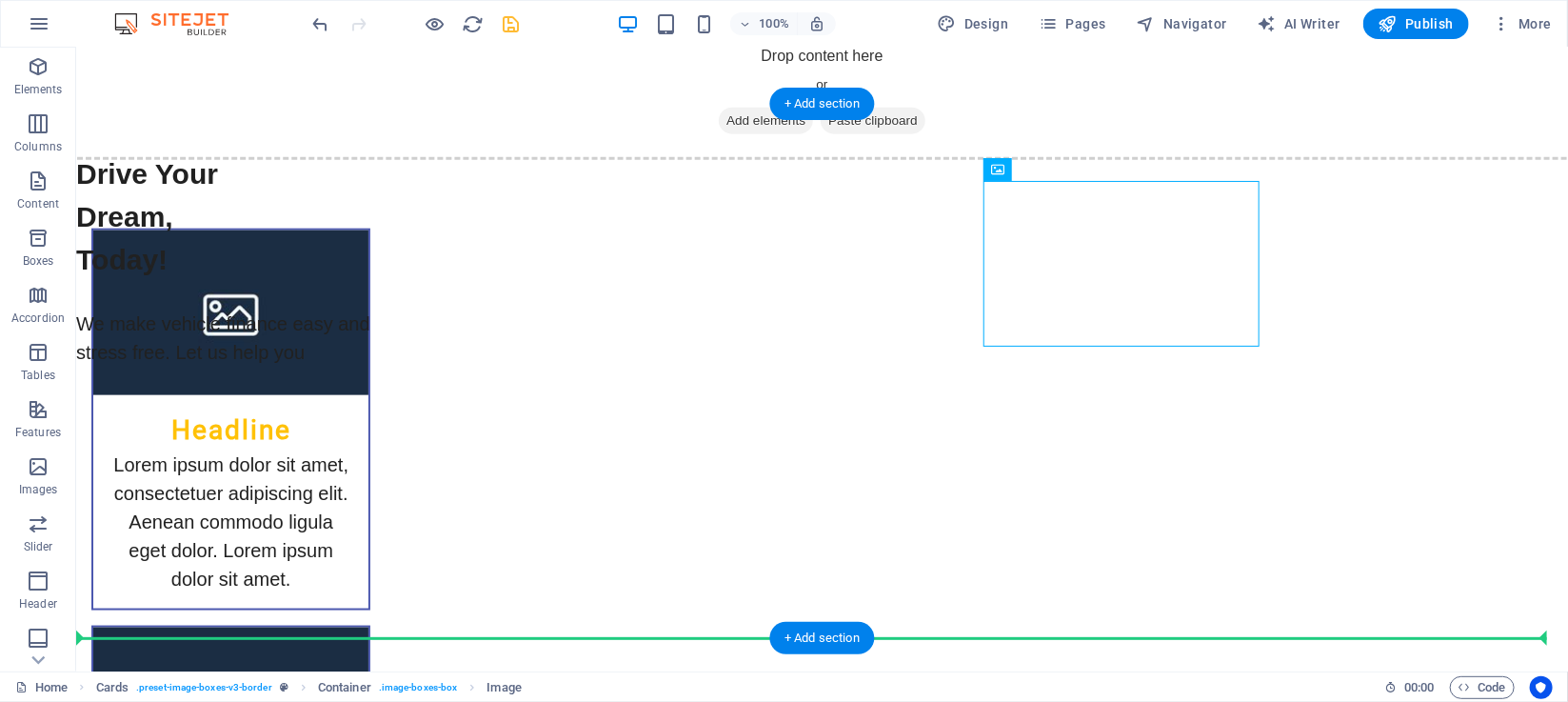 drag, startPoint x: 880, startPoint y: 233, endPoint x: 1320, endPoint y: 481, distance: 505.0782 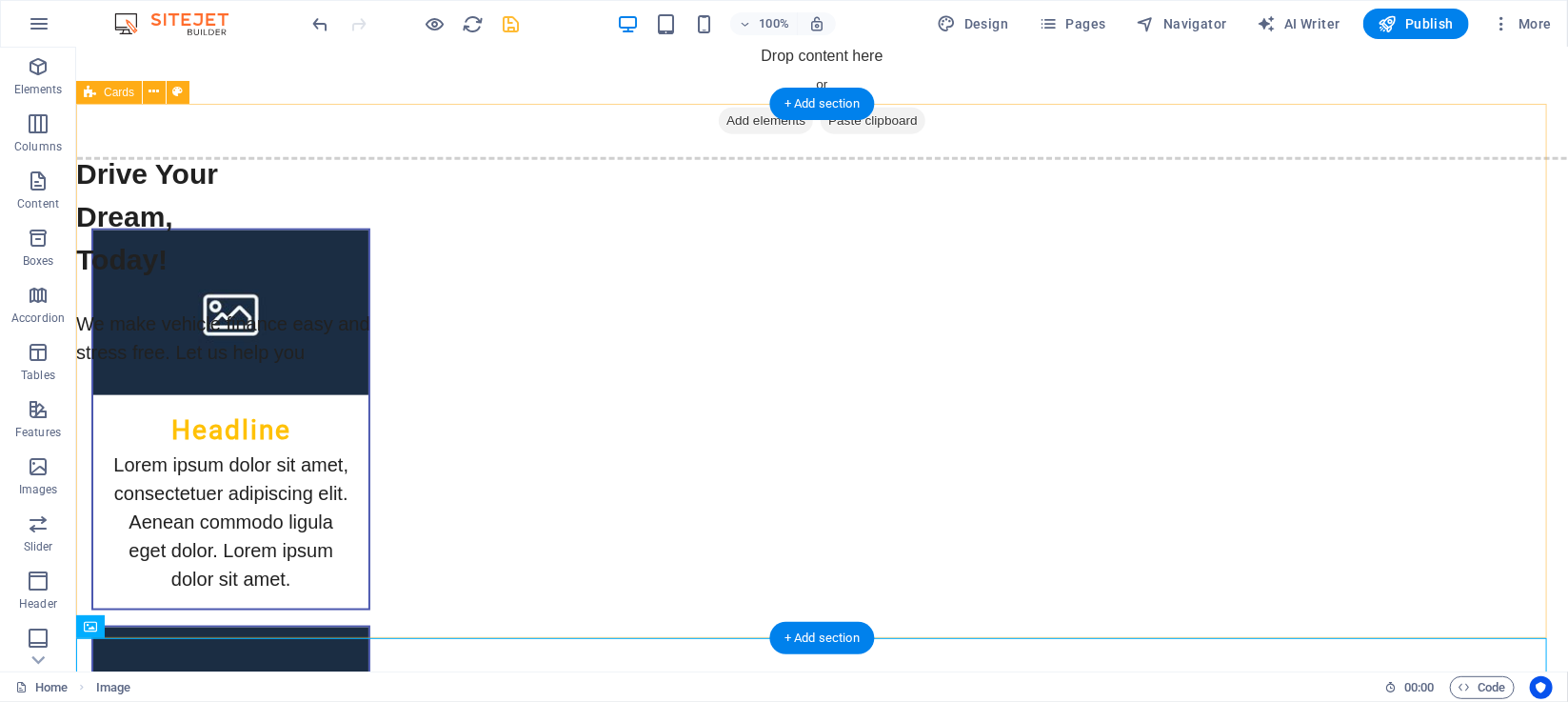 click on "Headline Lorem ipsum dolor sit amet, consectetuer adipiscing elit. Aenean commodo ligula eget dolor. Lorem ipsum dolor sit amet. Headline Lorem ipsum dolor sit amet, consectetuer adipiscing elit. Aenean commodo ligula eget dolor. Lorem ipsum dolor sit amet. Headline Lorem ipsum dolor sit amet, consectetuer adipiscing elit. Aenean commodo ligula eget dolor. Lorem ipsum dolor sit amet." at bounding box center [821, 727] 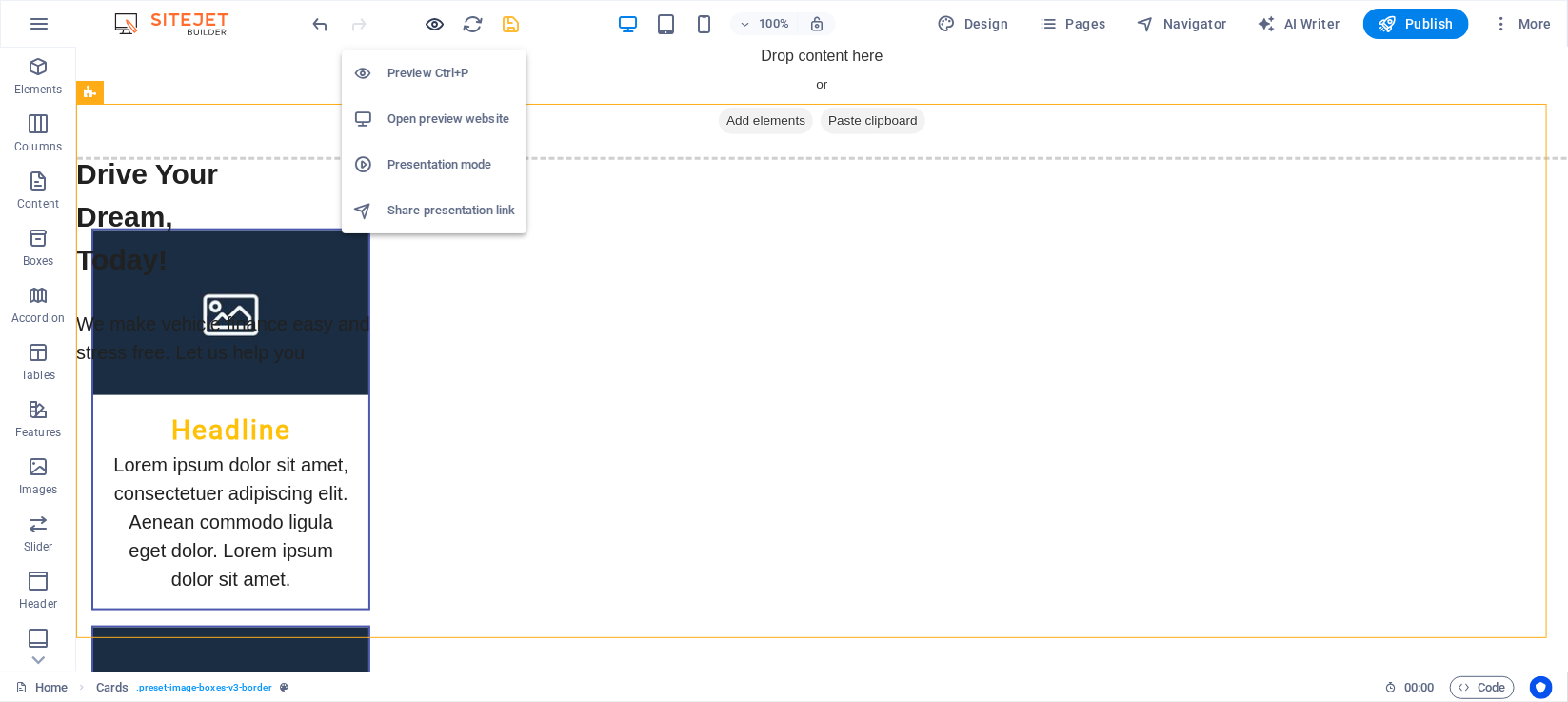click at bounding box center (435, 24) 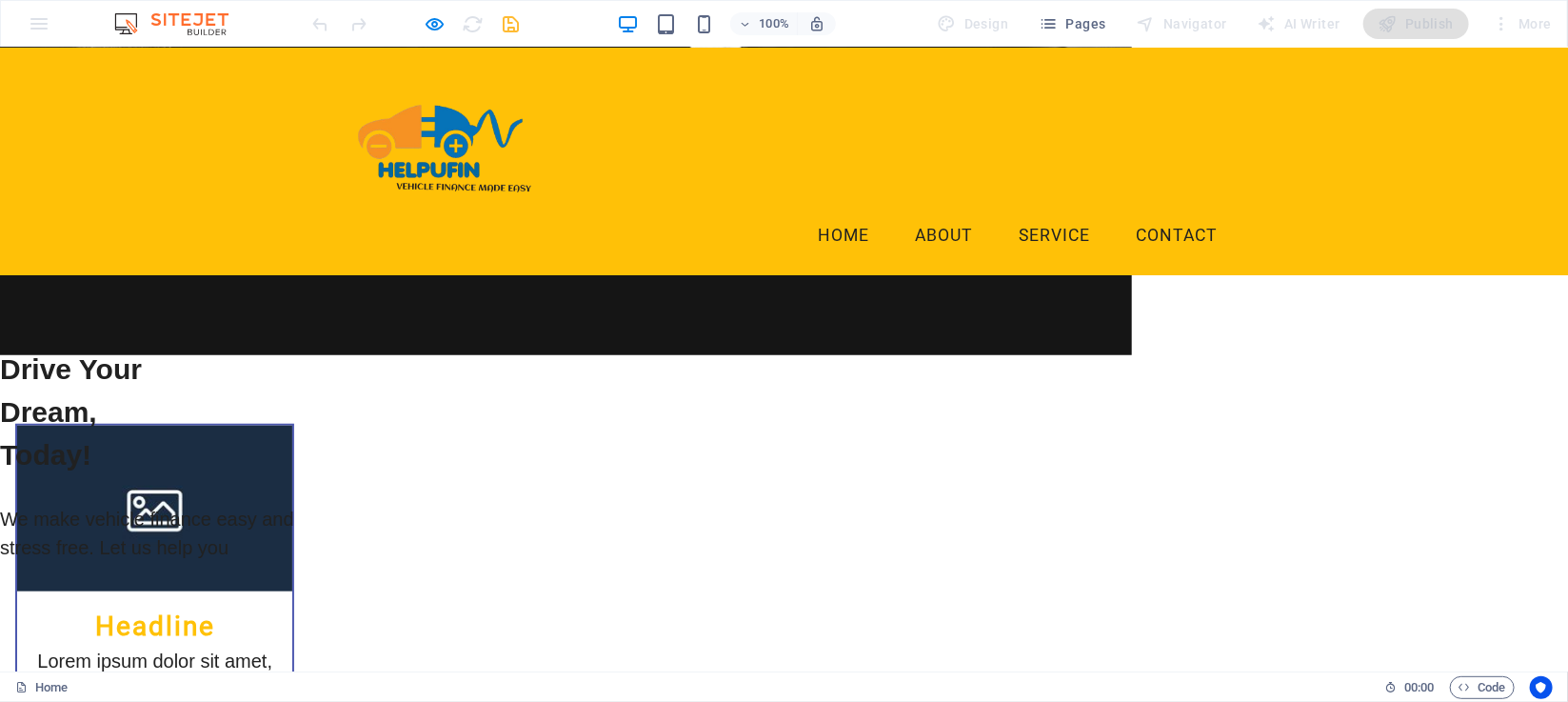scroll, scrollTop: 445, scrollLeft: 0, axis: vertical 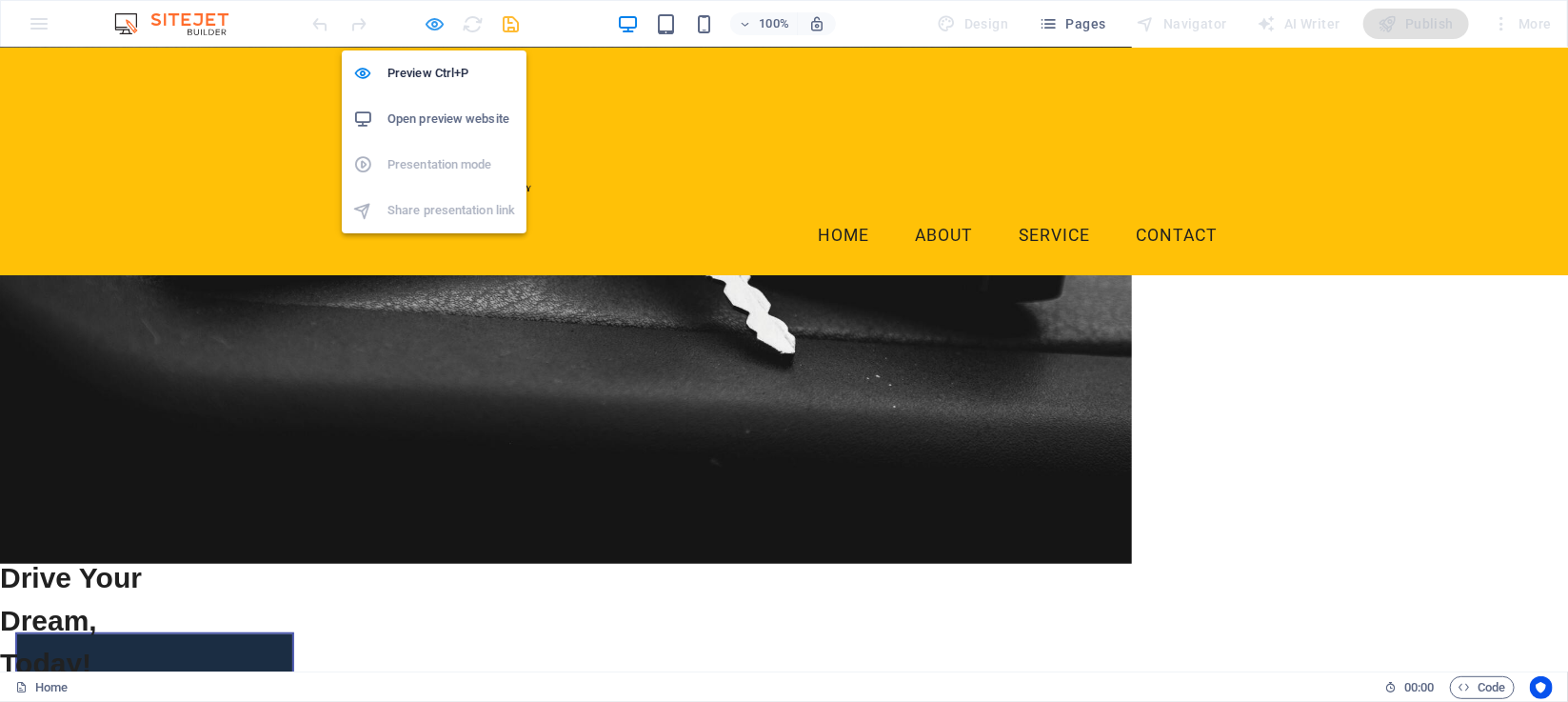 click at bounding box center [435, 24] 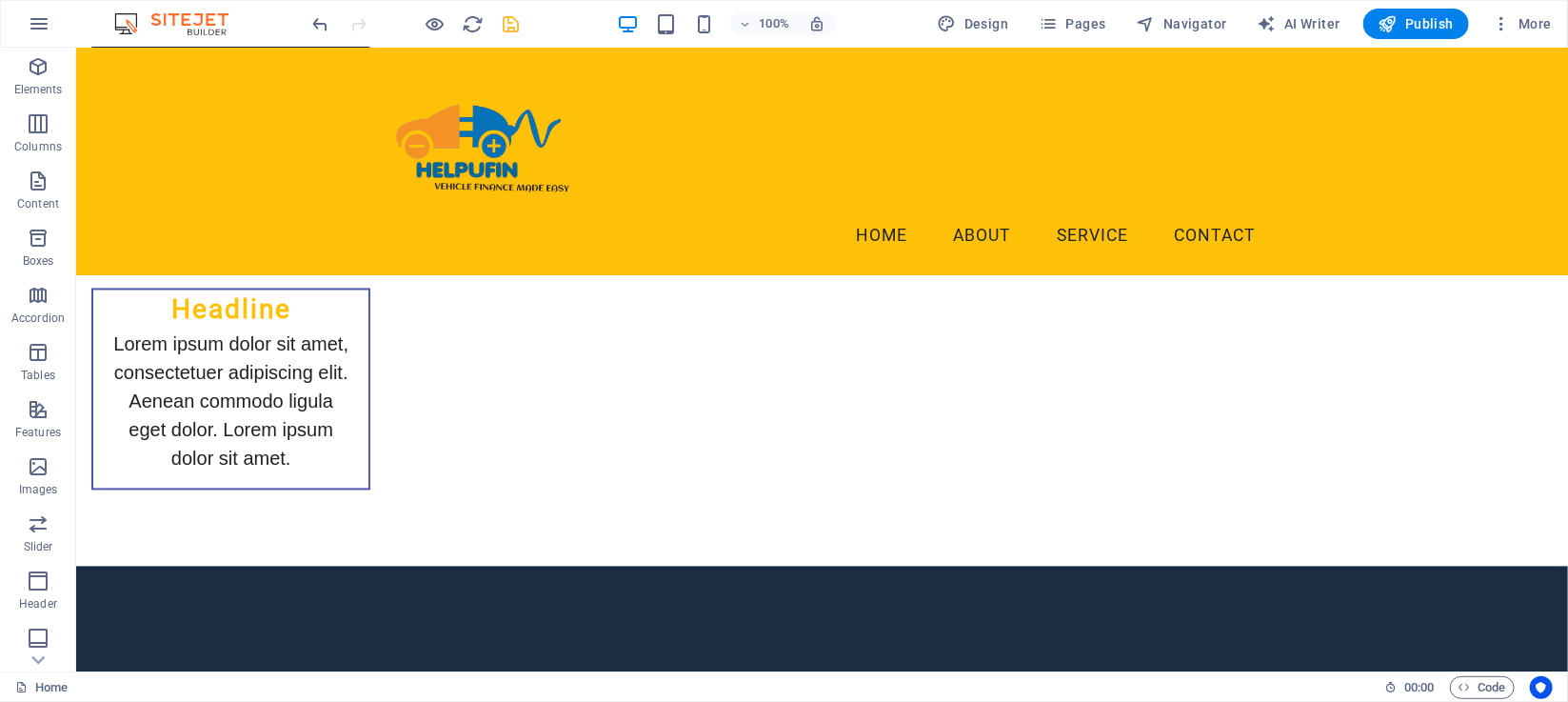 scroll, scrollTop: 1703, scrollLeft: 0, axis: vertical 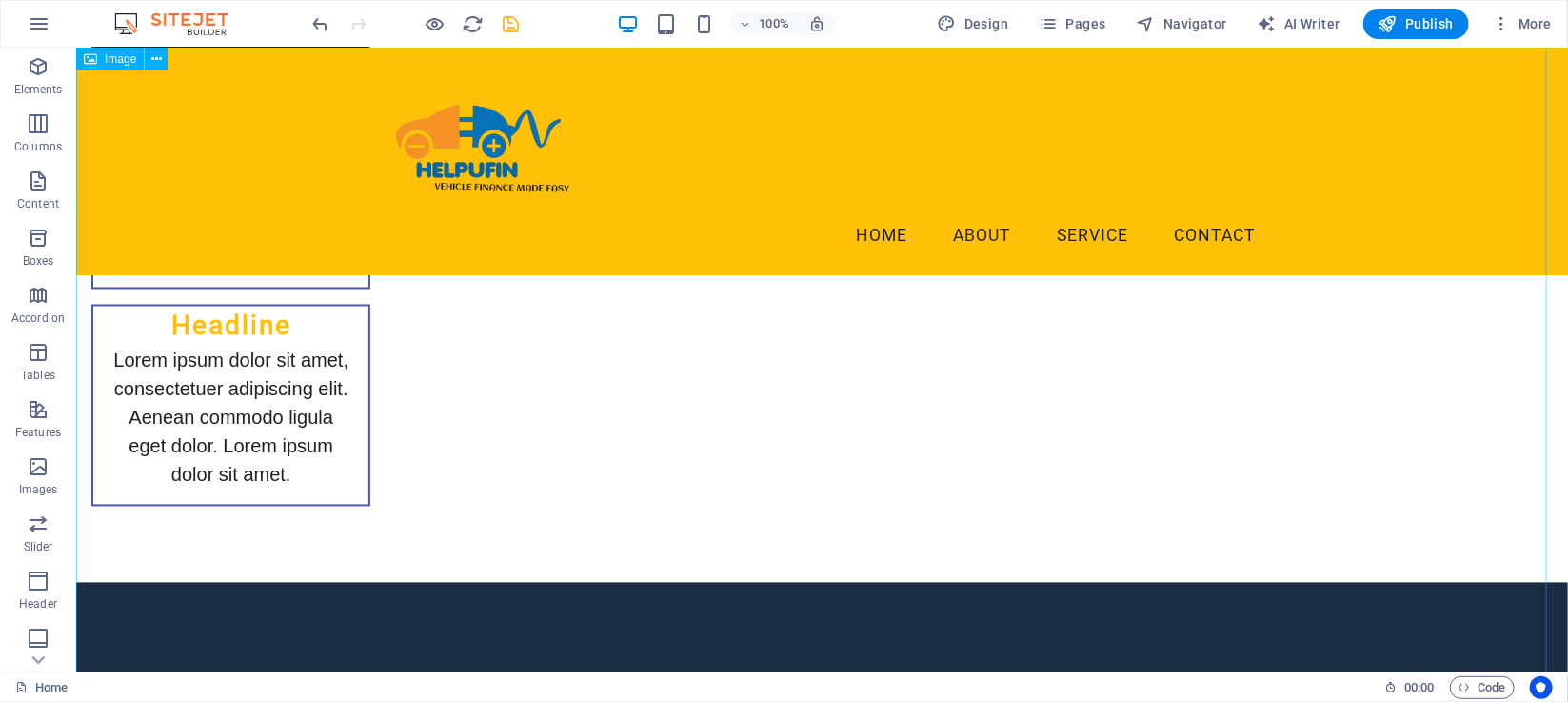 click at bounding box center (821, 1030) 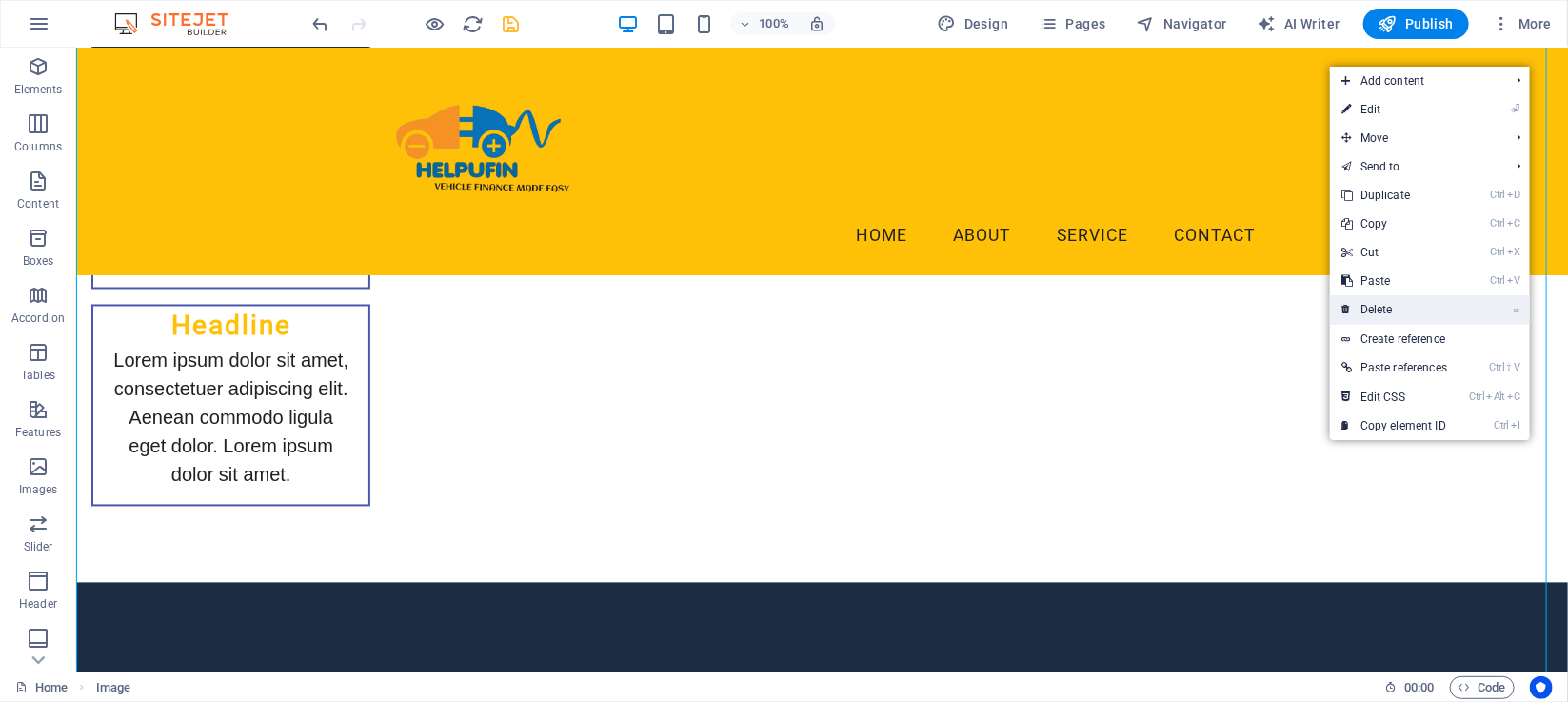 click on "⌦  Delete" at bounding box center [1394, 310] 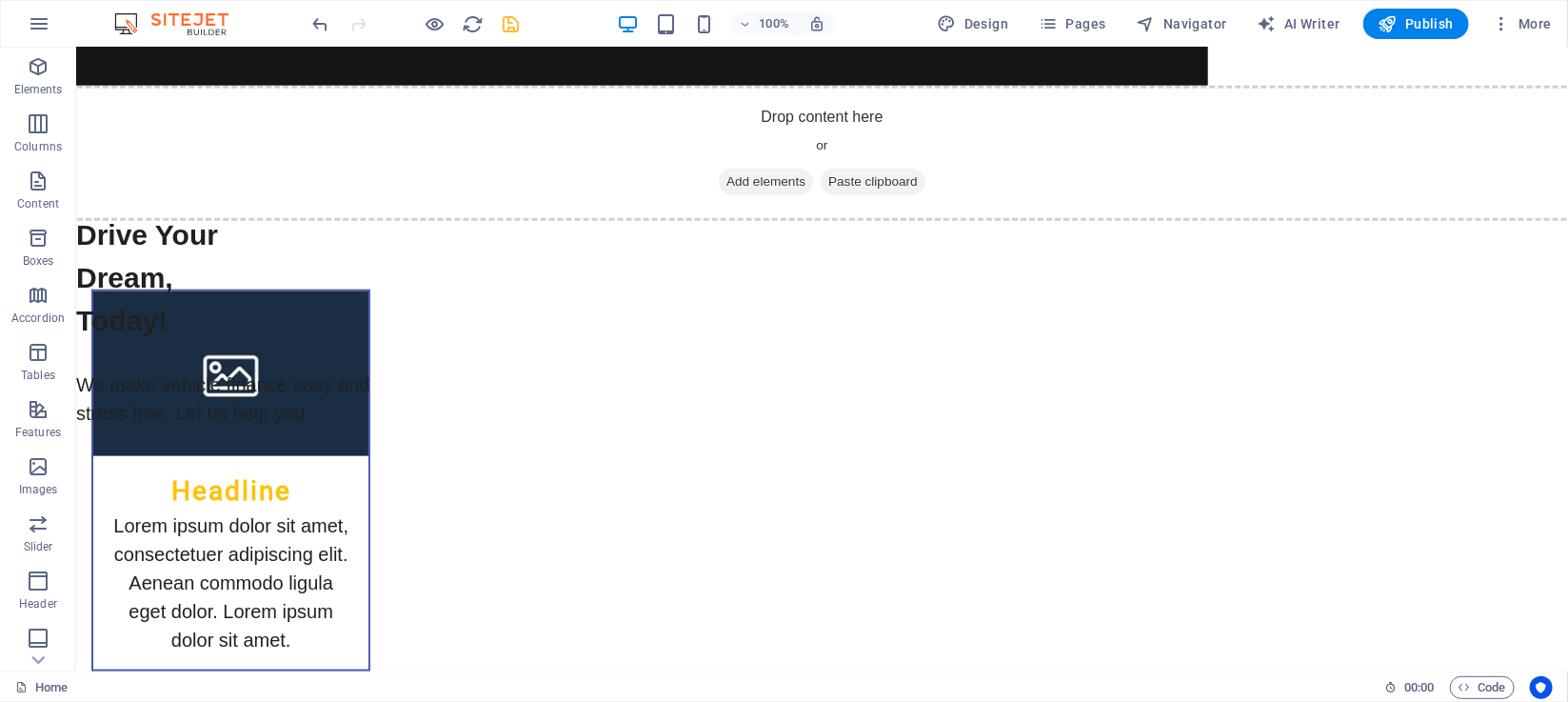 scroll, scrollTop: 999, scrollLeft: 0, axis: vertical 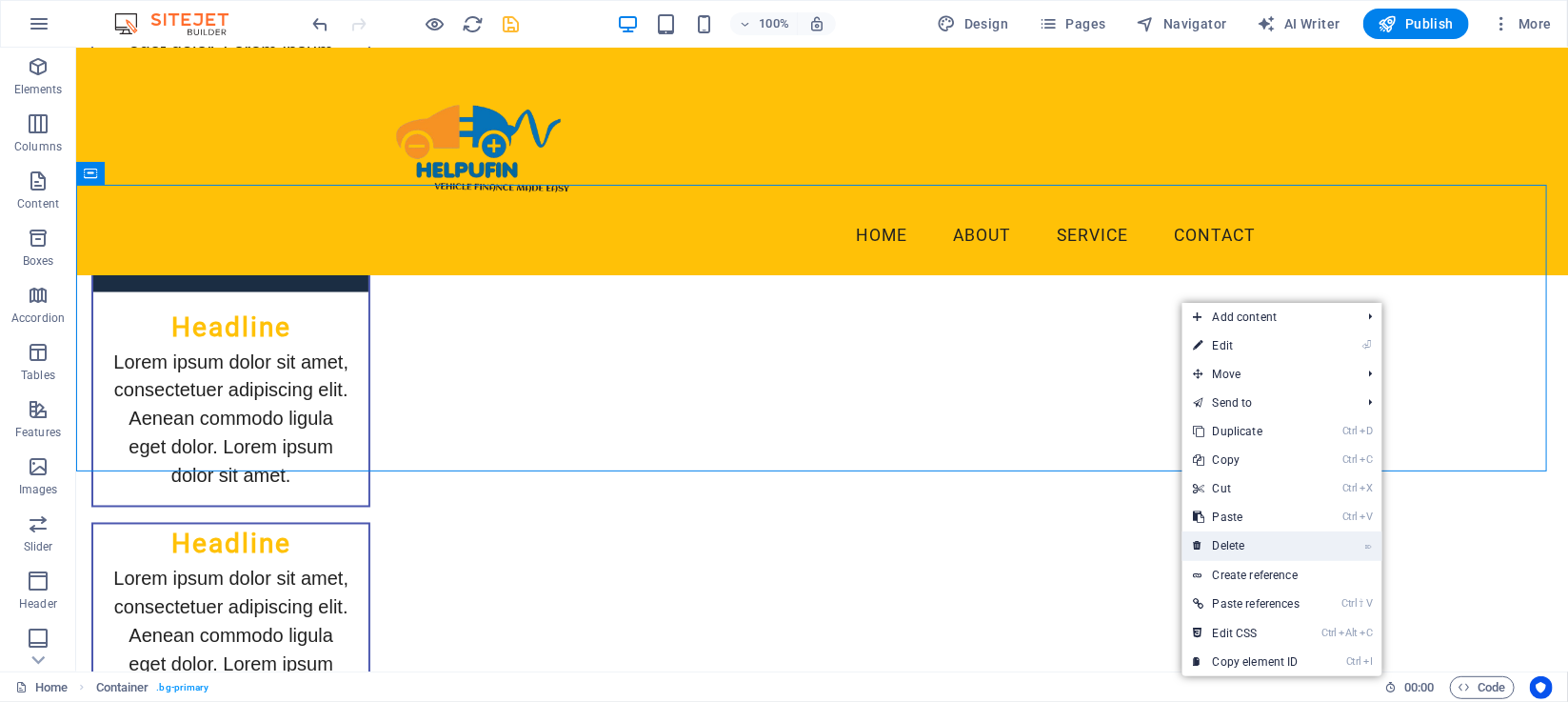 click on "⌦  Delete" at bounding box center [1246, 546] 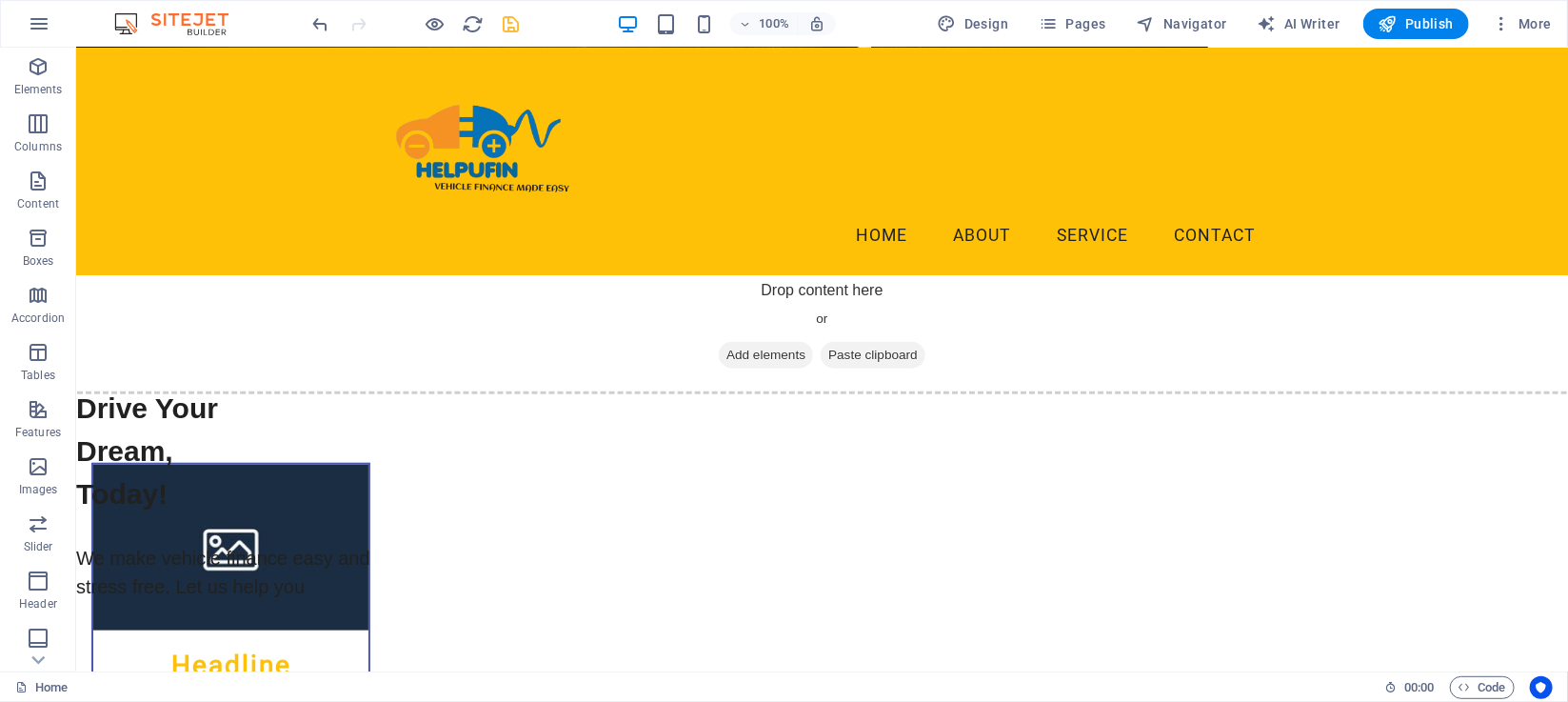 scroll, scrollTop: 716, scrollLeft: 0, axis: vertical 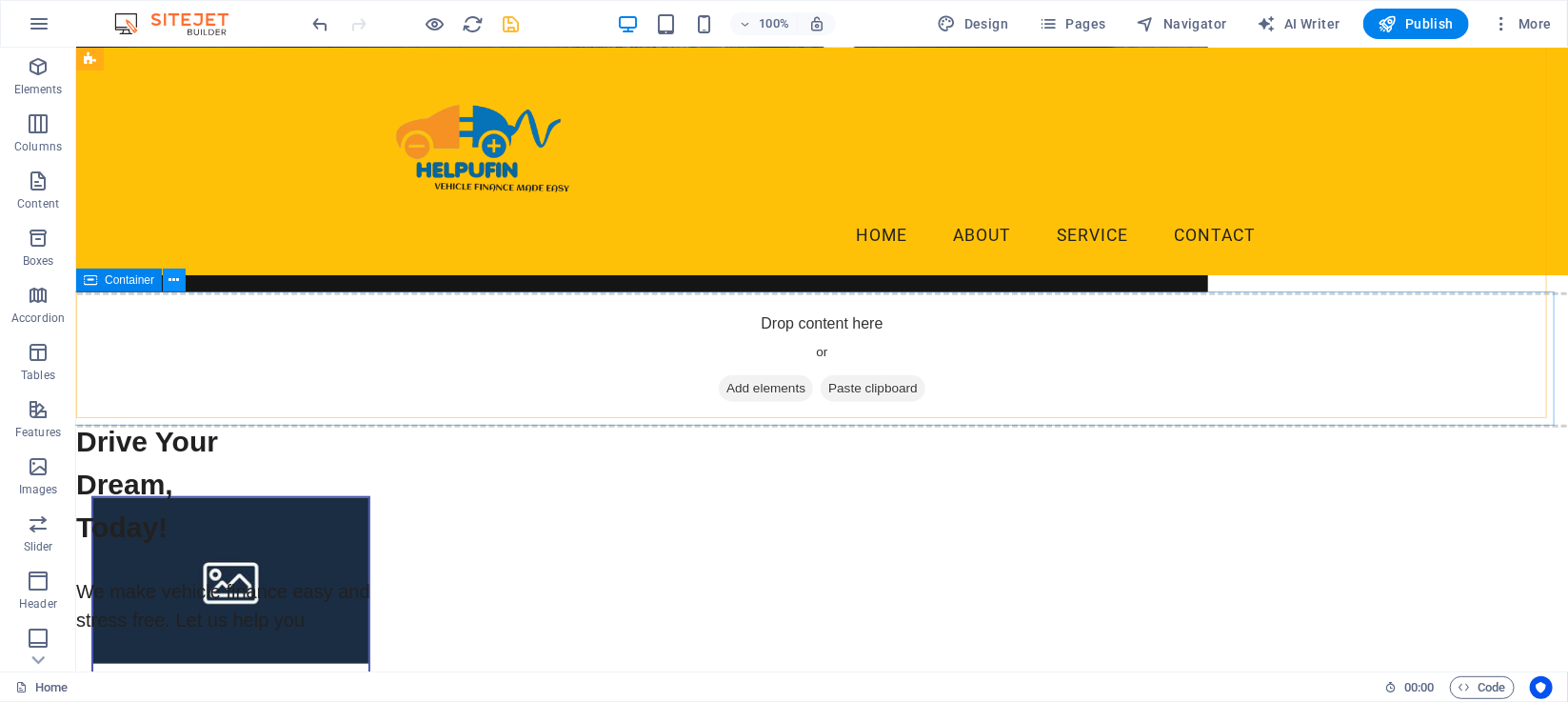 click at bounding box center [174, 280] 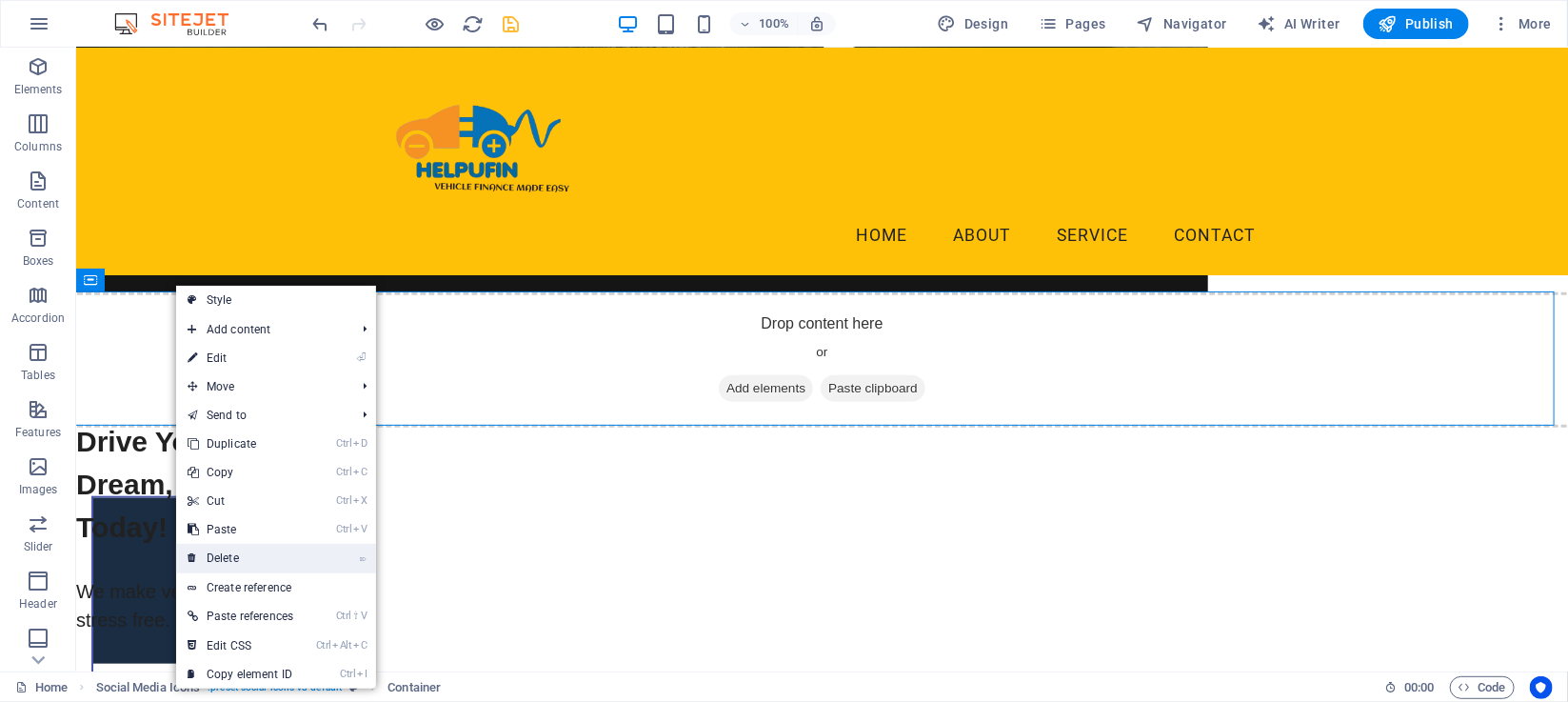 click on "⌦  Delete" at bounding box center (240, 558) 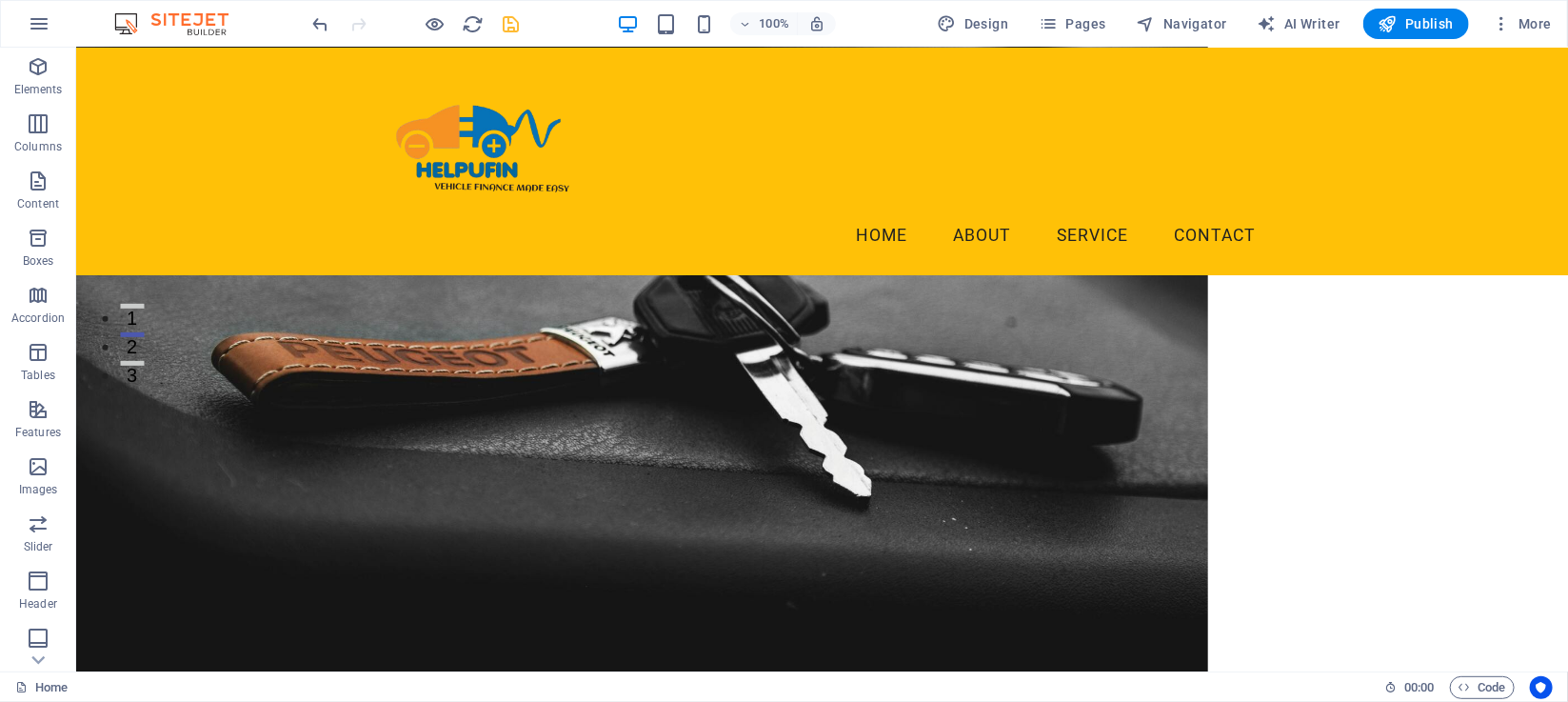 scroll, scrollTop: 251, scrollLeft: 0, axis: vertical 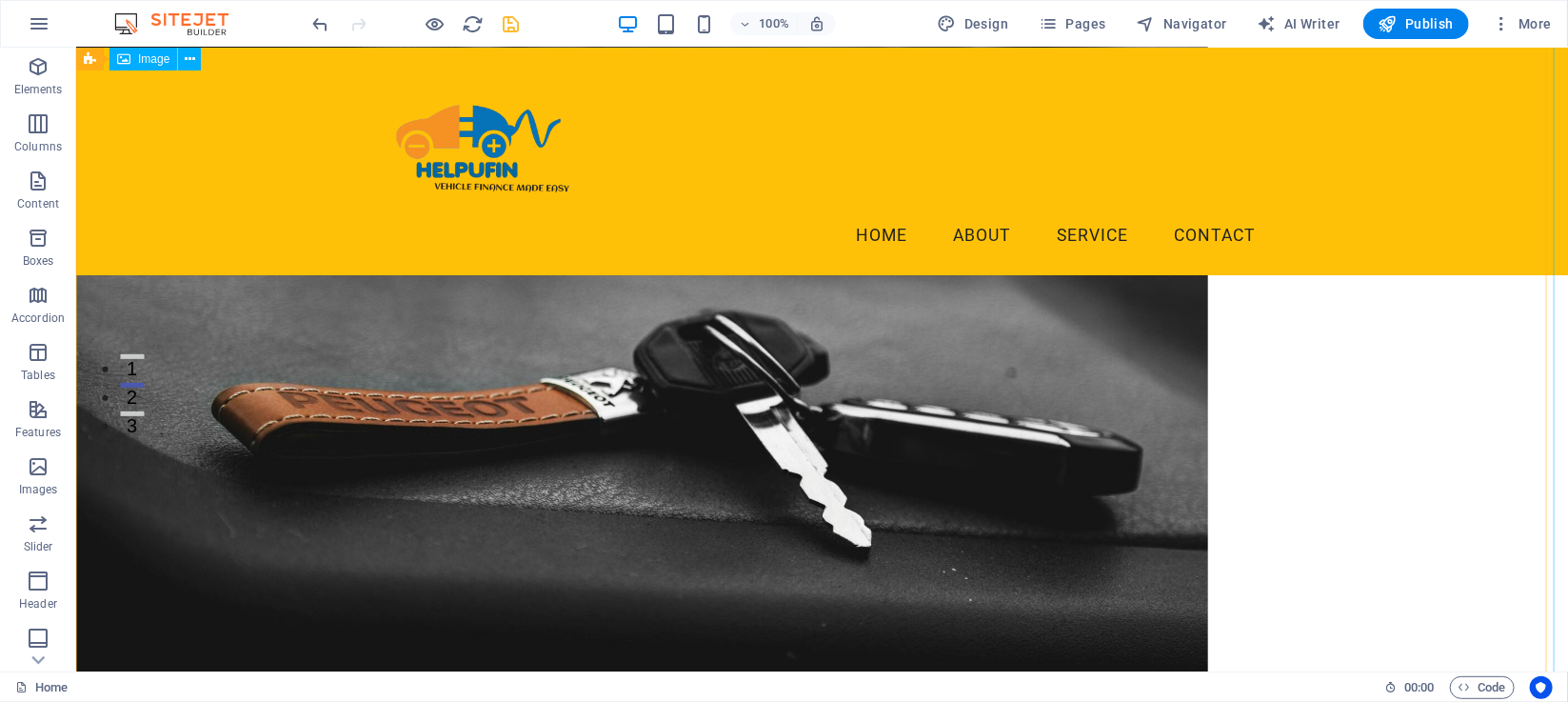 click at bounding box center (821, 376) 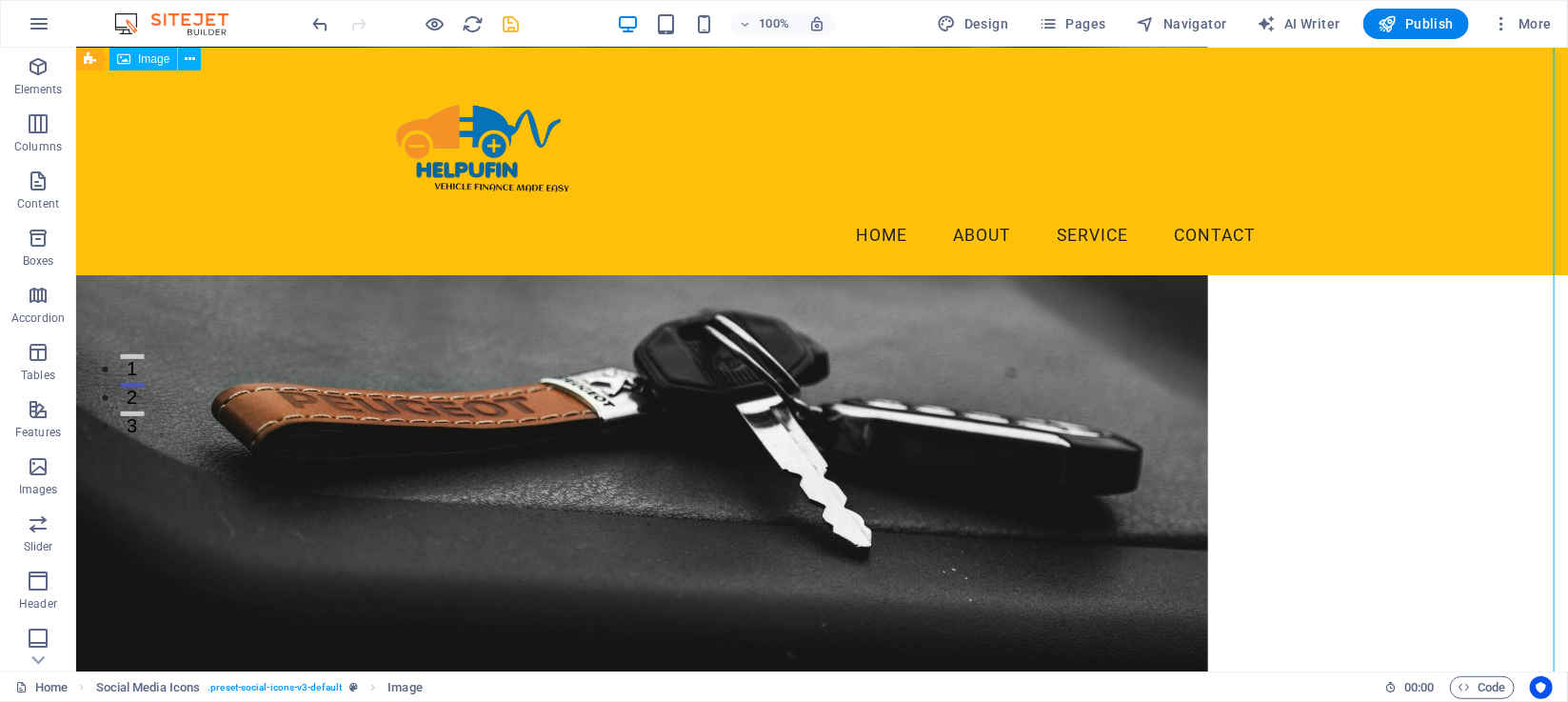 click at bounding box center [821, 376] 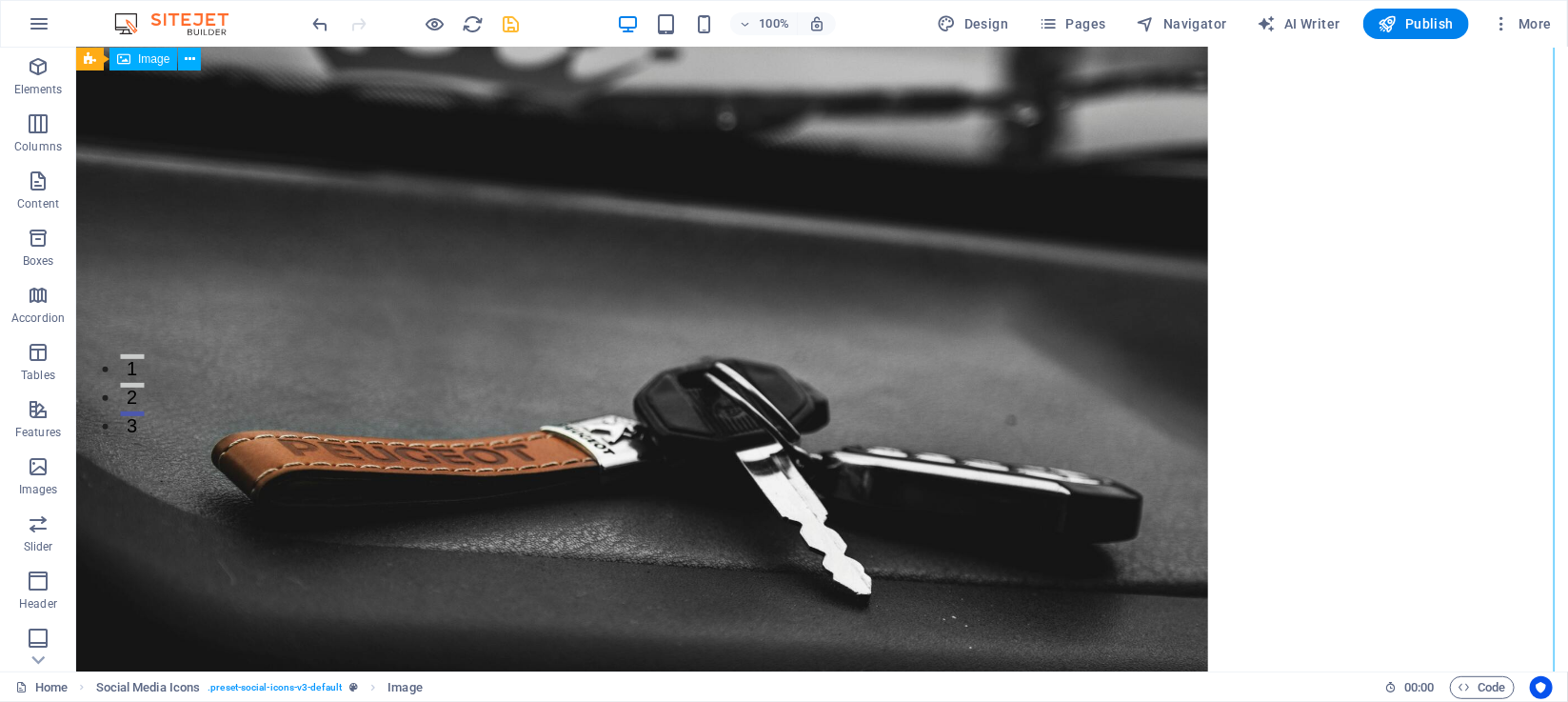 select on "px" 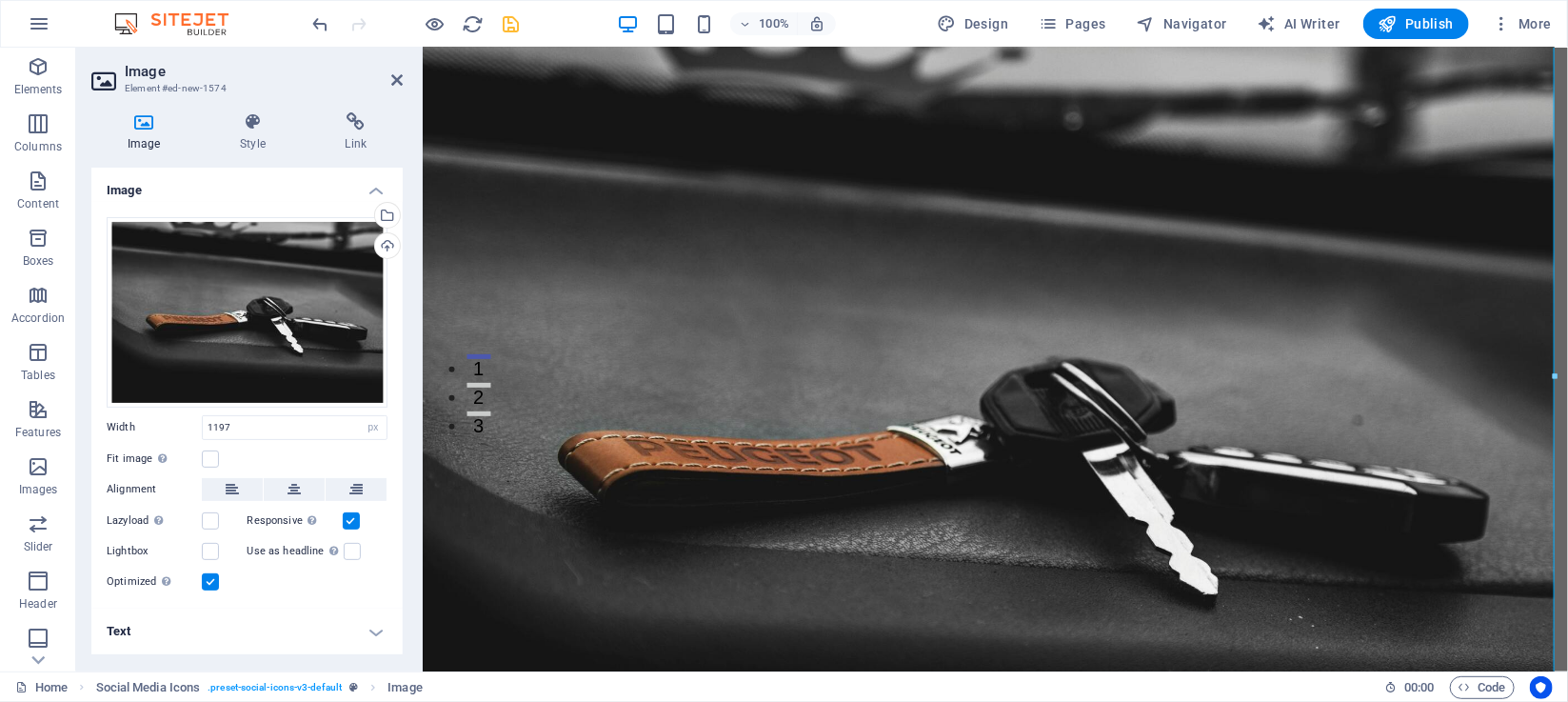 click on "Text" at bounding box center (247, 632) 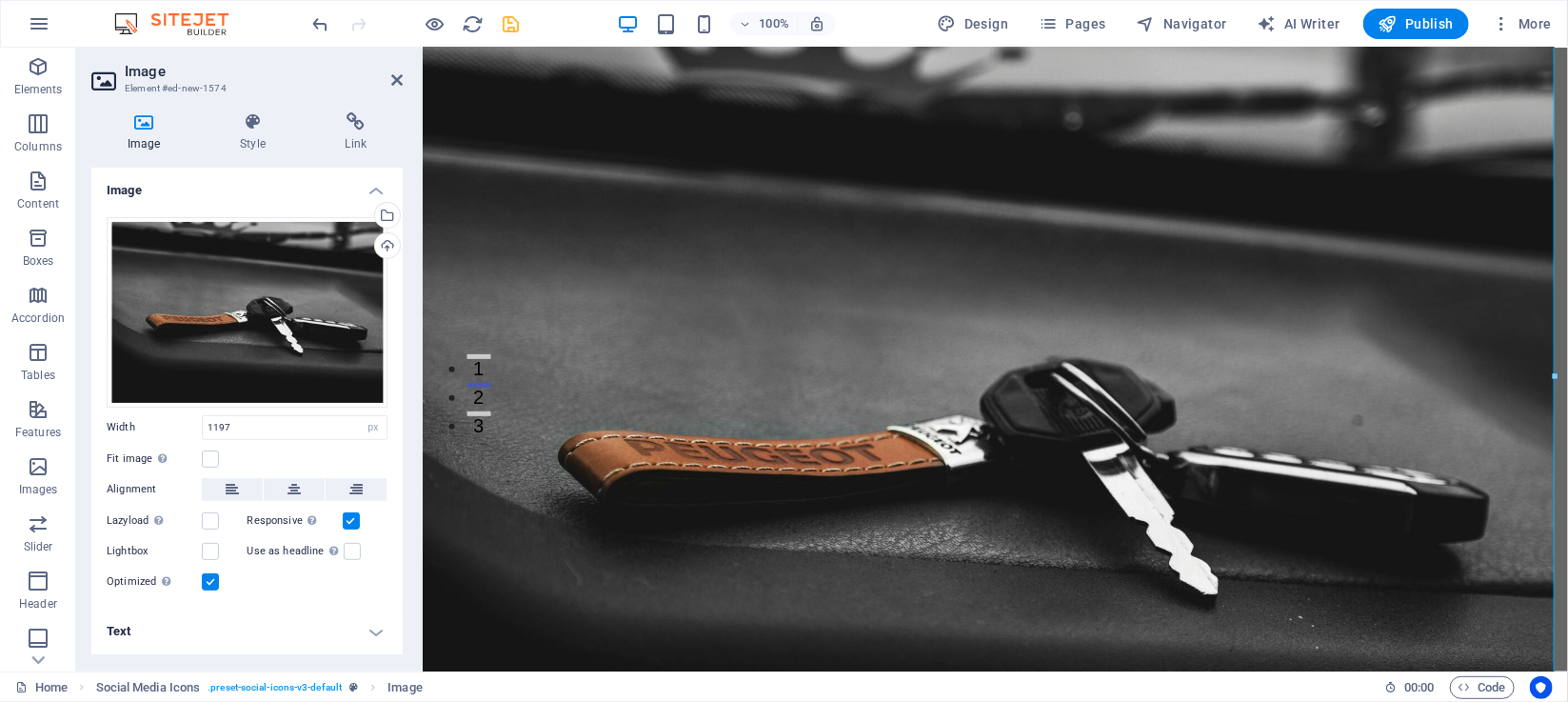 click on "Drag files here, click to choose files or select files from Files or our free stock photos & videos Select files from the file manager, stock photos, or upload file(s) Upload Width 1197 Default auto px rem % em vh vw Fit image Automatically fit image to a fixed width and height Height Default auto px Alignment Lazyload Loading images after the page loads improves page speed. Responsive Automatically load retina image and smartphone optimized sizes. Lightbox Use as headline The image will be wrapped in an H1 headline tag. Useful for giving alternative text the weight of an H1 headline, e.g. for the logo. Leave unchecked if uncertain. Optimized Images are compressed to improve page speed. Position Direction Custom X offset 50 px rem % vh vw Y offset 50 px rem % vh vw" at bounding box center (247, 405) 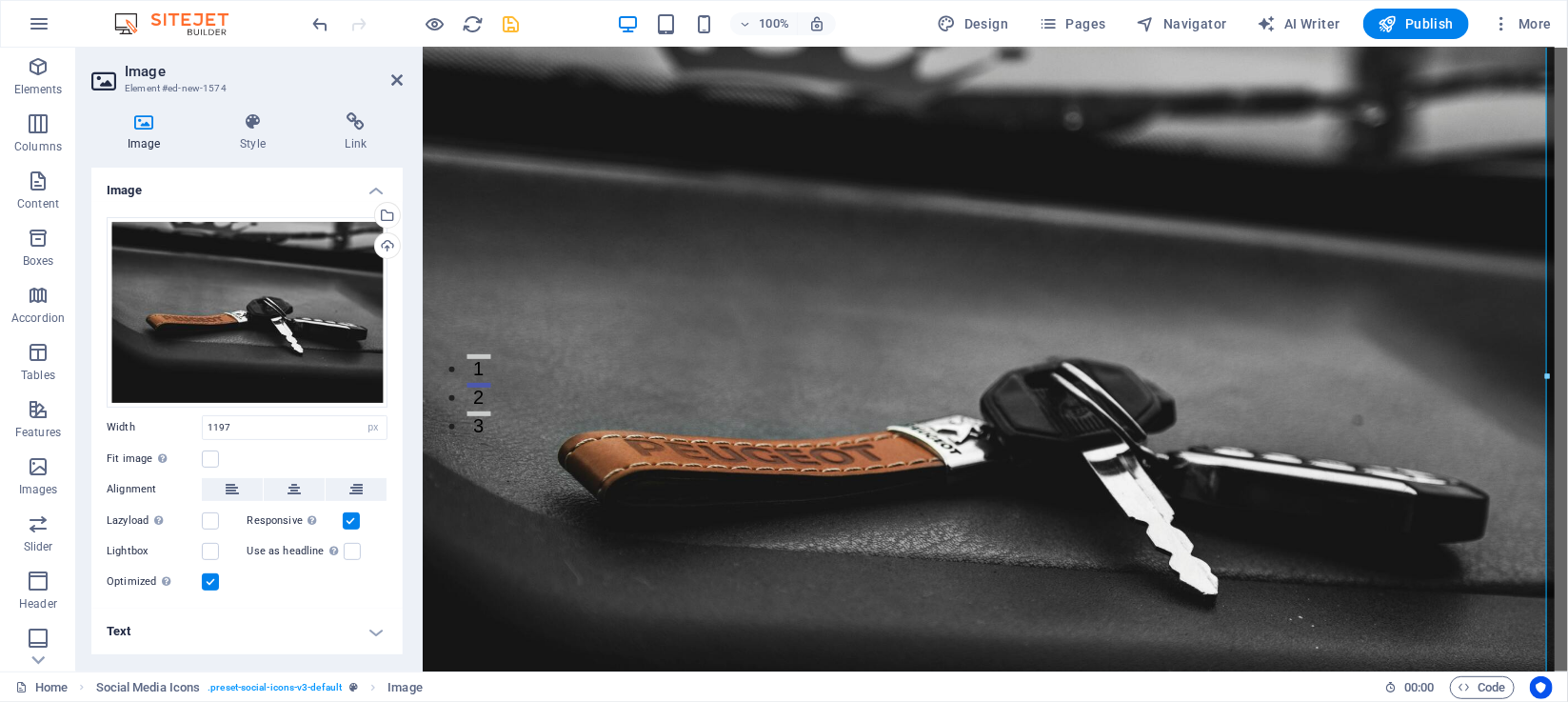 scroll, scrollTop: 251, scrollLeft: 7, axis: both 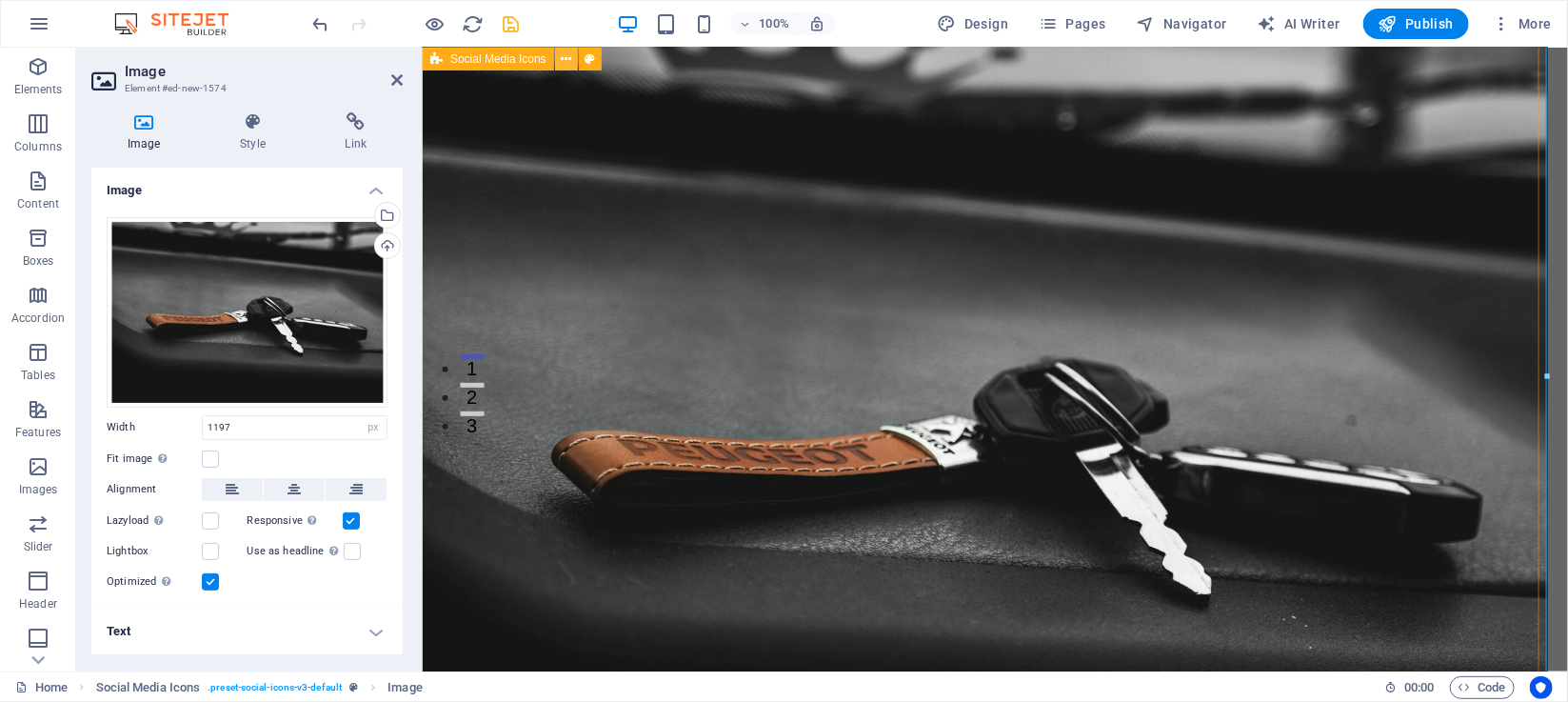 click at bounding box center [566, 59] 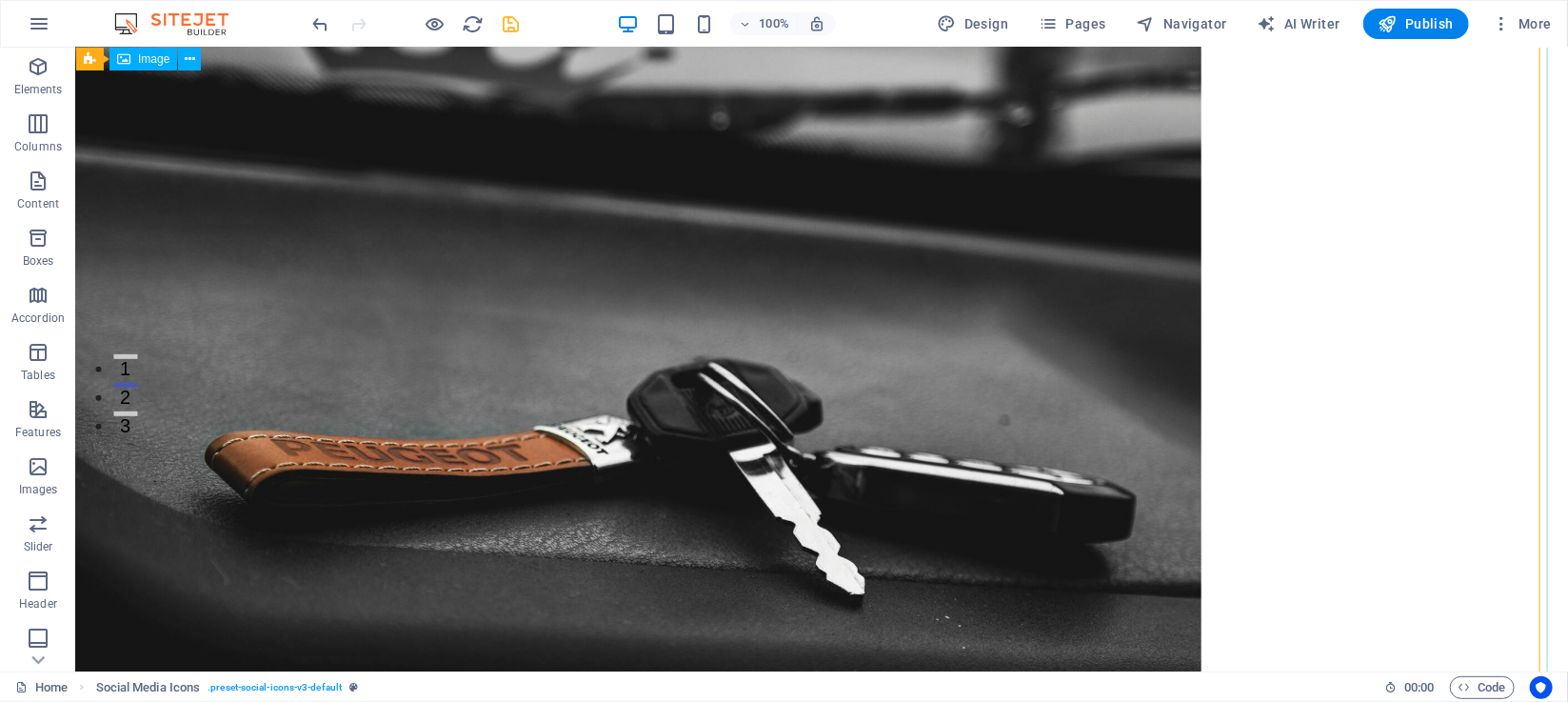 click at bounding box center [814, 424] 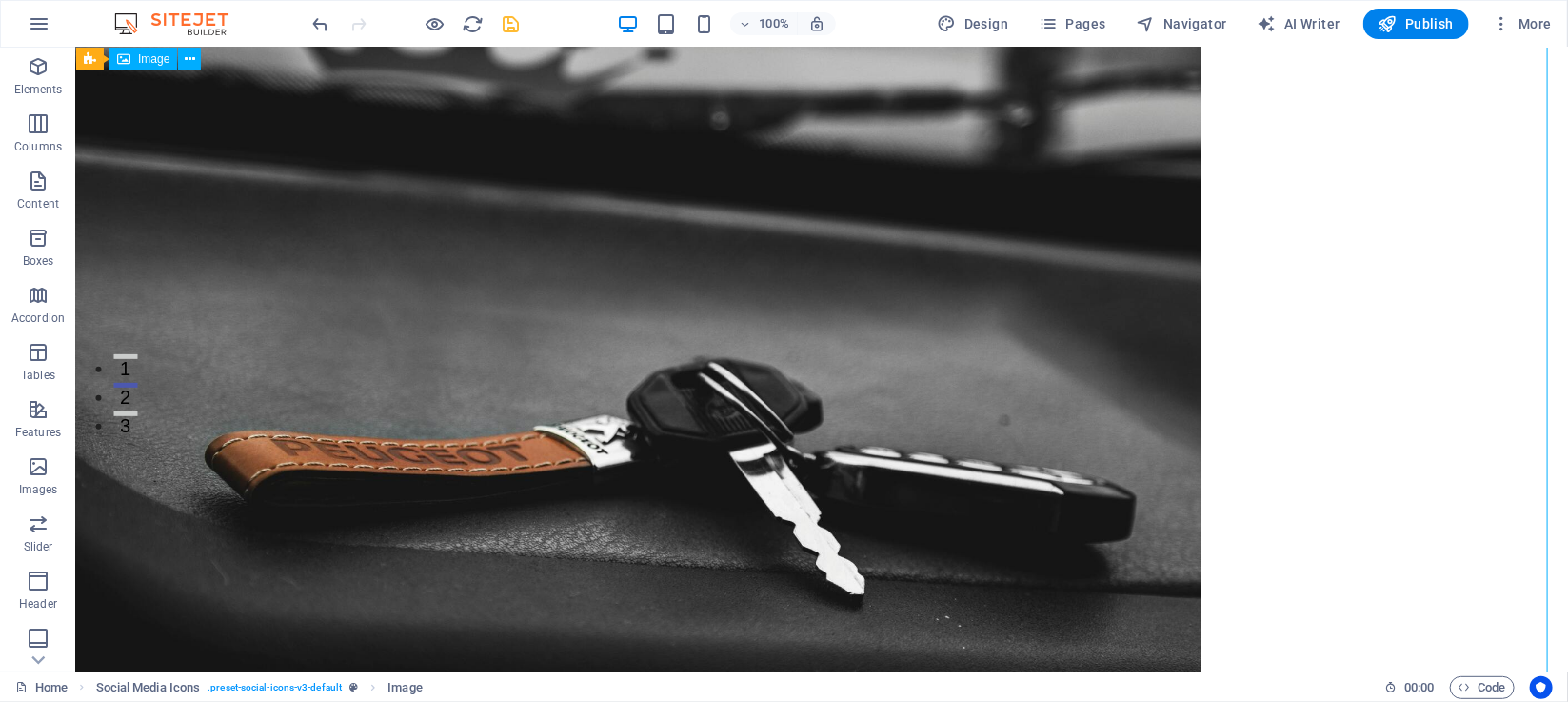 click at bounding box center (814, 424) 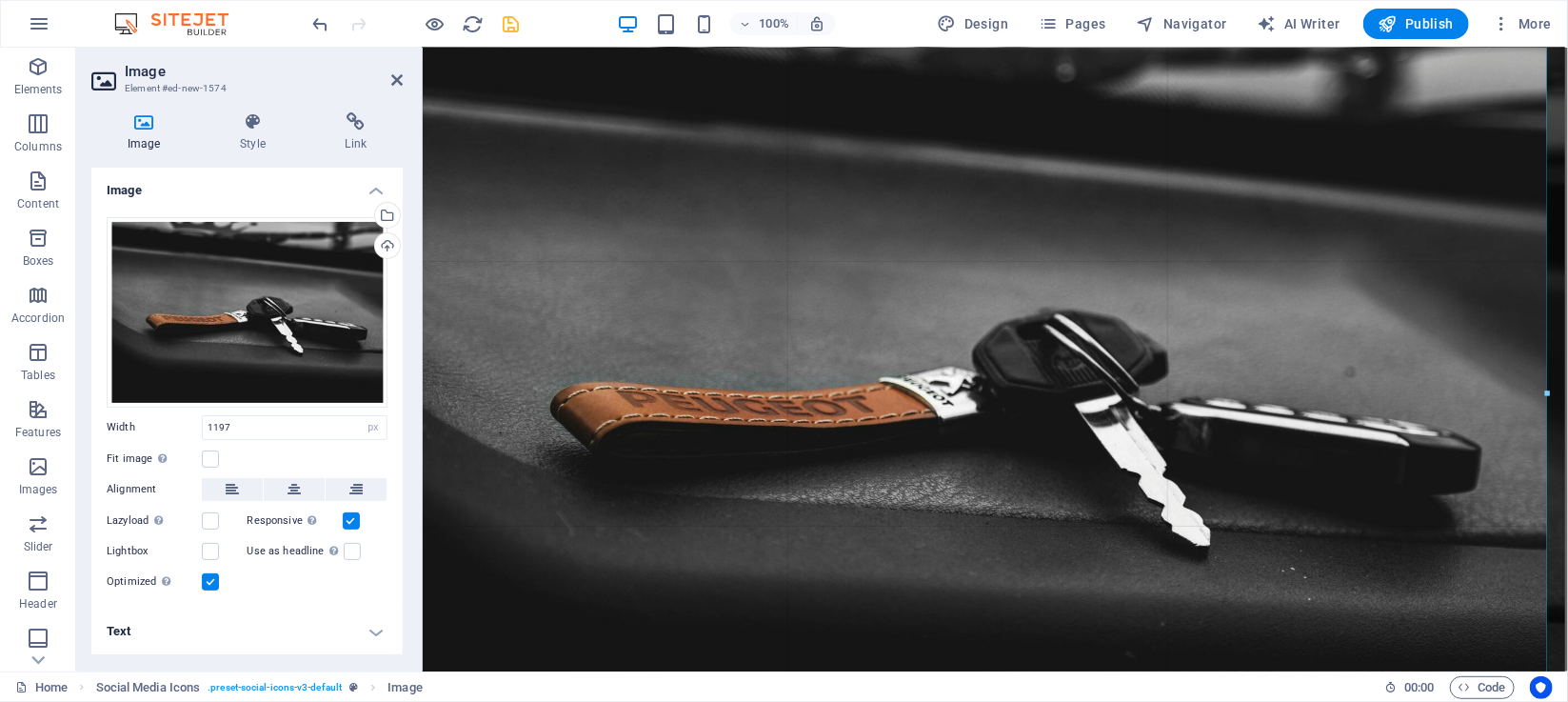 drag, startPoint x: 1548, startPoint y: 372, endPoint x: 1142, endPoint y: 320, distance: 409.3165 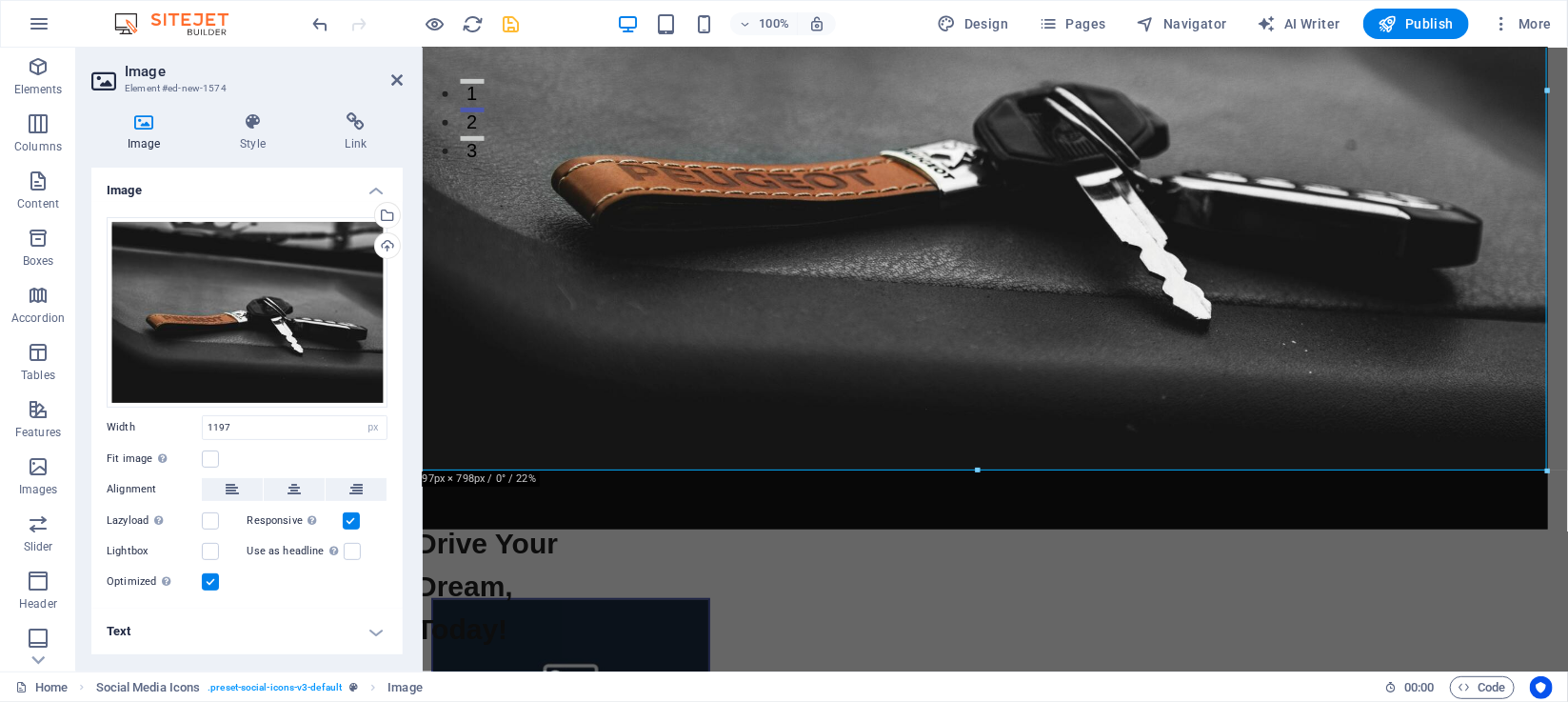 scroll, scrollTop: 537, scrollLeft: 7, axis: both 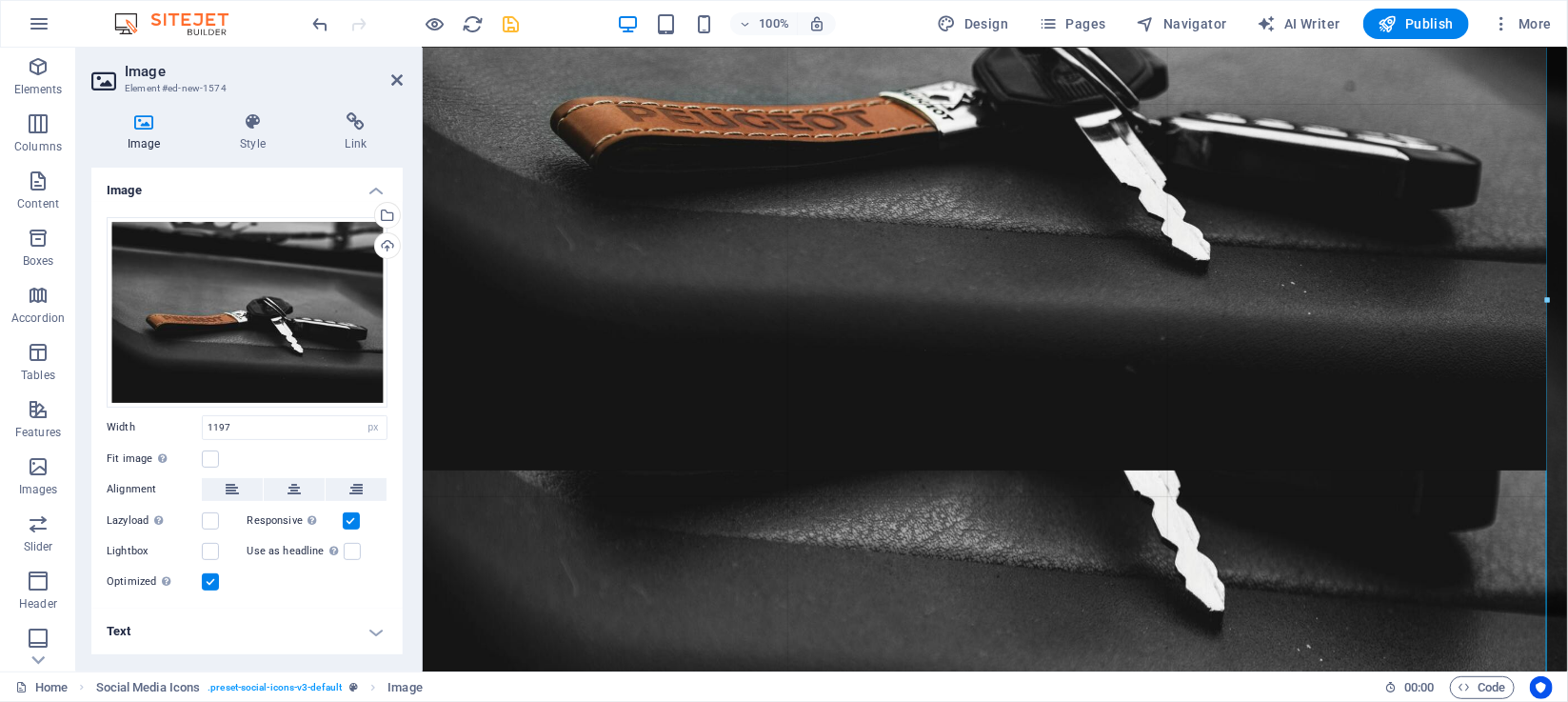 drag, startPoint x: 1546, startPoint y: 472, endPoint x: 1142, endPoint y: 433, distance: 405.8781 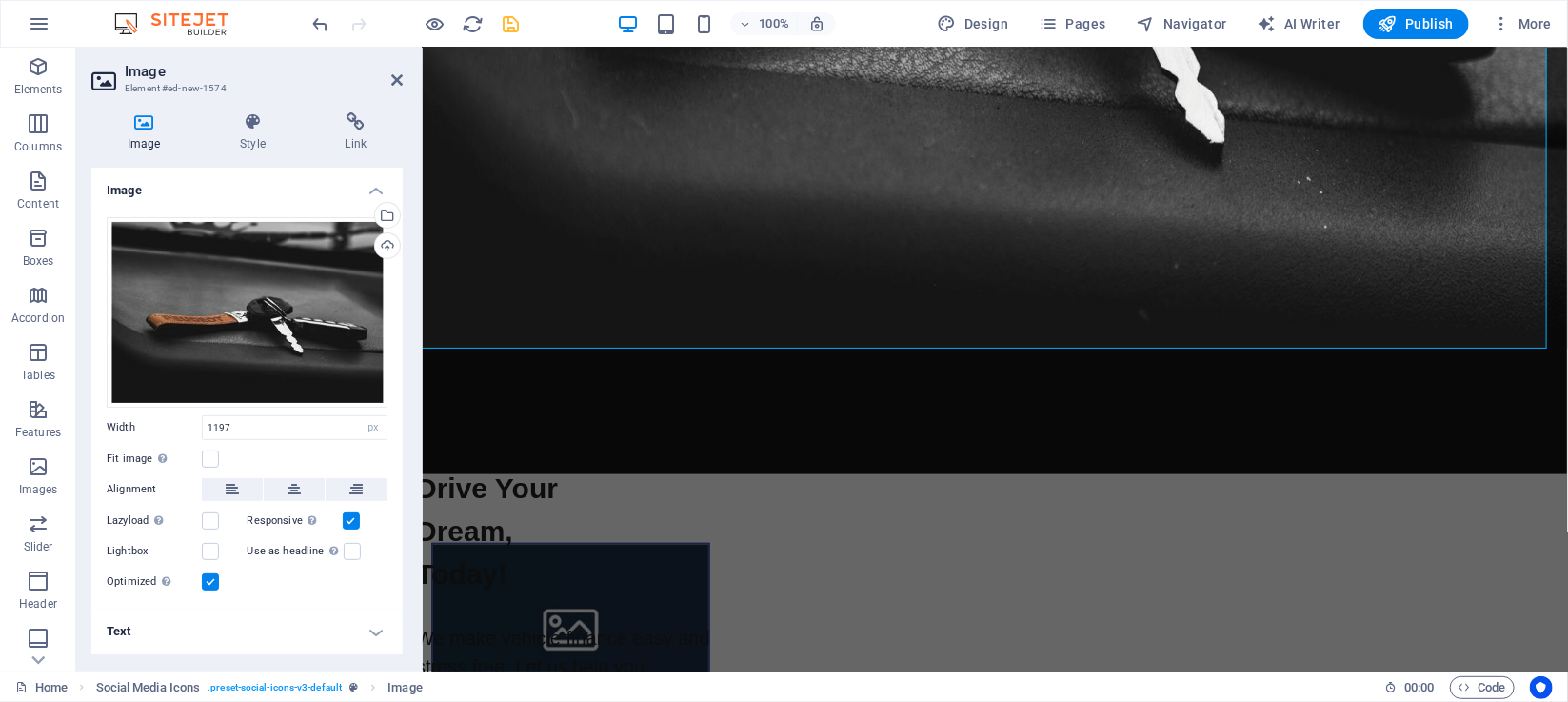 scroll, scrollTop: 1126, scrollLeft: 7, axis: both 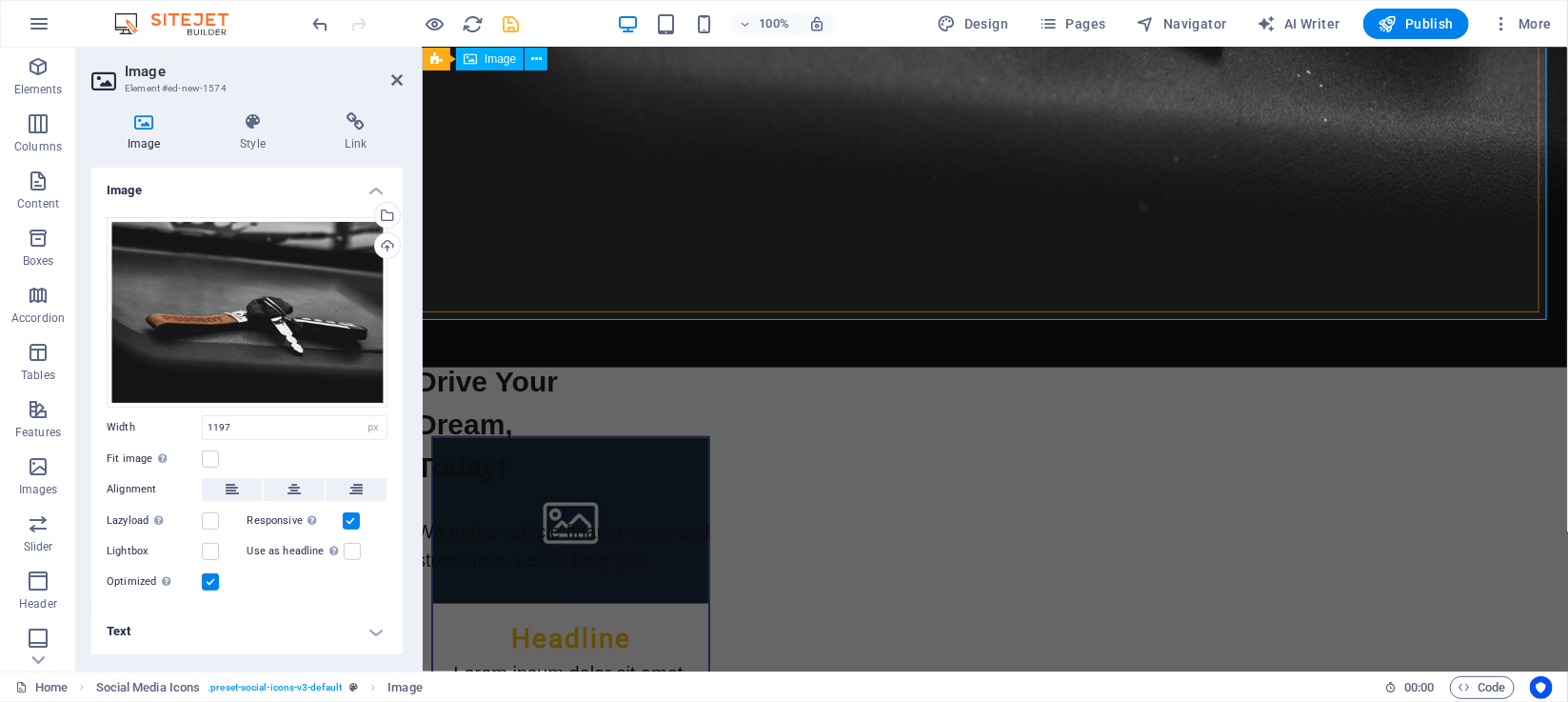click at bounding box center (987, -231) 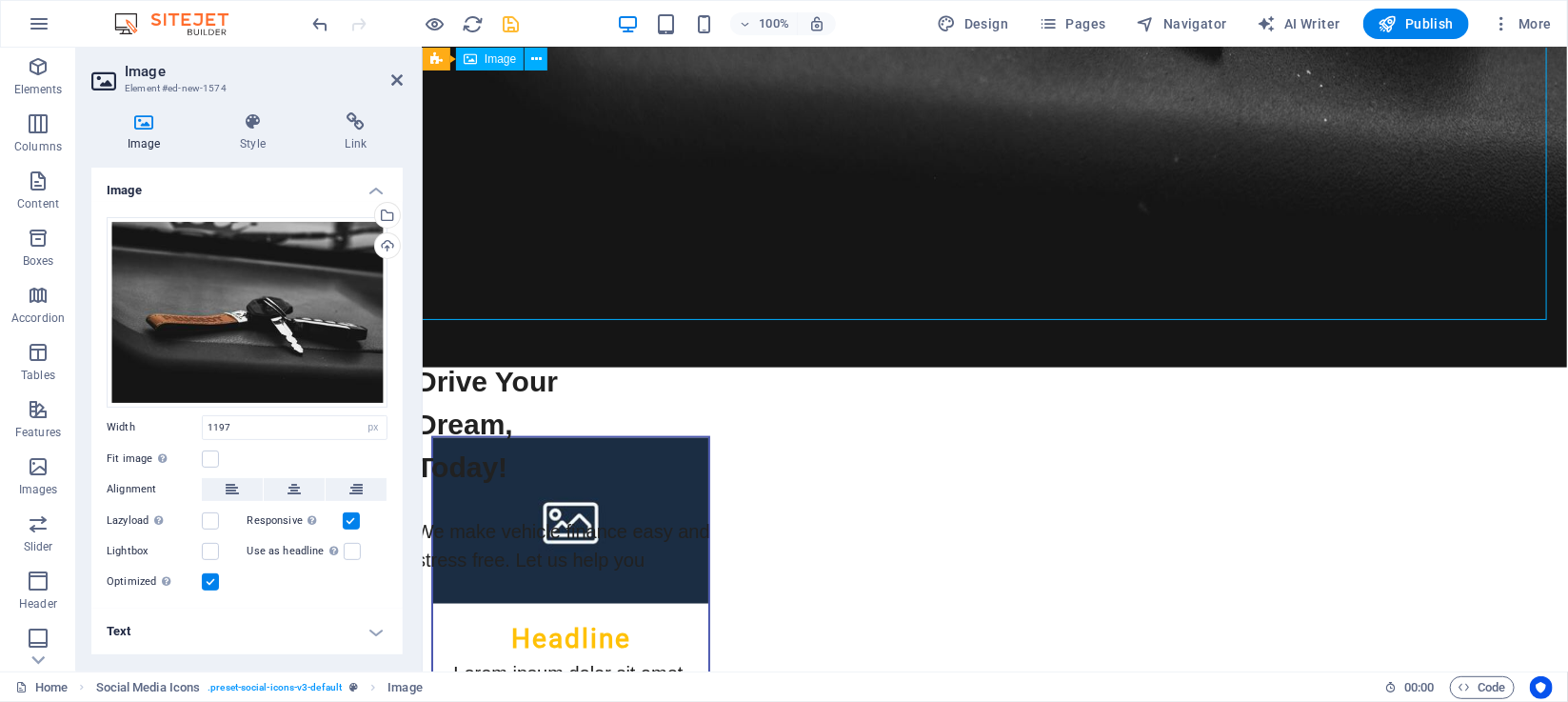 drag, startPoint x: 1544, startPoint y: 318, endPoint x: 1499, endPoint y: 277, distance: 60.87693 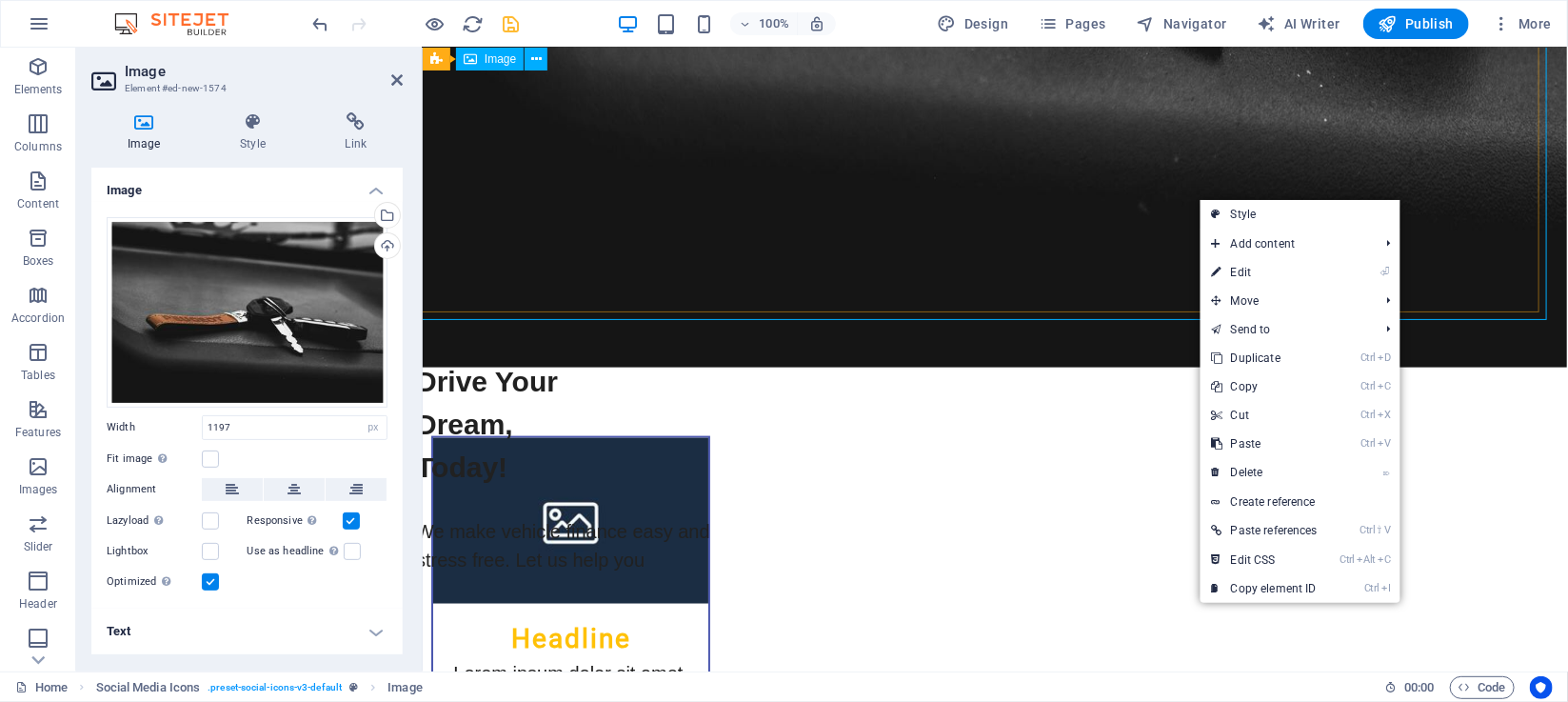 click at bounding box center [987, -231] 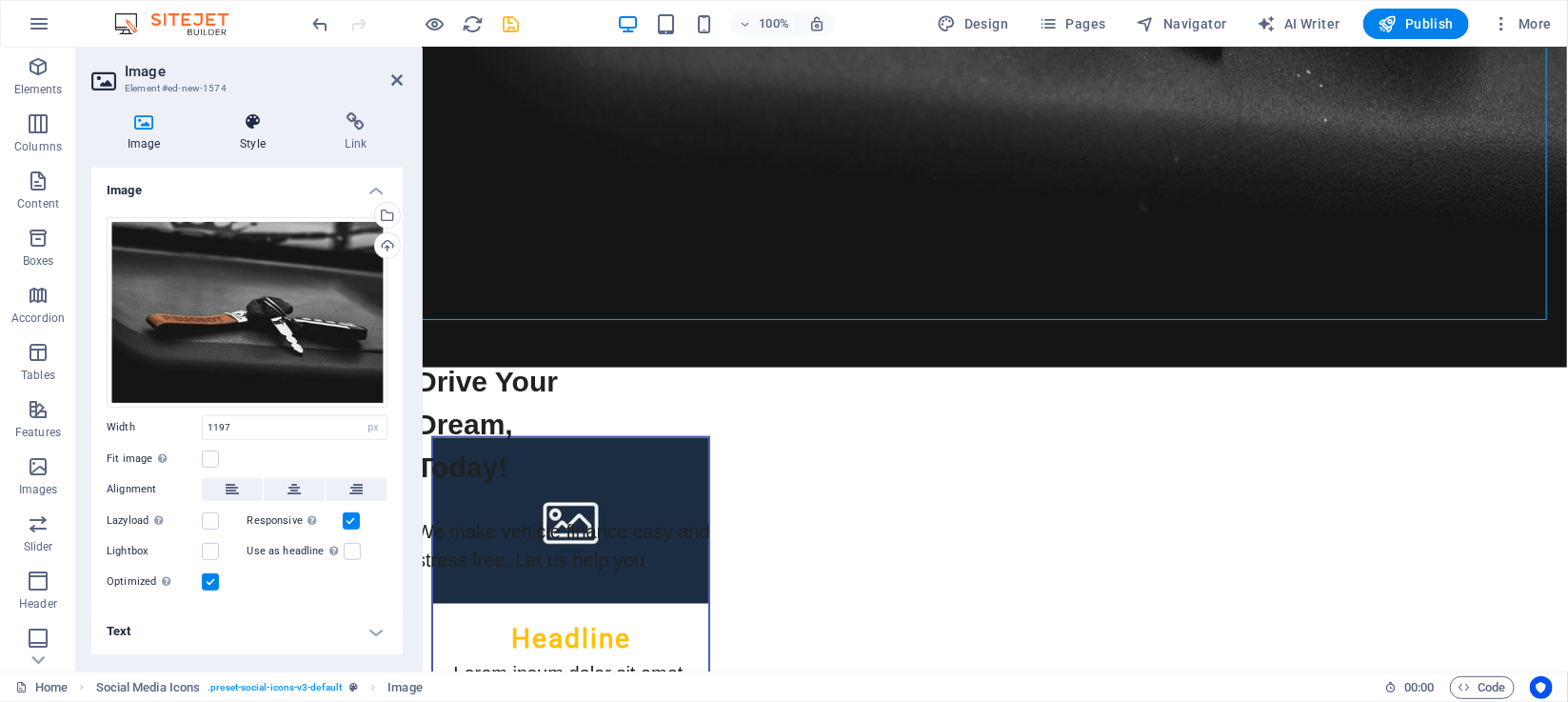 click on "Style" at bounding box center [256, 132] 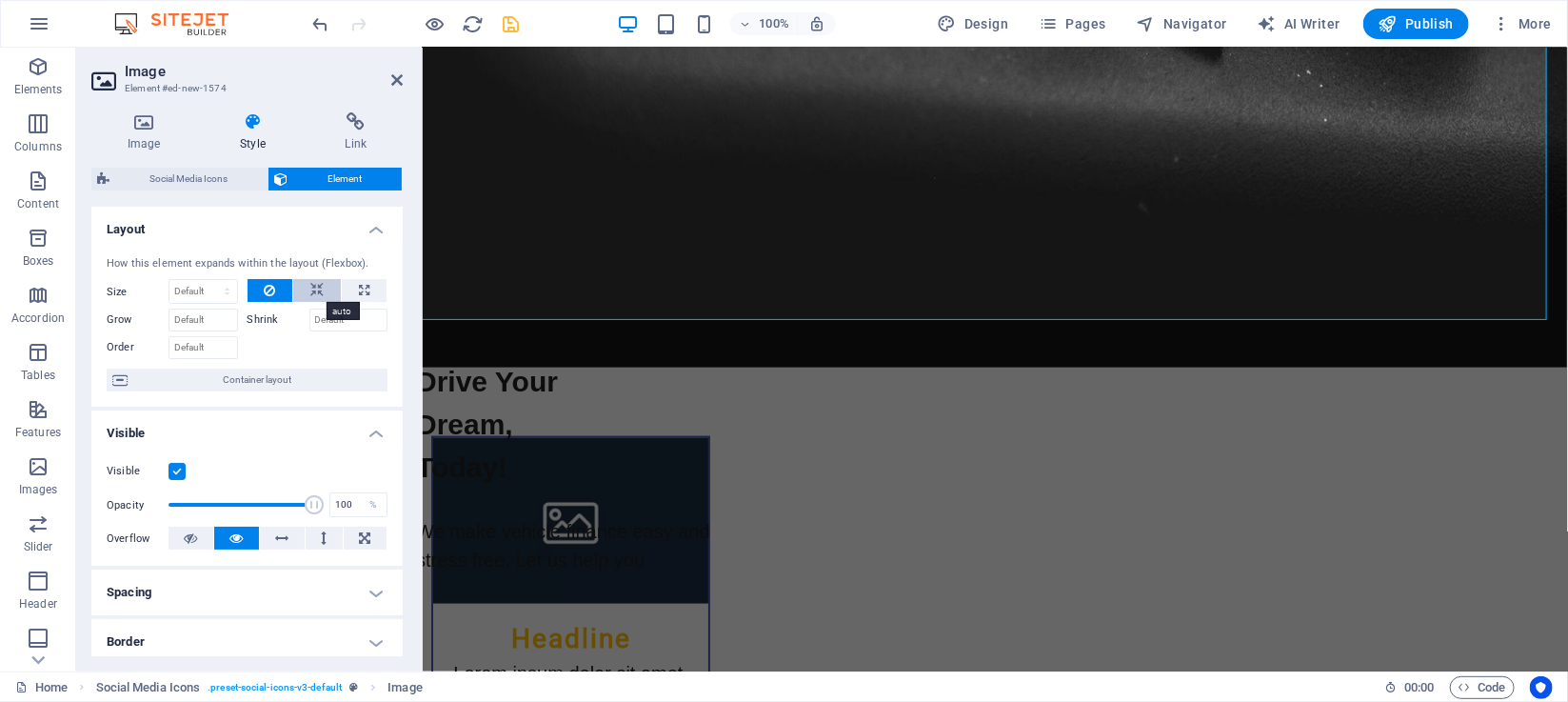 click at bounding box center [317, 291] 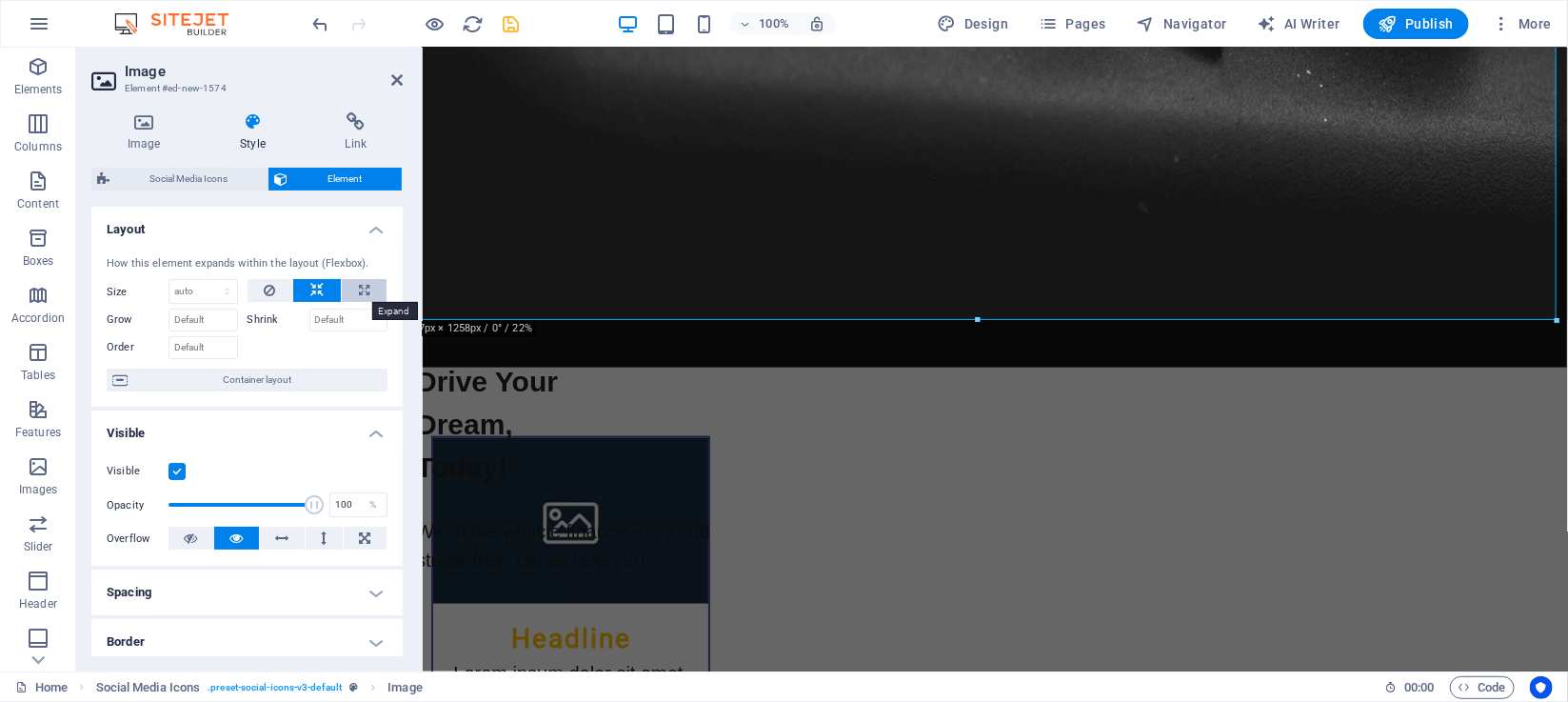 click at bounding box center (364, 291) 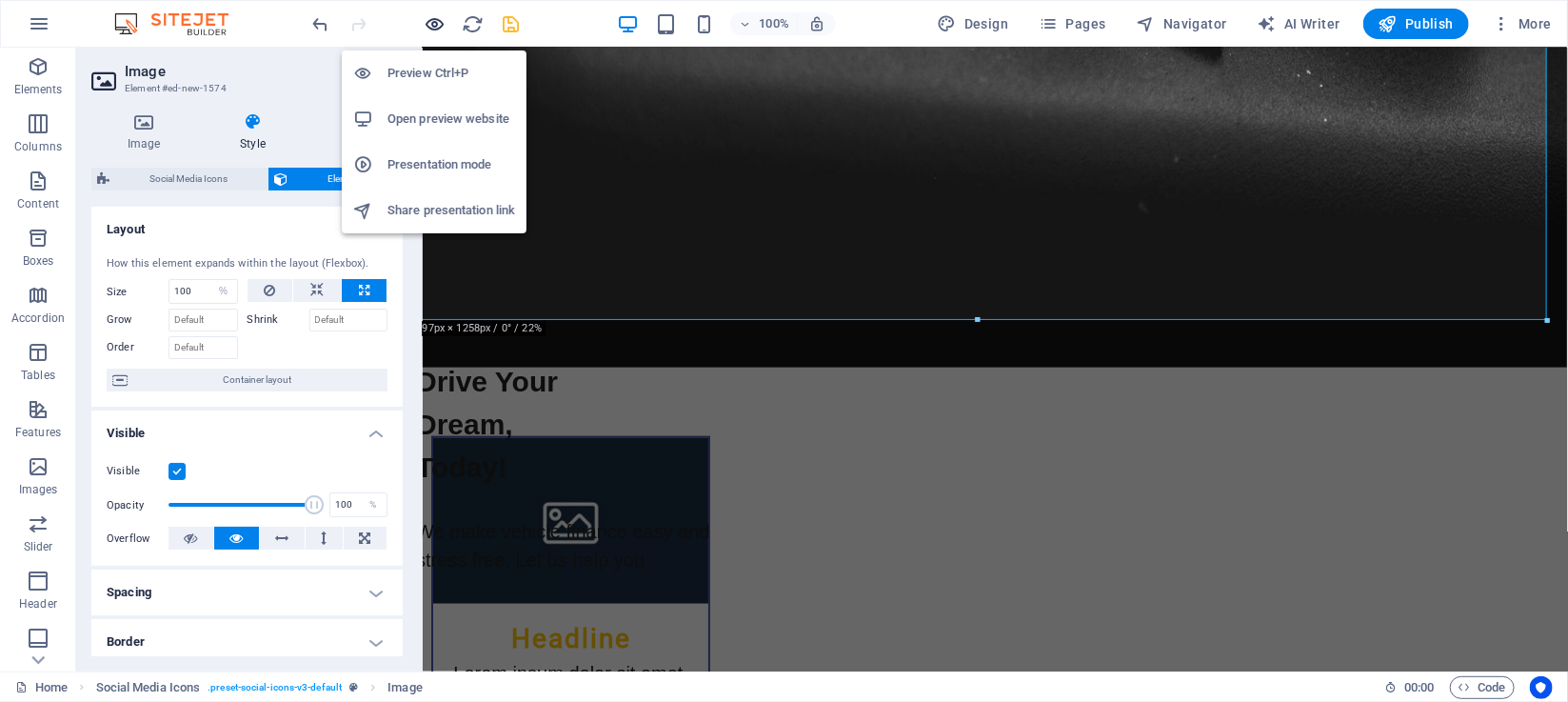 click at bounding box center (435, 24) 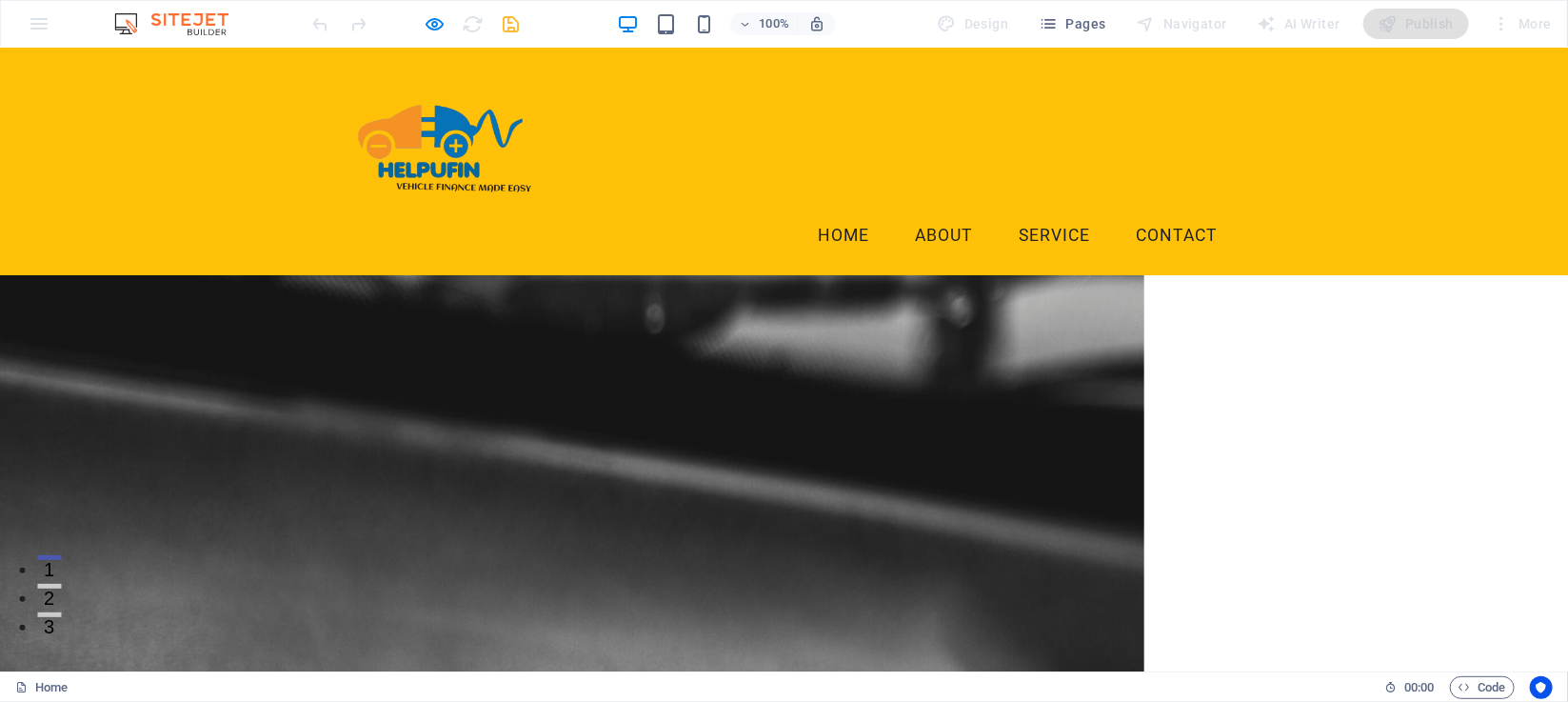 scroll, scrollTop: 0, scrollLeft: 7, axis: horizontal 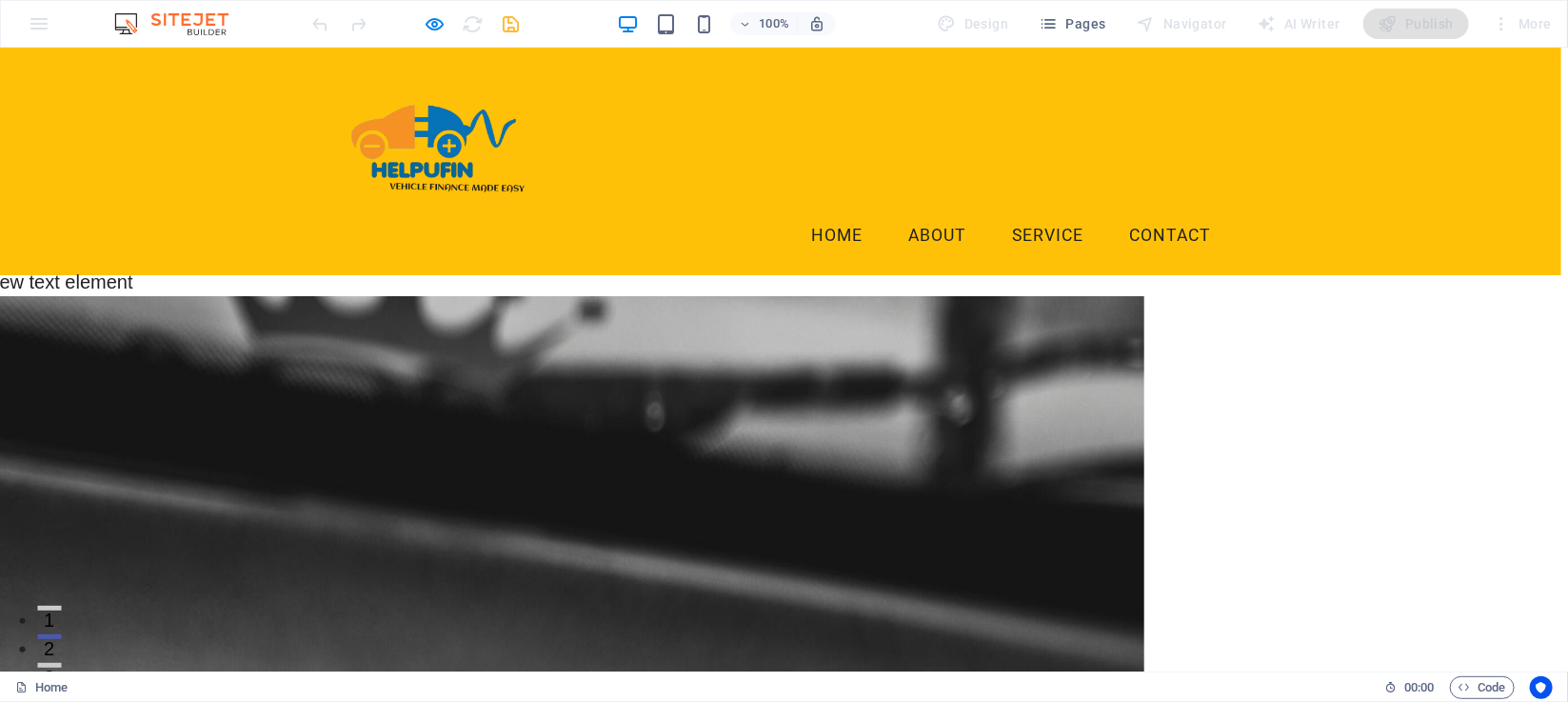click on "New text element" at bounding box center (777, 281) 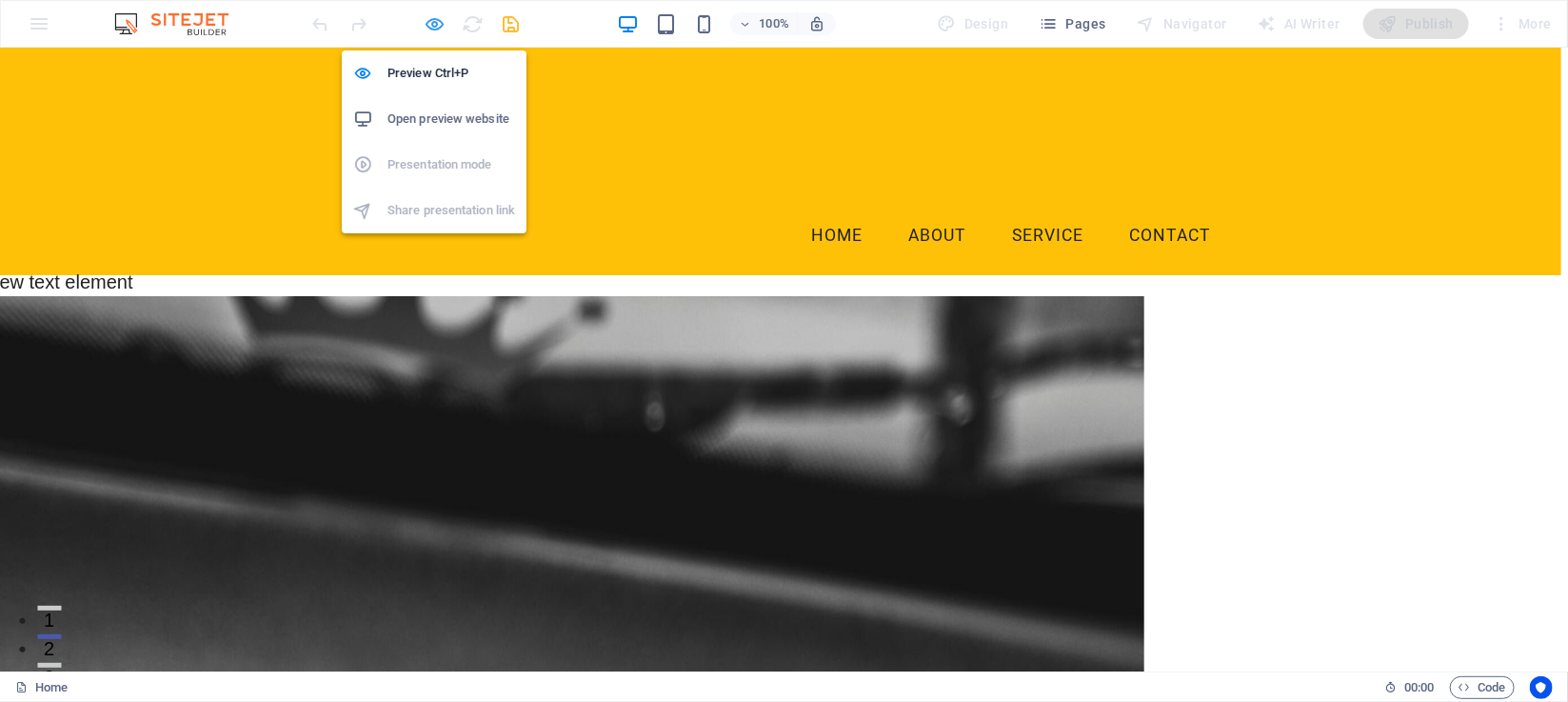 click at bounding box center [435, 24] 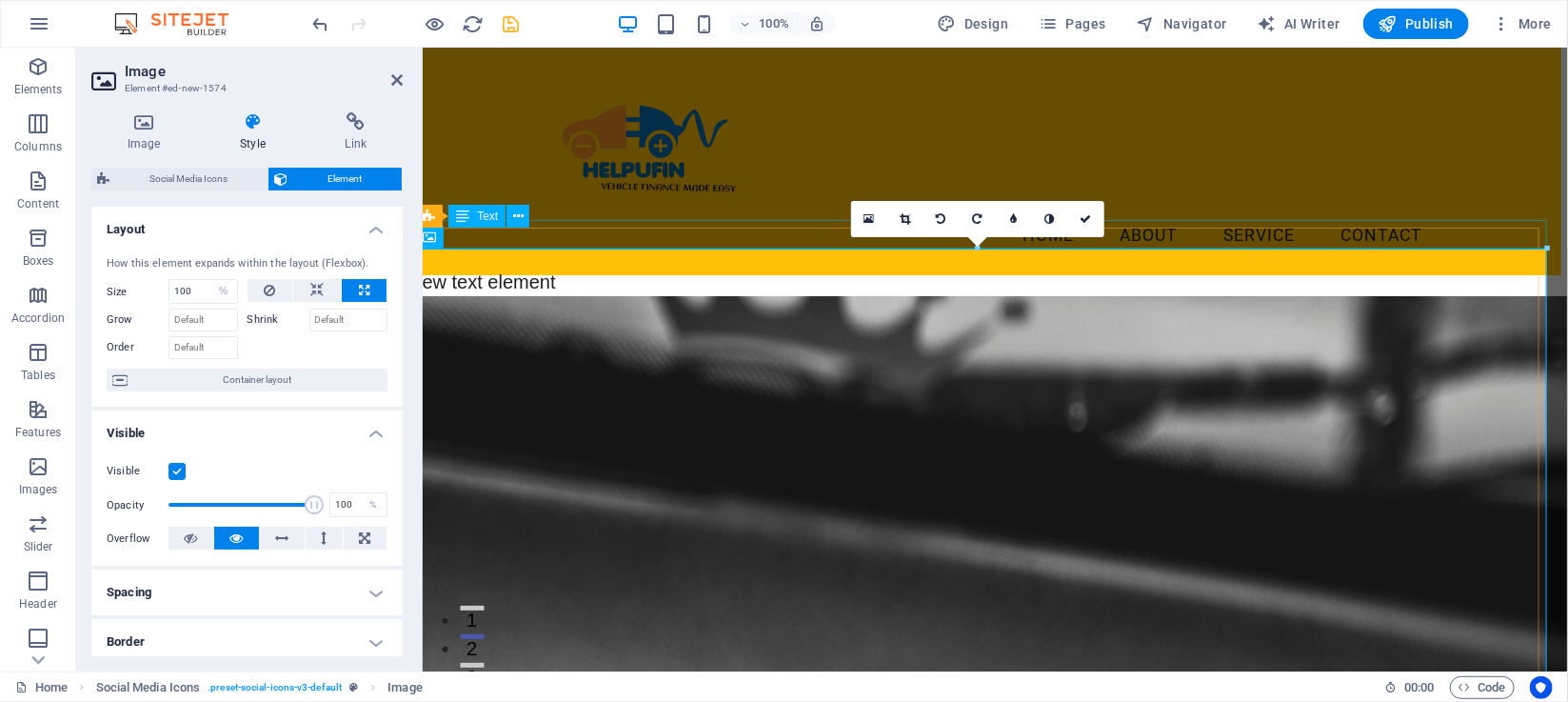 click on "New text element" at bounding box center (987, 281) 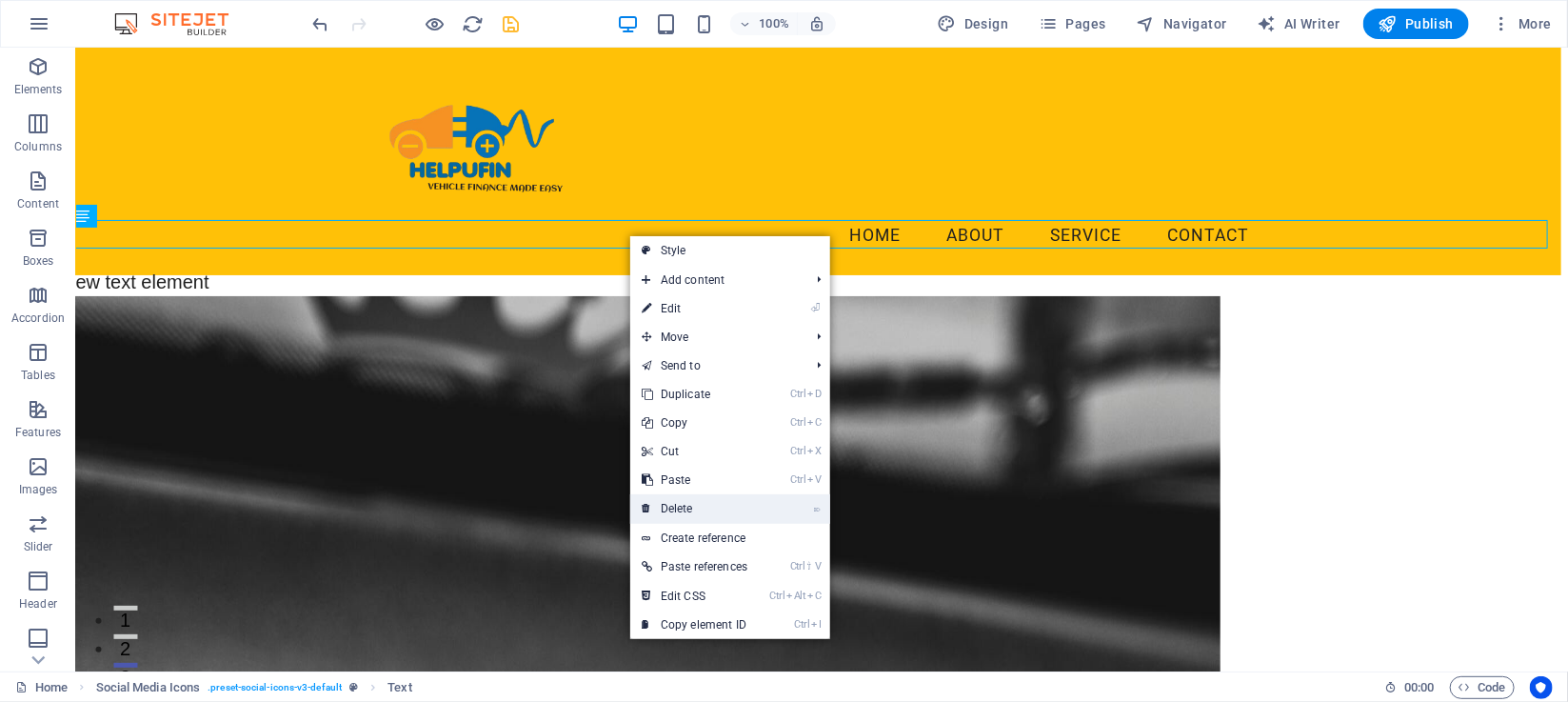 click on "⌦  Delete" at bounding box center [694, 509] 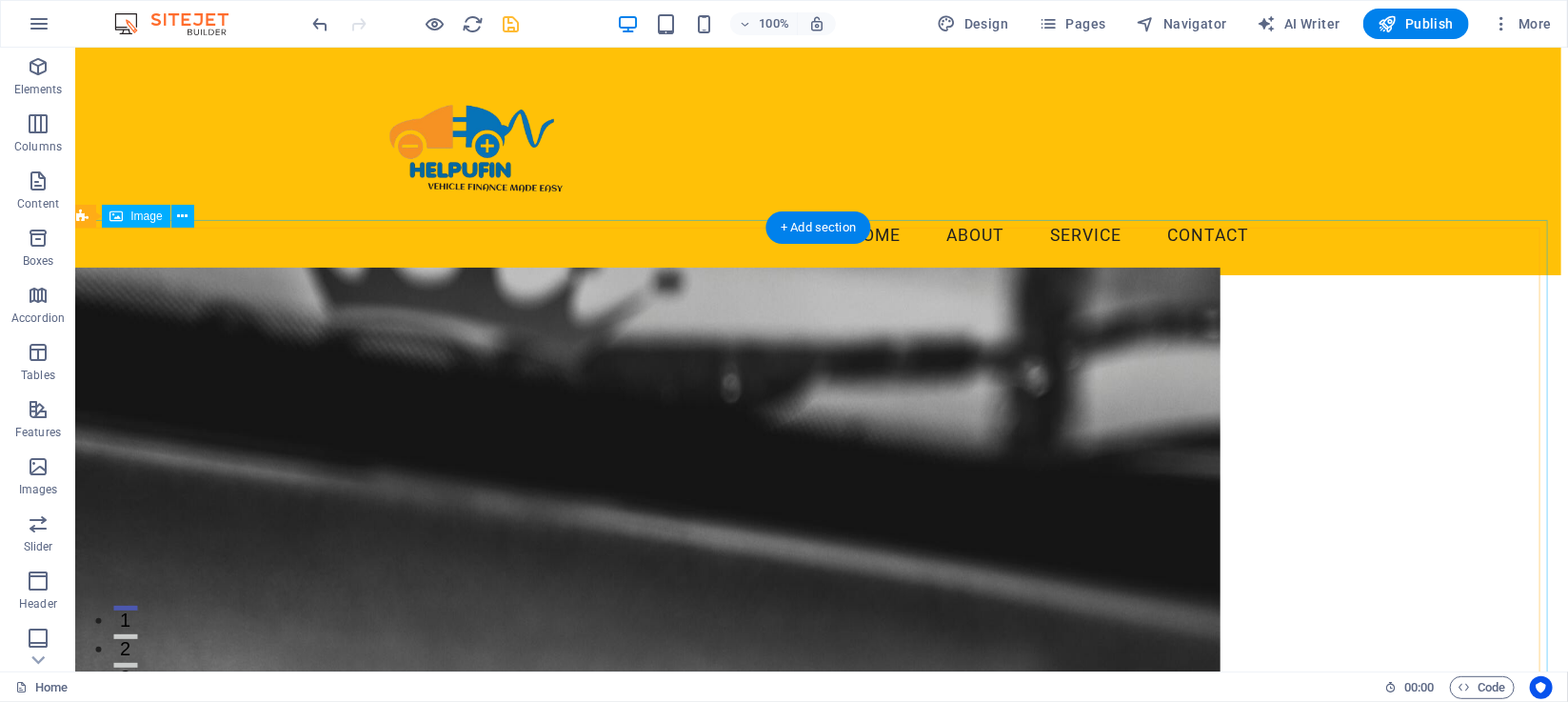 click at bounding box center [814, 866] 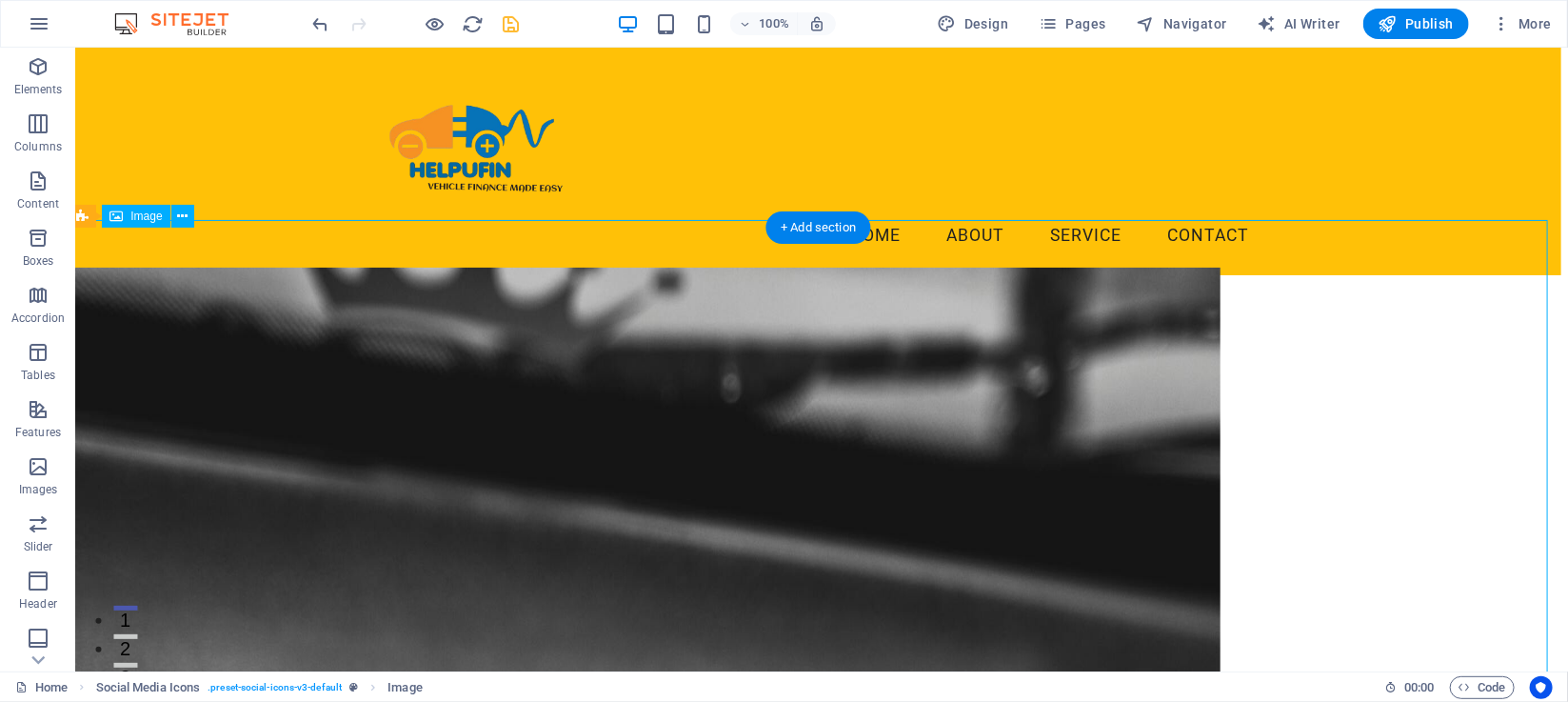 click at bounding box center [814, 866] 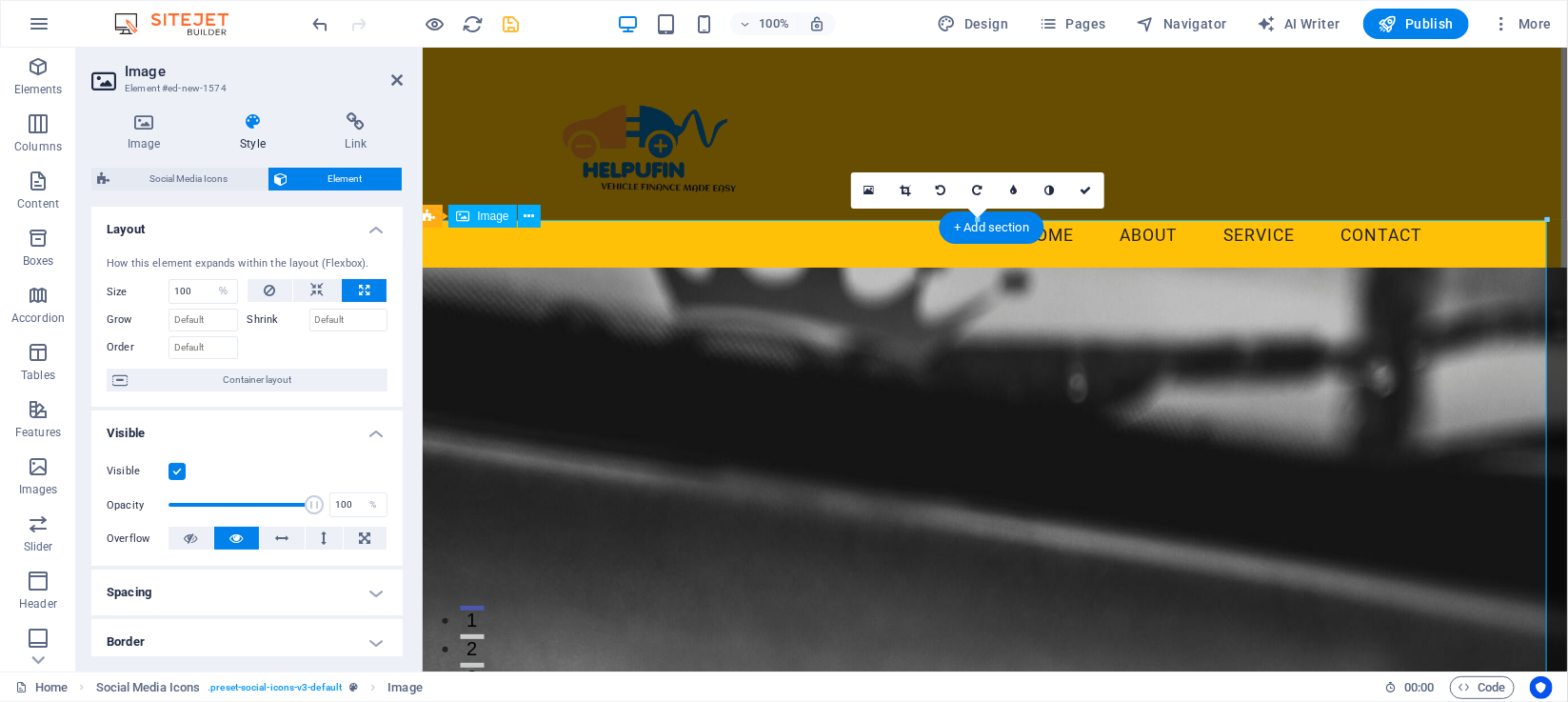 click at bounding box center (987, 866) 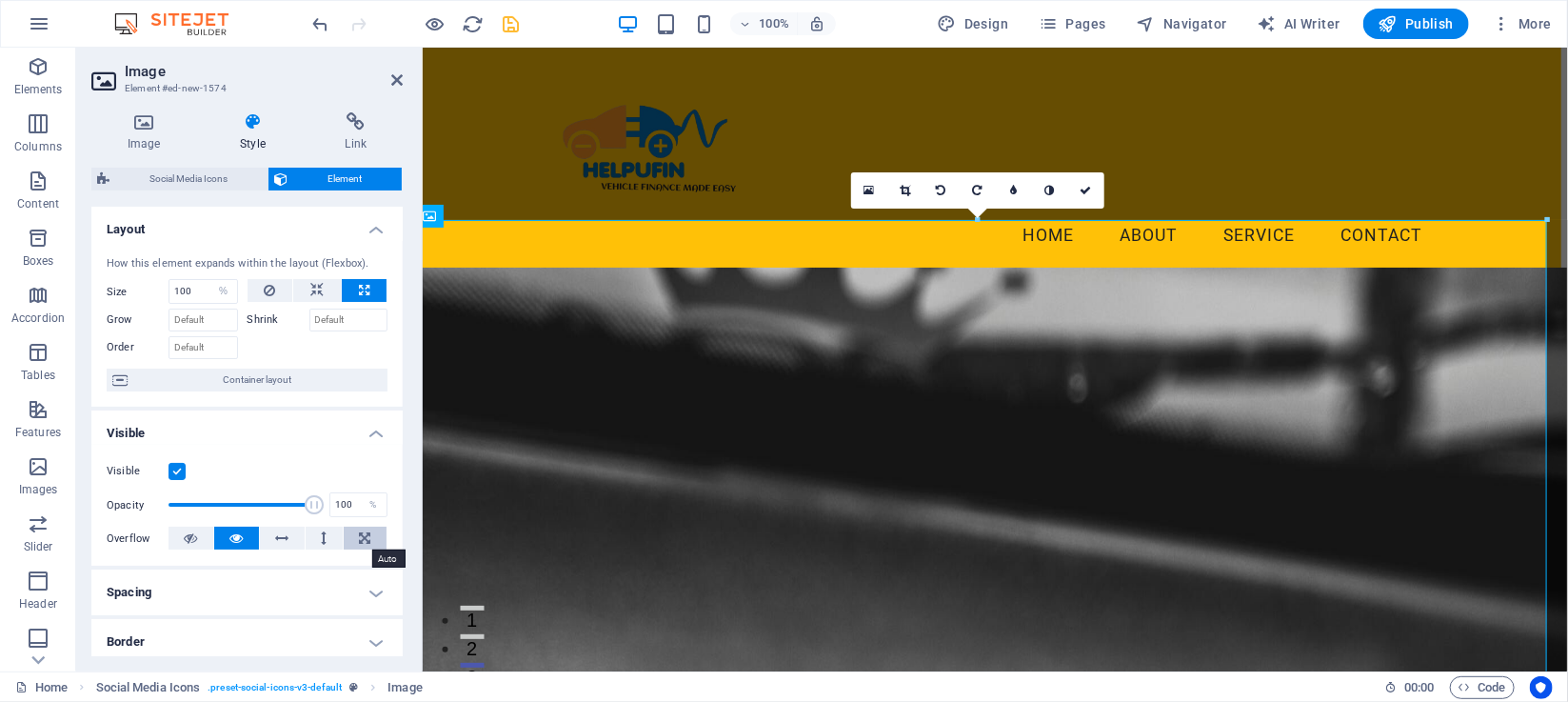 click at bounding box center (366, 538) 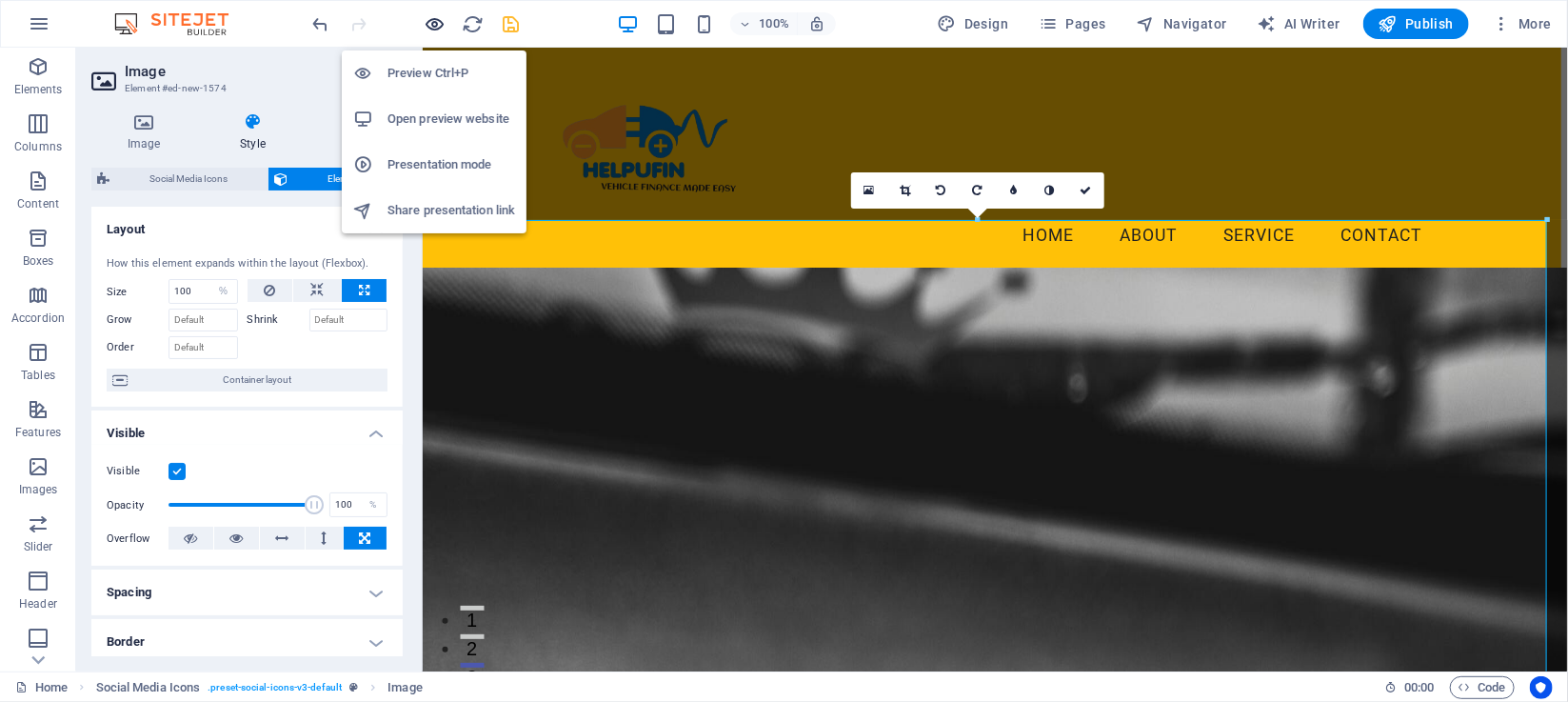 click at bounding box center (435, 24) 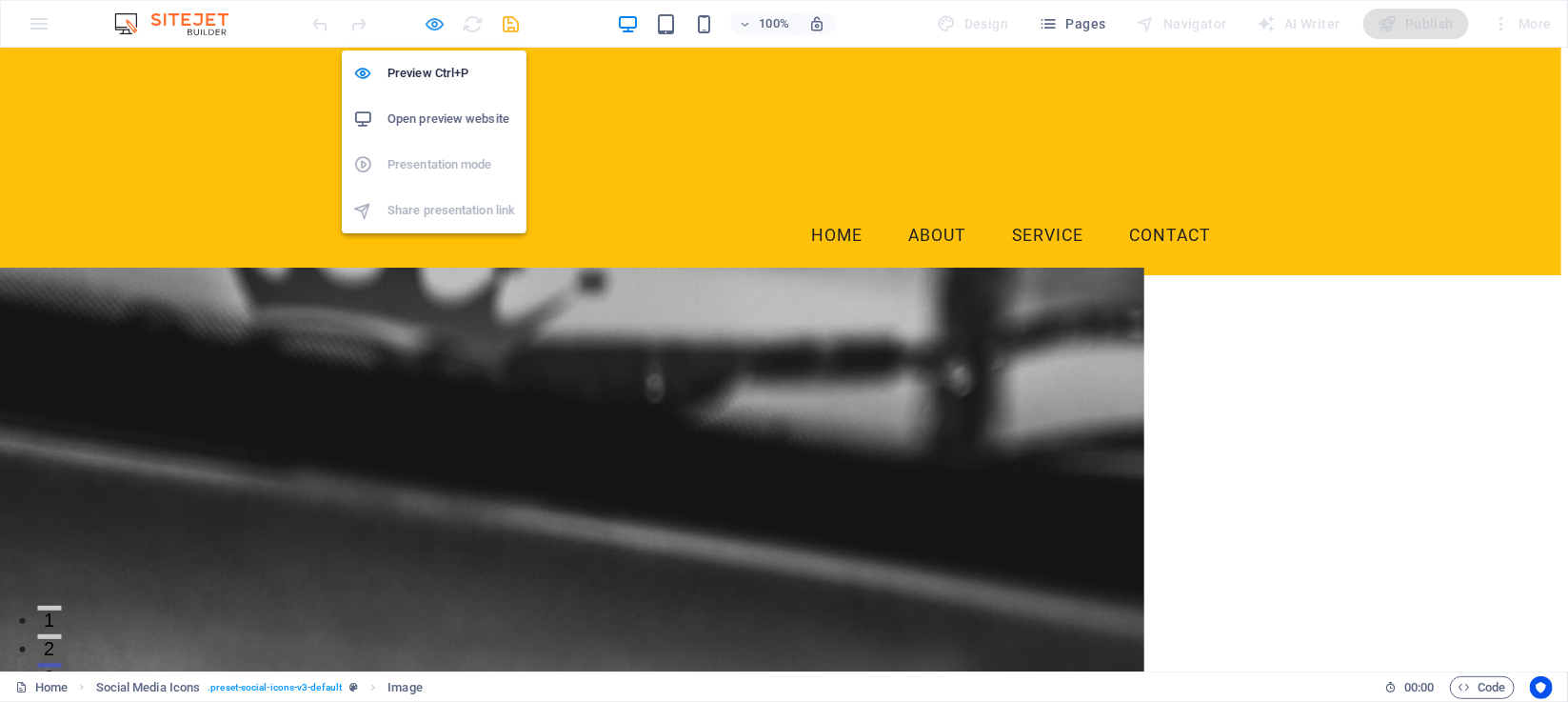 click at bounding box center [435, 24] 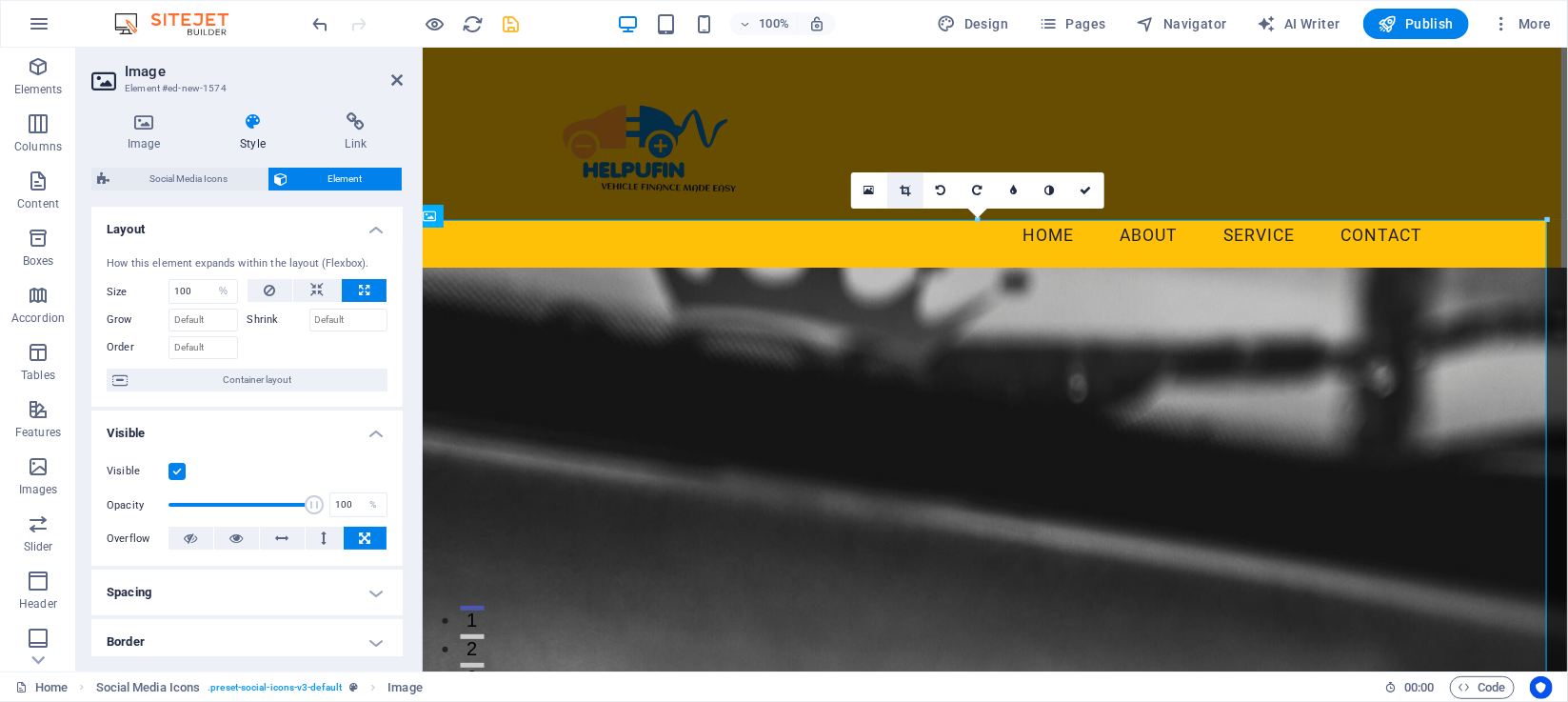 click at bounding box center (904, 191) 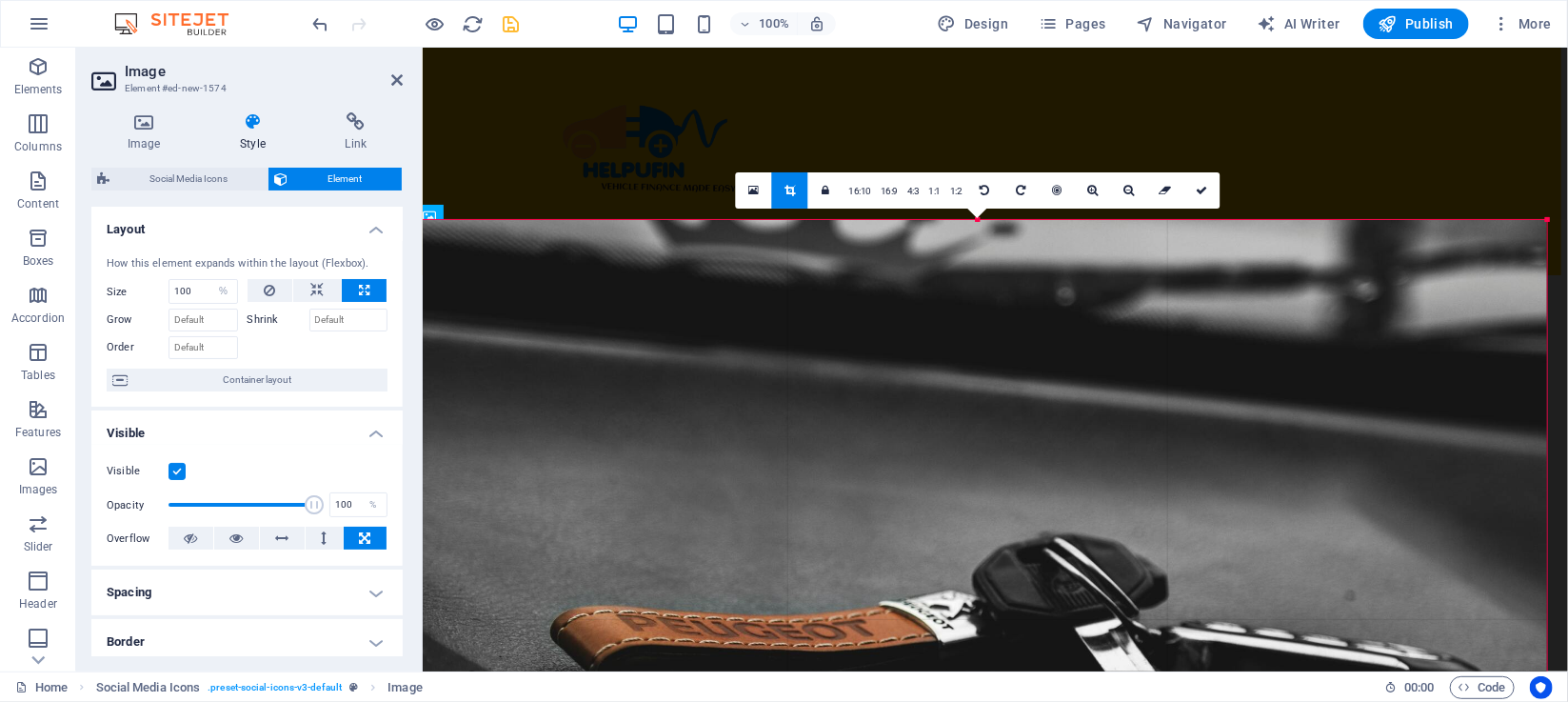 drag, startPoint x: 1548, startPoint y: 301, endPoint x: 1565, endPoint y: 297, distance: 17.464249 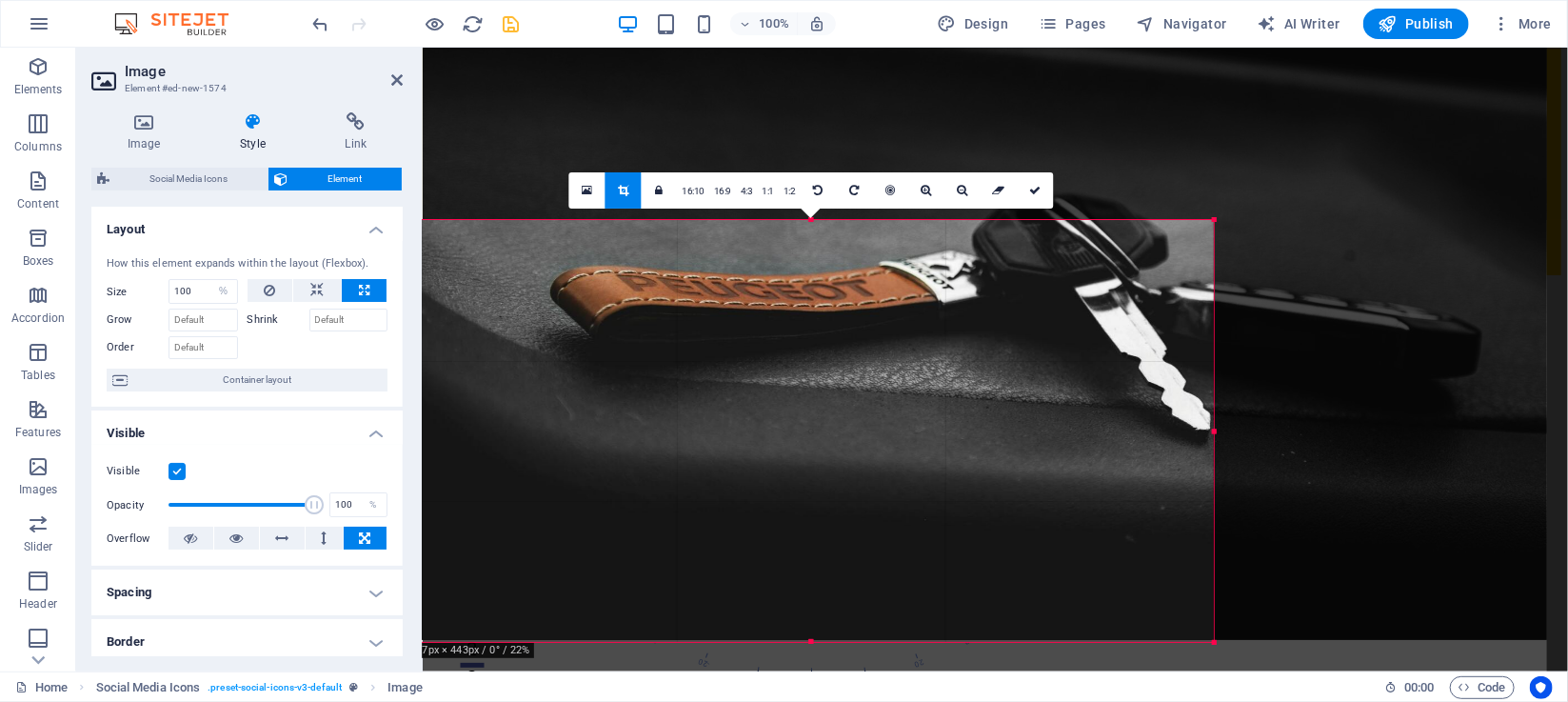 drag, startPoint x: 1546, startPoint y: 221, endPoint x: 1201, endPoint y: 564, distance: 486.49152 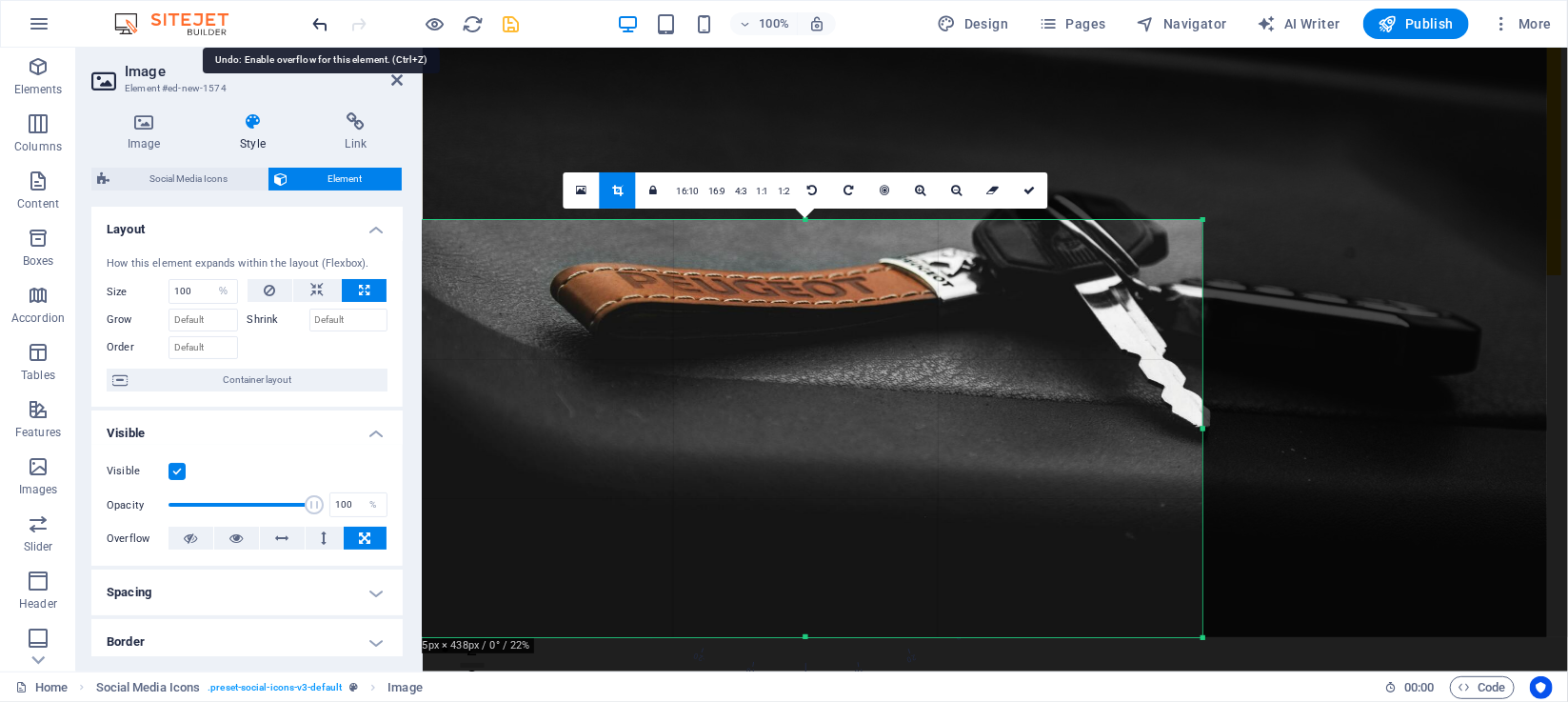 click at bounding box center [321, 24] 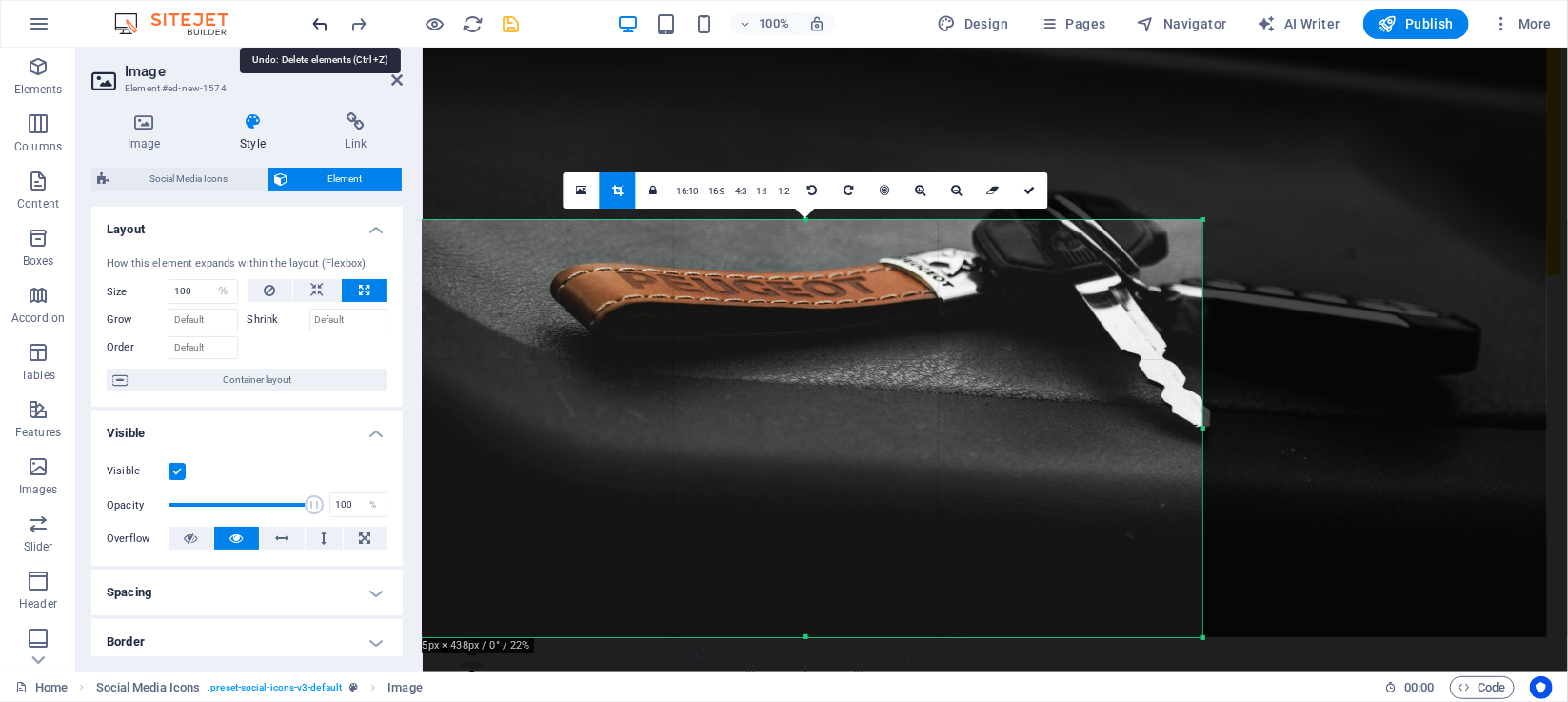 click at bounding box center [321, 24] 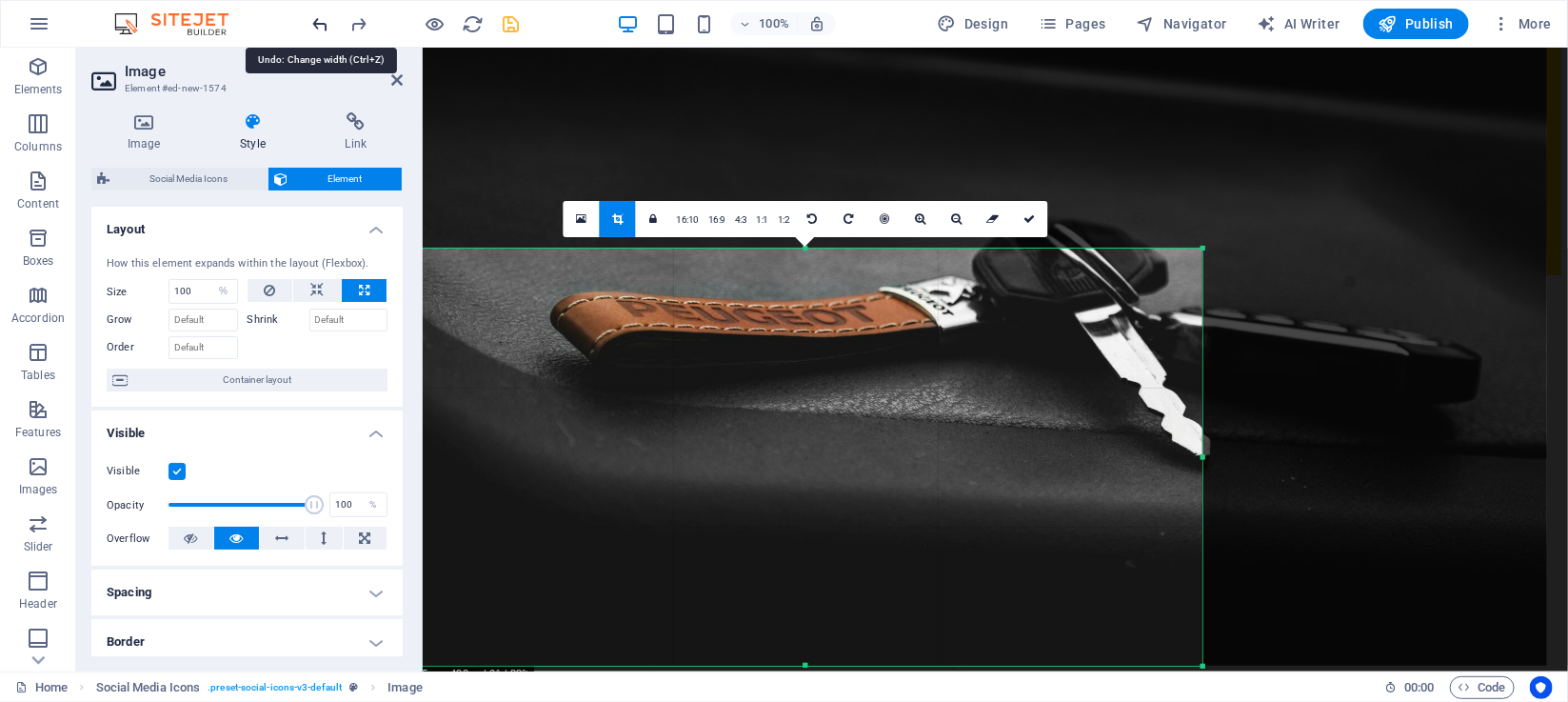 click at bounding box center [321, 24] 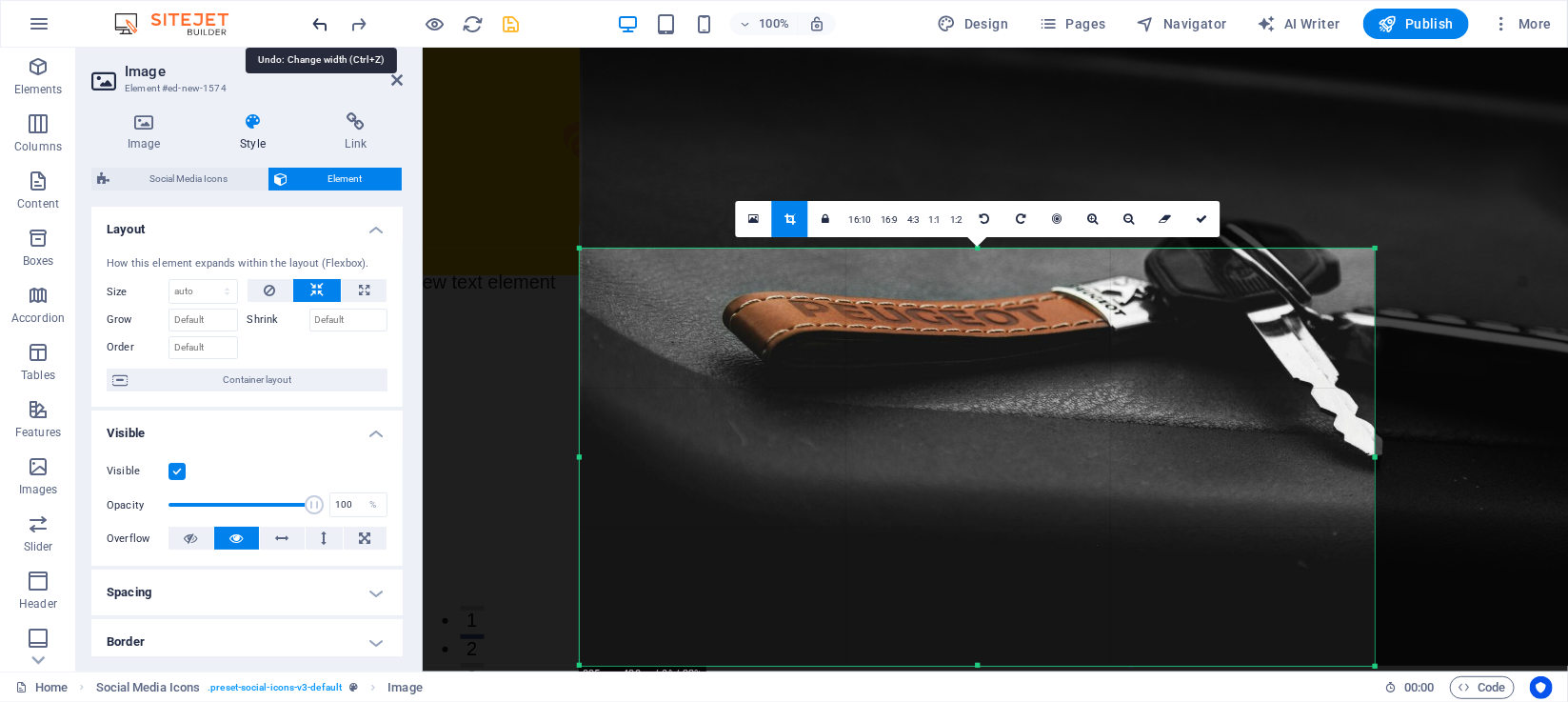 click at bounding box center (321, 24) 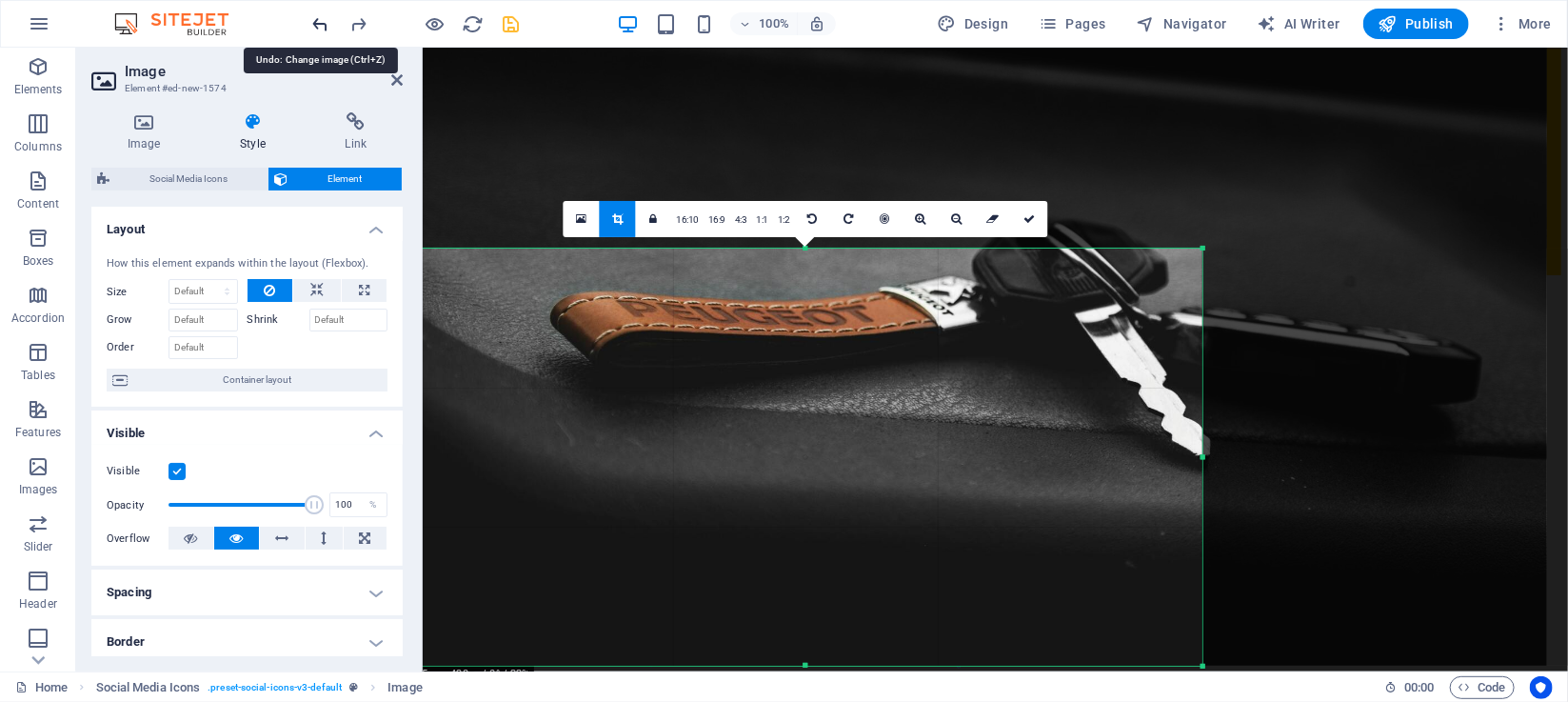 click at bounding box center (321, 24) 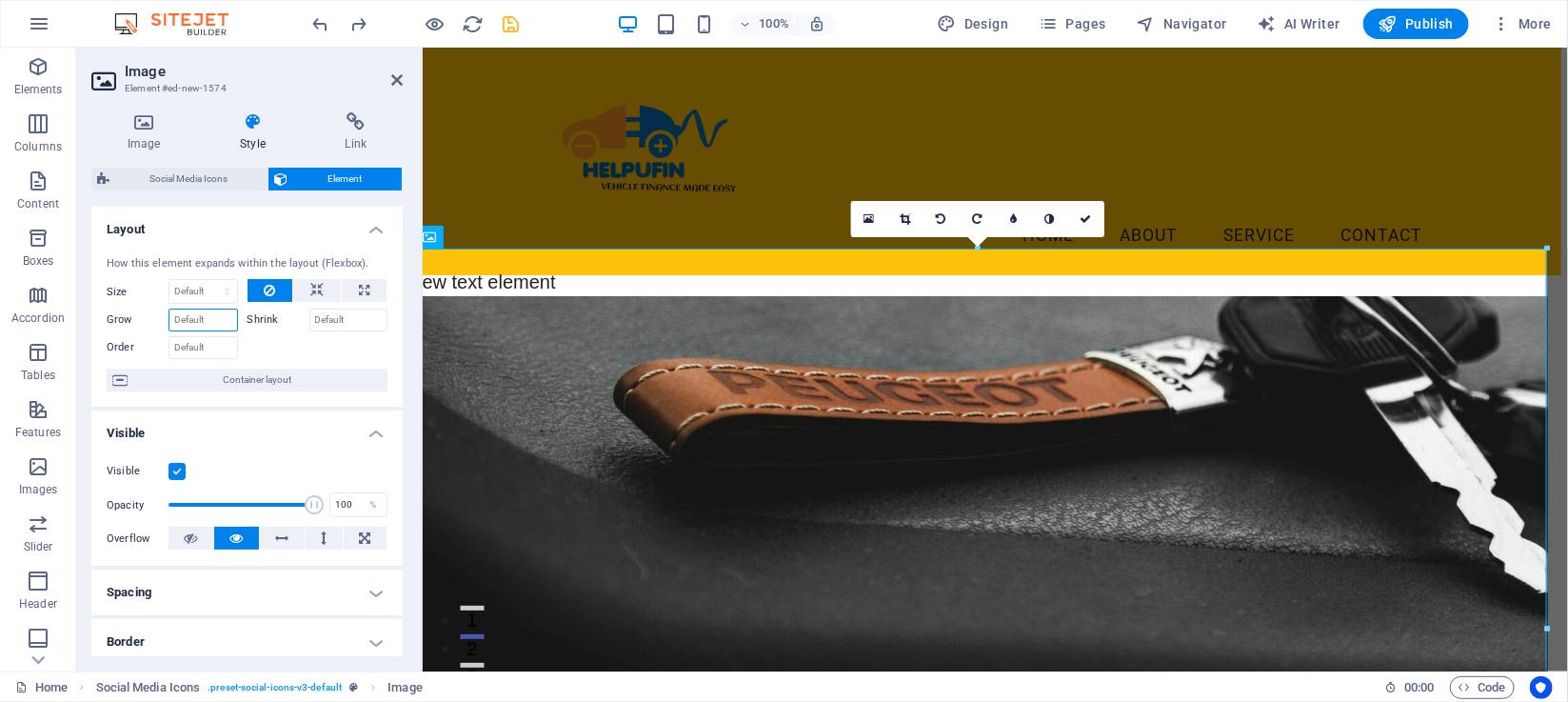 click on "Grow" at bounding box center [203, 320] 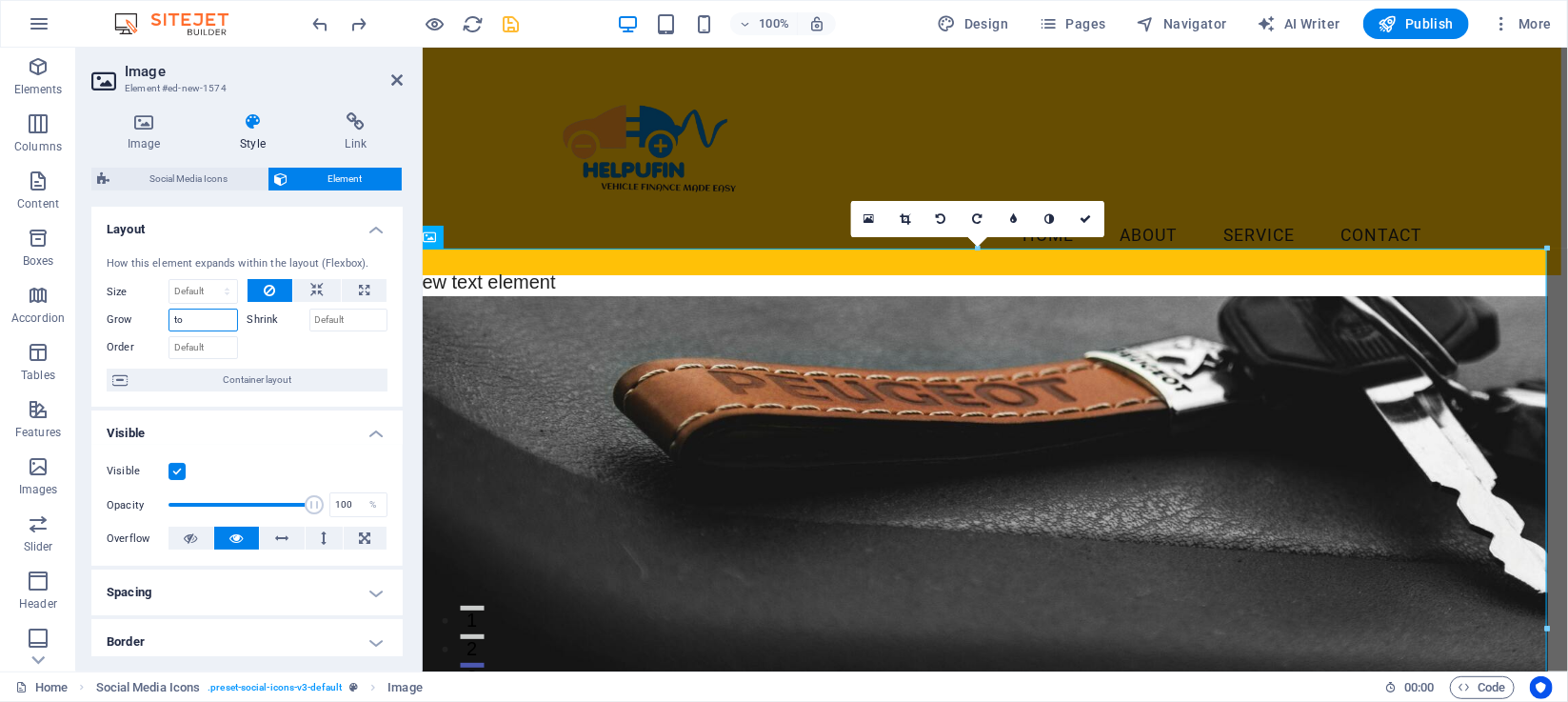 type on "to" 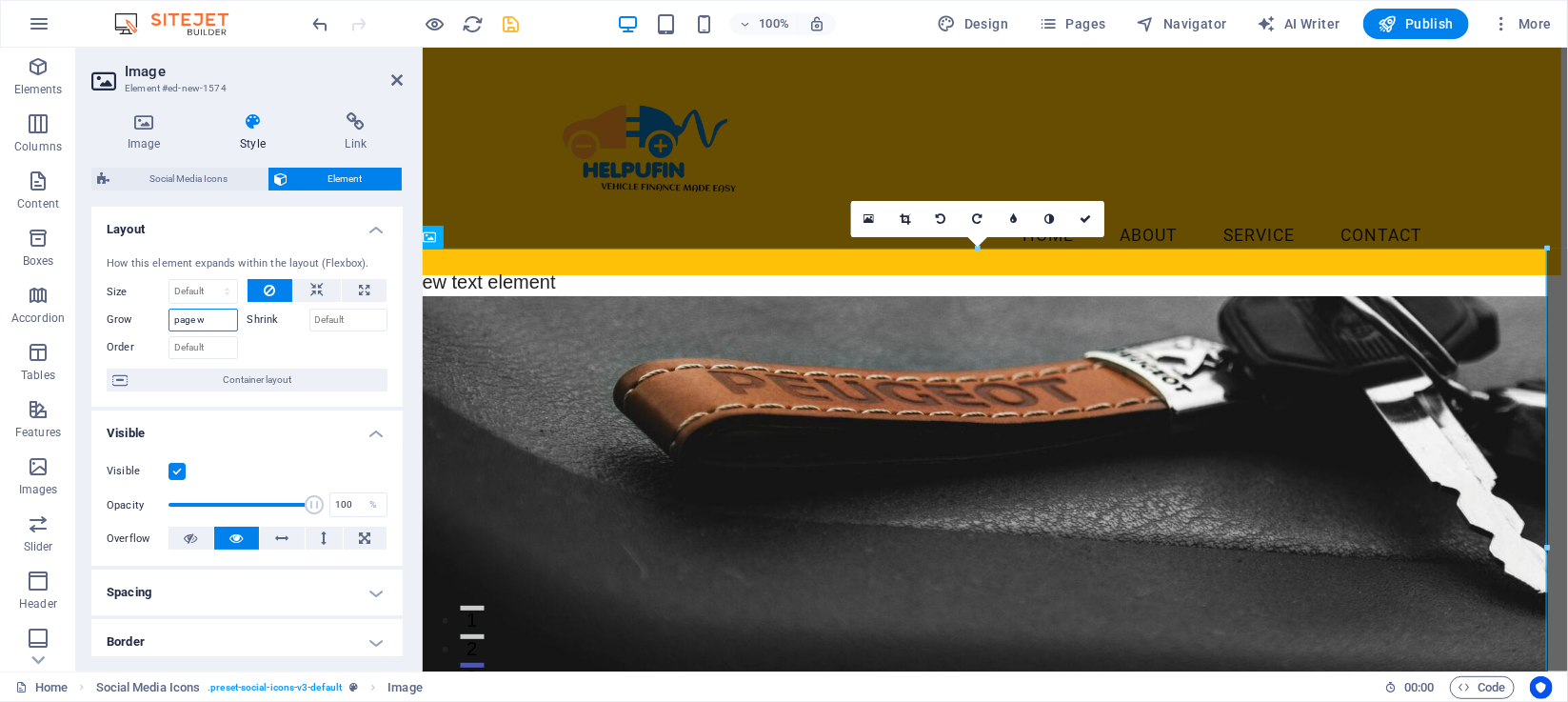 type on "page wi" 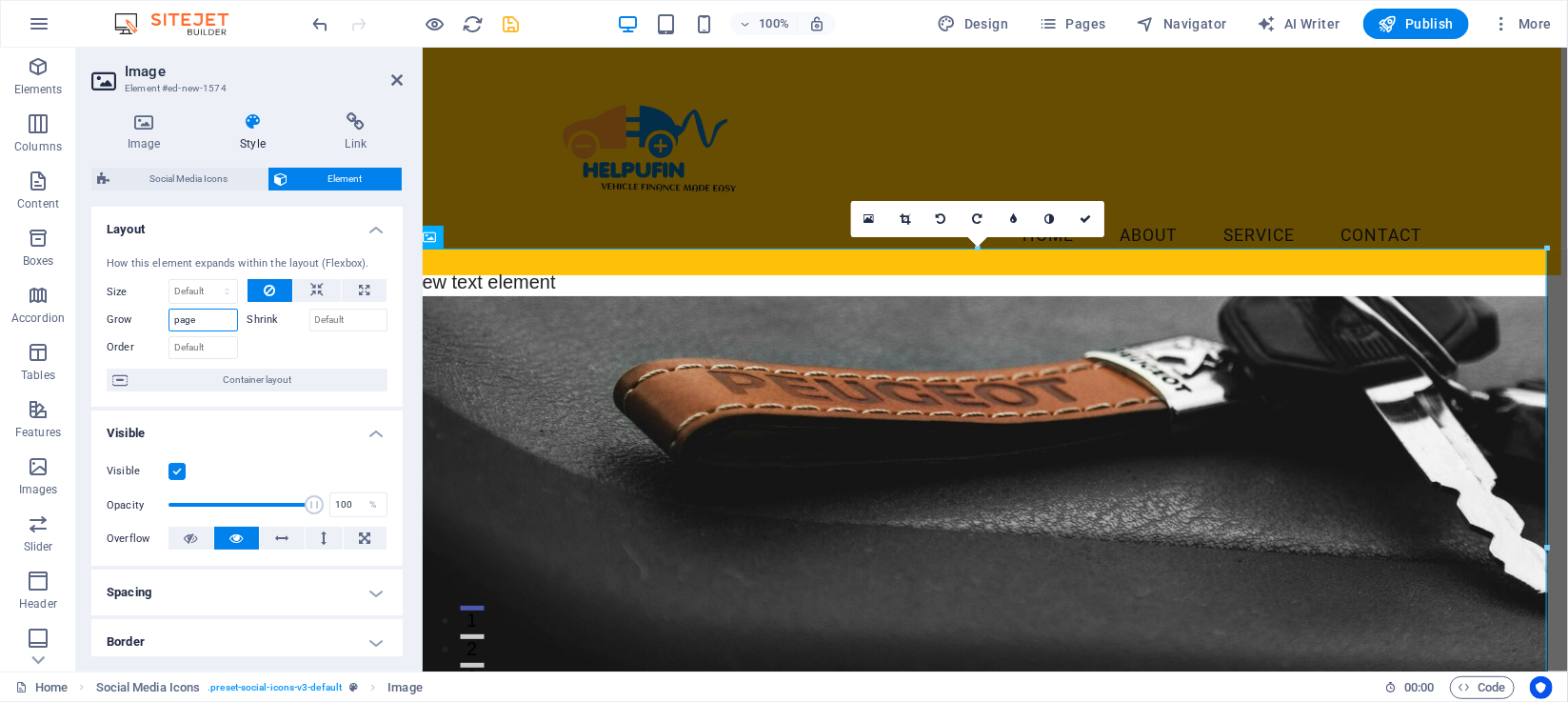 type on "page" 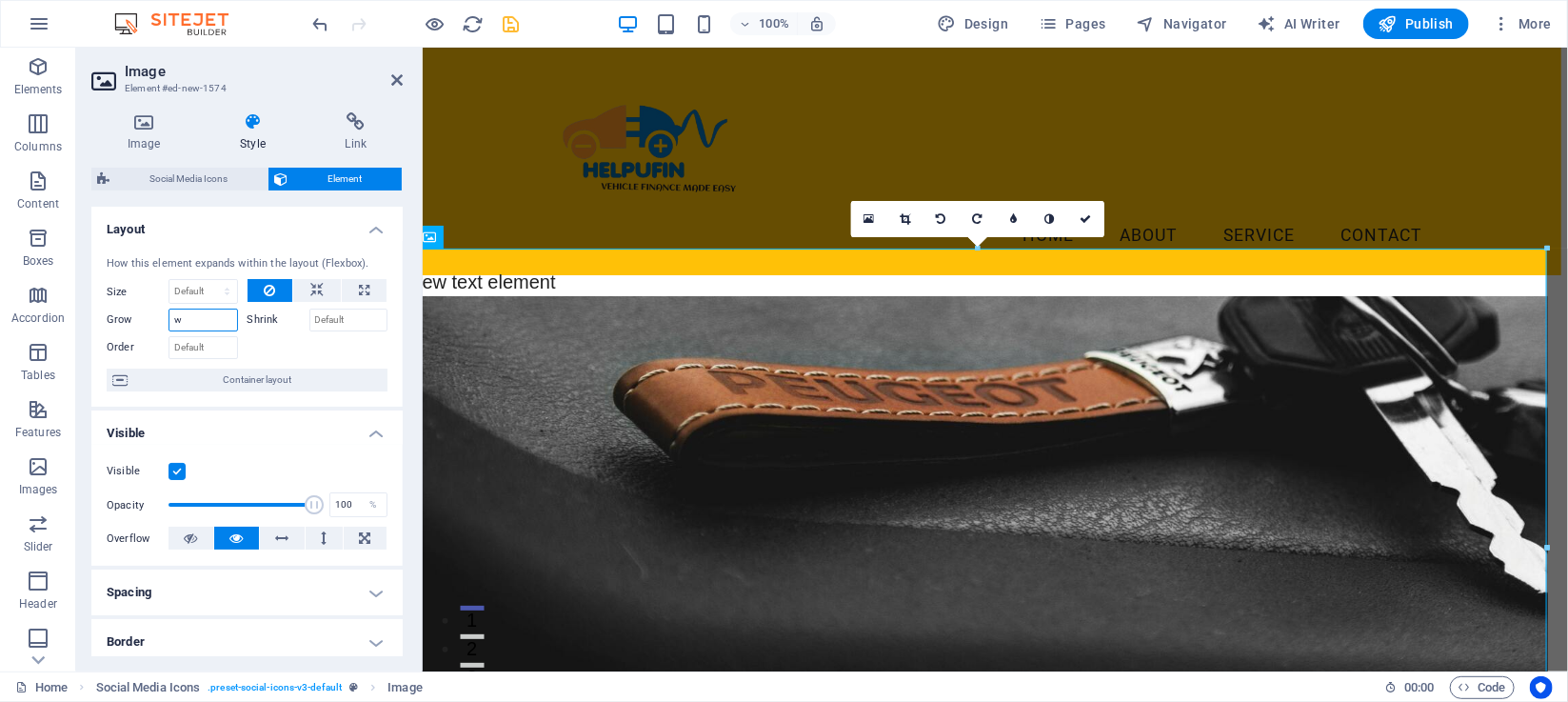 type on "wi" 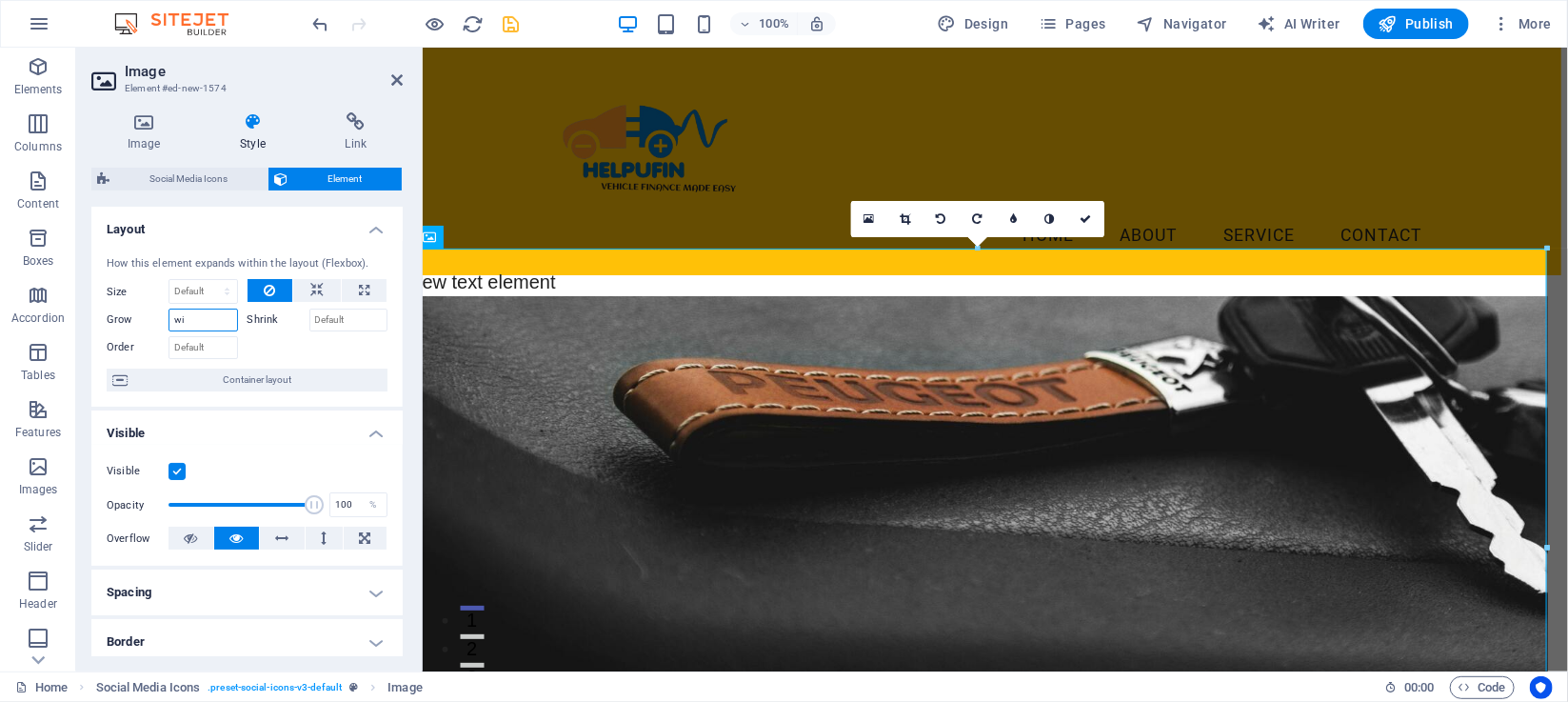 type 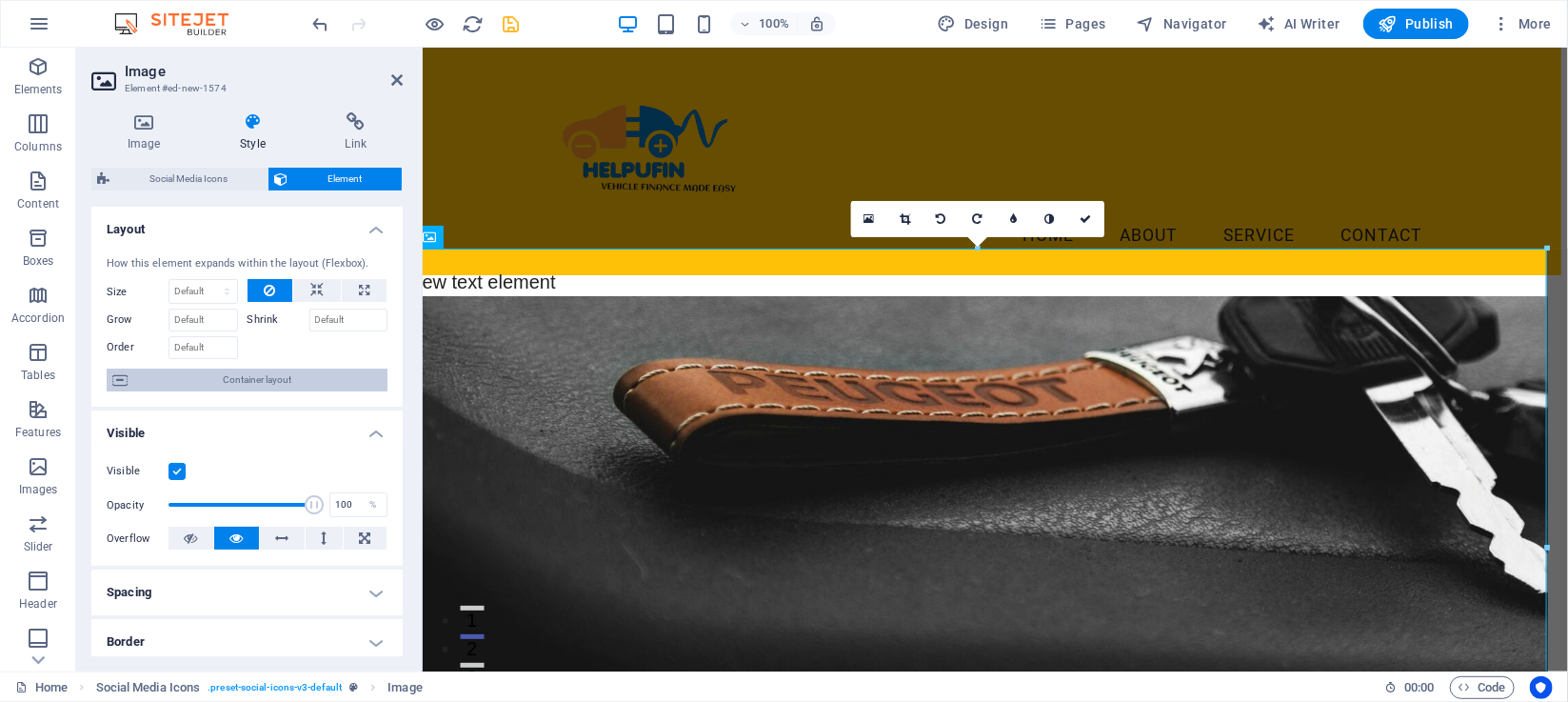 click on "Container layout" at bounding box center (257, 380) 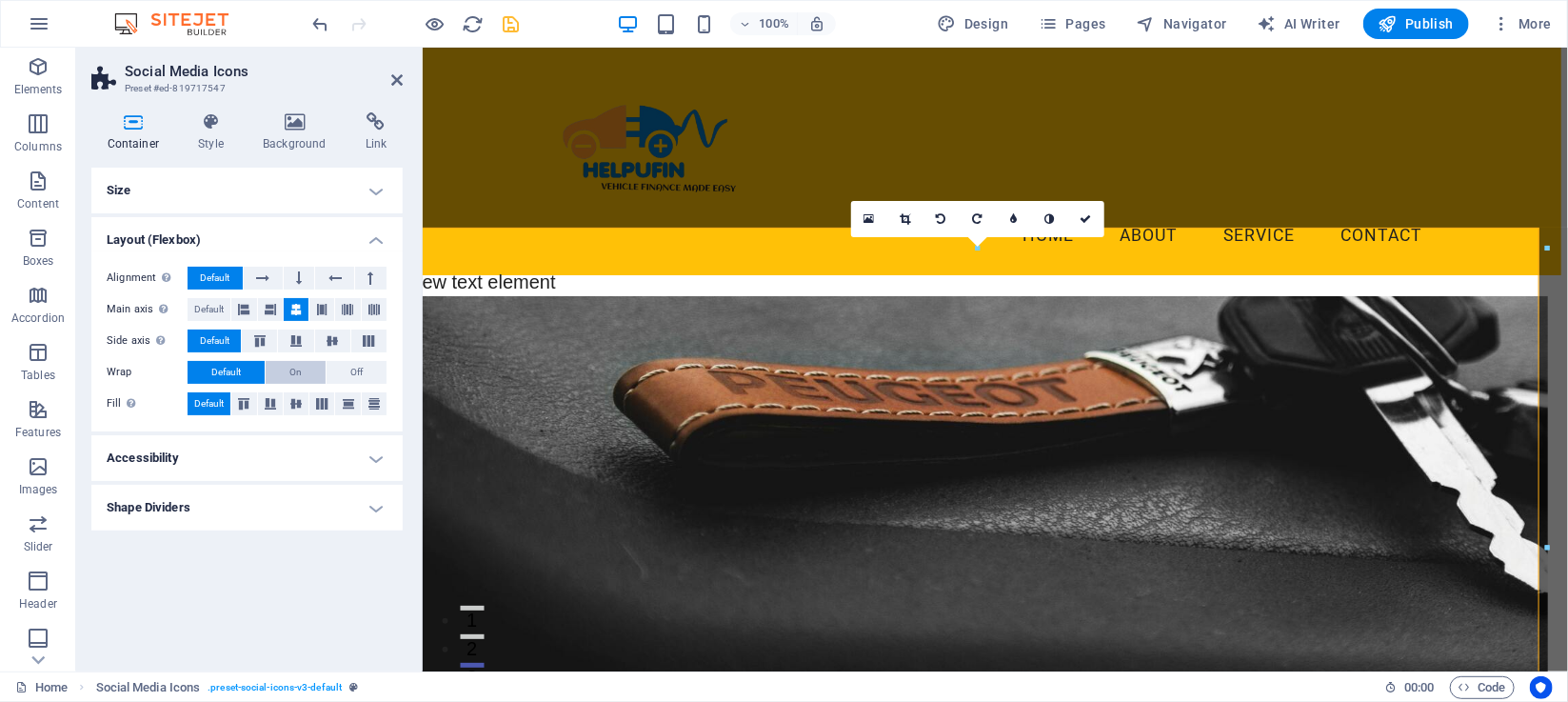 click on "On" at bounding box center (295, 372) 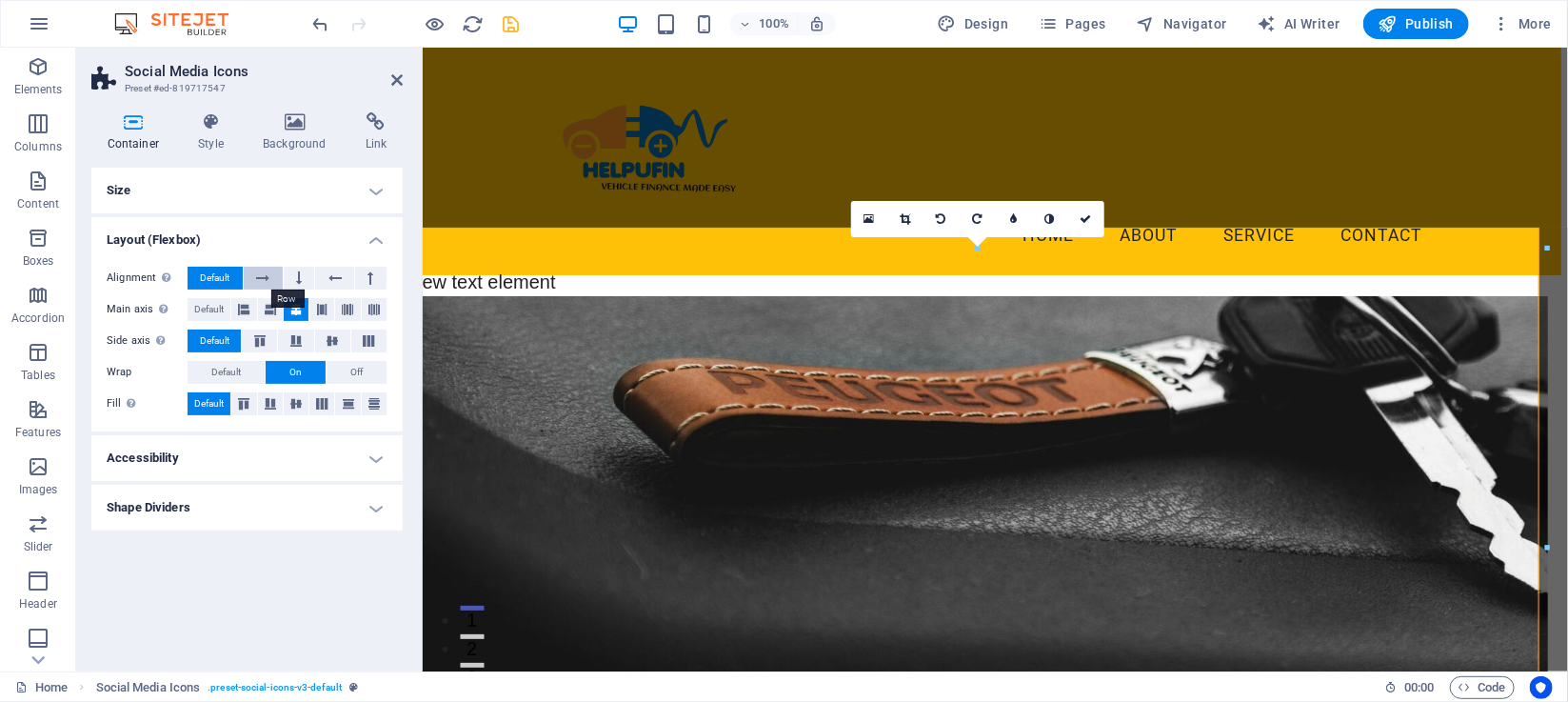 click at bounding box center [263, 278] 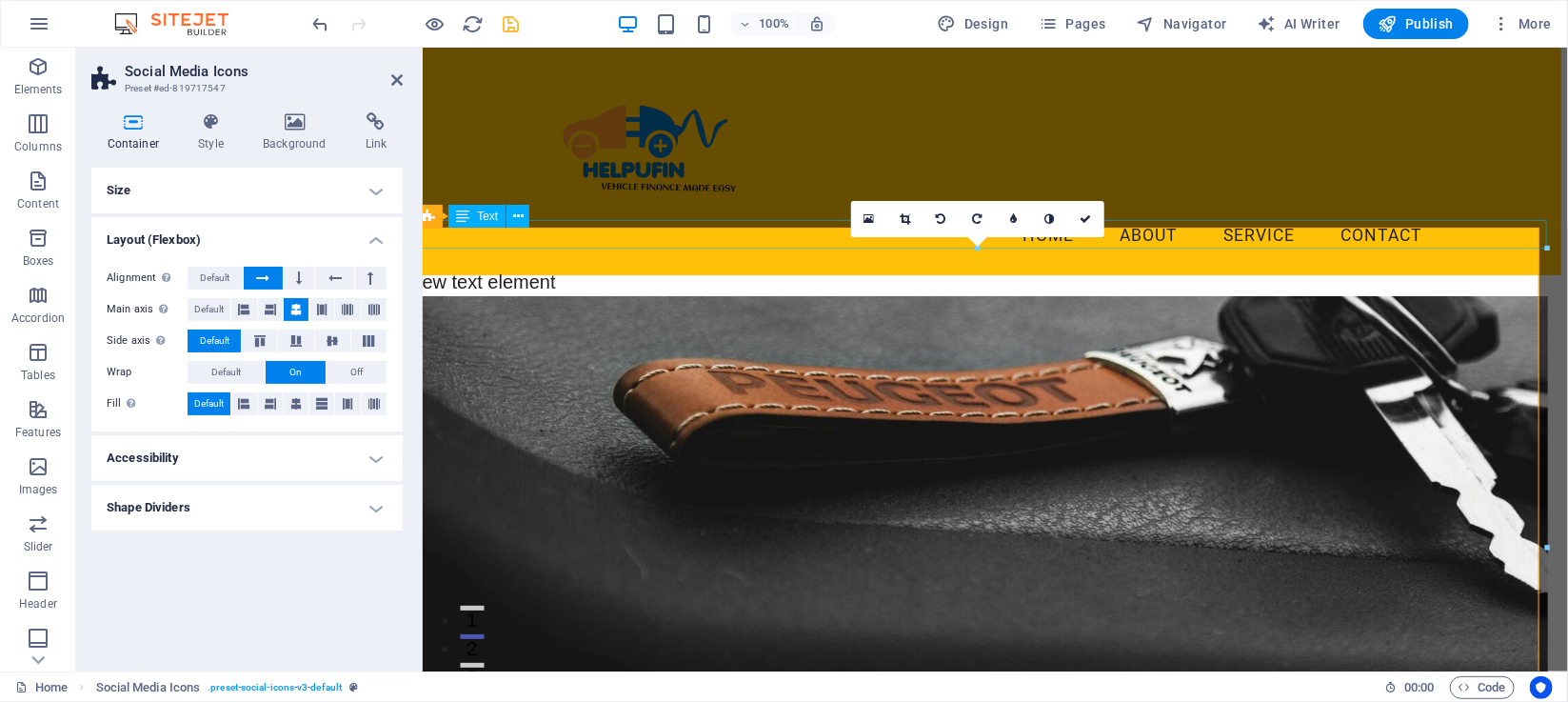 click on "New text element" at bounding box center [987, 281] 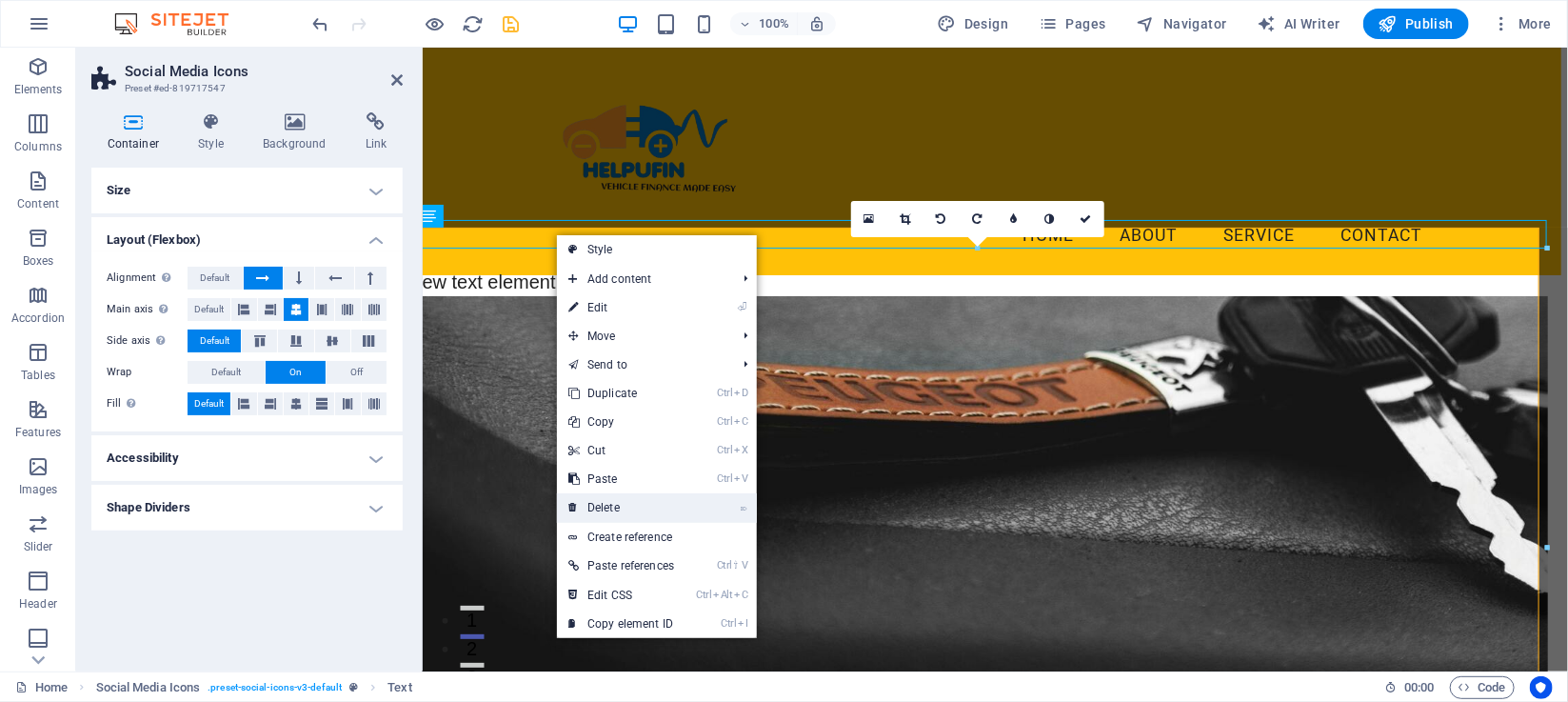 click on "⌦  Delete" at bounding box center (621, 508) 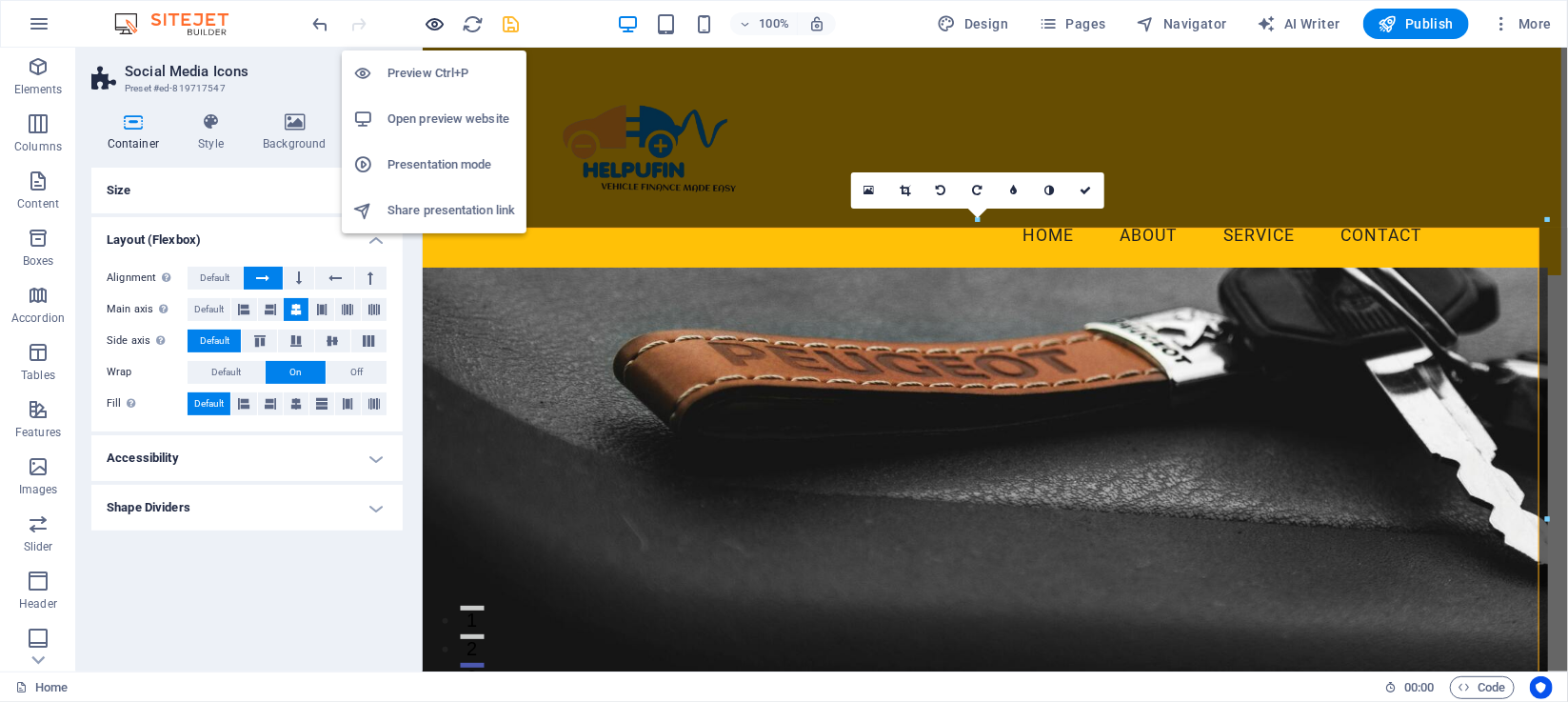 click at bounding box center (435, 24) 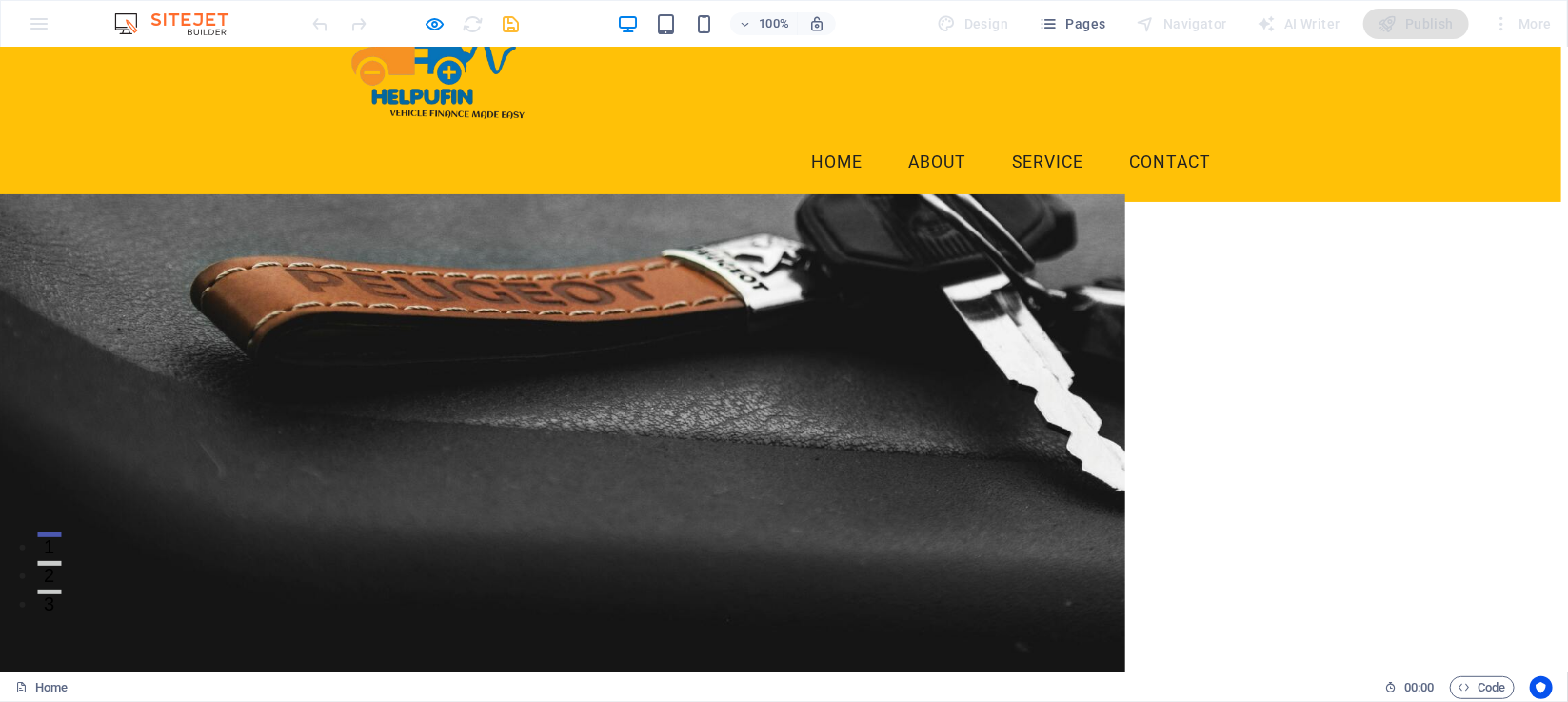 scroll, scrollTop: 0, scrollLeft: 7, axis: horizontal 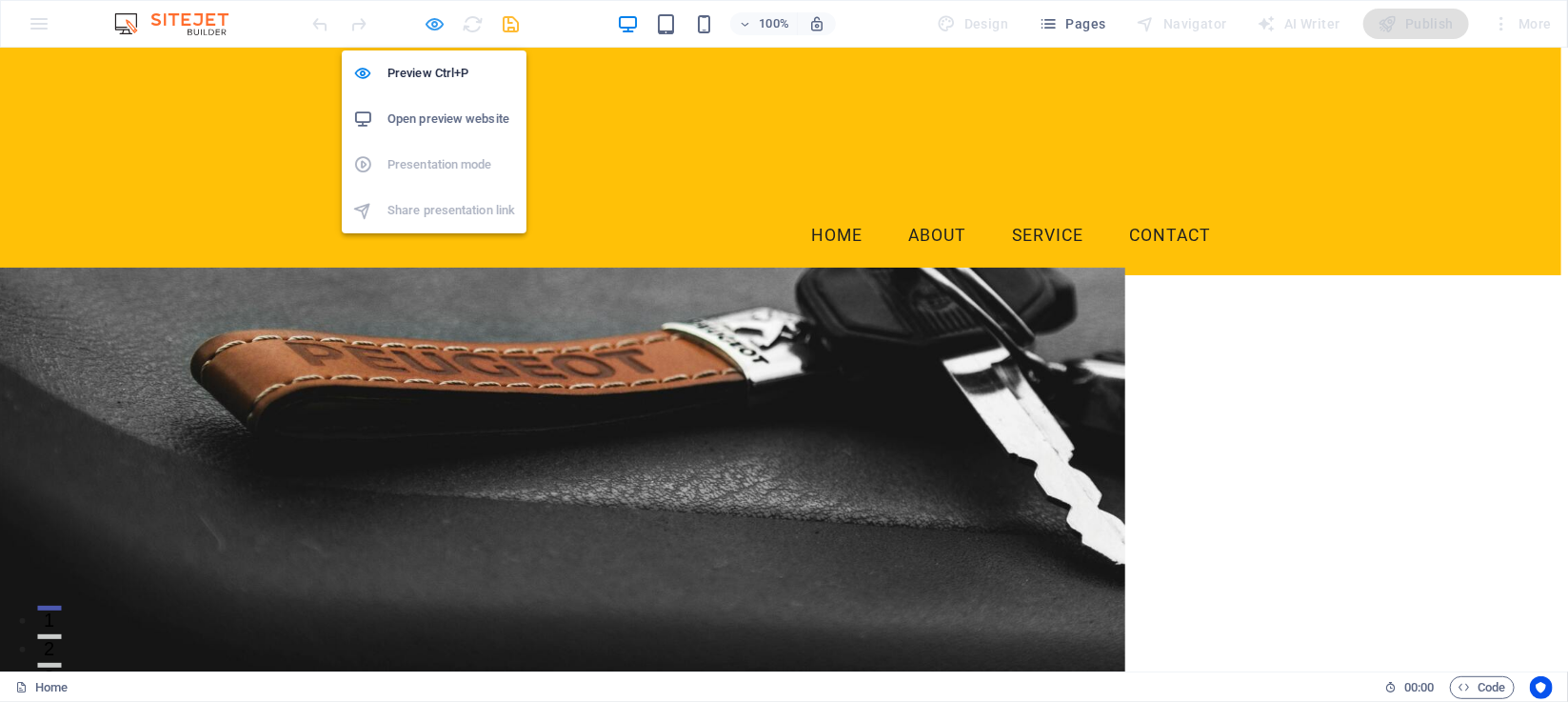 click at bounding box center [435, 24] 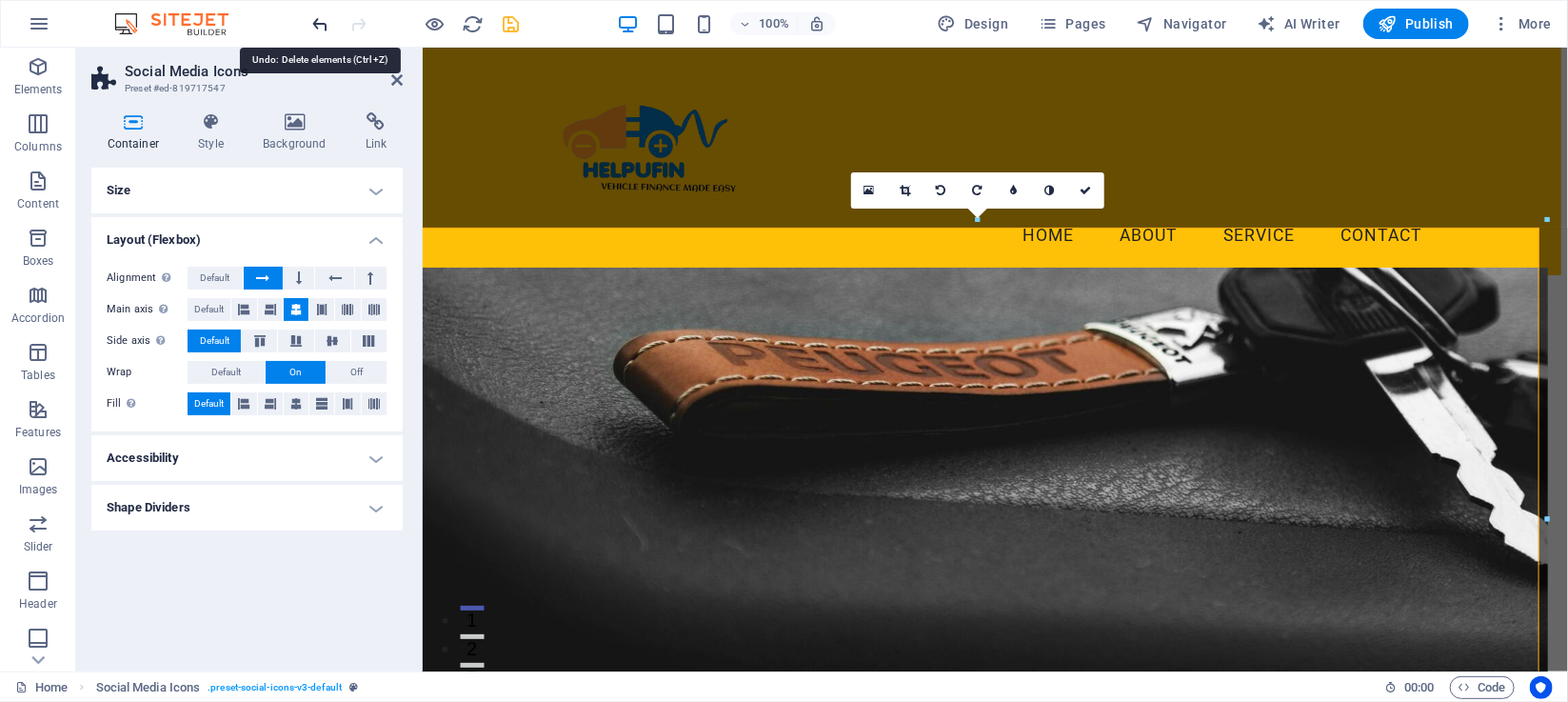 click at bounding box center (321, 24) 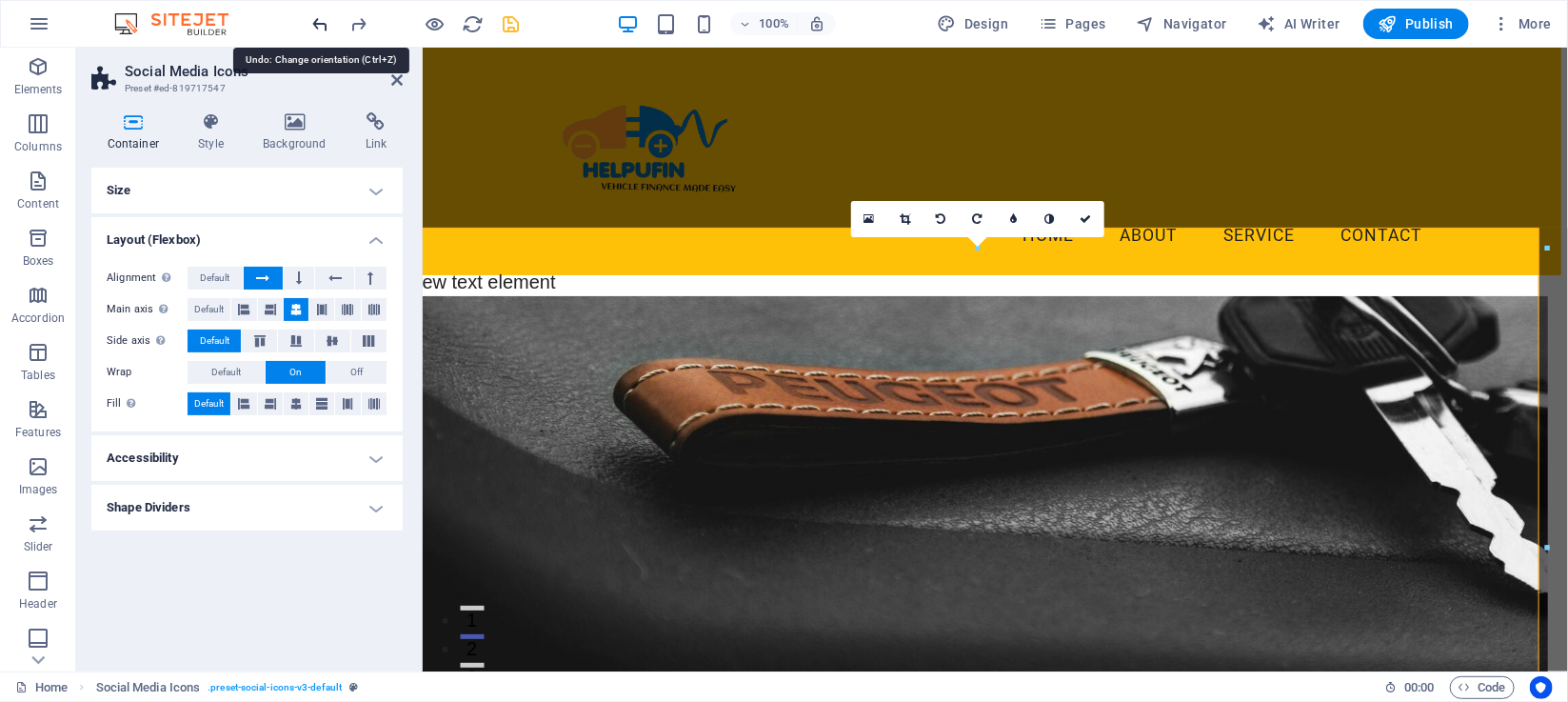 click at bounding box center (321, 24) 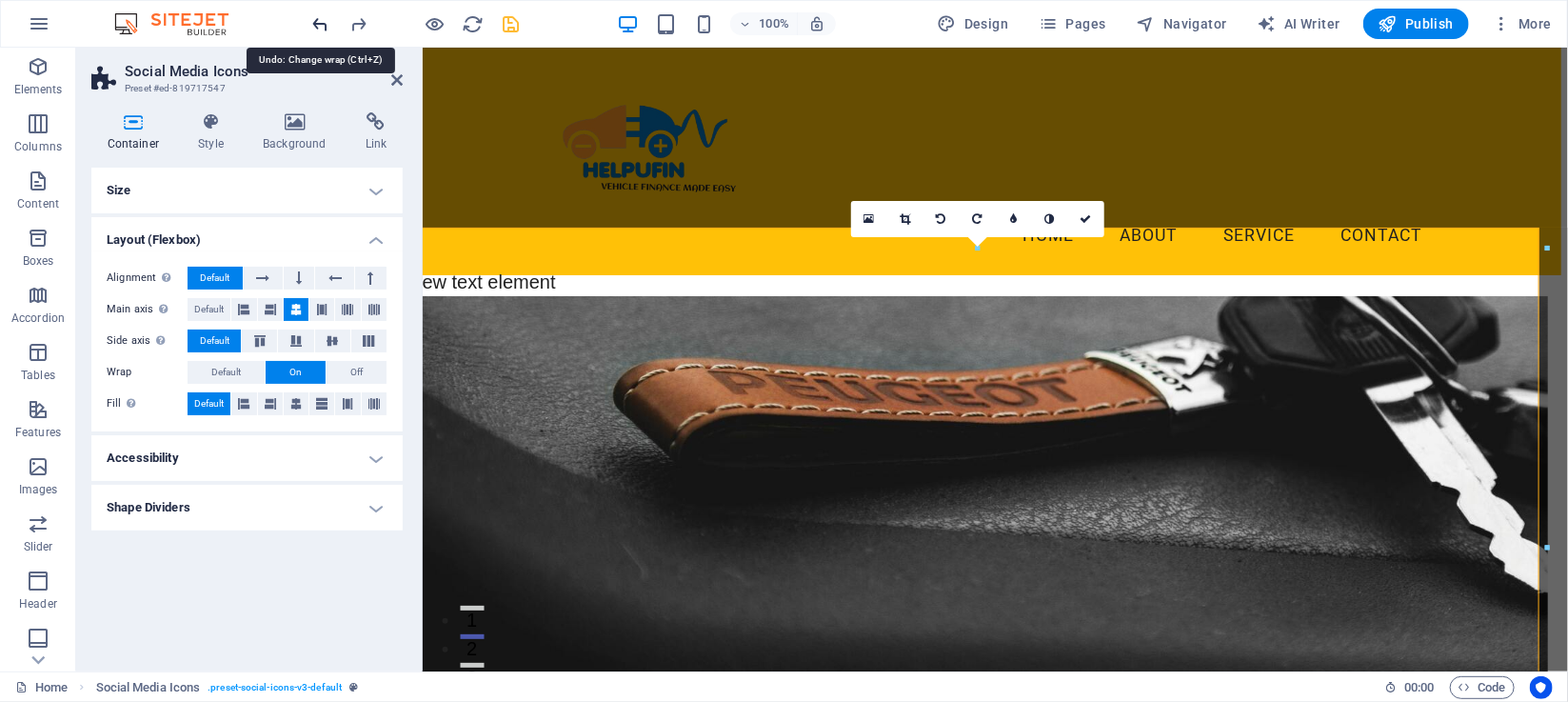 click at bounding box center [321, 24] 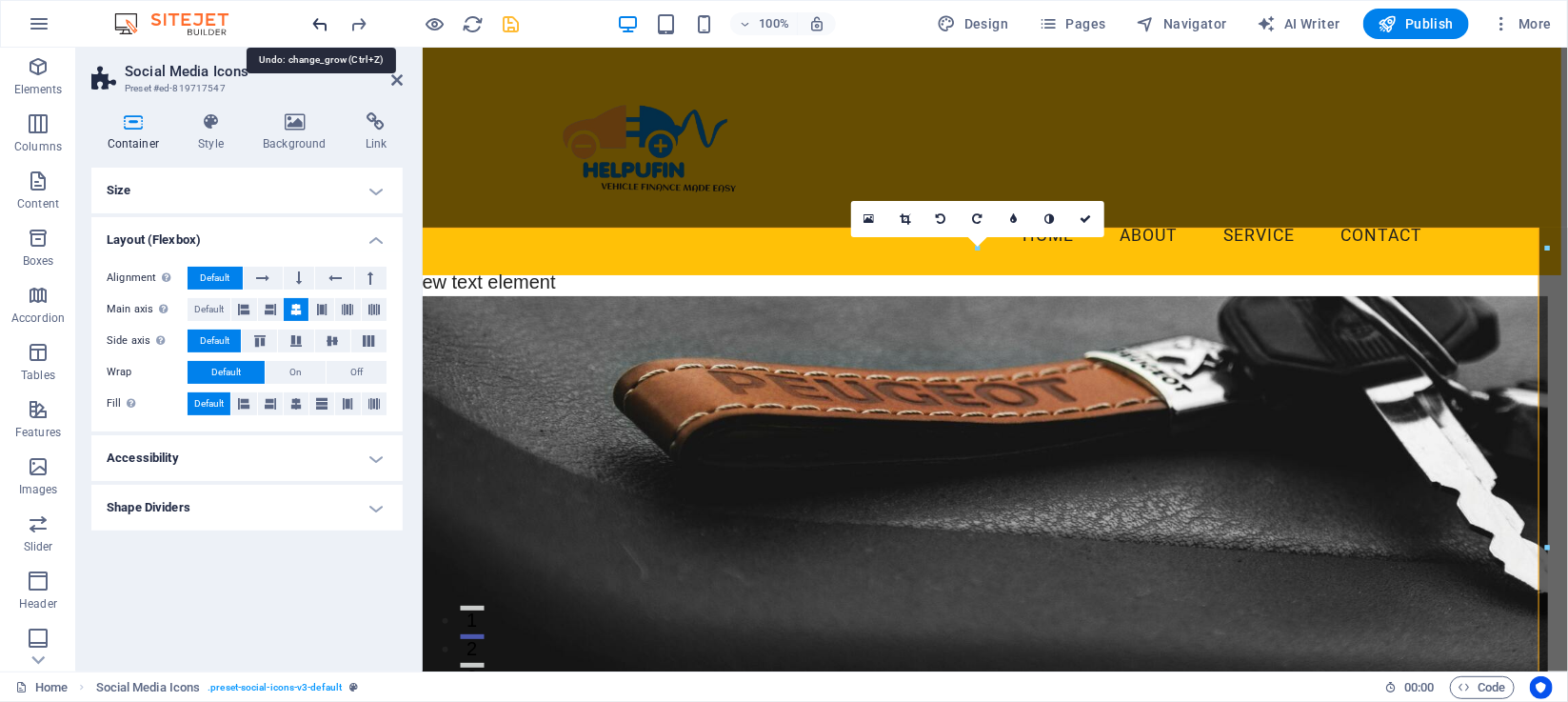 click at bounding box center (321, 24) 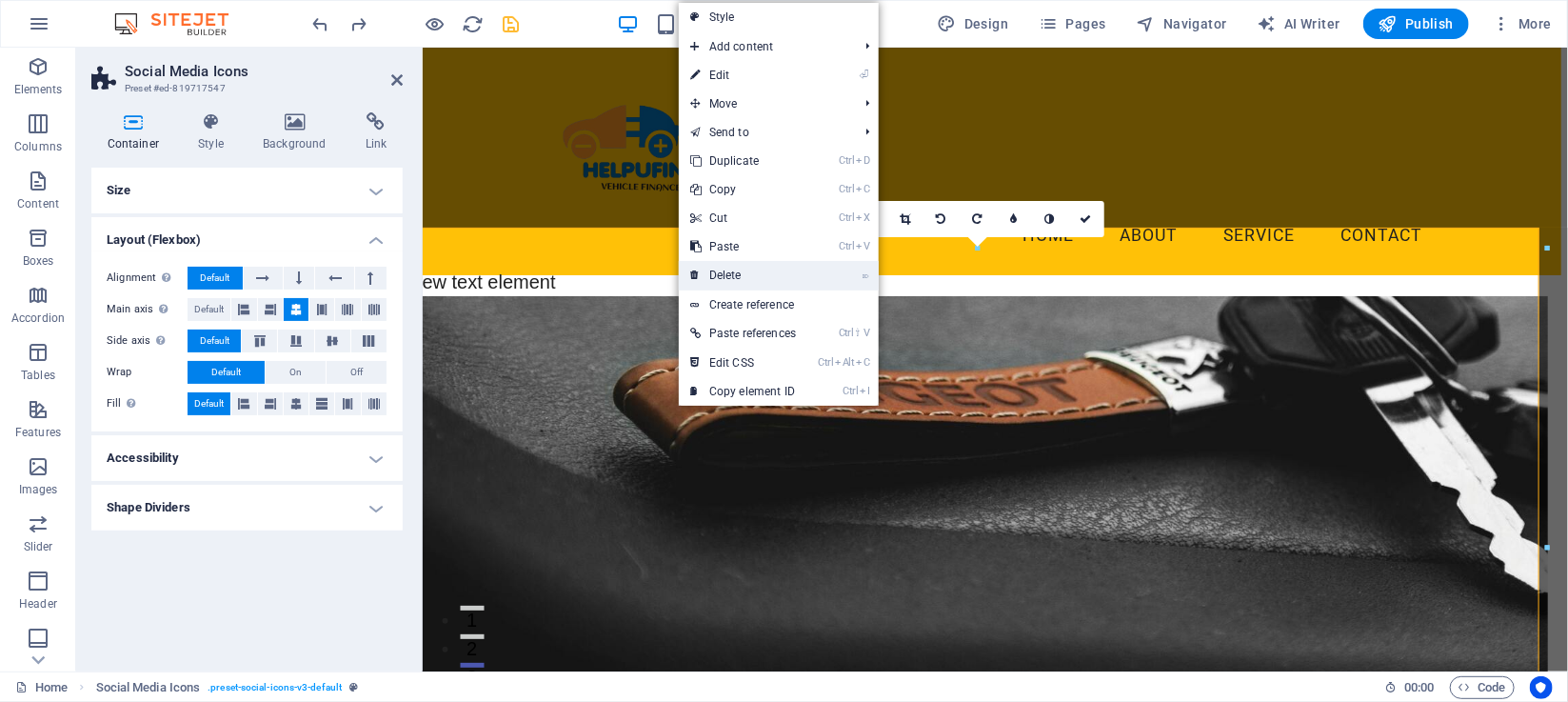 click on "⌦  Delete" at bounding box center [743, 275] 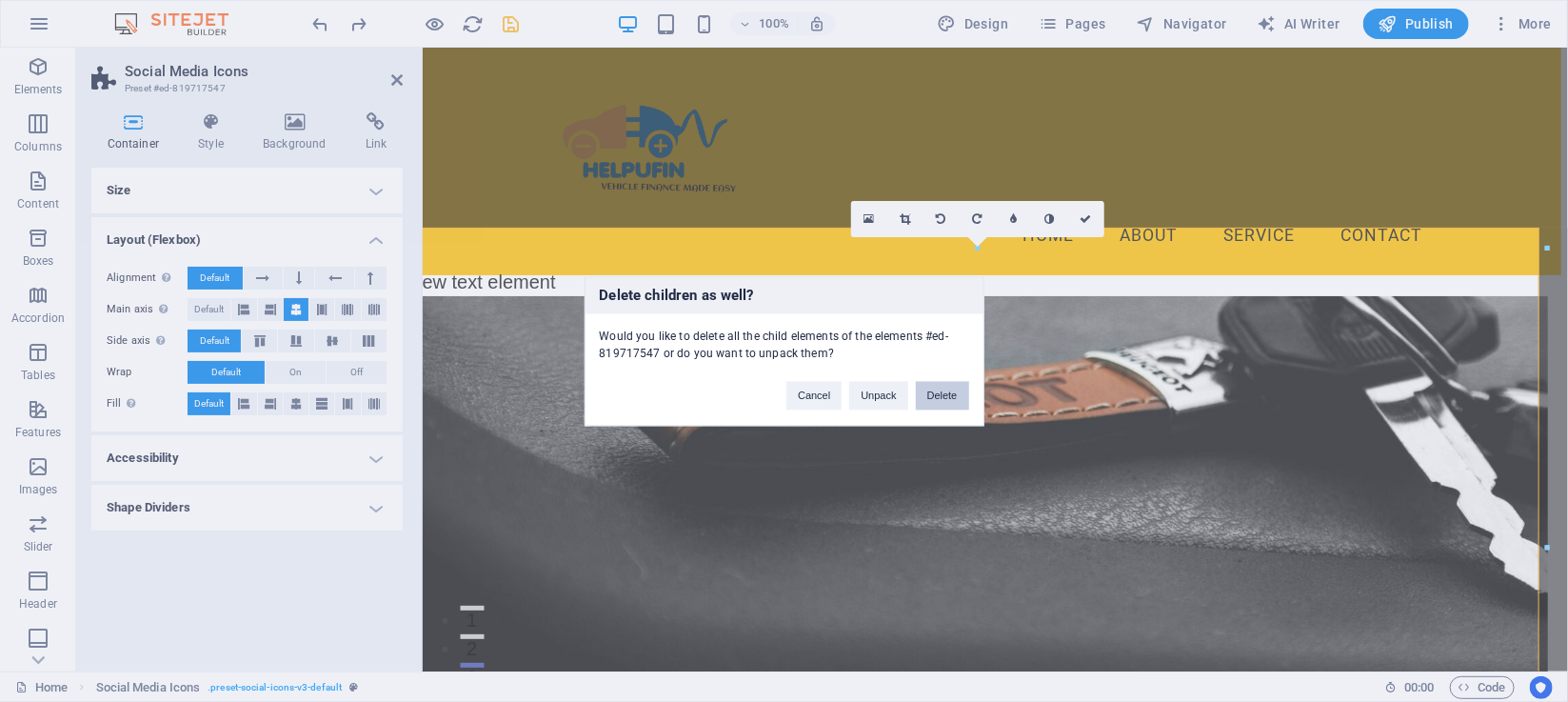 click on "Delete" at bounding box center [943, 395] 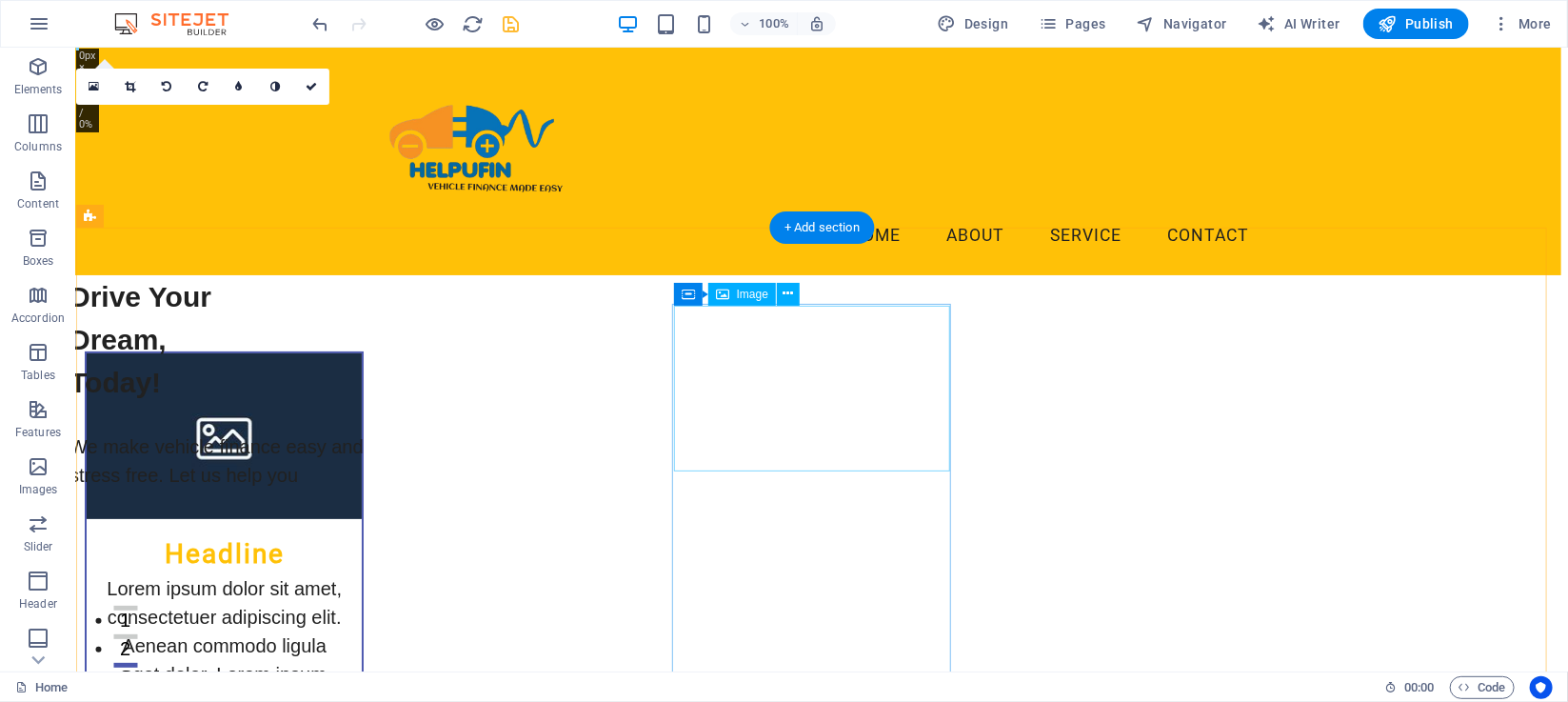 scroll, scrollTop: 0, scrollLeft: 0, axis: both 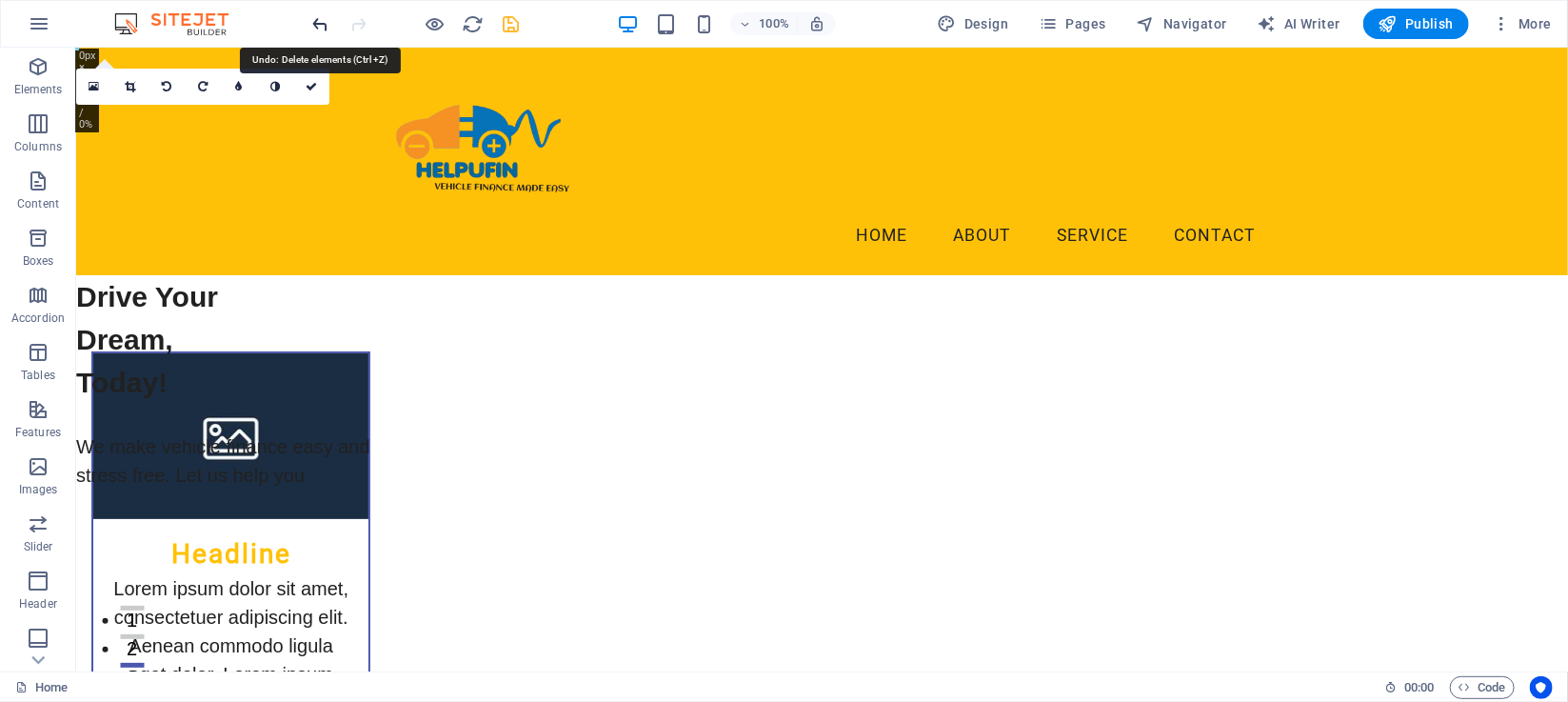 click at bounding box center [321, 24] 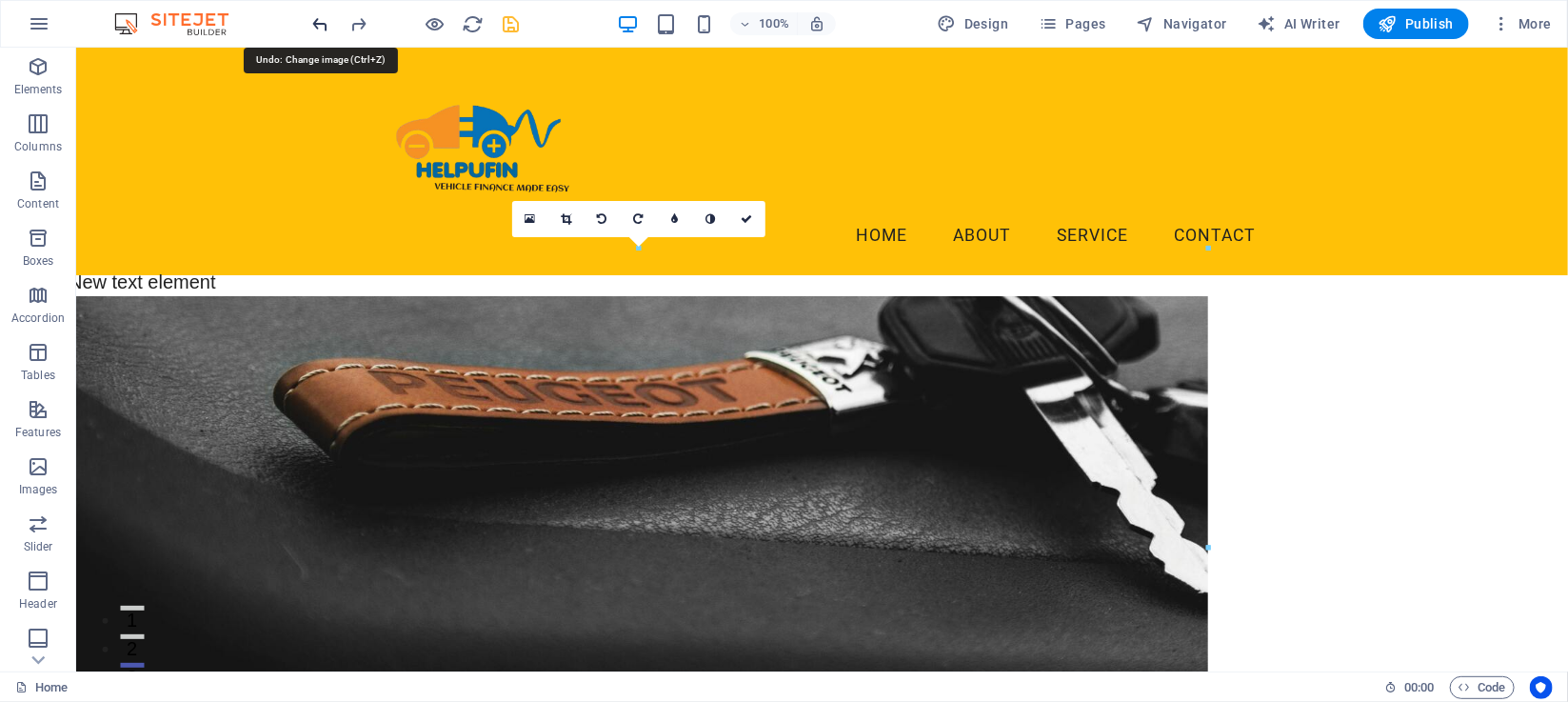 click at bounding box center (321, 24) 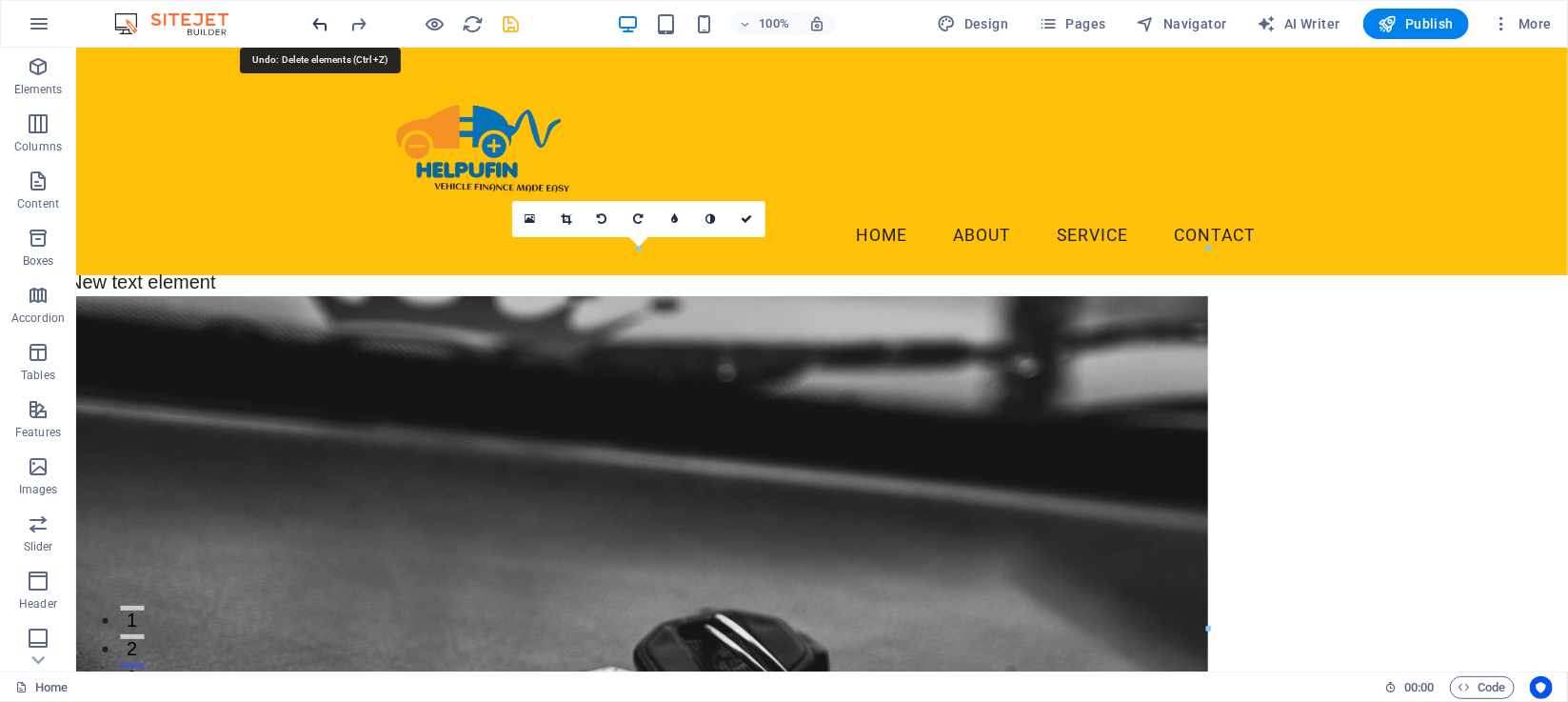 click at bounding box center [321, 24] 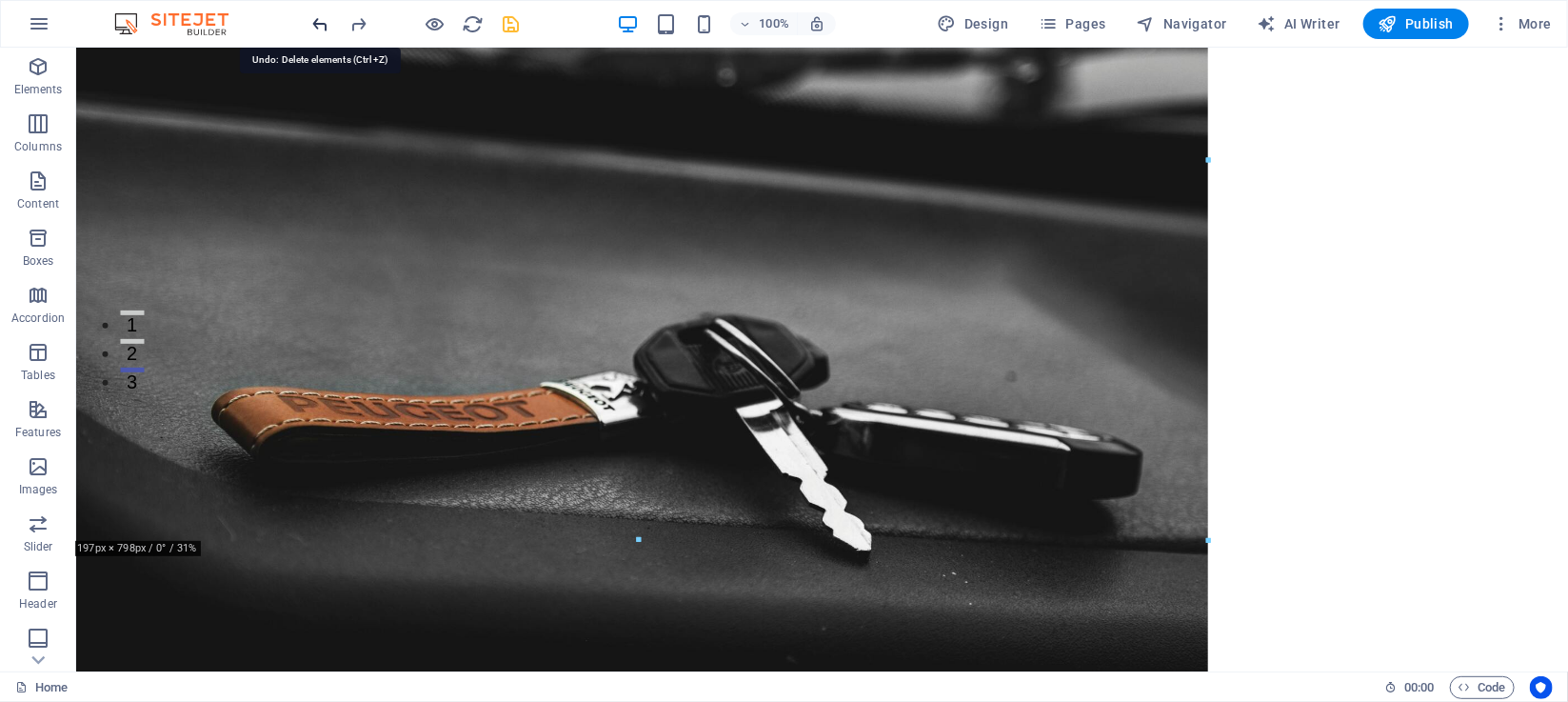 click at bounding box center [321, 24] 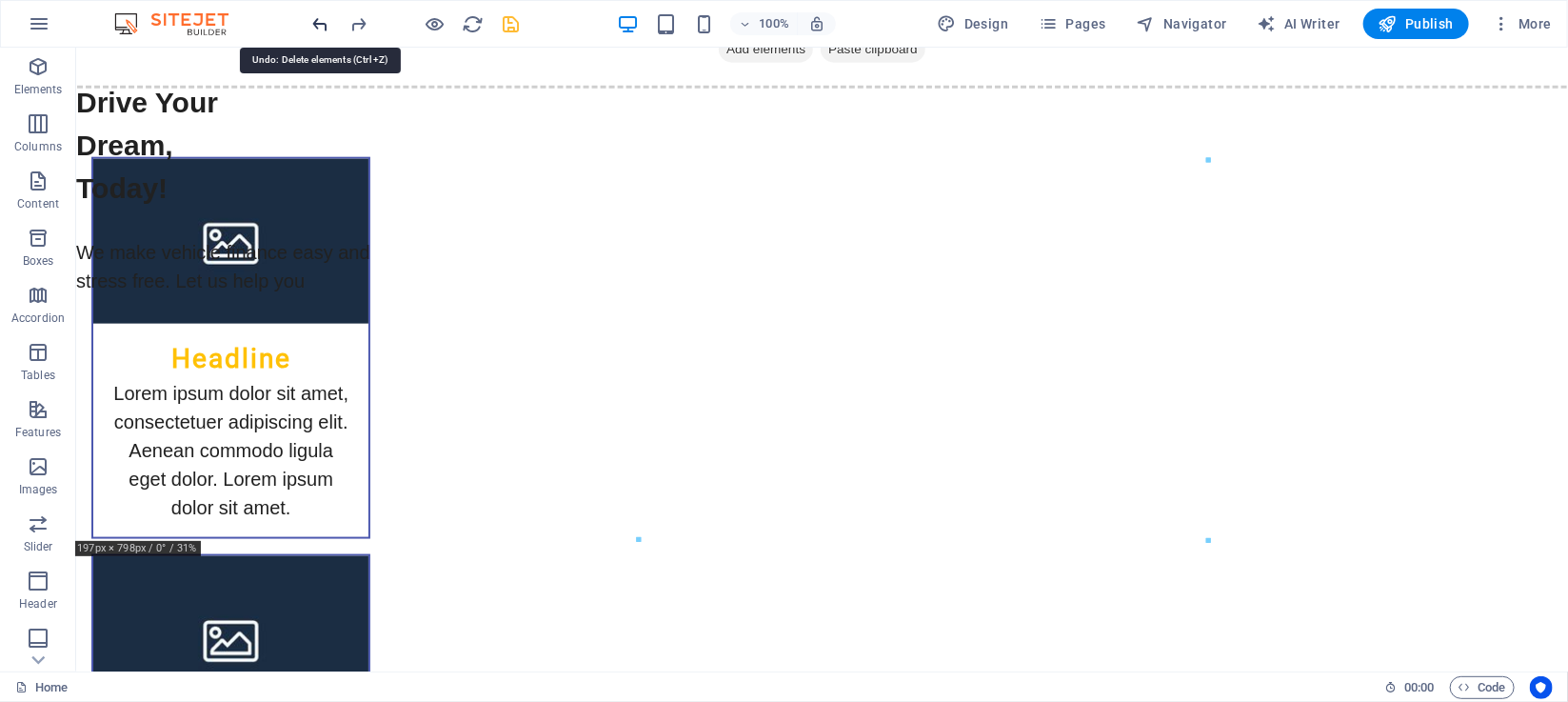 click at bounding box center (321, 24) 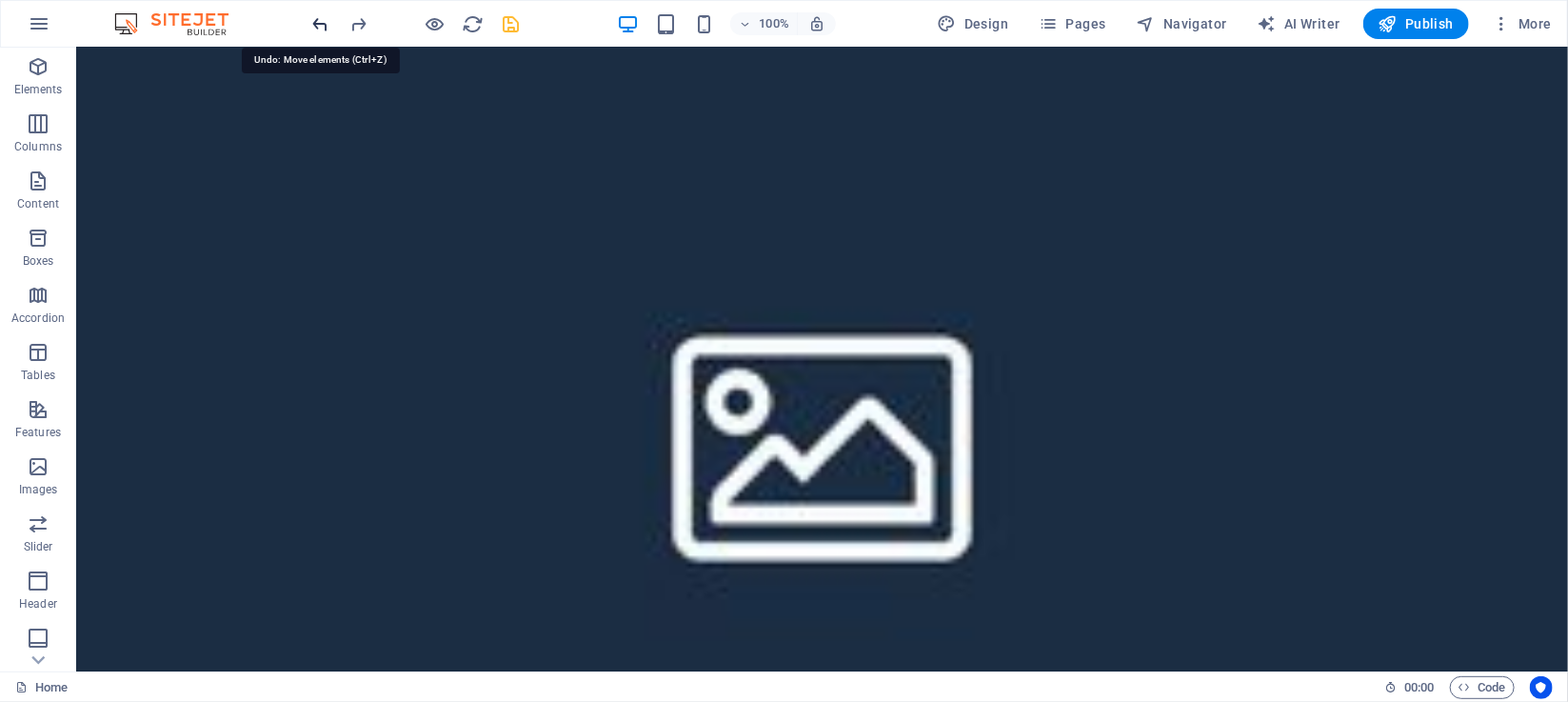 click at bounding box center [321, 24] 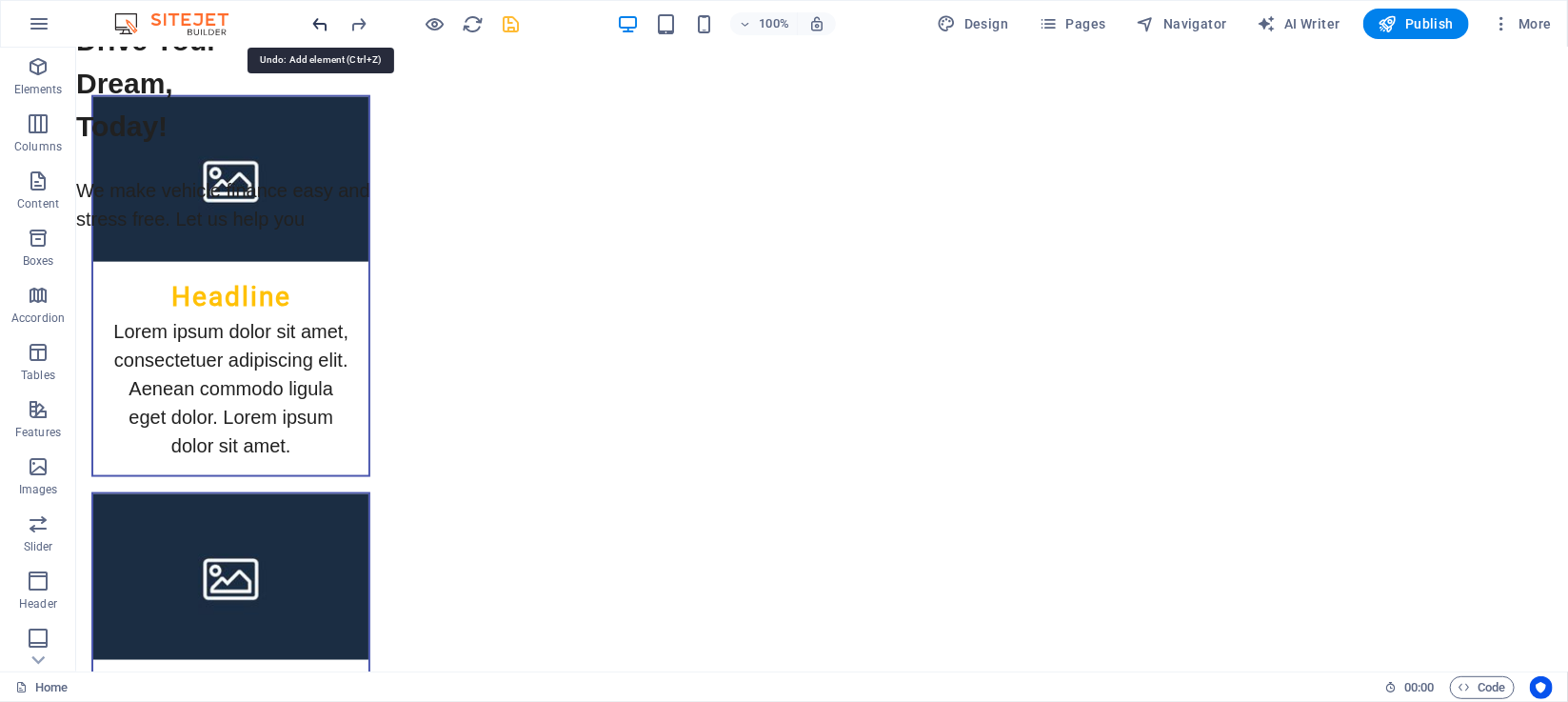 click at bounding box center (321, 24) 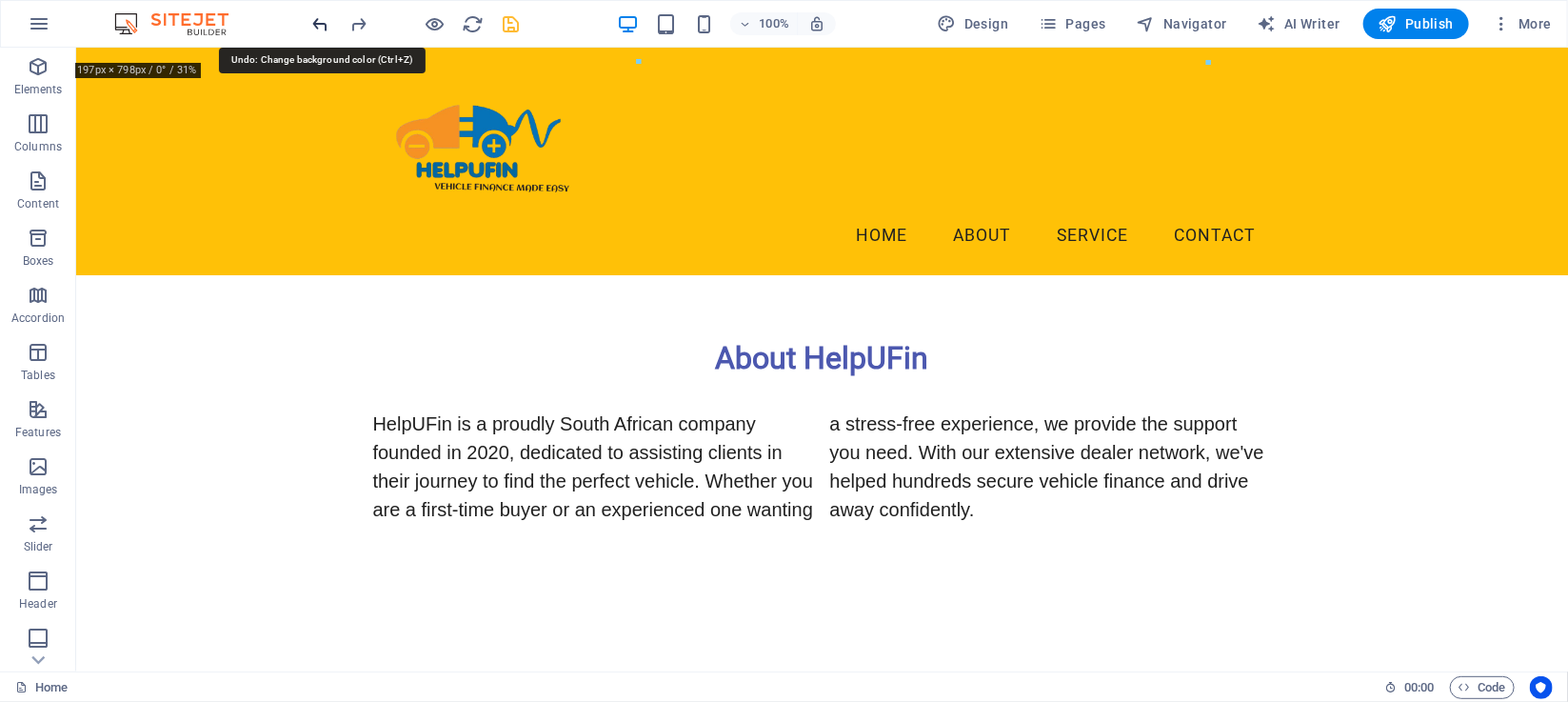 scroll, scrollTop: 947, scrollLeft: 0, axis: vertical 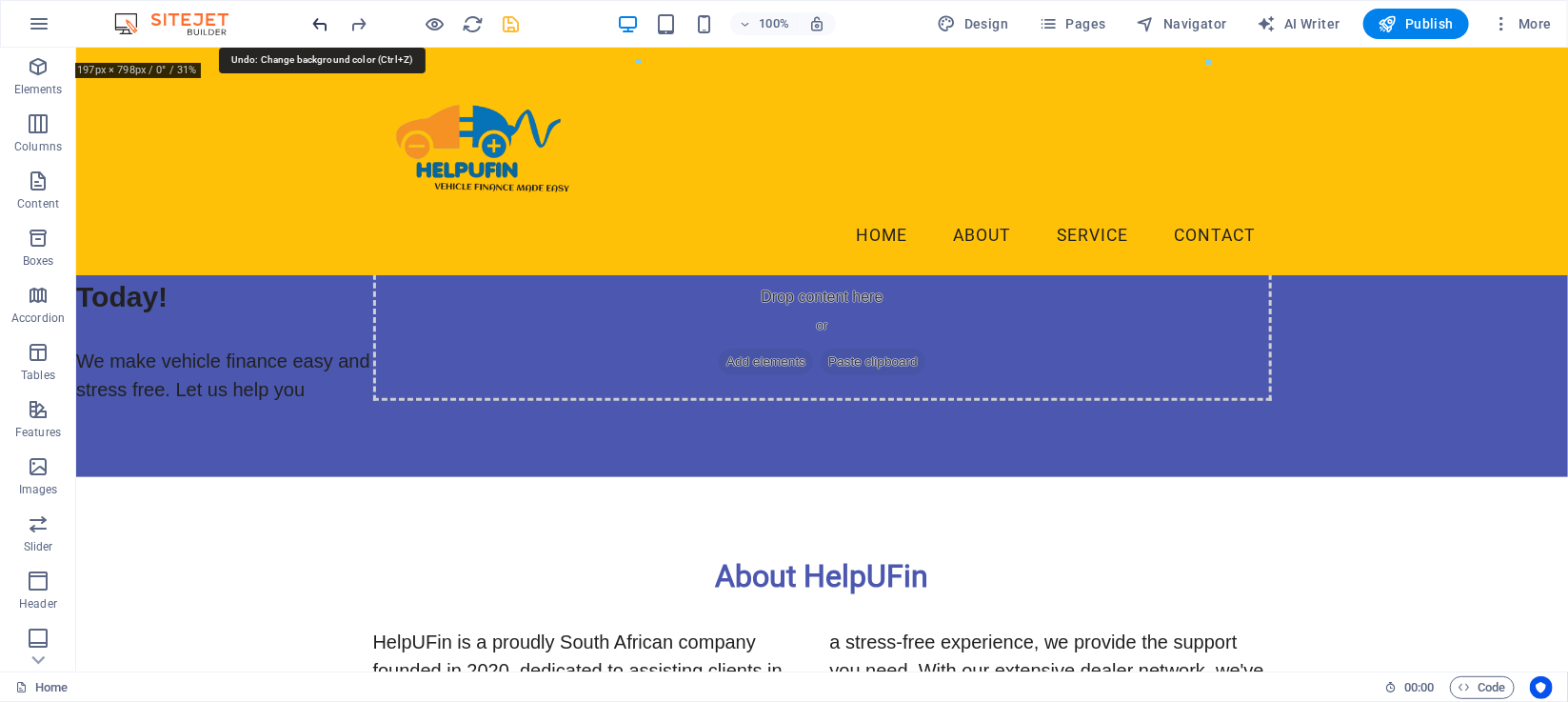 click at bounding box center (321, 24) 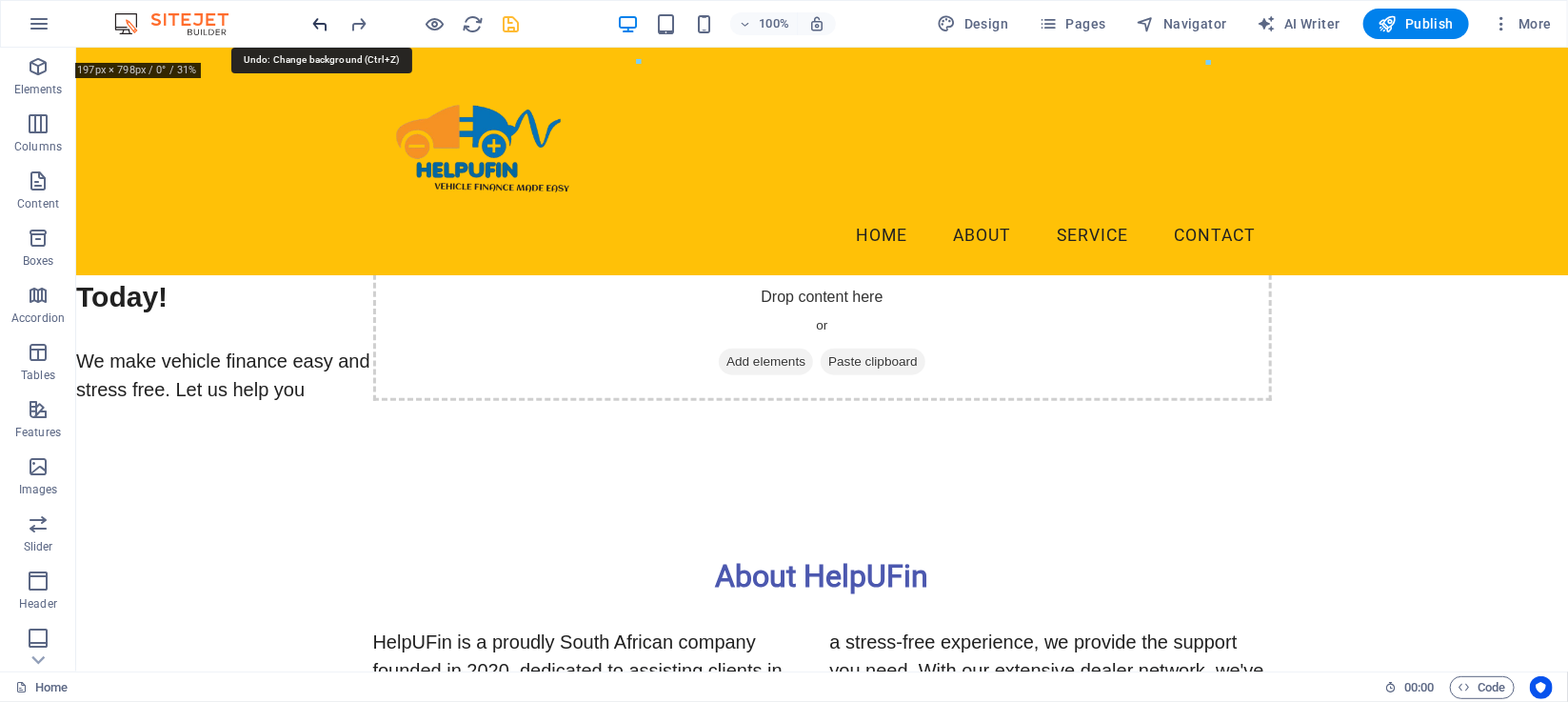 click at bounding box center (321, 24) 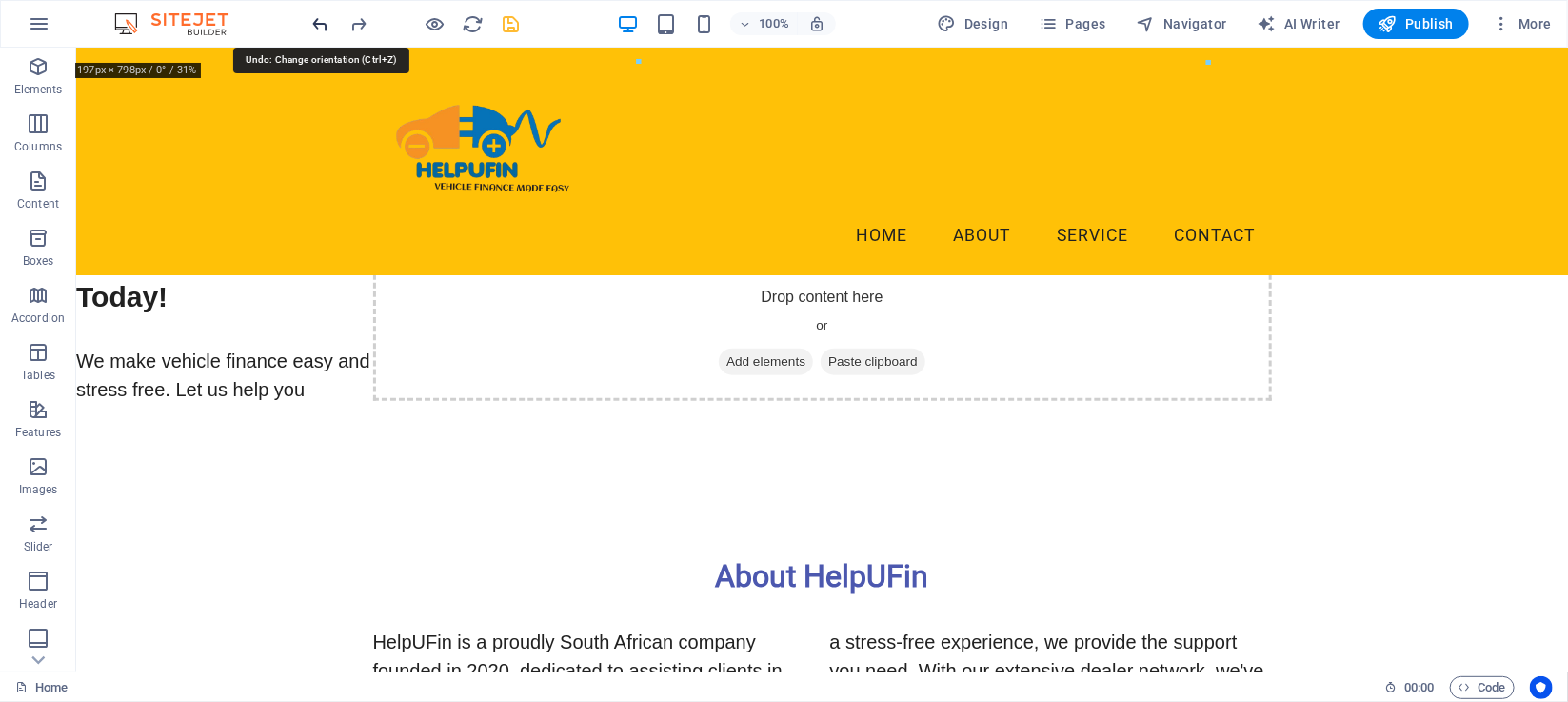 click at bounding box center [321, 24] 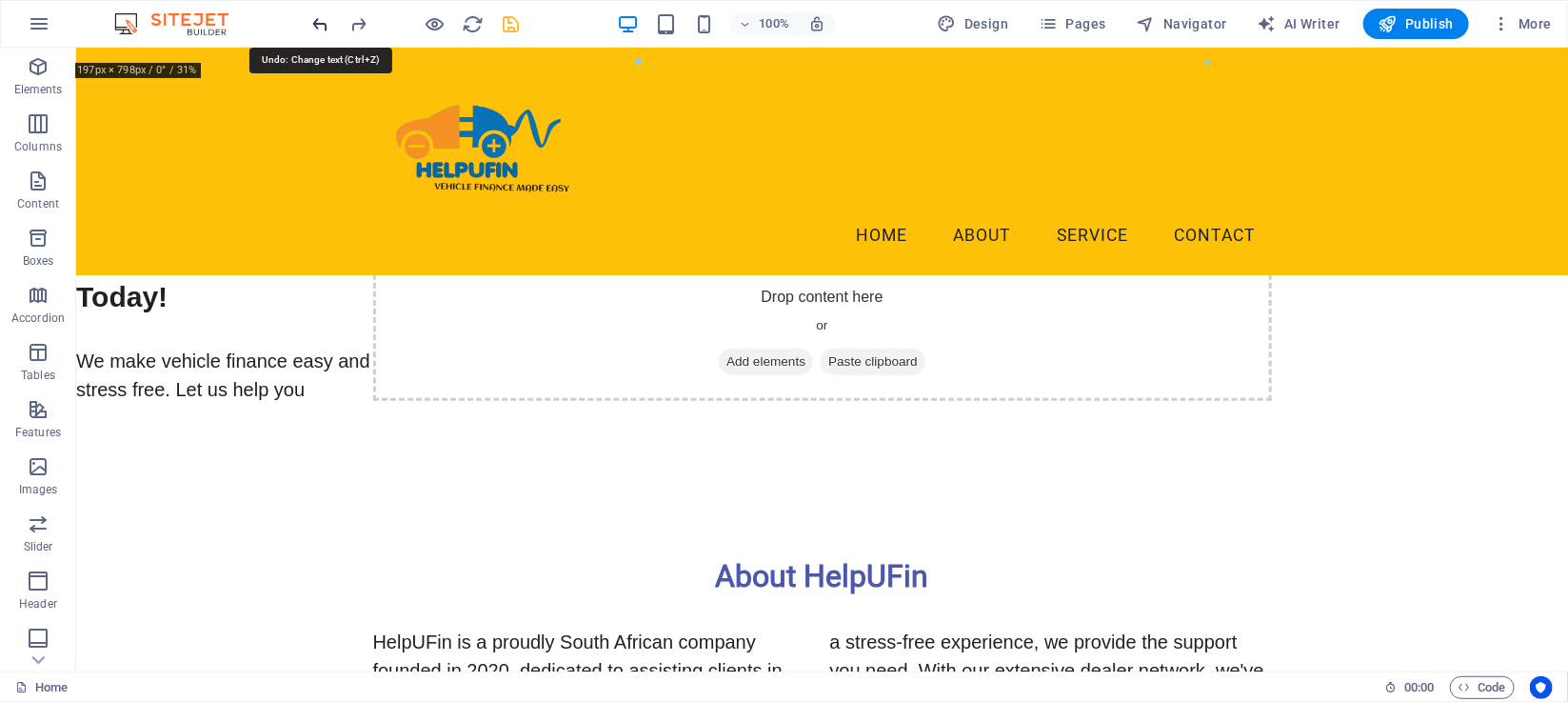 click at bounding box center [321, 24] 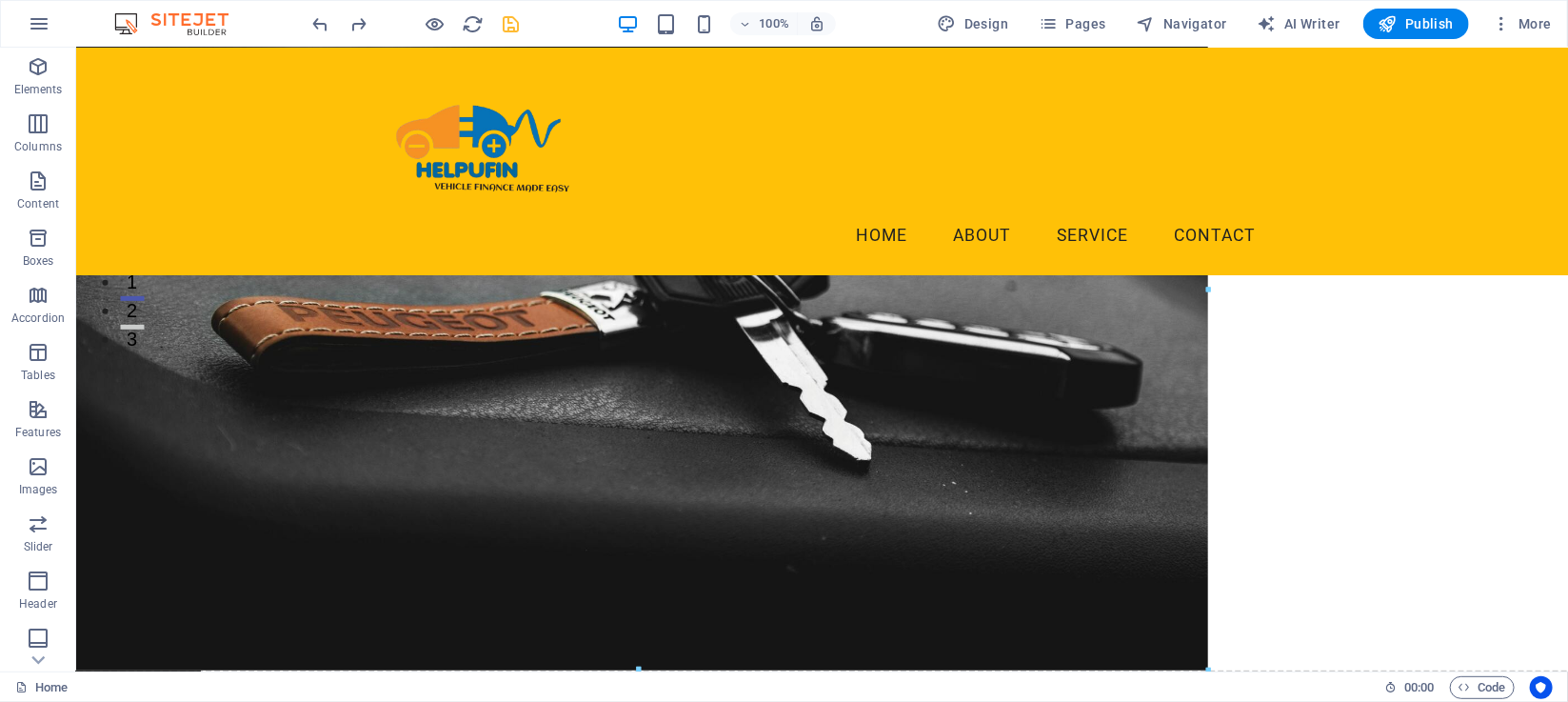 scroll, scrollTop: 325, scrollLeft: 0, axis: vertical 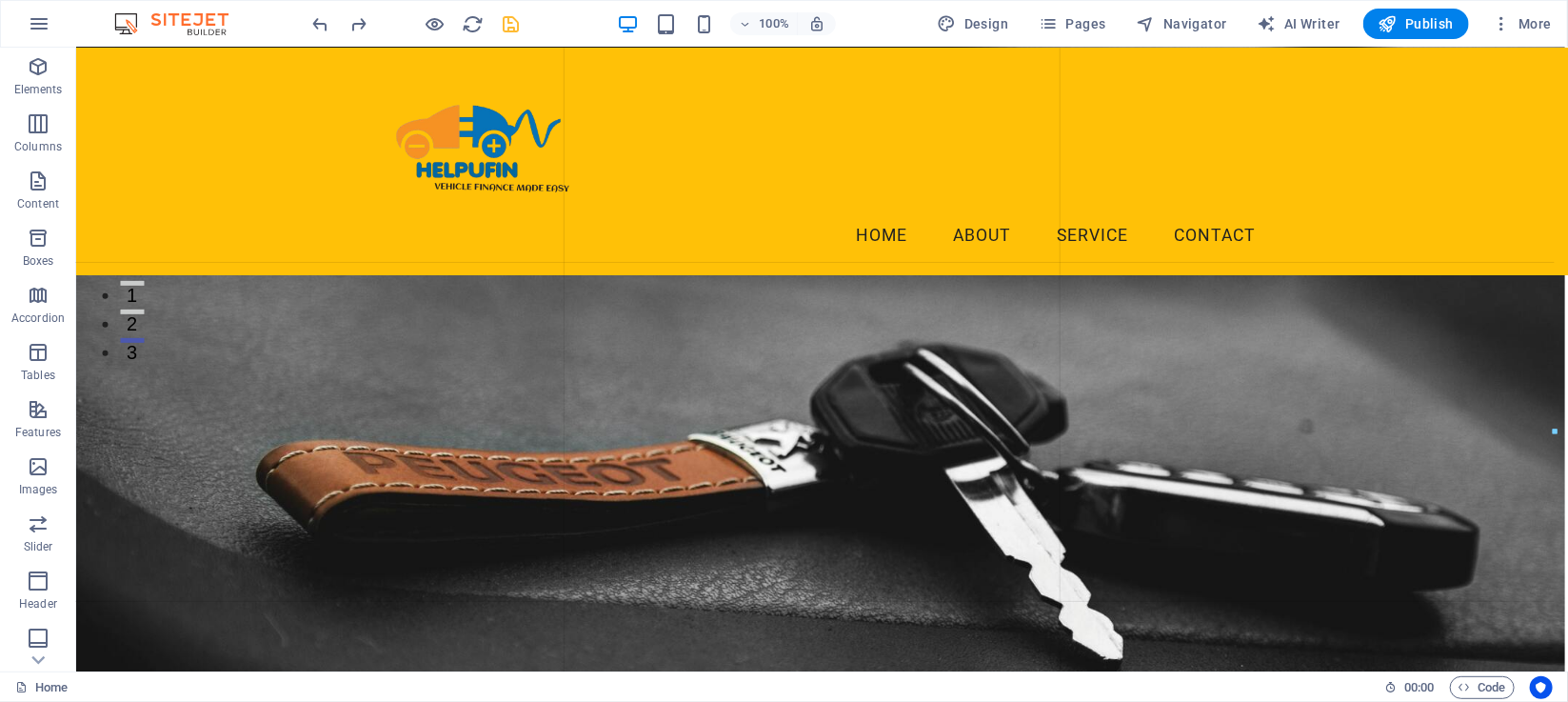 drag, startPoint x: 1209, startPoint y: 303, endPoint x: 1489, endPoint y: 279, distance: 281.027 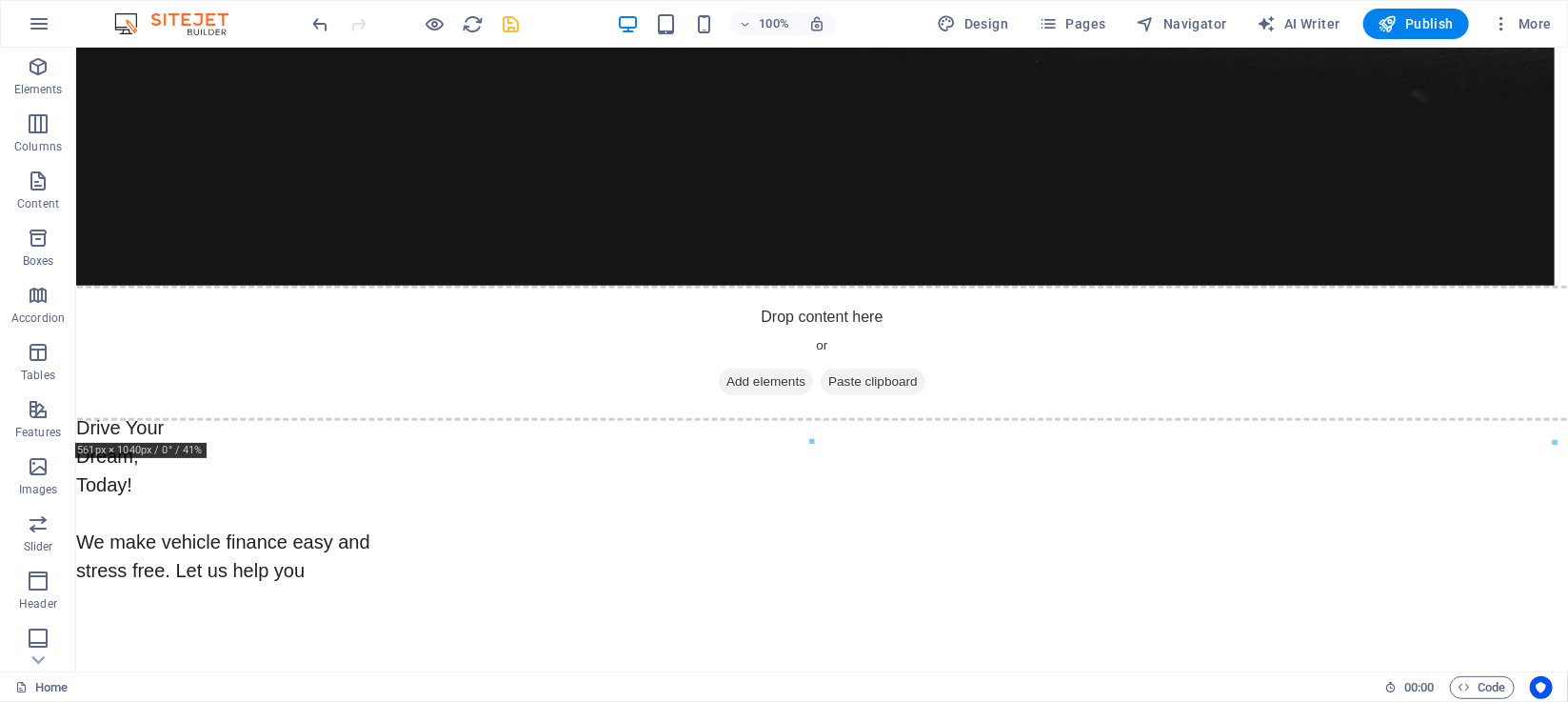 scroll, scrollTop: 804, scrollLeft: 0, axis: vertical 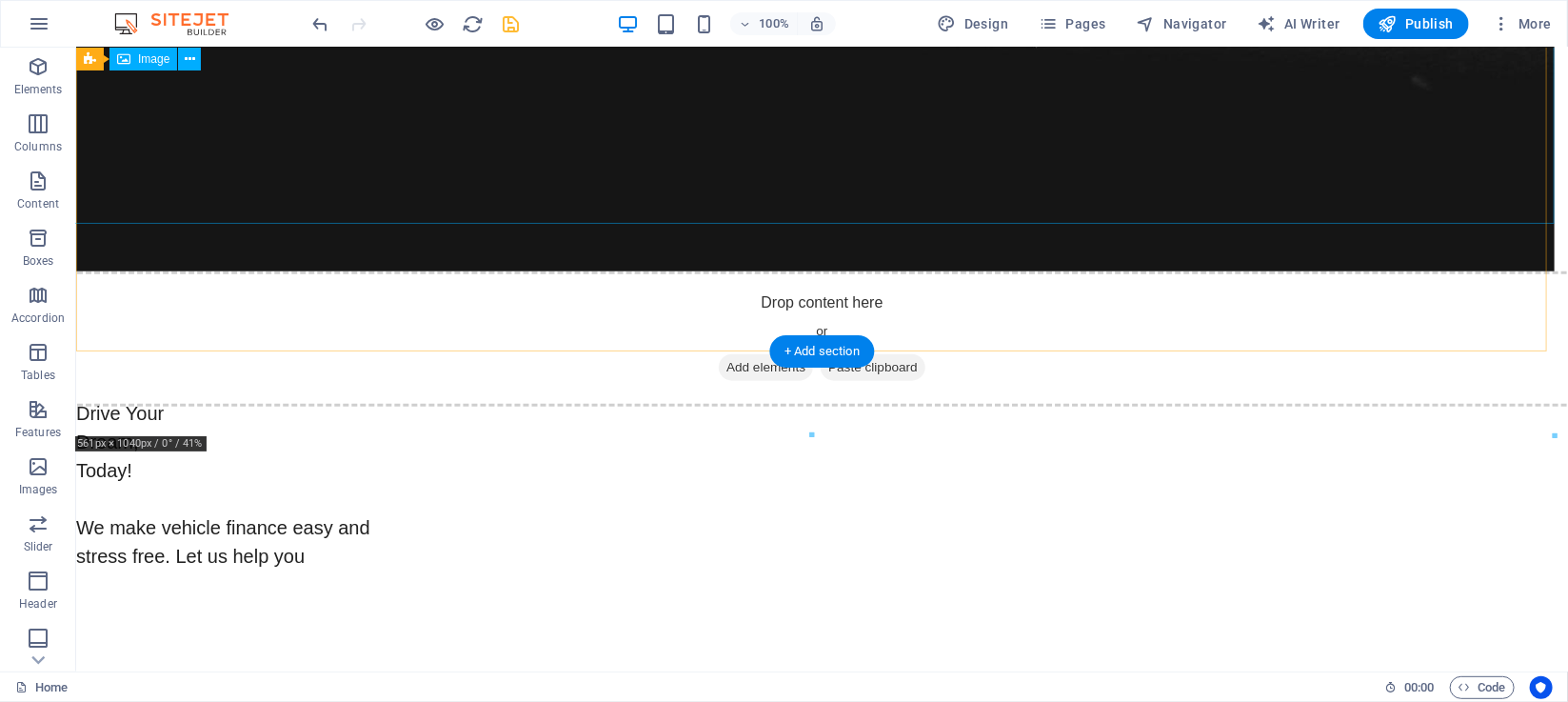 click at bounding box center [821, -119] 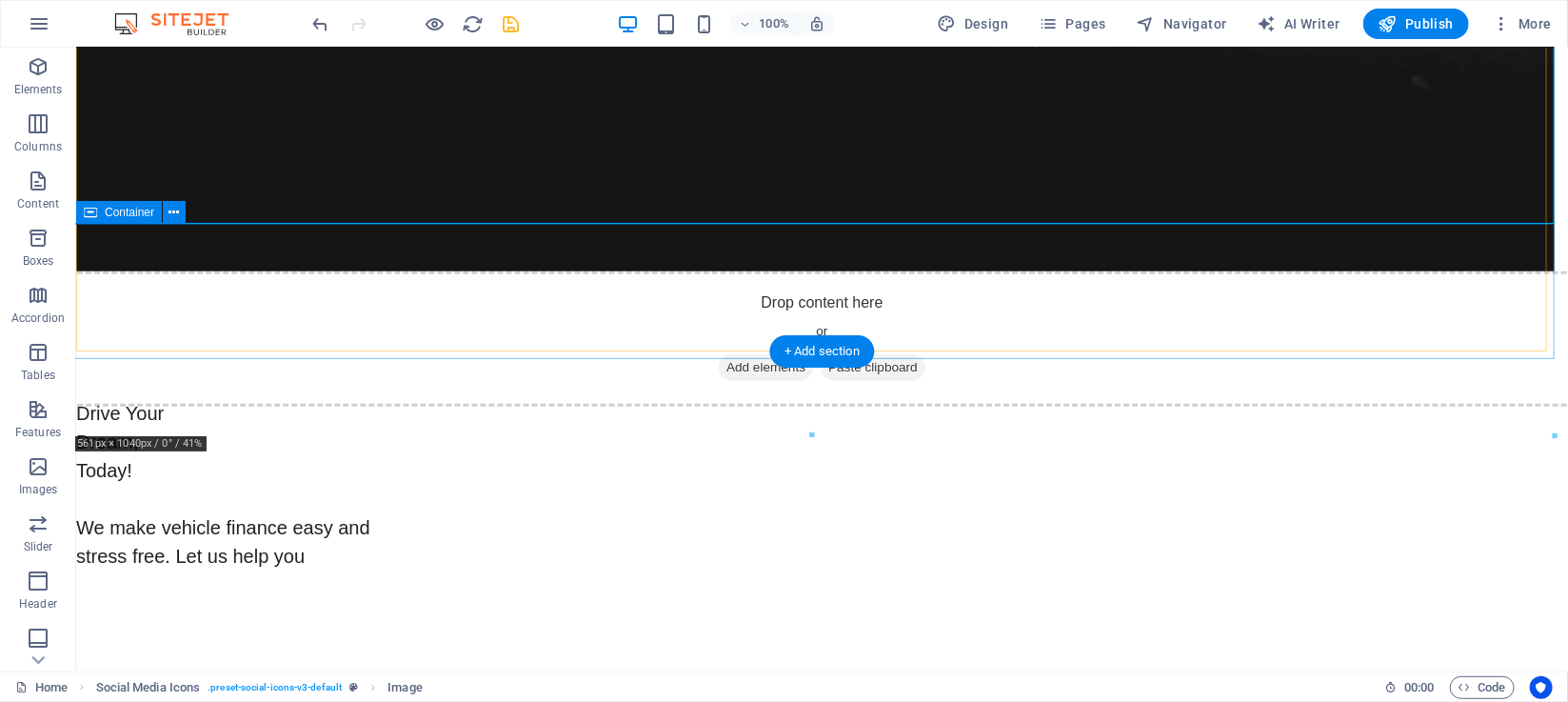 click on "Drop content here or  Add elements  Paste clipboard" at bounding box center [821, 338] 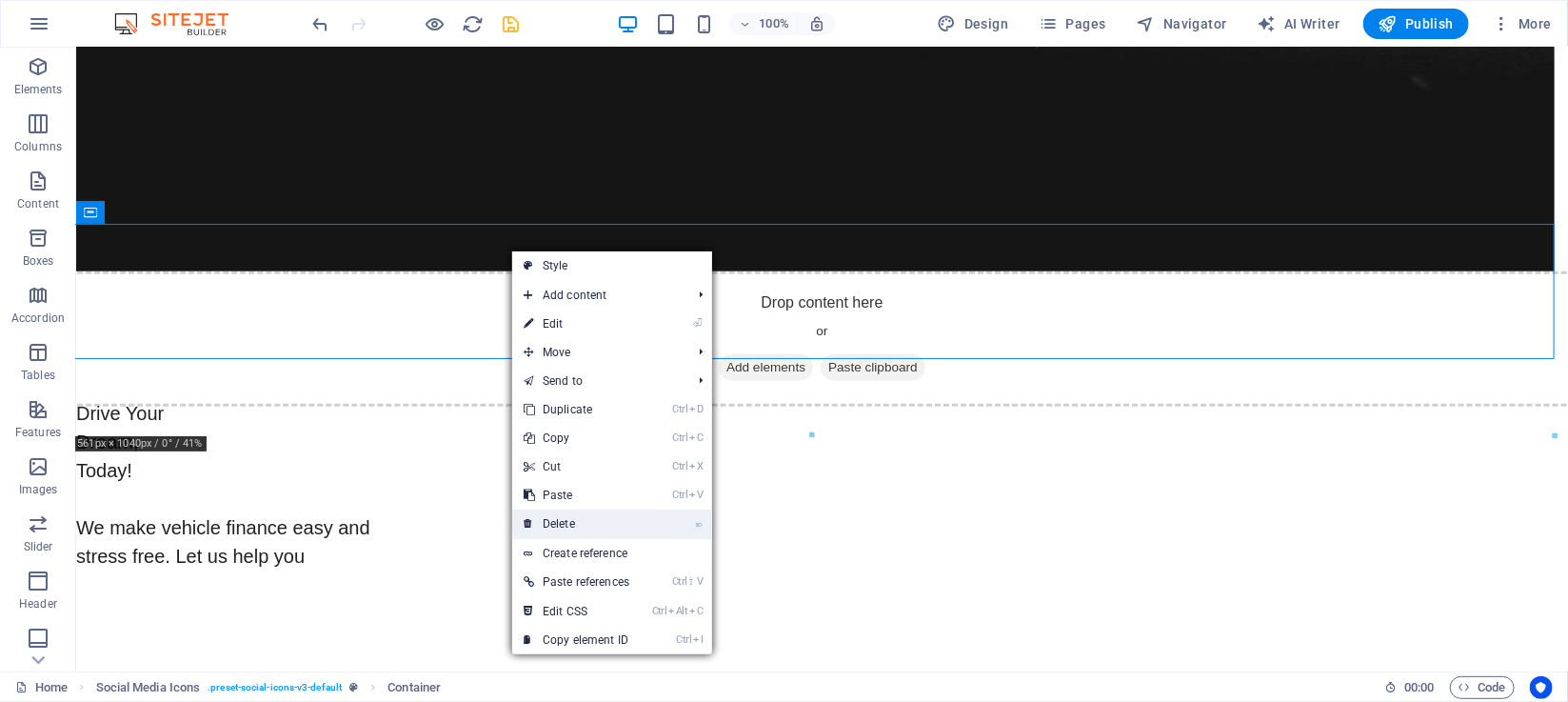 click on "⌦  Delete" at bounding box center (576, 524) 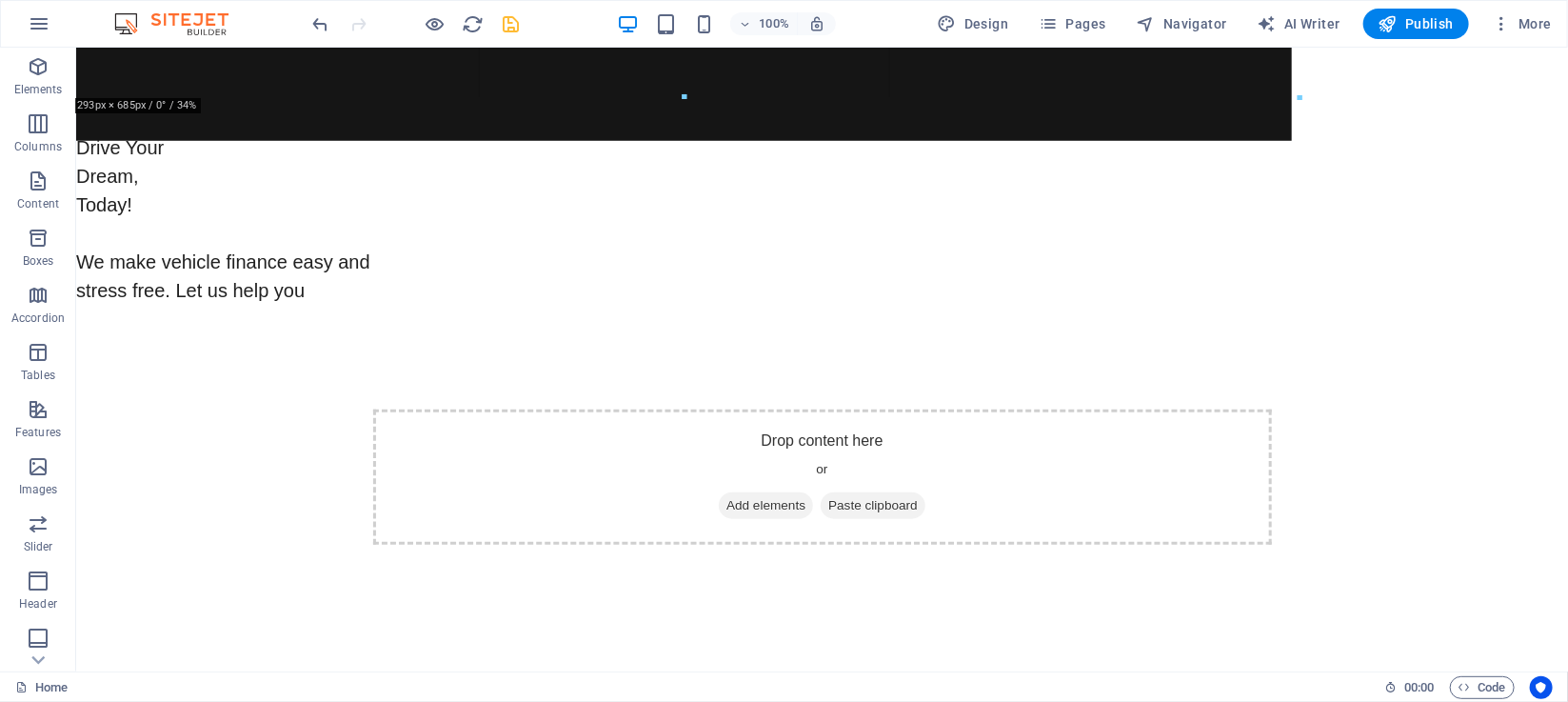 drag, startPoint x: 810, startPoint y: 227, endPoint x: 820, endPoint y: 95, distance: 132.37825 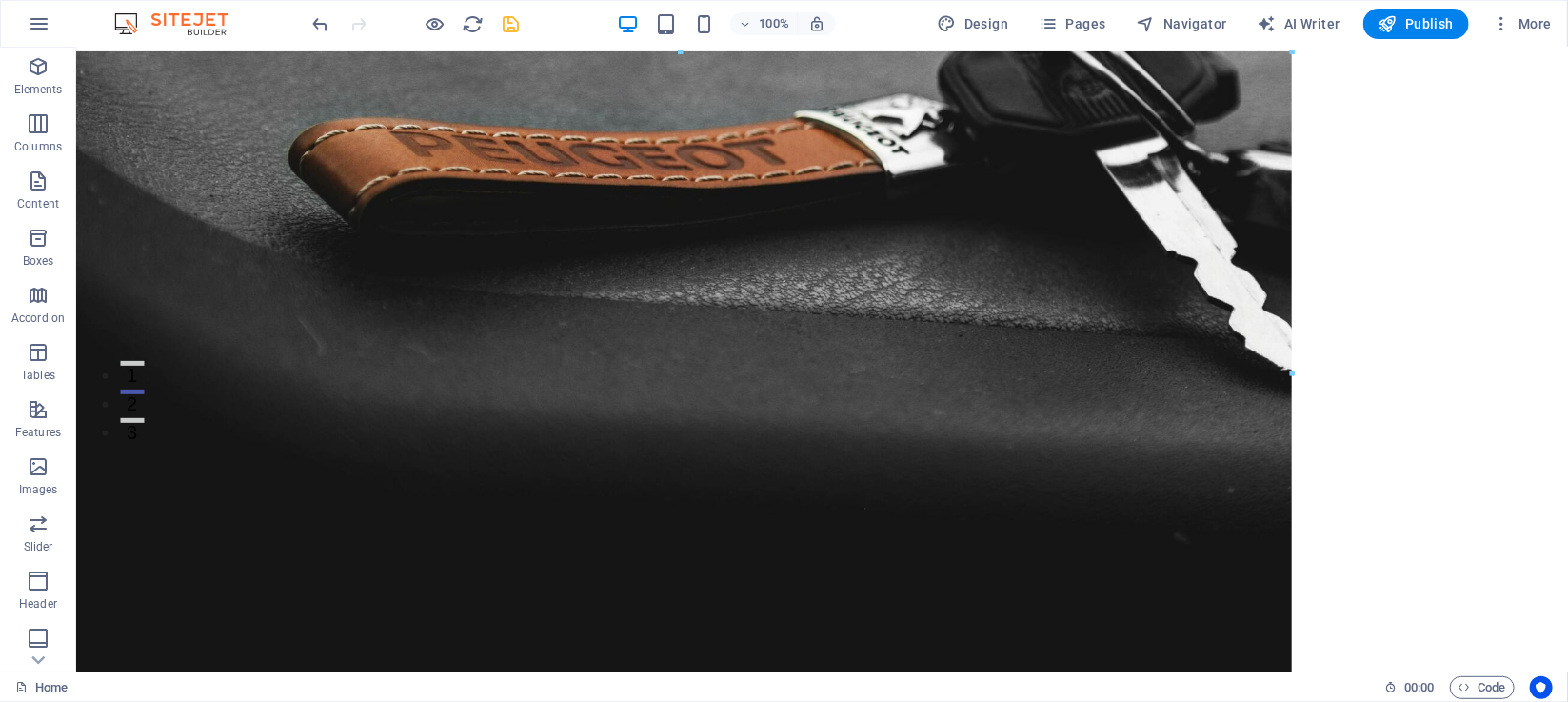 scroll, scrollTop: 313, scrollLeft: 0, axis: vertical 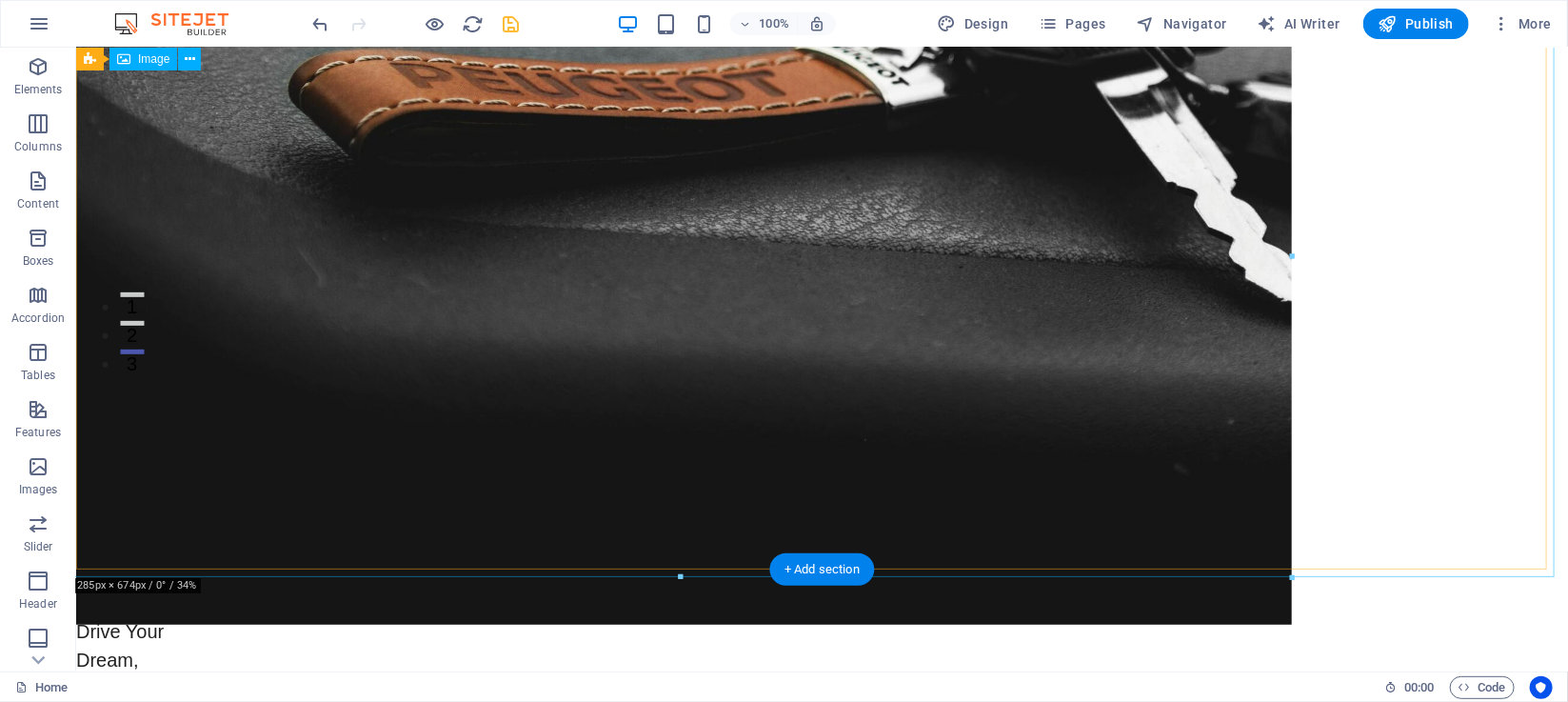 drag, startPoint x: 1367, startPoint y: 298, endPoint x: 1382, endPoint y: 244, distance: 56.04463 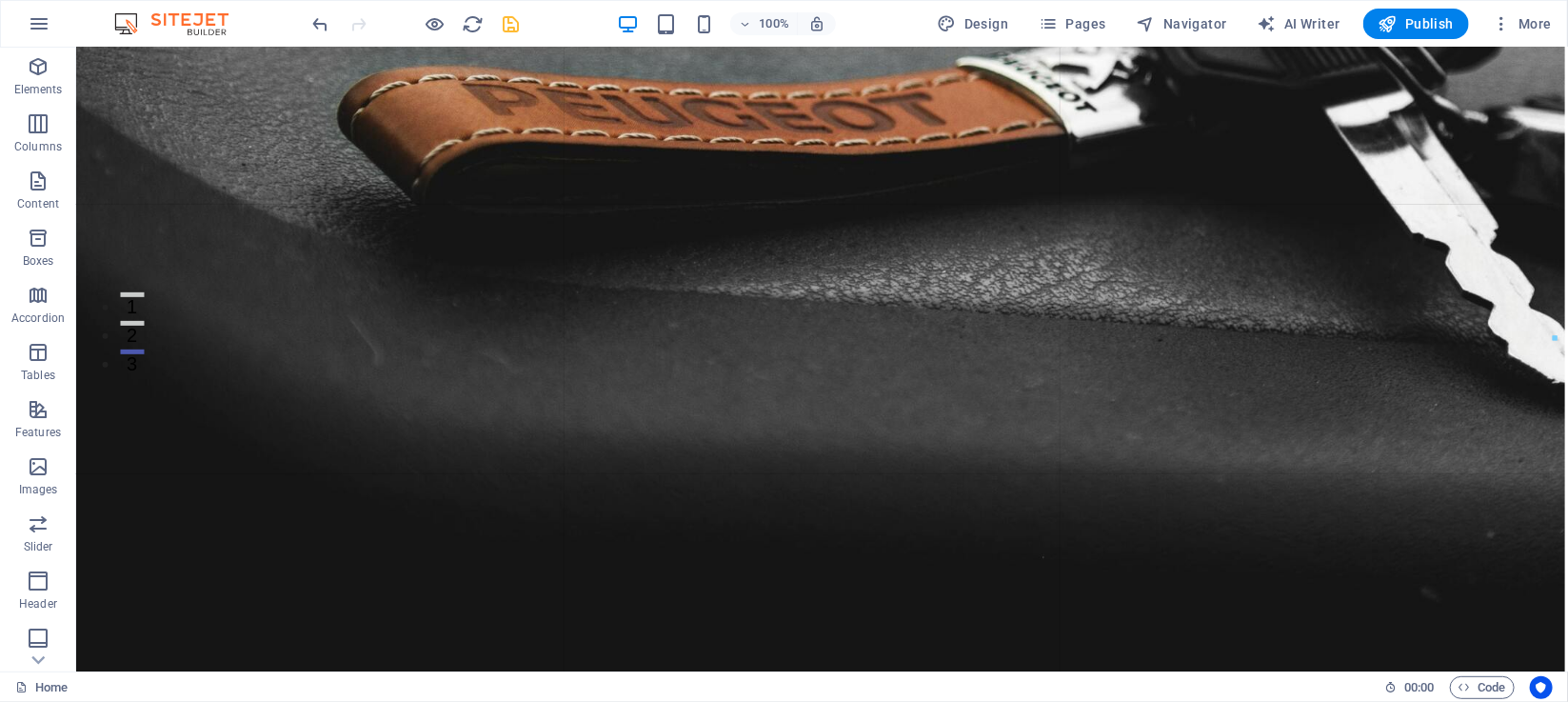 drag, startPoint x: 1292, startPoint y: 255, endPoint x: 1489, endPoint y: 265, distance: 197.25364 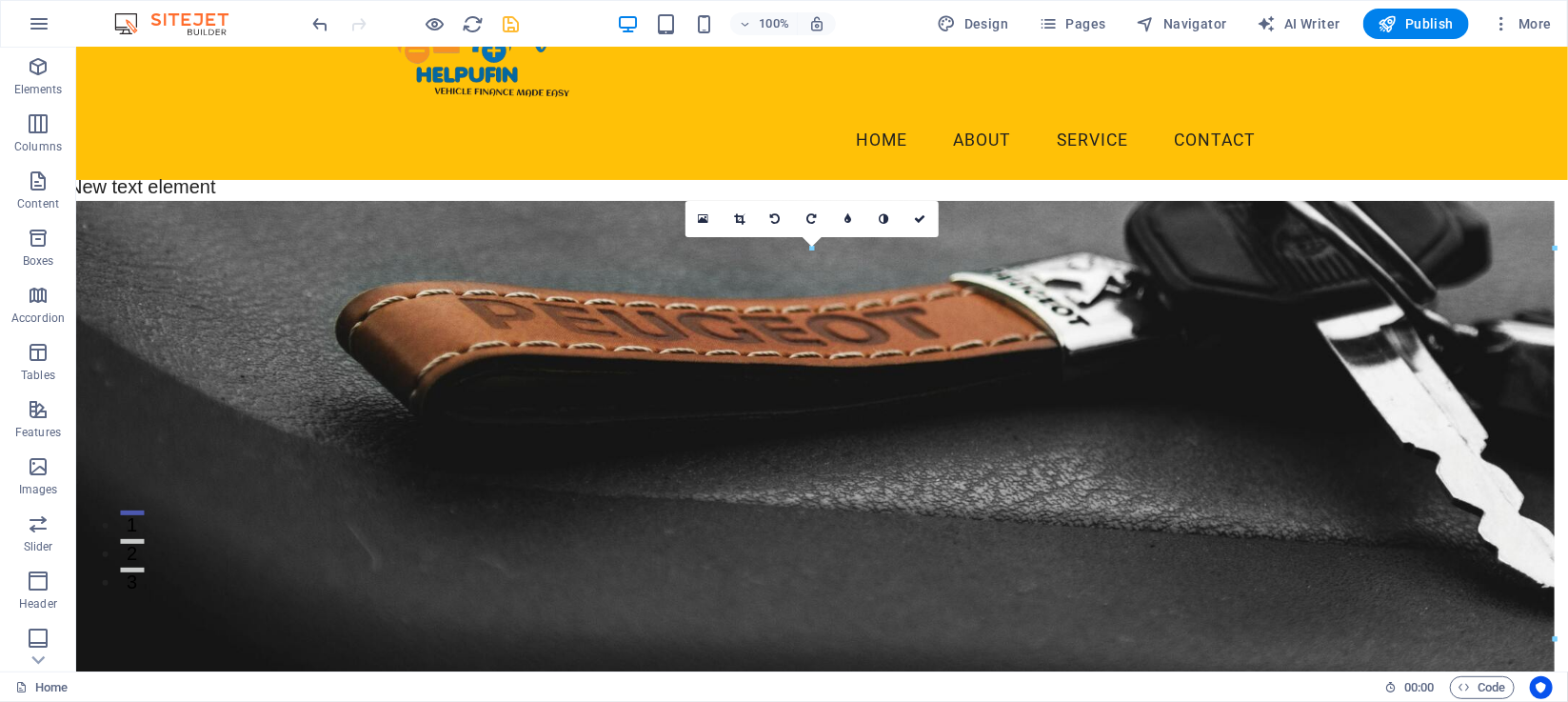scroll, scrollTop: 0, scrollLeft: 0, axis: both 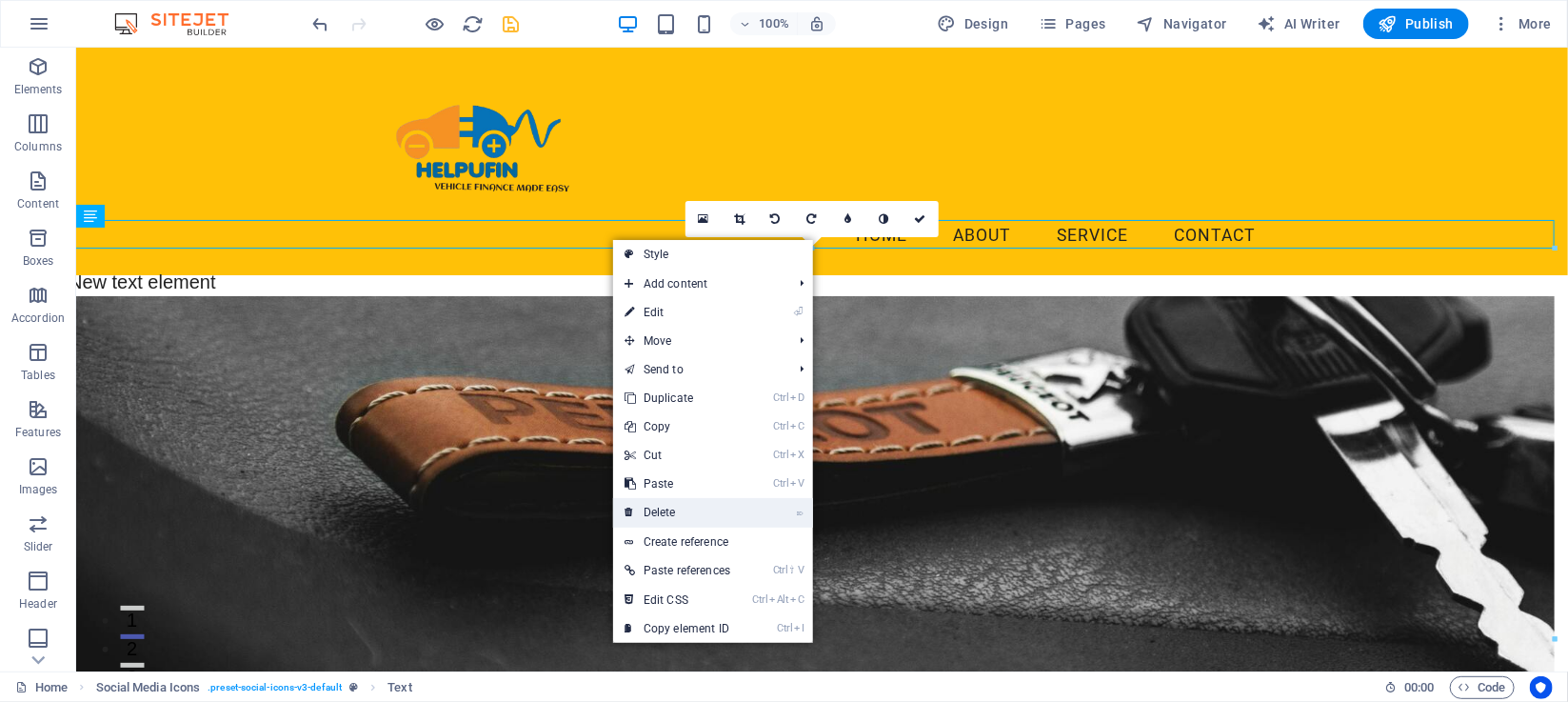 click on "⌦  Delete" at bounding box center (677, 512) 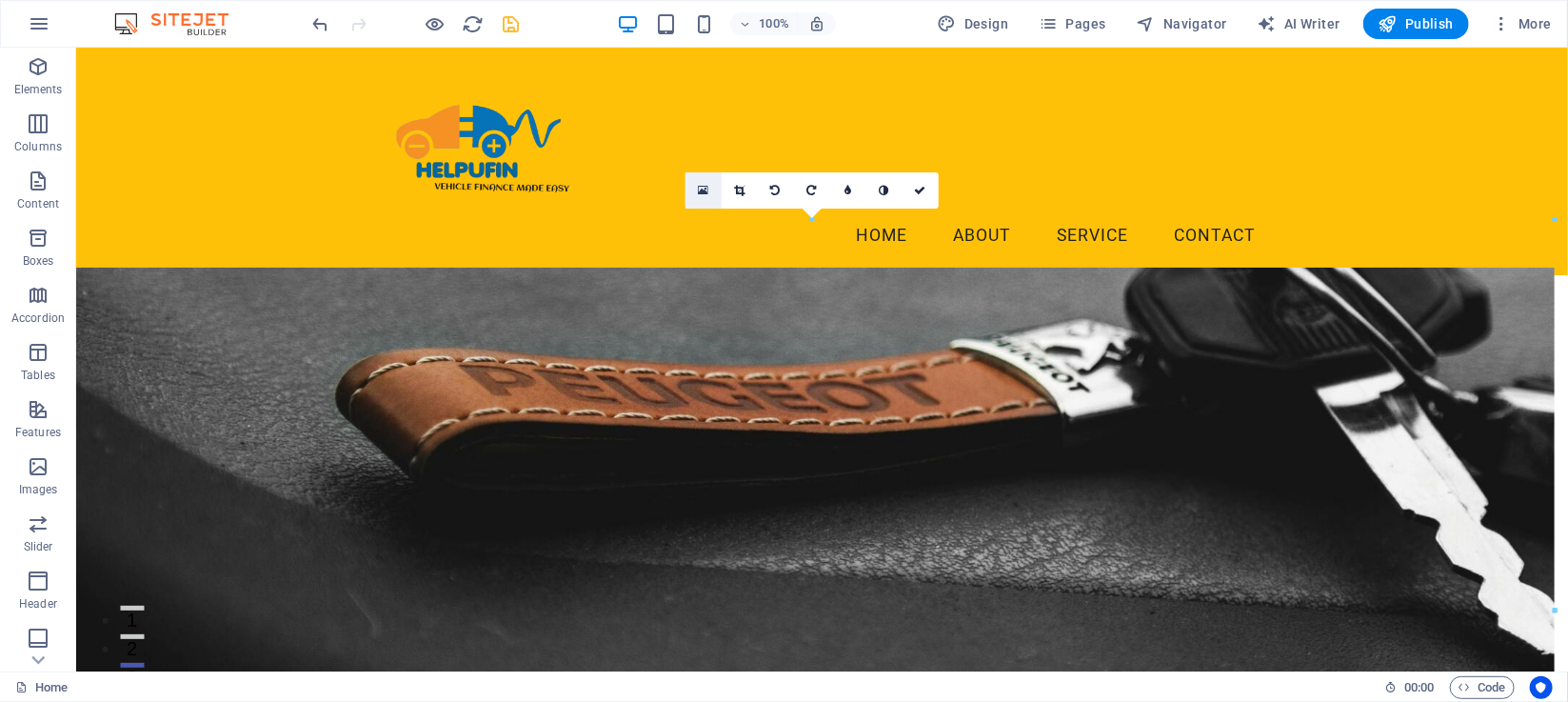 click at bounding box center [703, 191] 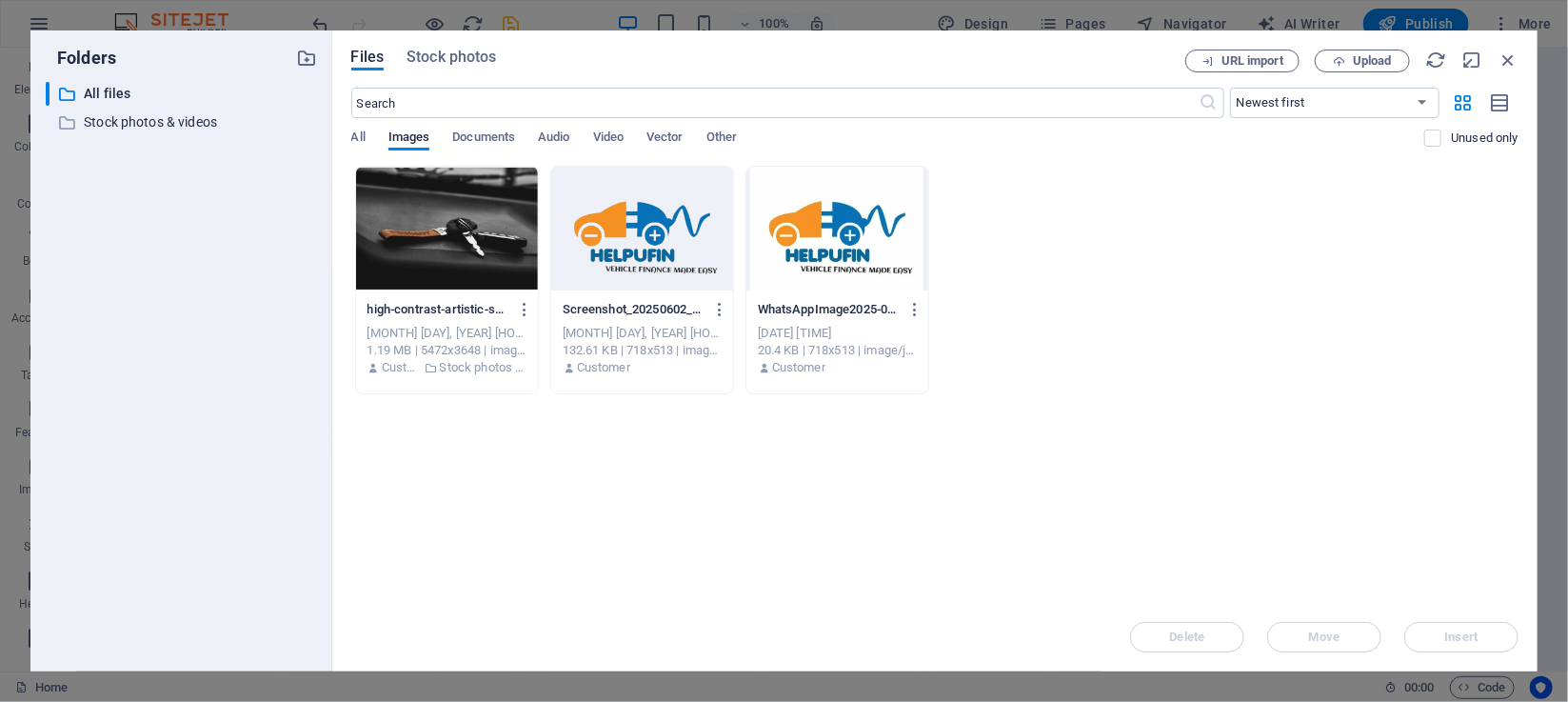 click at bounding box center [642, 229] 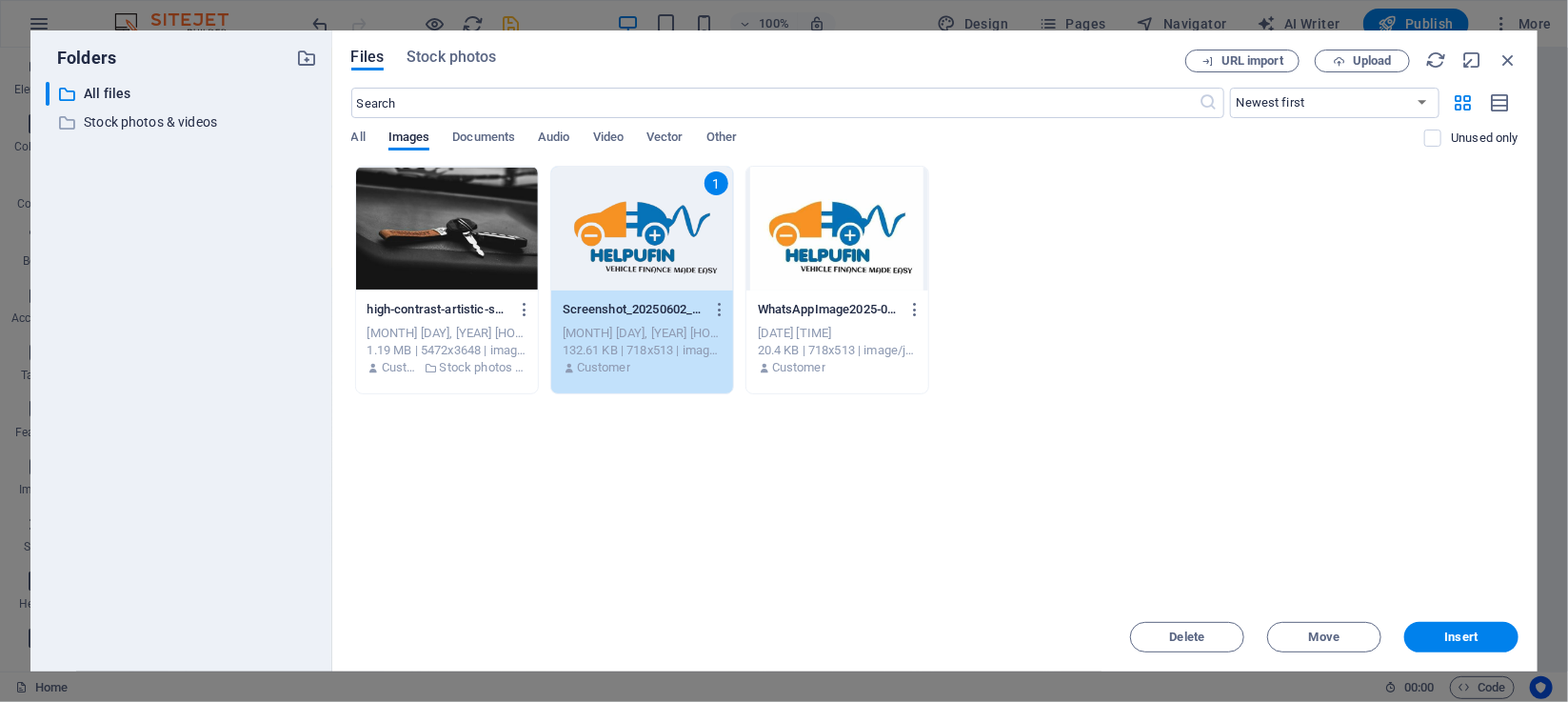 click at bounding box center (447, 229) 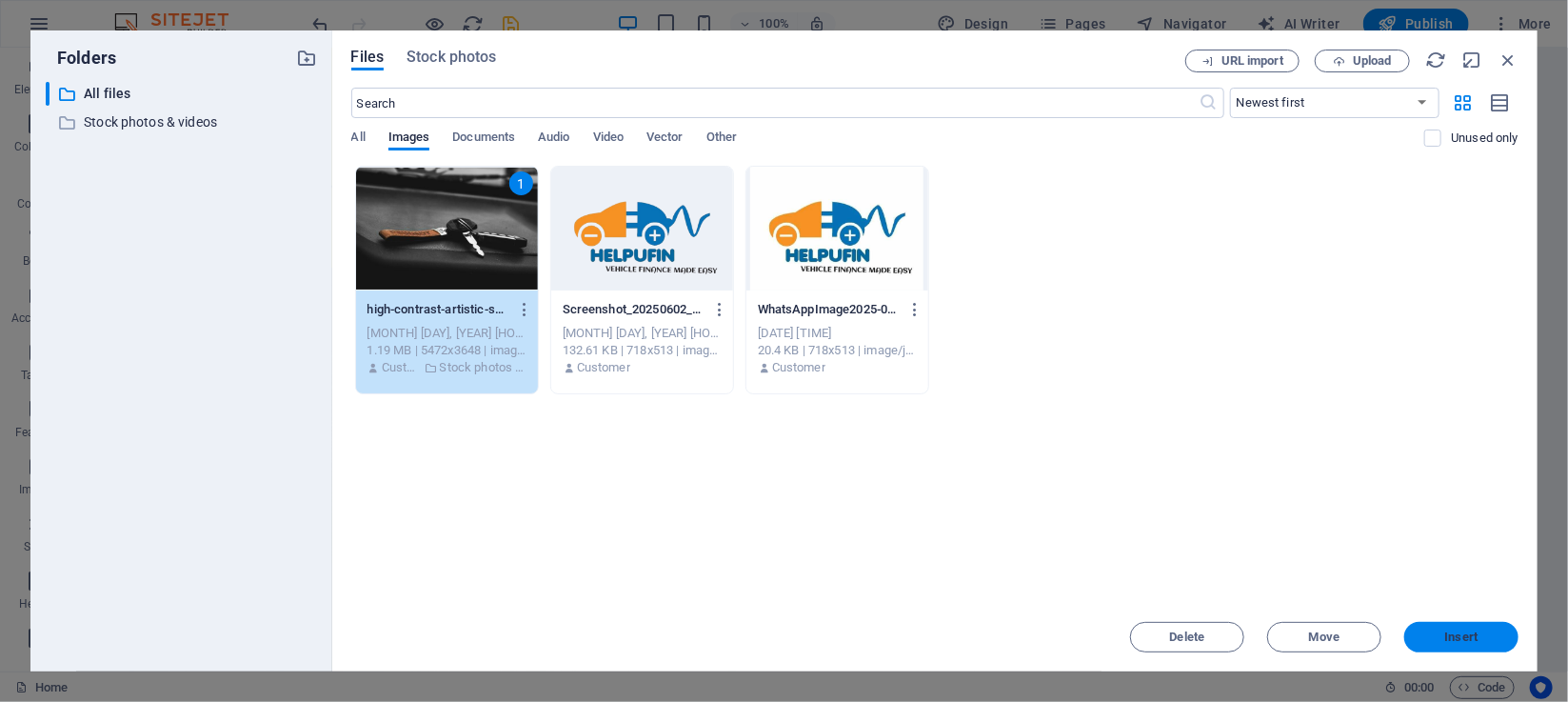 click on "Insert" at bounding box center (1461, 637) 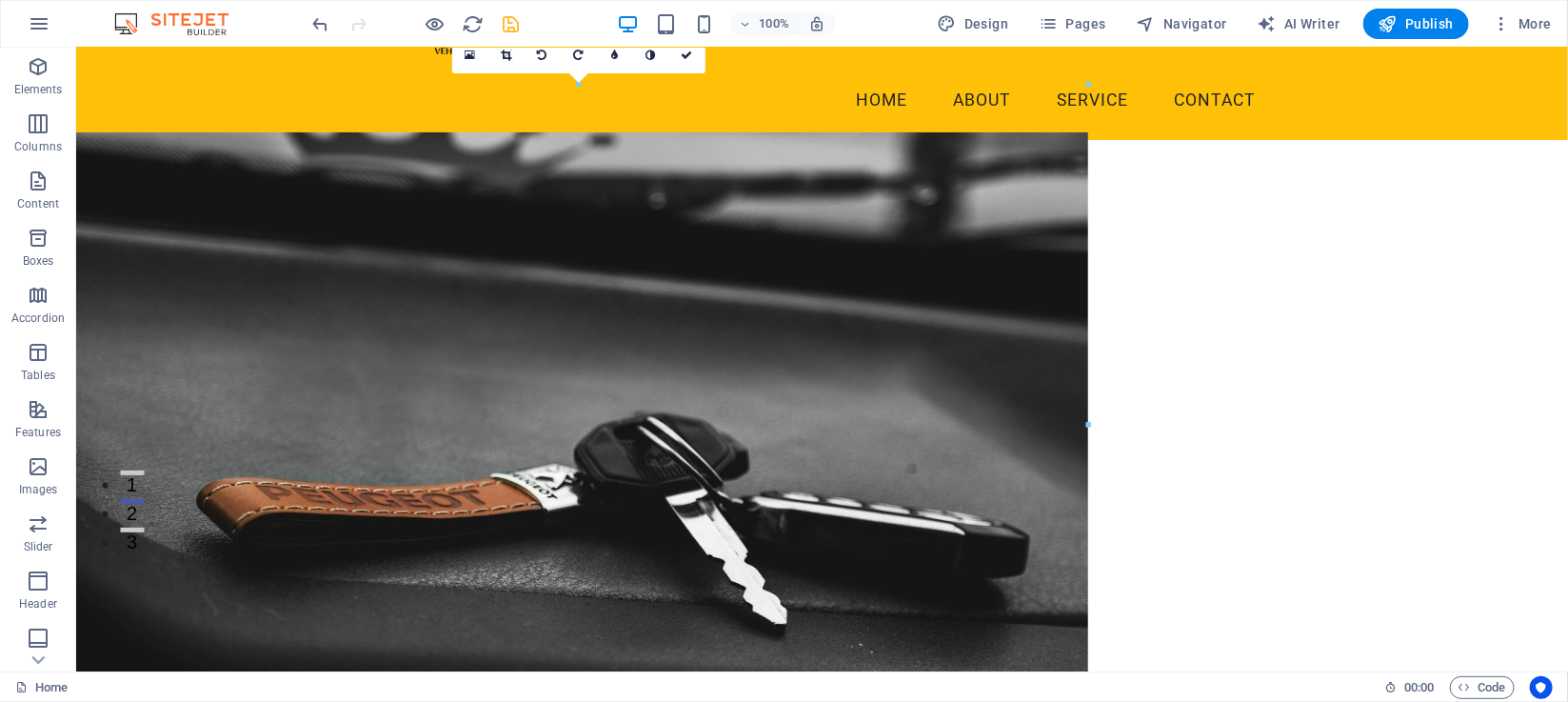 scroll, scrollTop: 142, scrollLeft: 0, axis: vertical 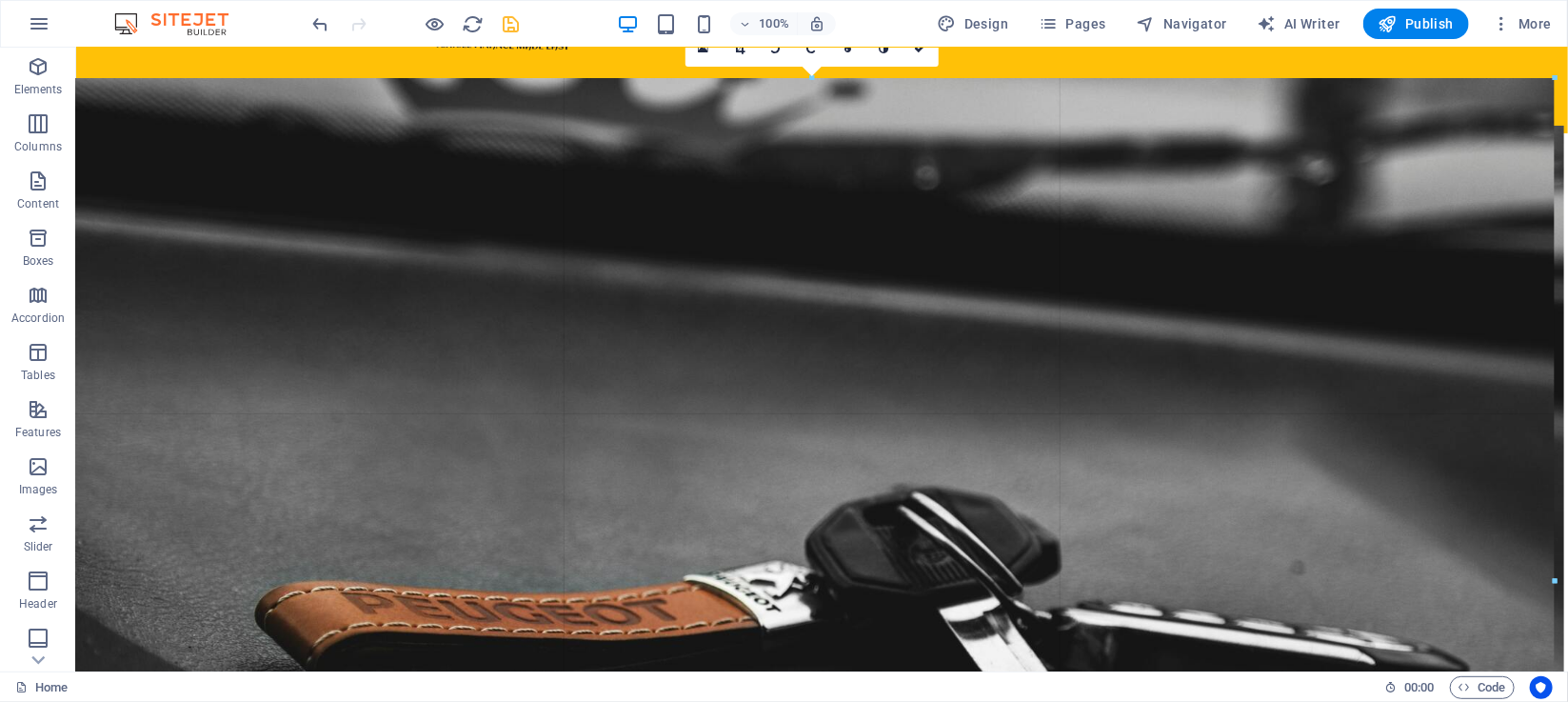 drag, startPoint x: 1088, startPoint y: 415, endPoint x: 1565, endPoint y: 418, distance: 477.00943 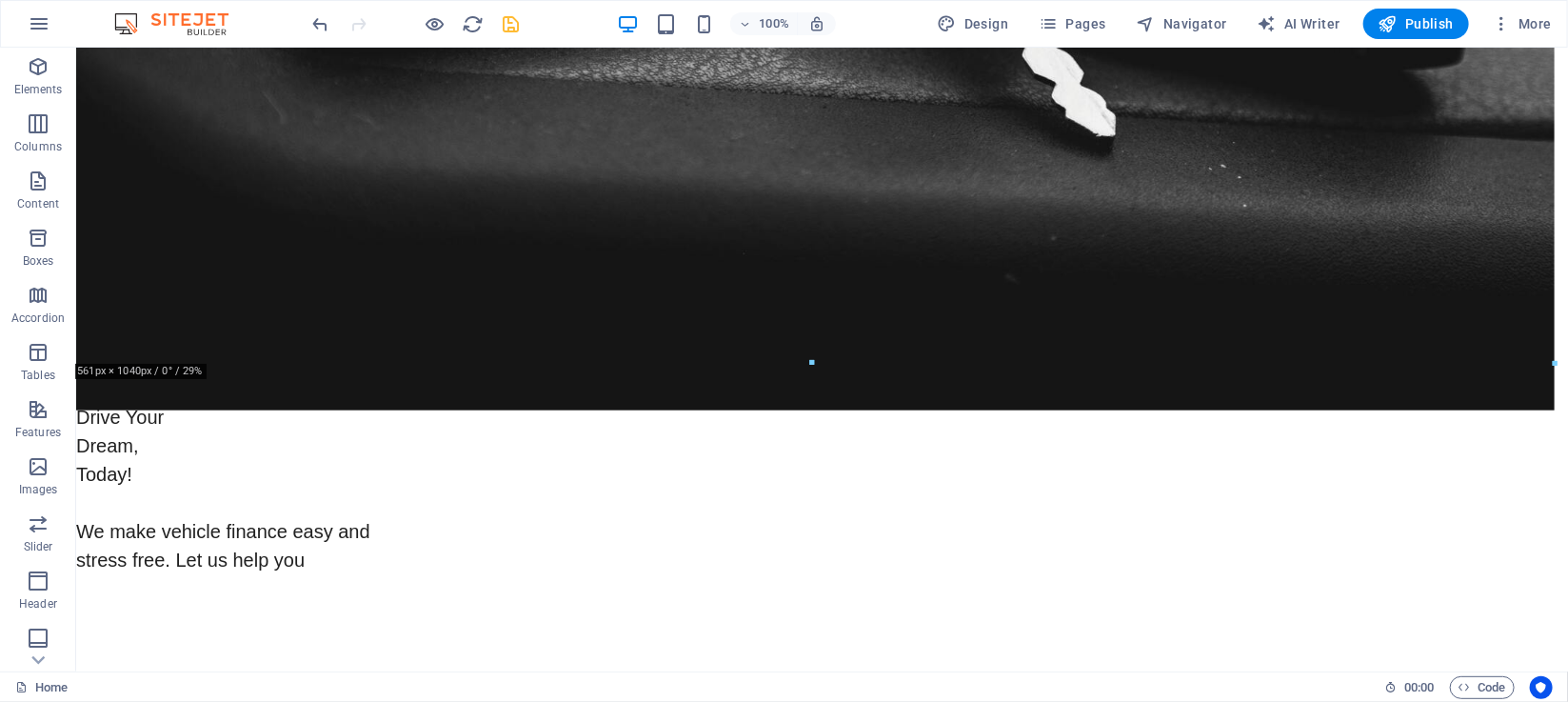 scroll, scrollTop: 794, scrollLeft: 0, axis: vertical 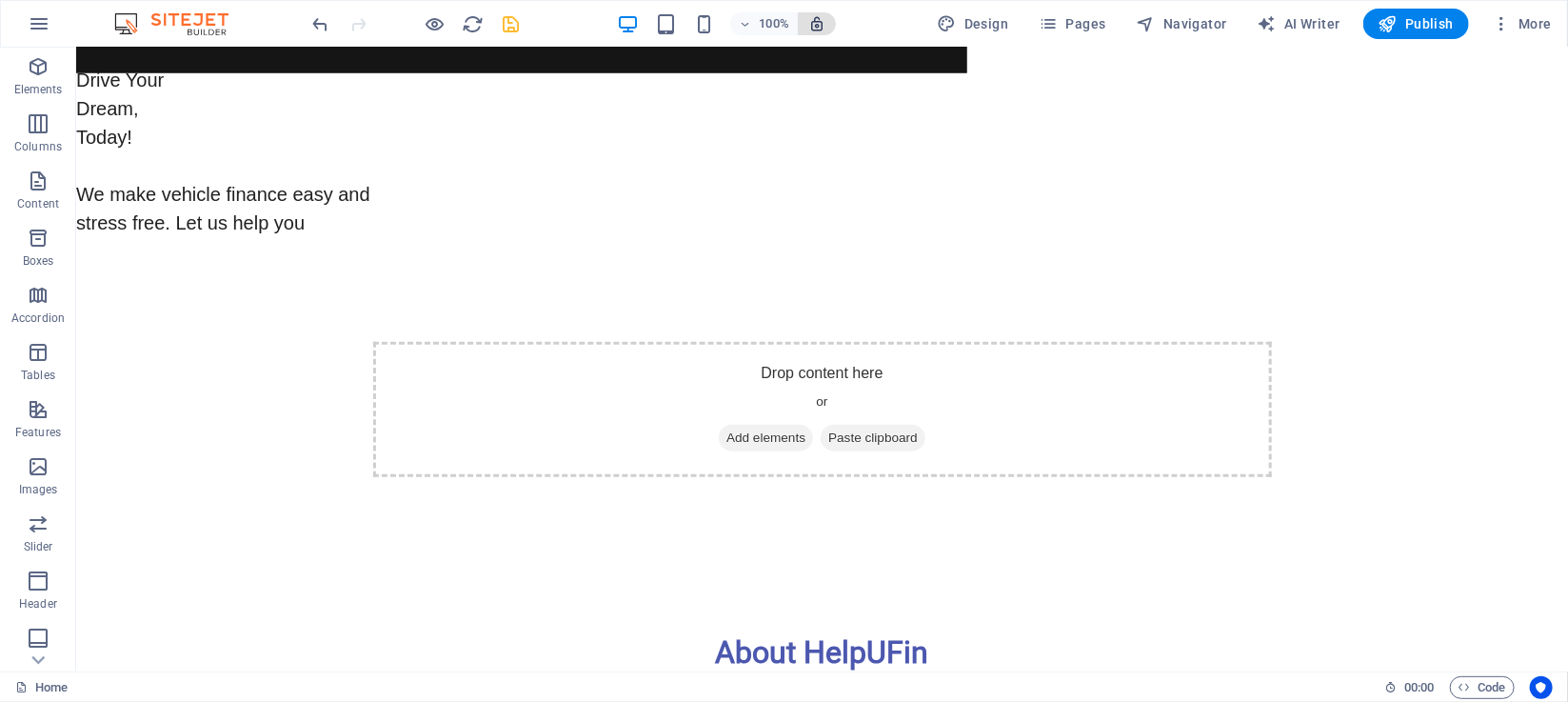 drag, startPoint x: 810, startPoint y: 415, endPoint x: 822, endPoint y: 12, distance: 403.17862 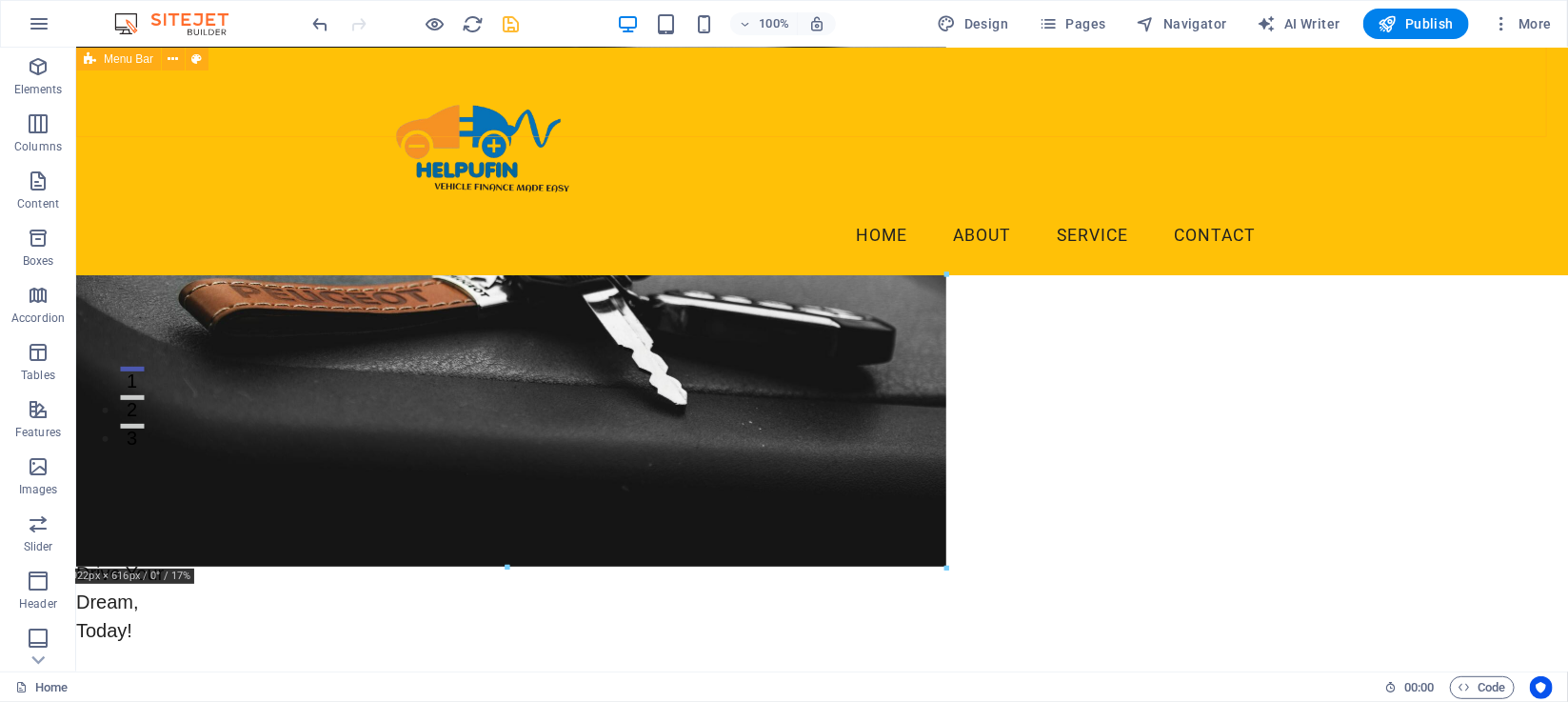 scroll, scrollTop: 164, scrollLeft: 0, axis: vertical 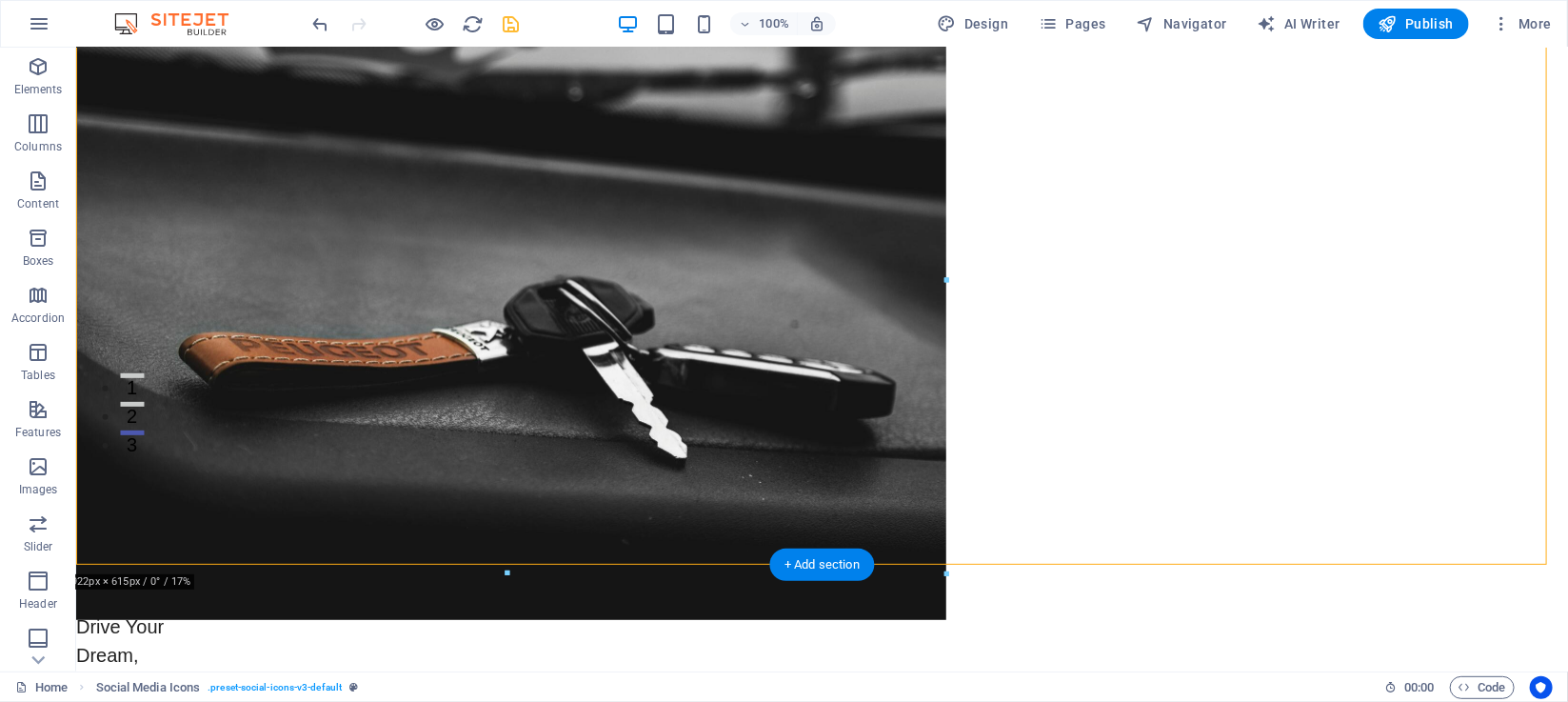 drag, startPoint x: 582, startPoint y: 685, endPoint x: 522, endPoint y: 516, distance: 179.33488 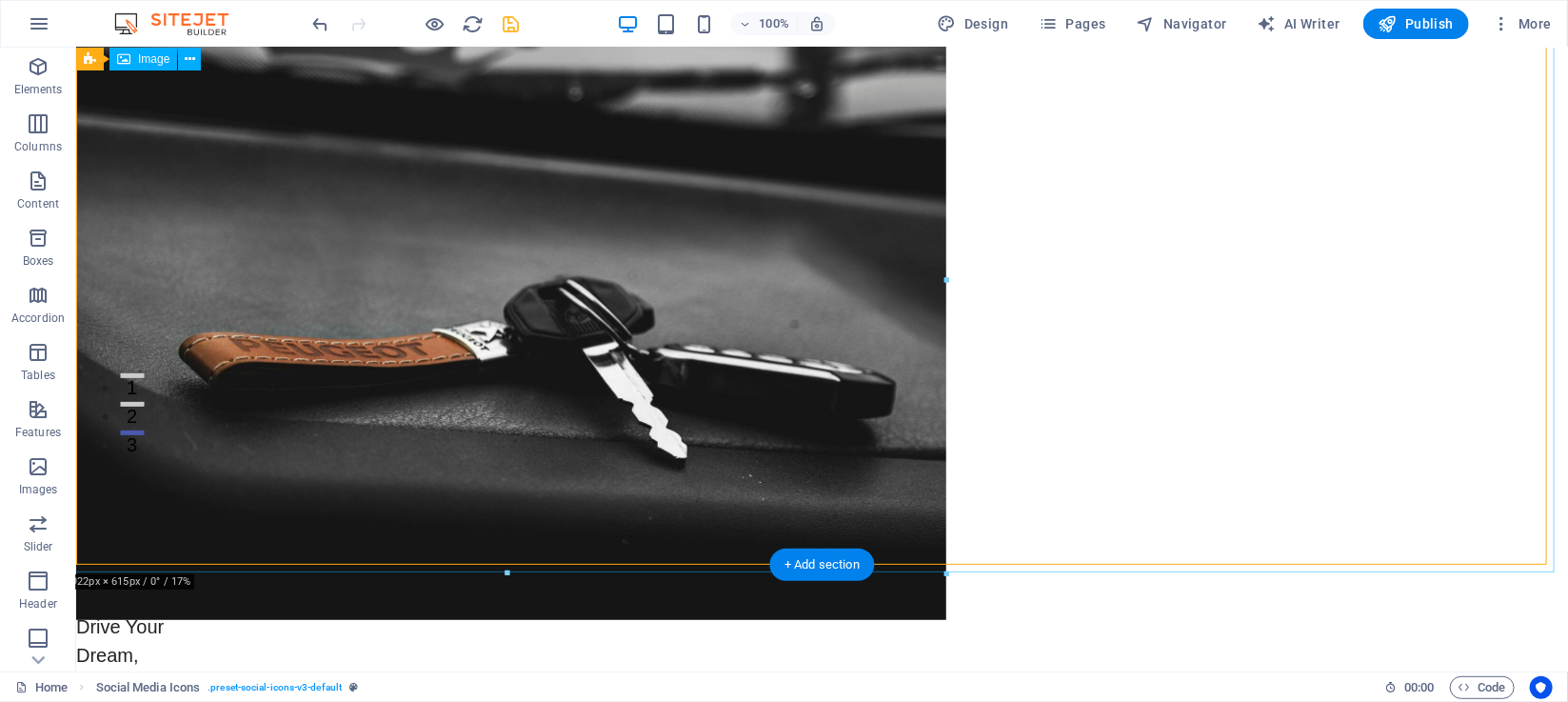 drag, startPoint x: 1022, startPoint y: 324, endPoint x: 1004, endPoint y: 282, distance: 45.69464 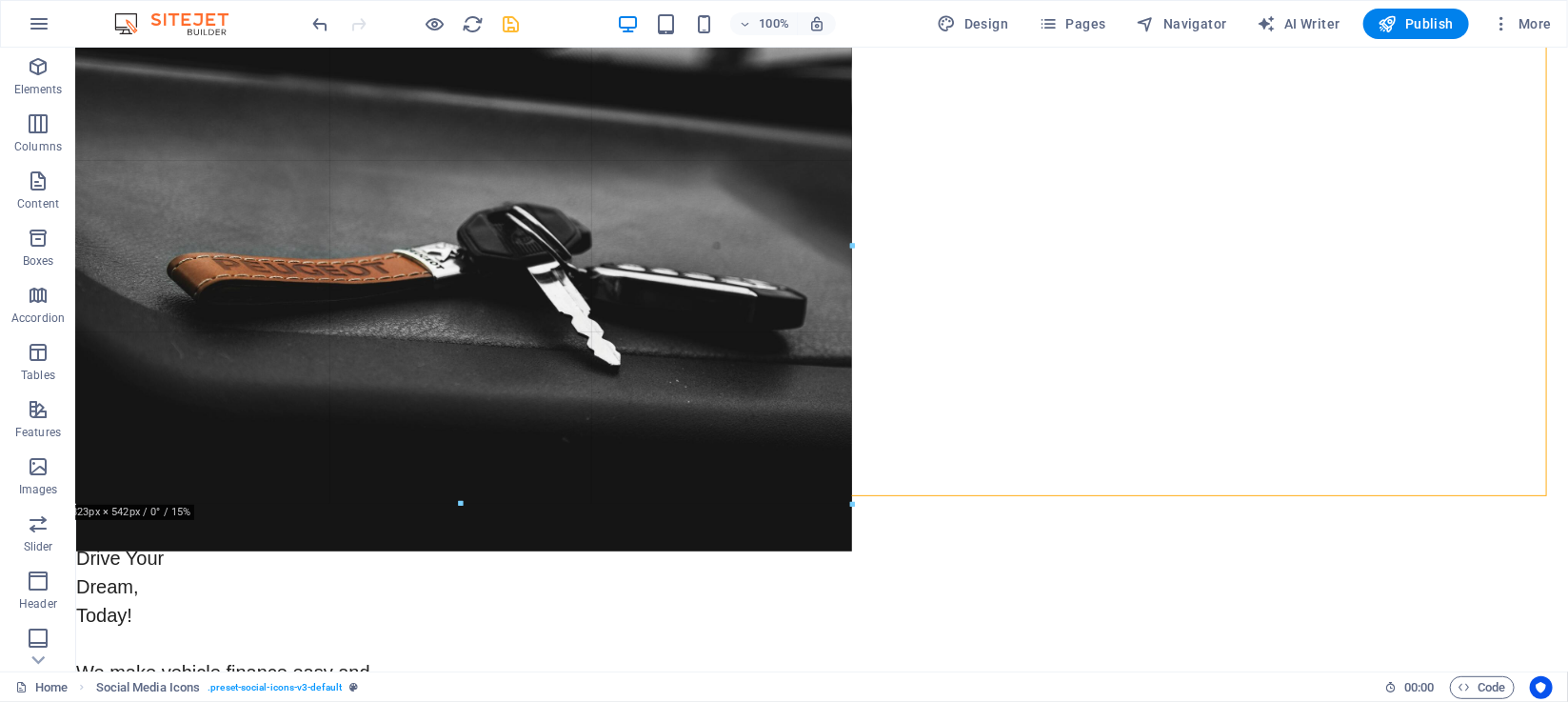 drag, startPoint x: 947, startPoint y: 277, endPoint x: 852, endPoint y: 259, distance: 96.690227 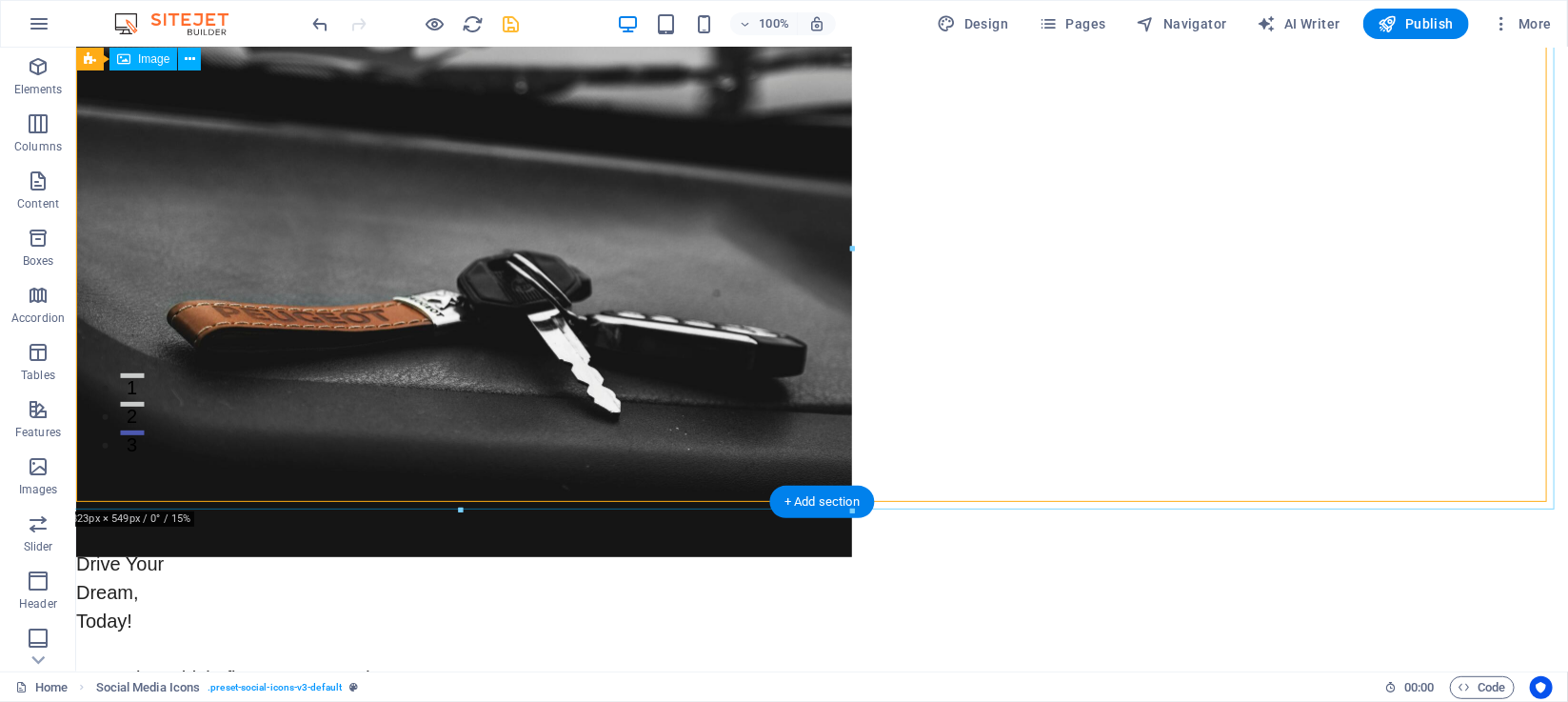 click at bounding box center (821, 295) 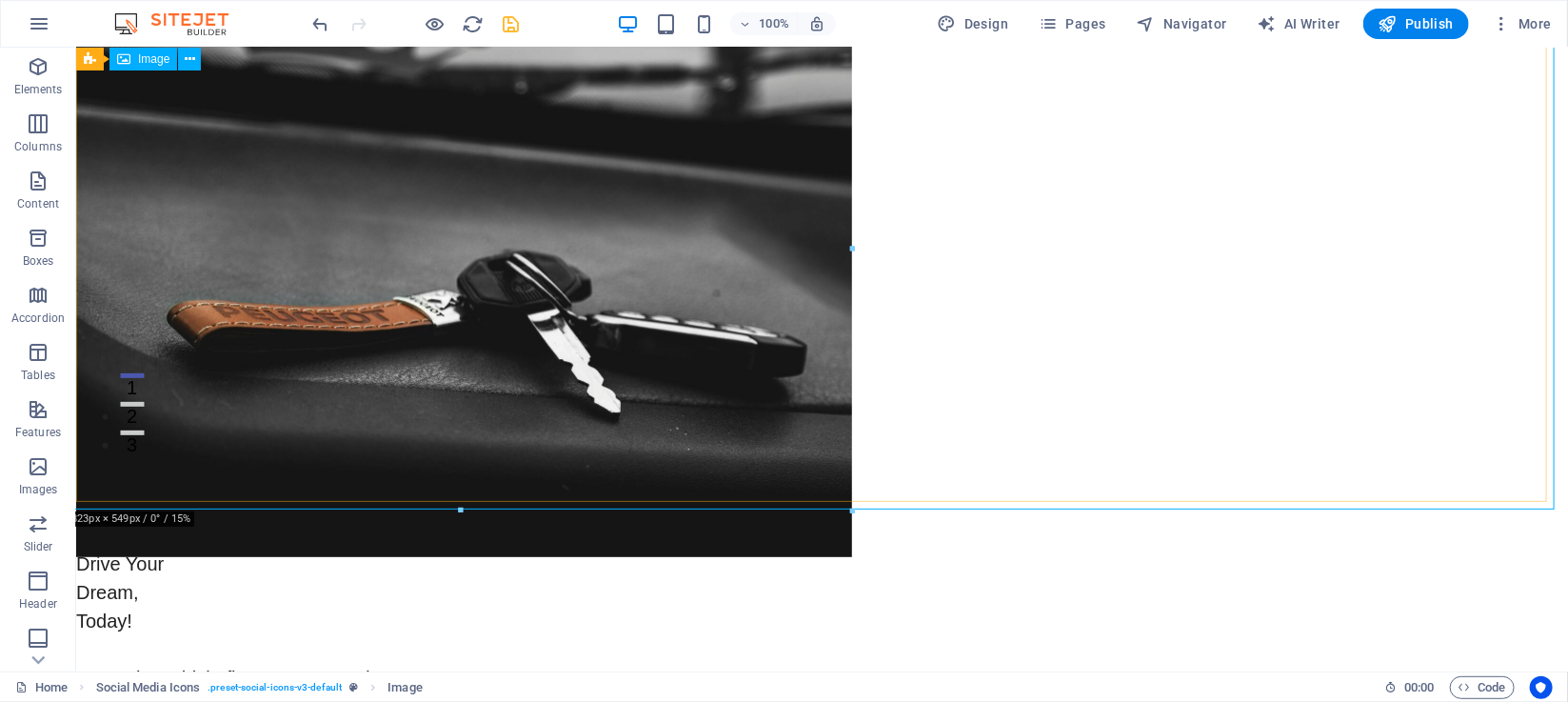click on "Image" at bounding box center [153, 59] 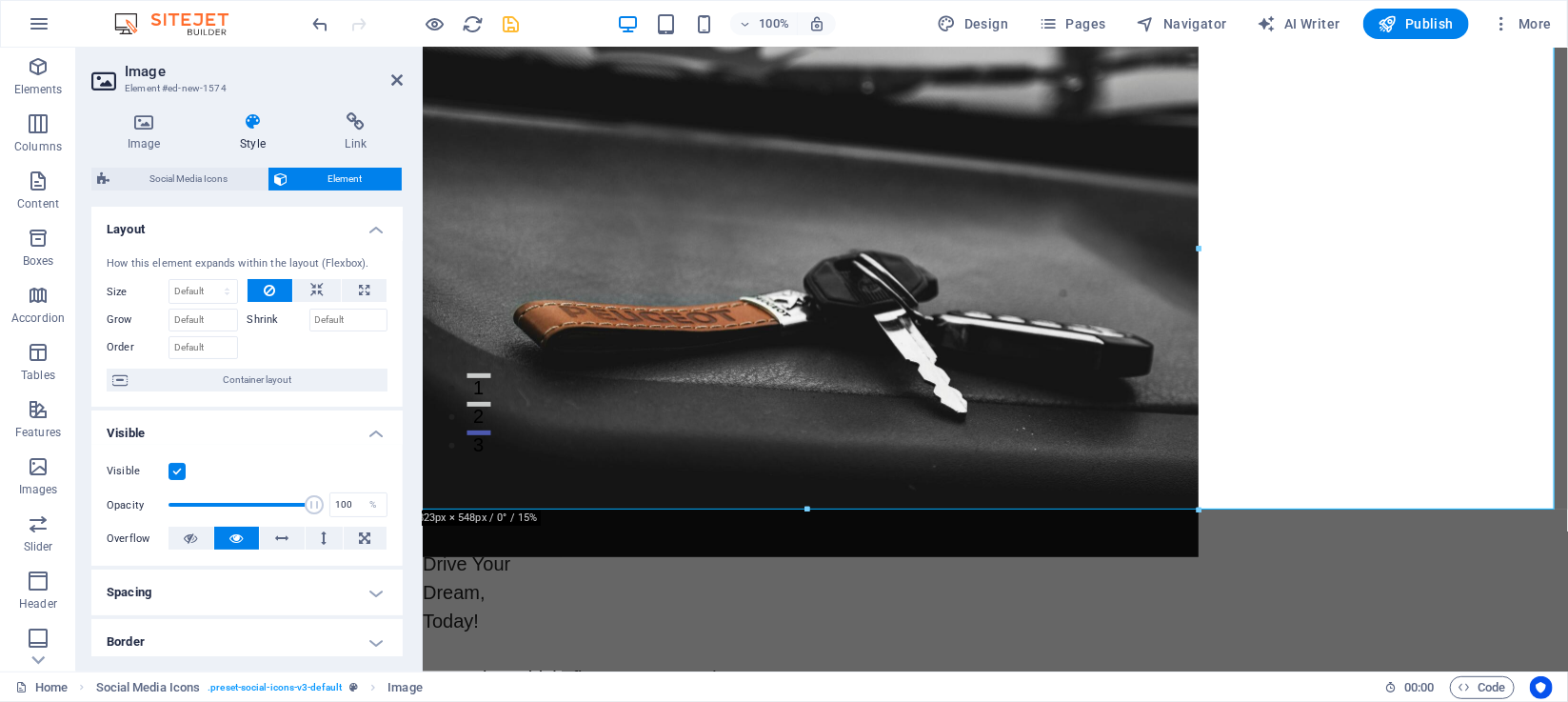 click on "Spacing" at bounding box center (247, 592) 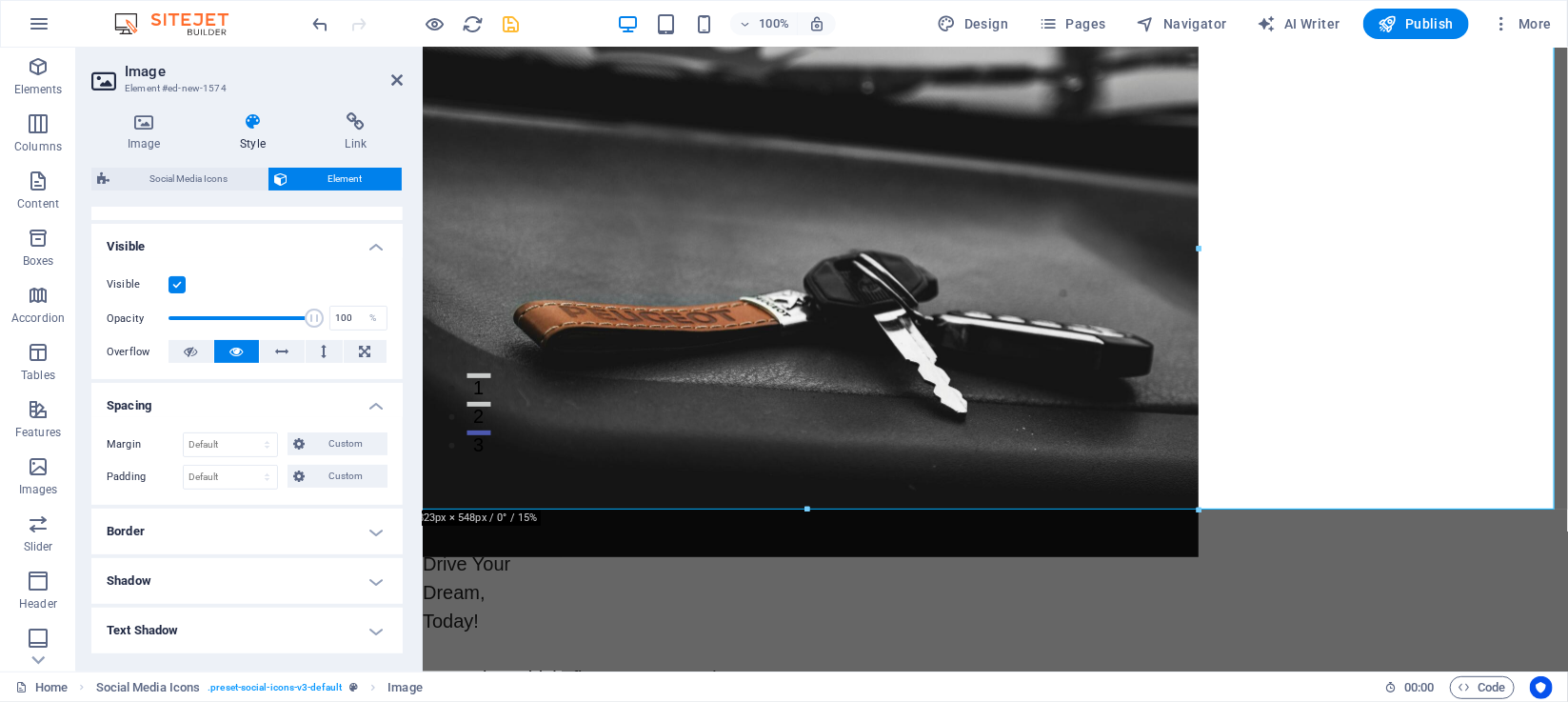 scroll, scrollTop: 199, scrollLeft: 0, axis: vertical 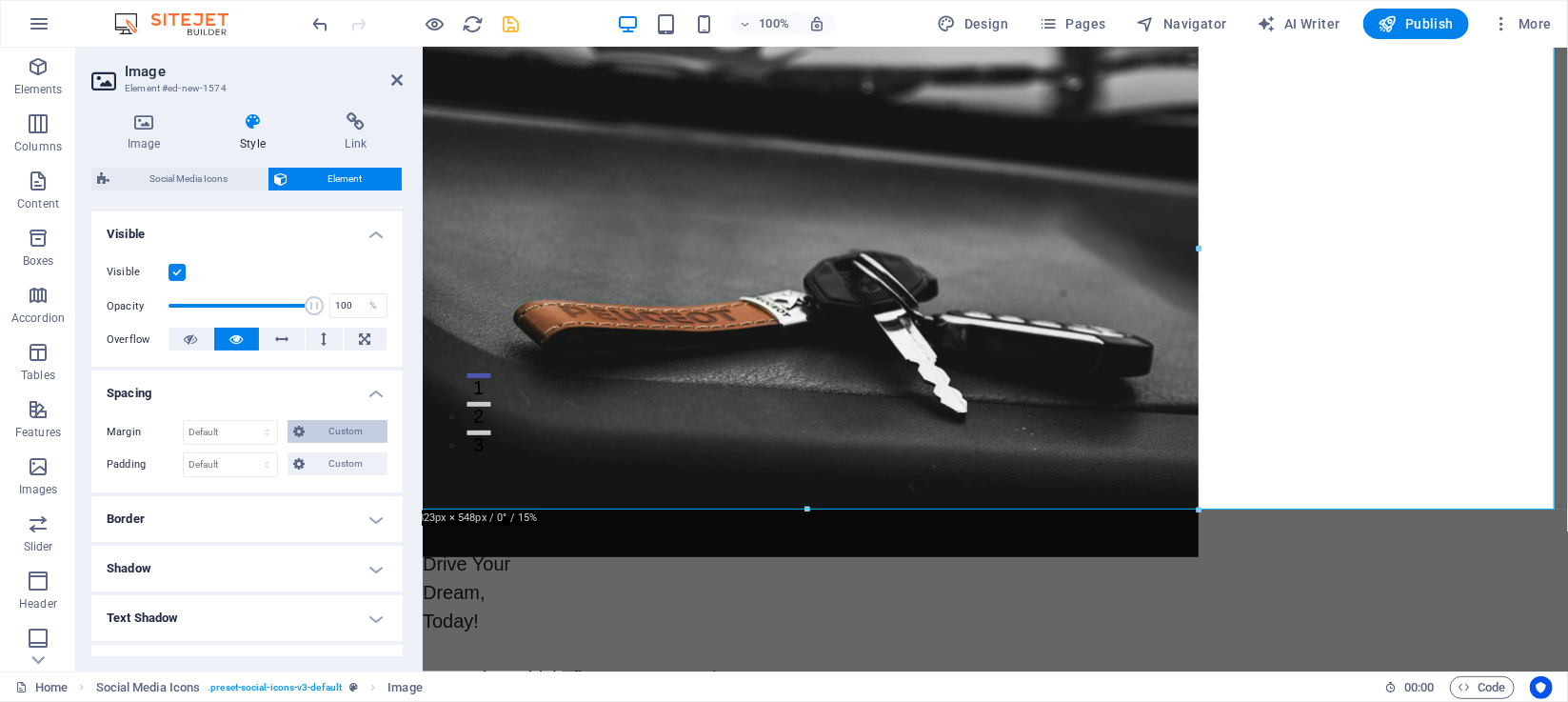 click on "Custom" at bounding box center (346, 431) 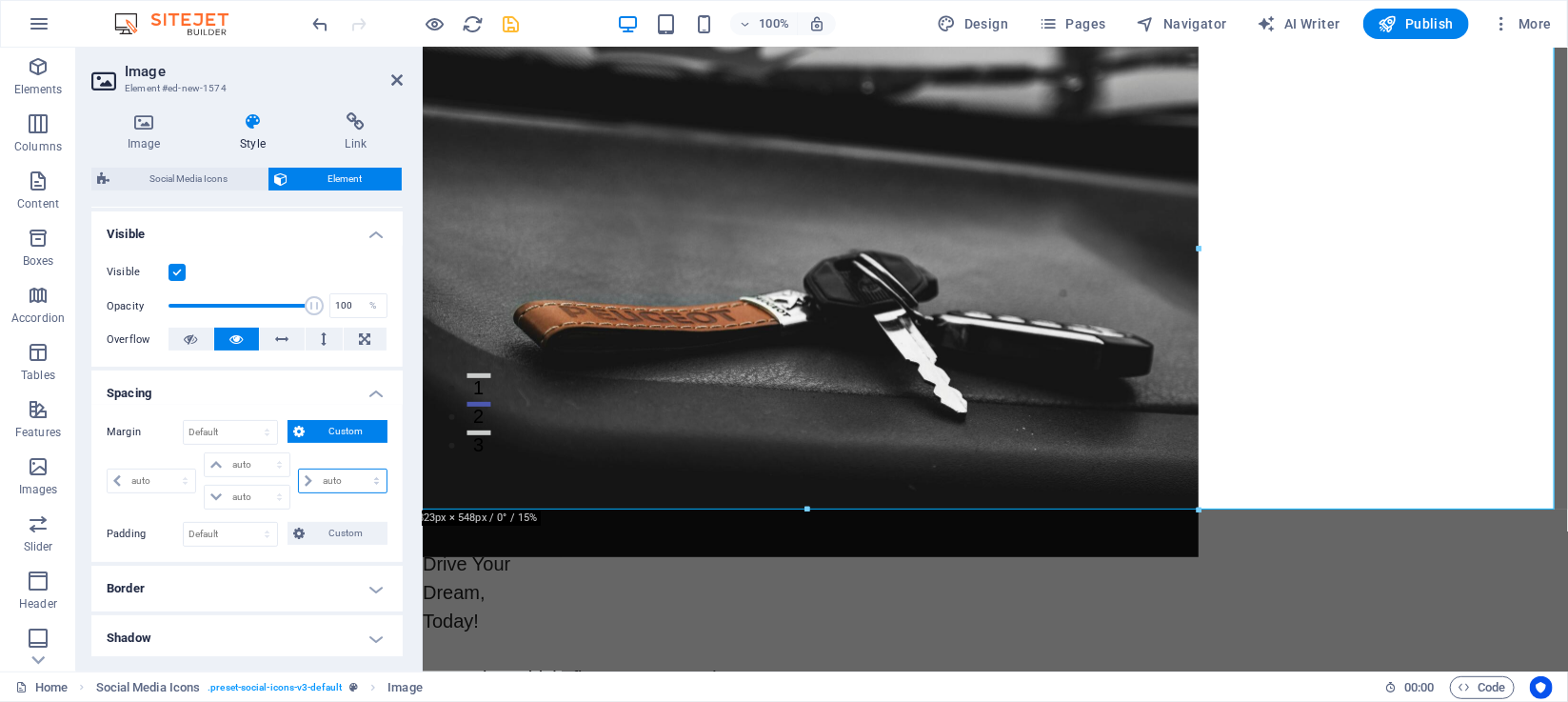 click on "auto px % rem vw vh" at bounding box center (343, 481) 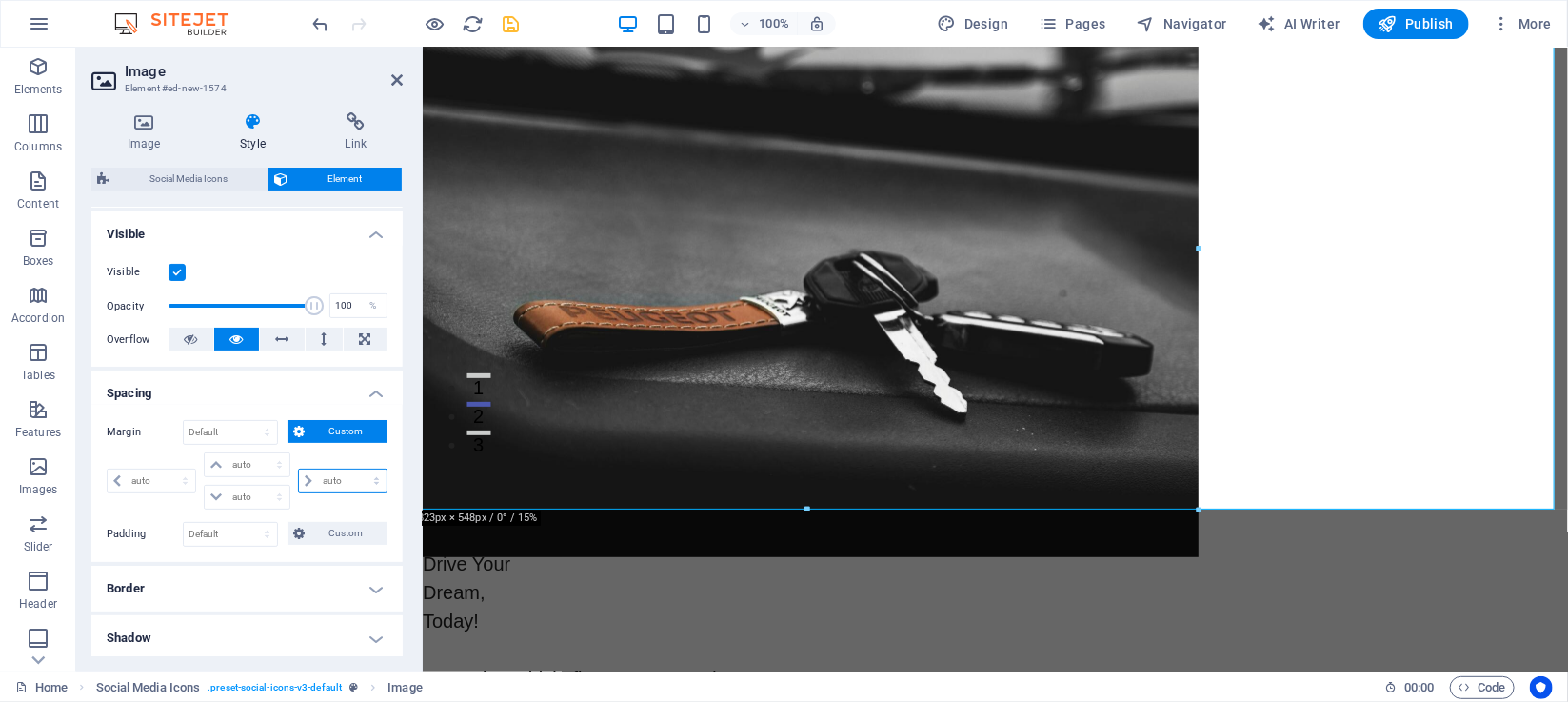 select on "%" 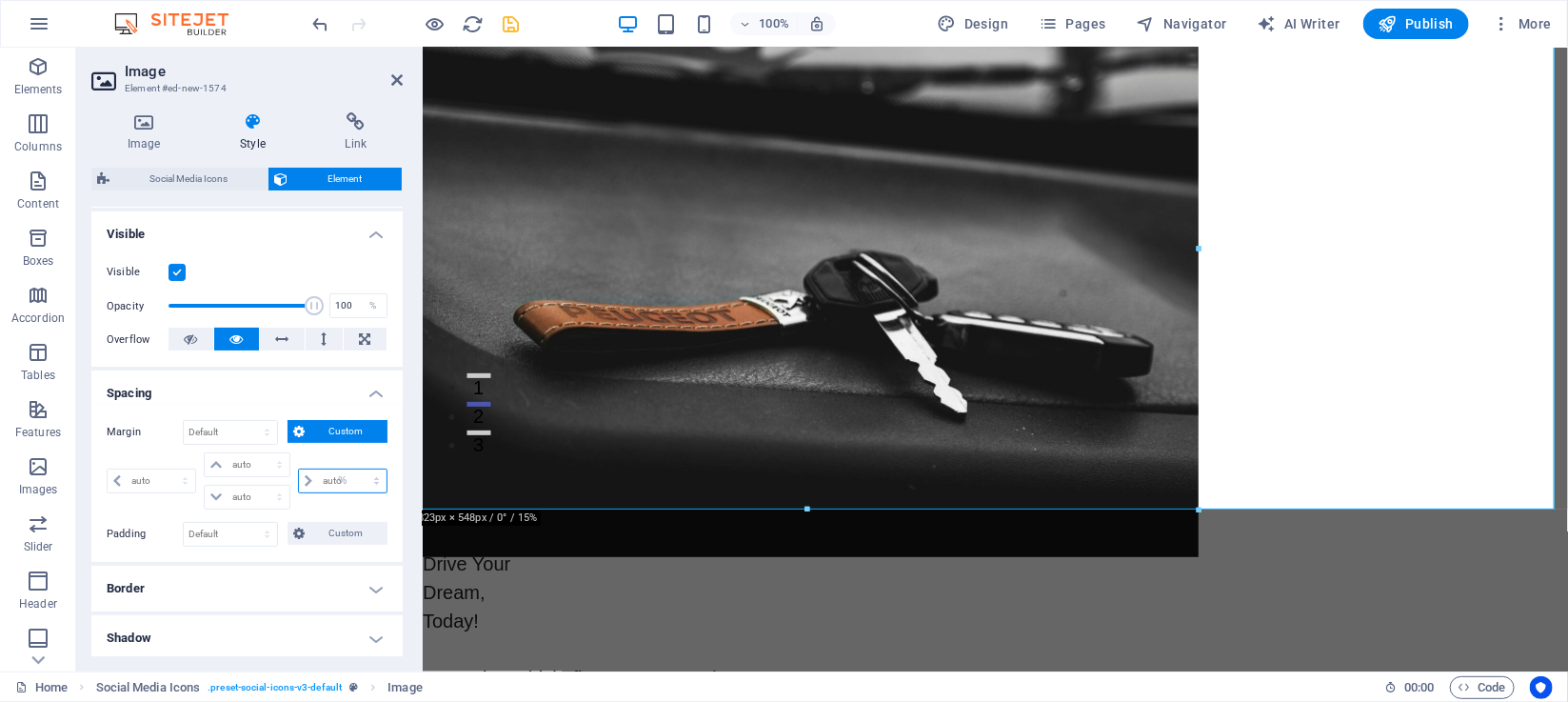click on "auto px % rem vw vh" at bounding box center (343, 481) 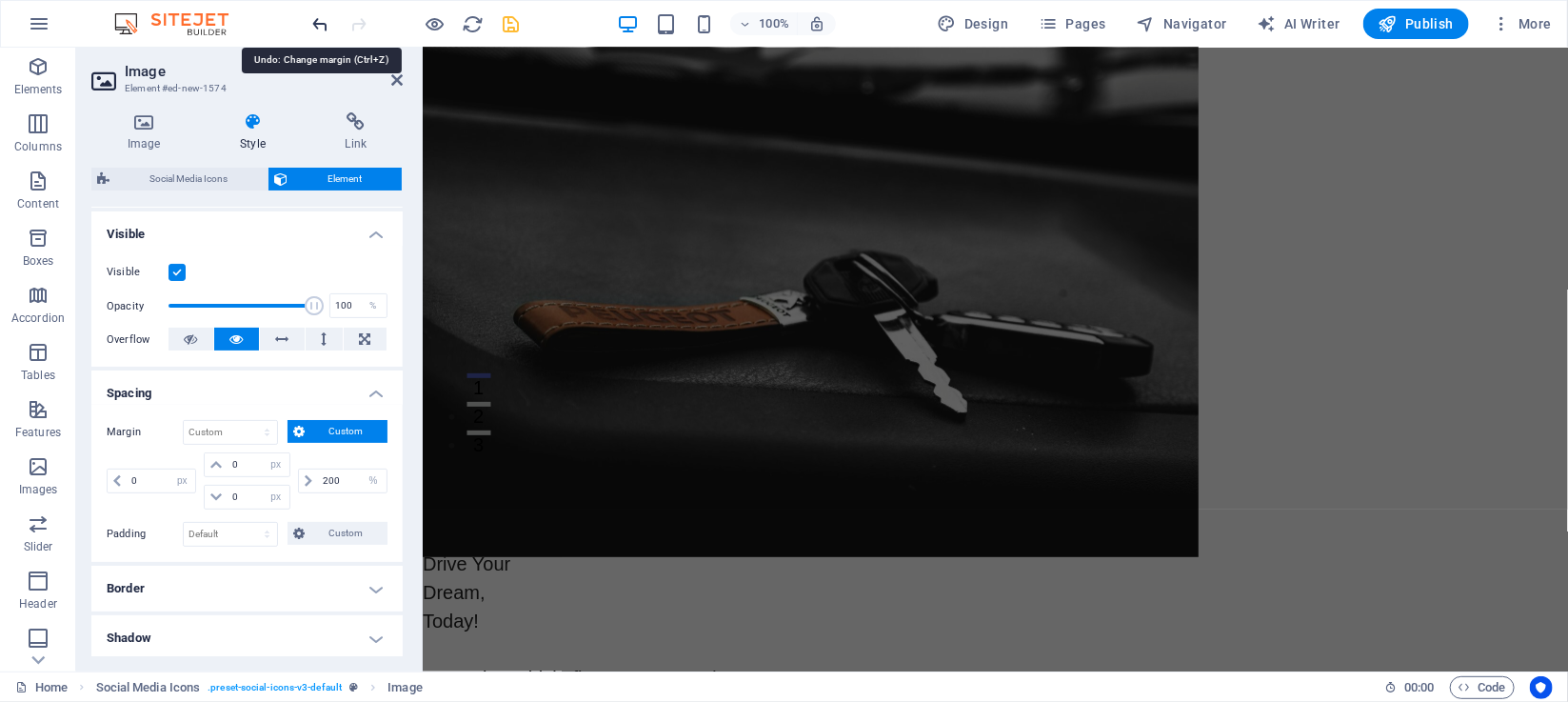click at bounding box center (321, 24) 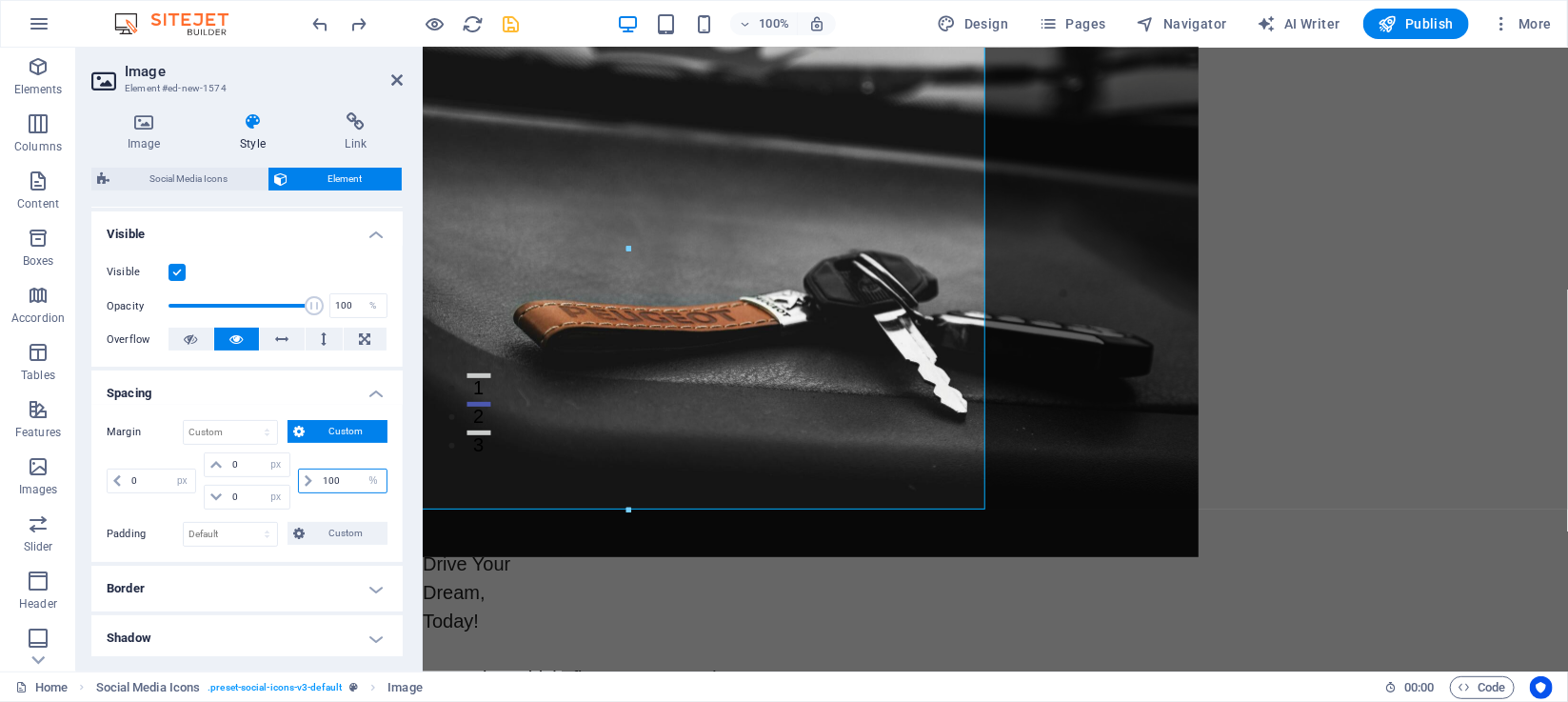 click on "100" at bounding box center (352, 481) 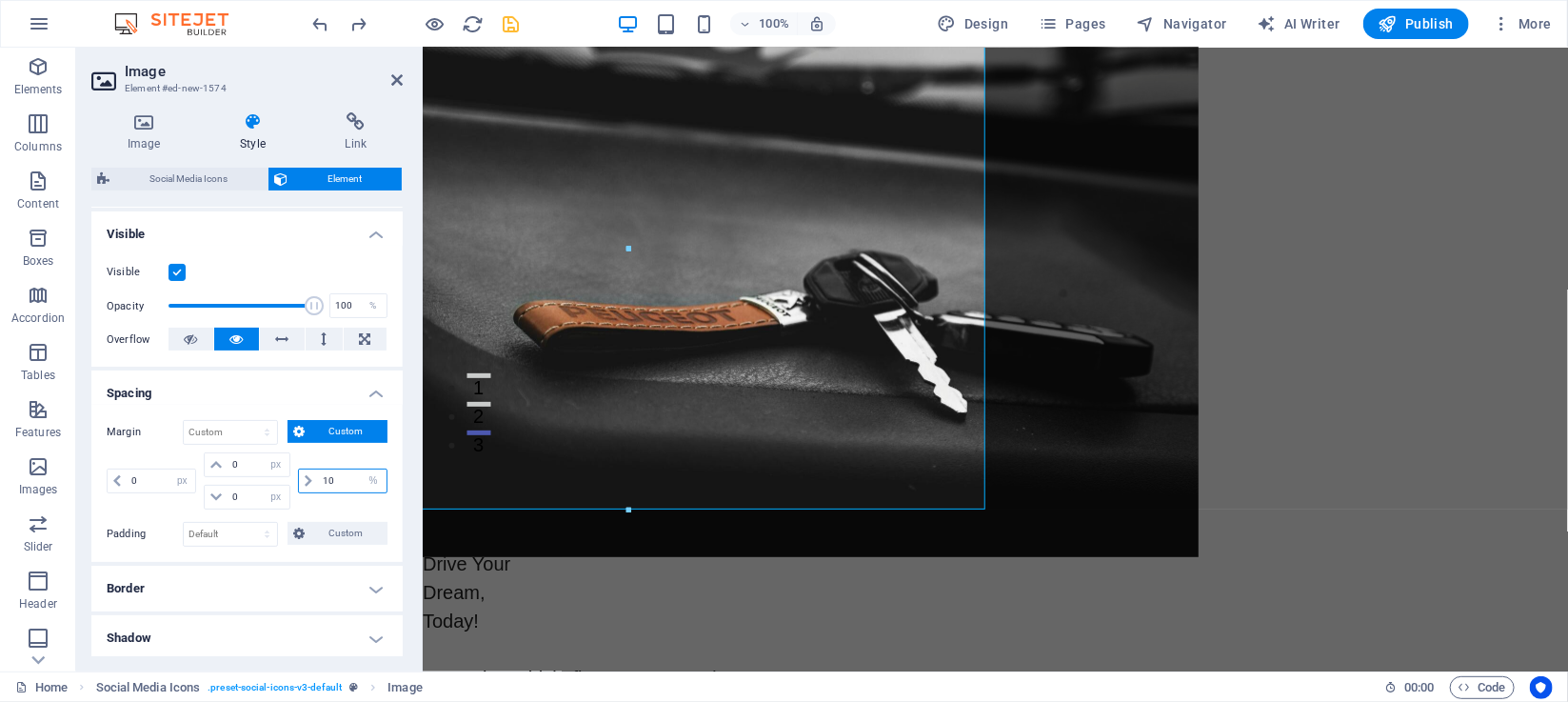 type on "1" 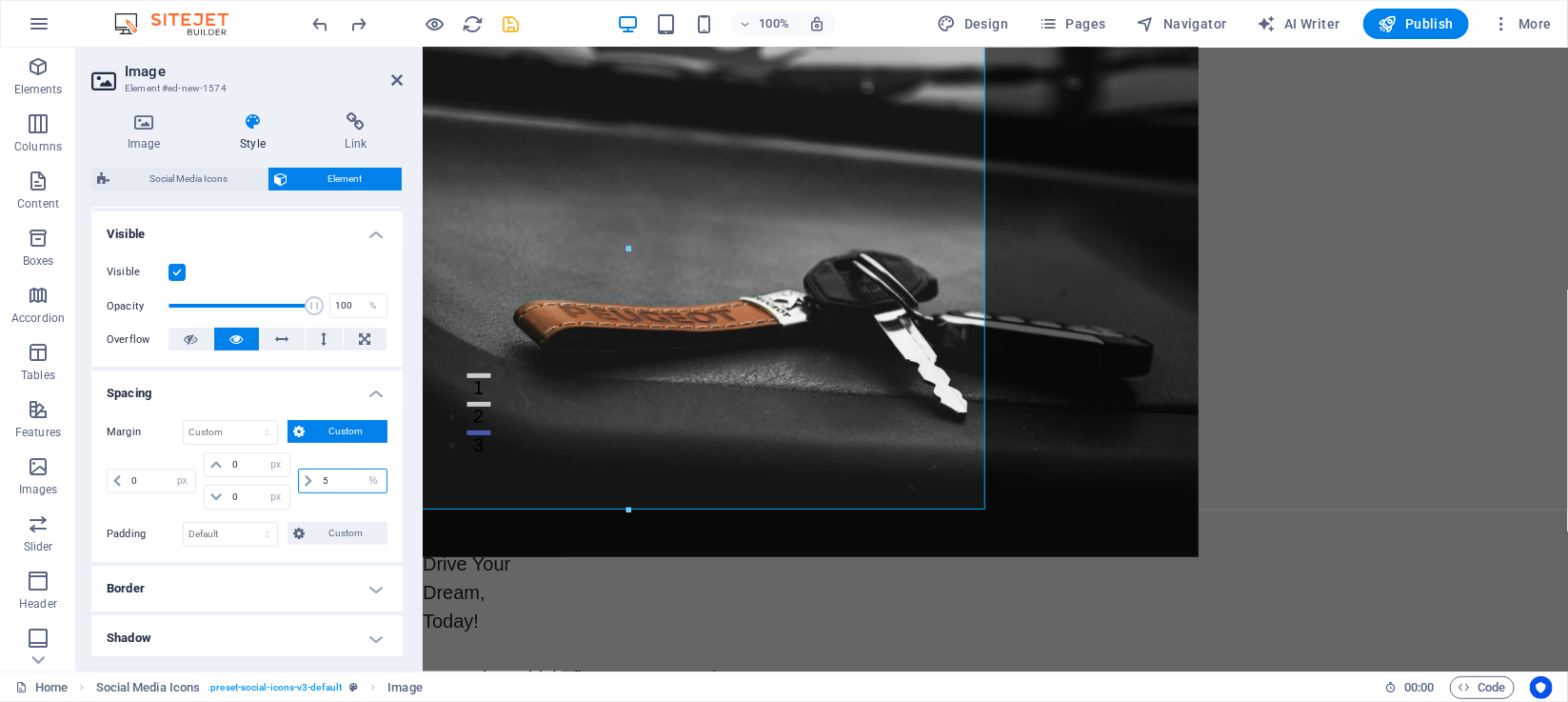 type on "5" 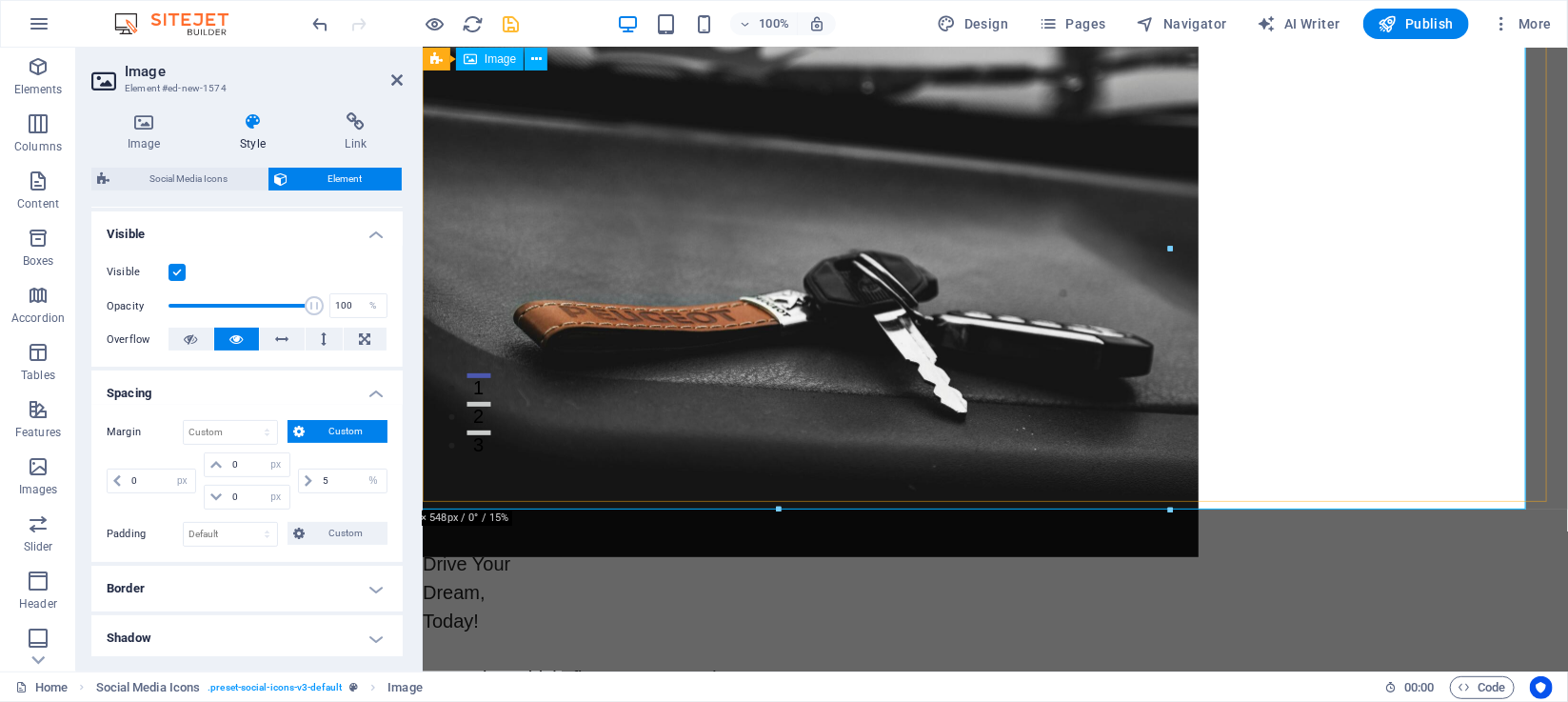 drag, startPoint x: 1593, startPoint y: 293, endPoint x: 1409, endPoint y: 243, distance: 190.67249 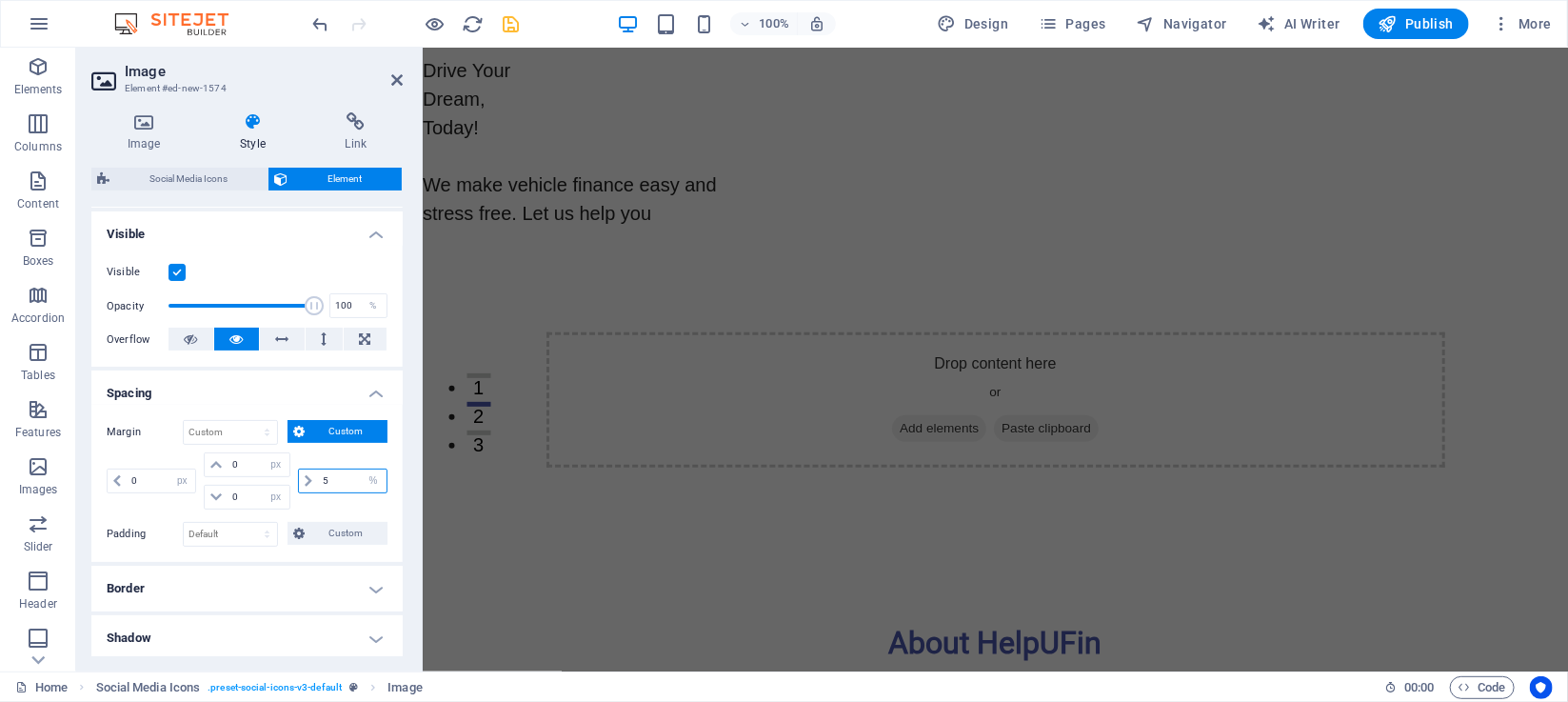 click on "5" at bounding box center [352, 481] 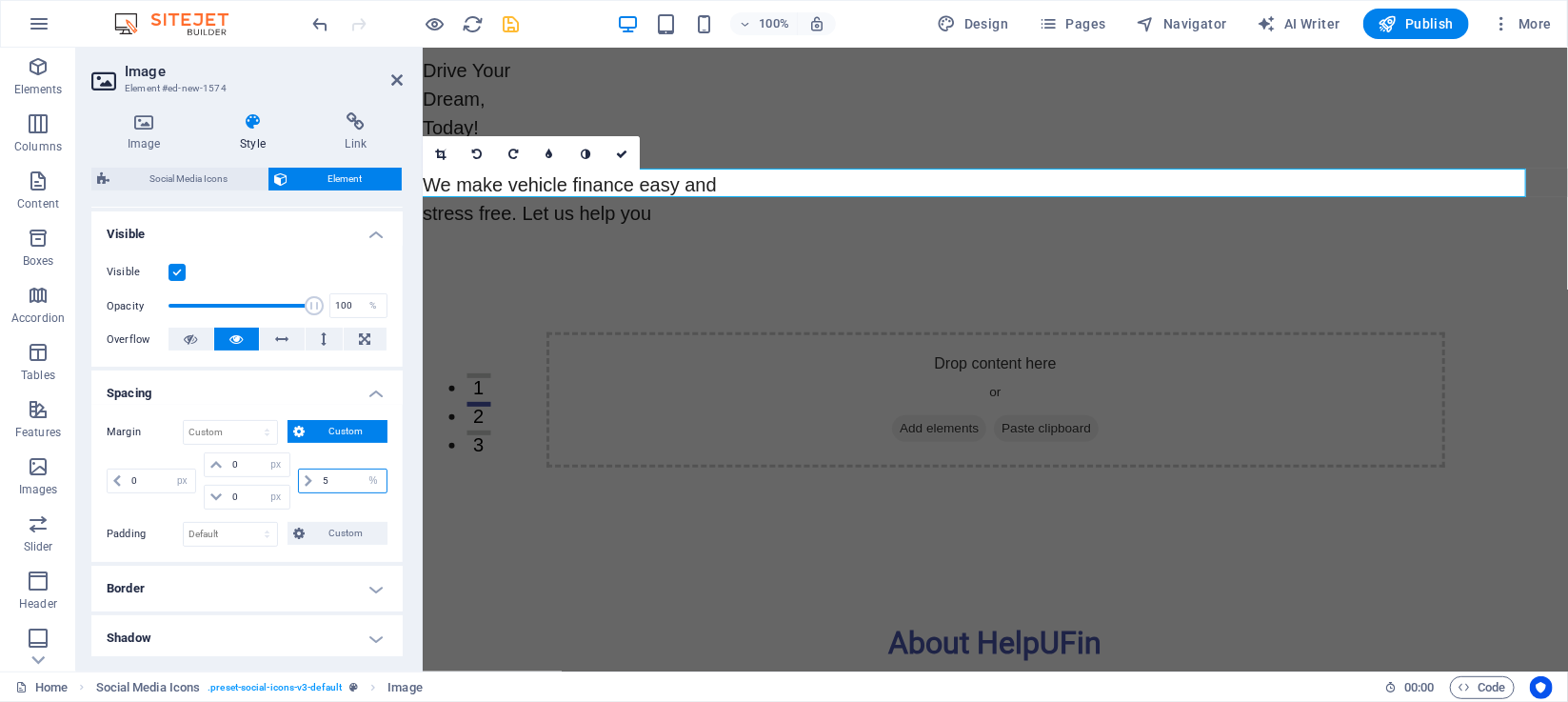 scroll, scrollTop: 0, scrollLeft: 0, axis: both 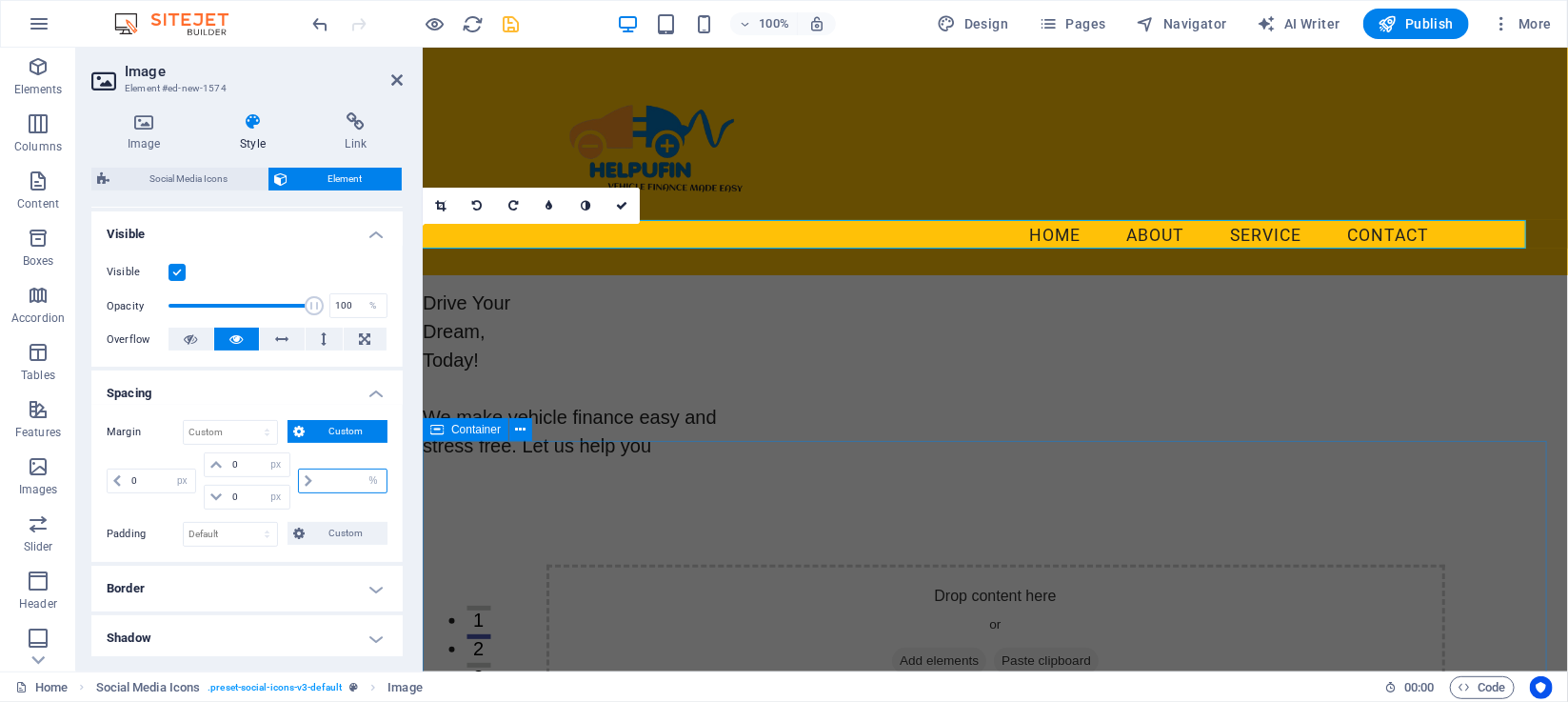 type 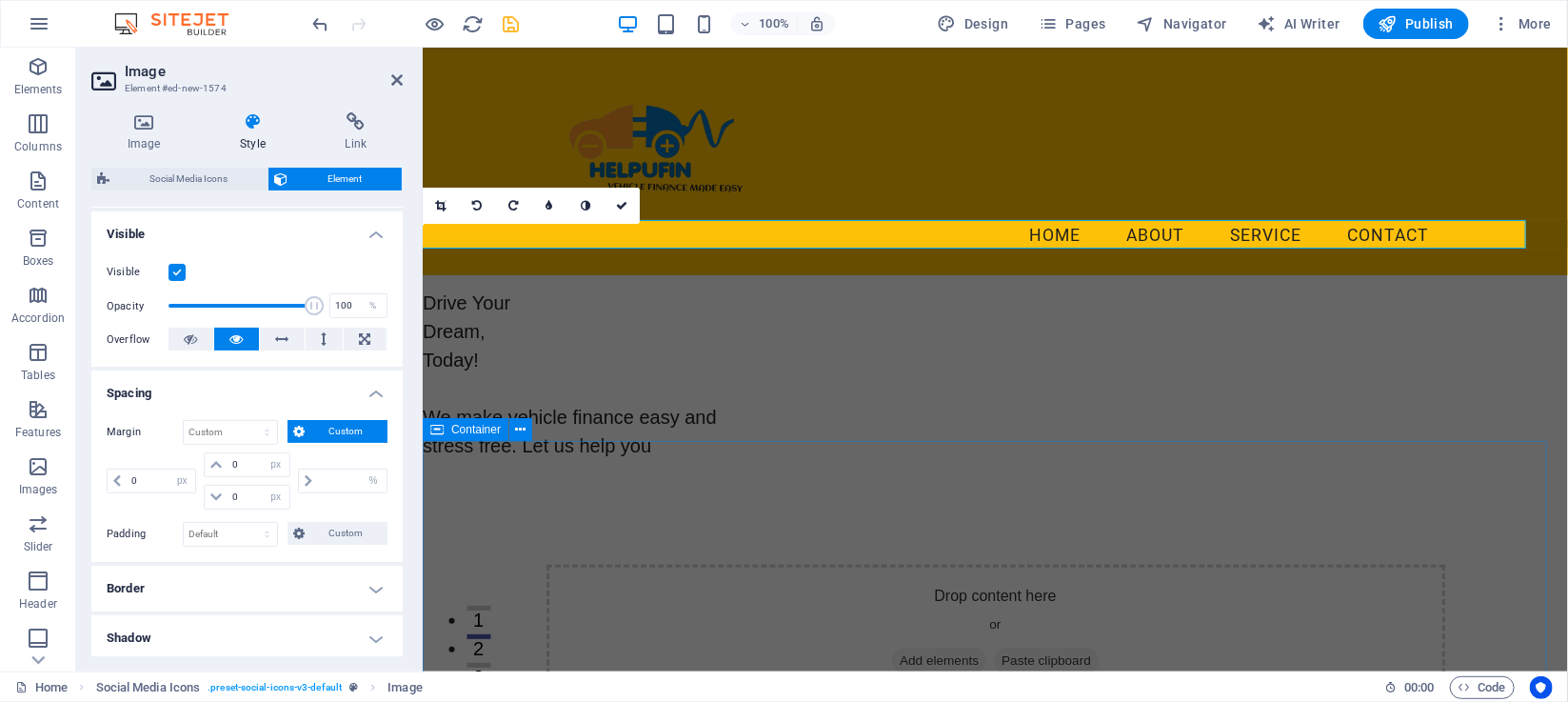 click on "Drop content here or  Add elements  Paste clipboard" at bounding box center [994, 632] 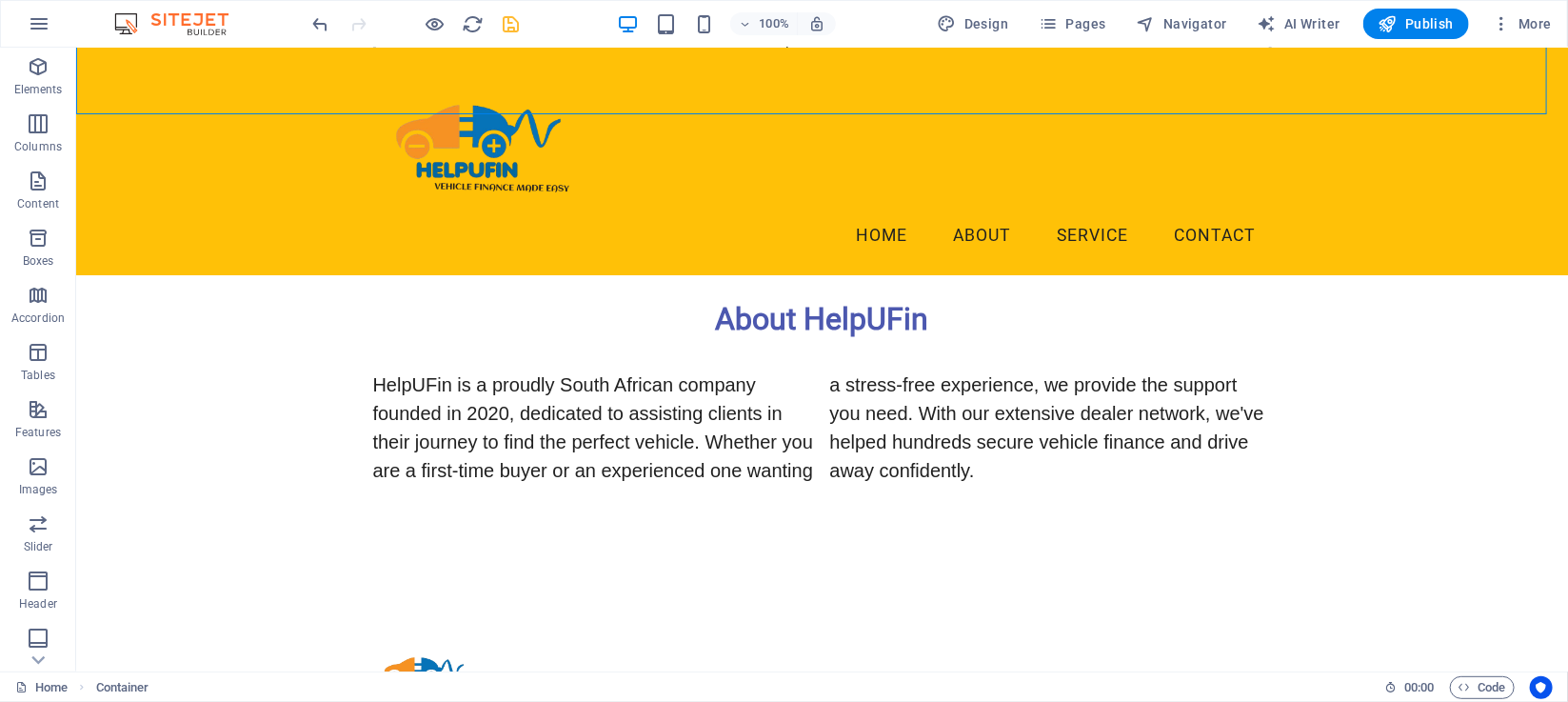 scroll, scrollTop: 0, scrollLeft: 0, axis: both 